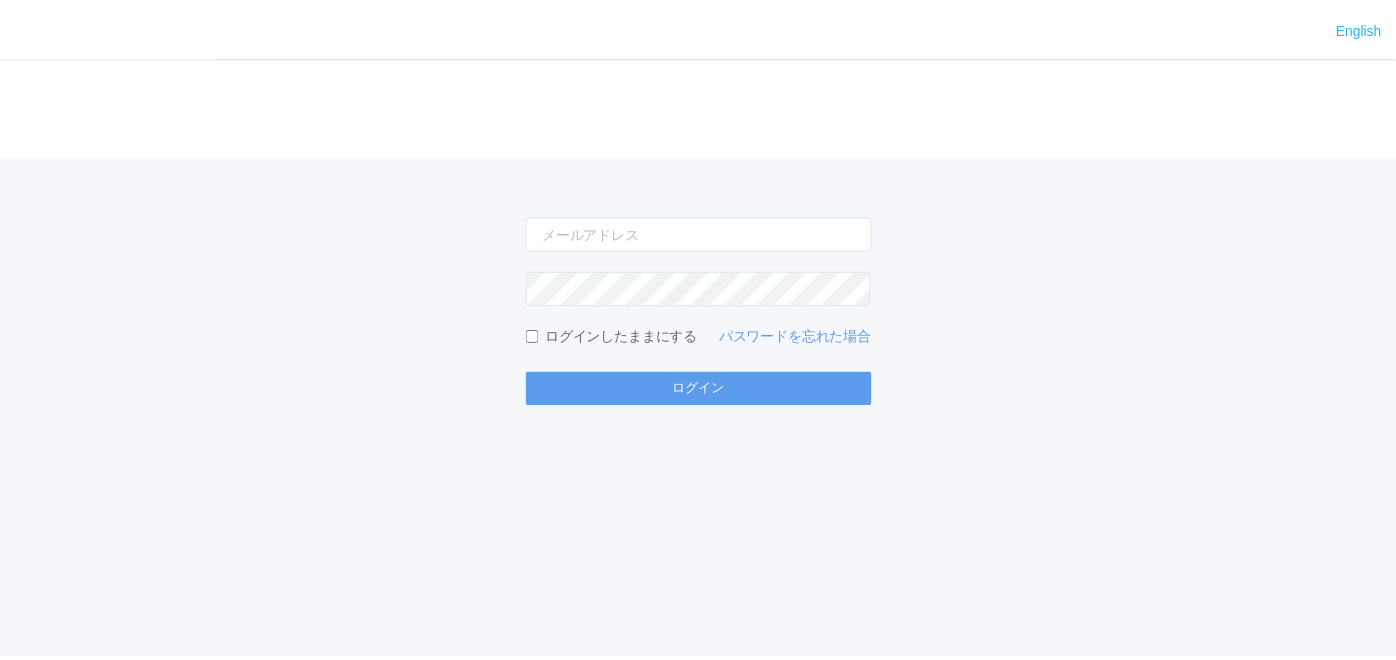 scroll, scrollTop: 0, scrollLeft: 0, axis: both 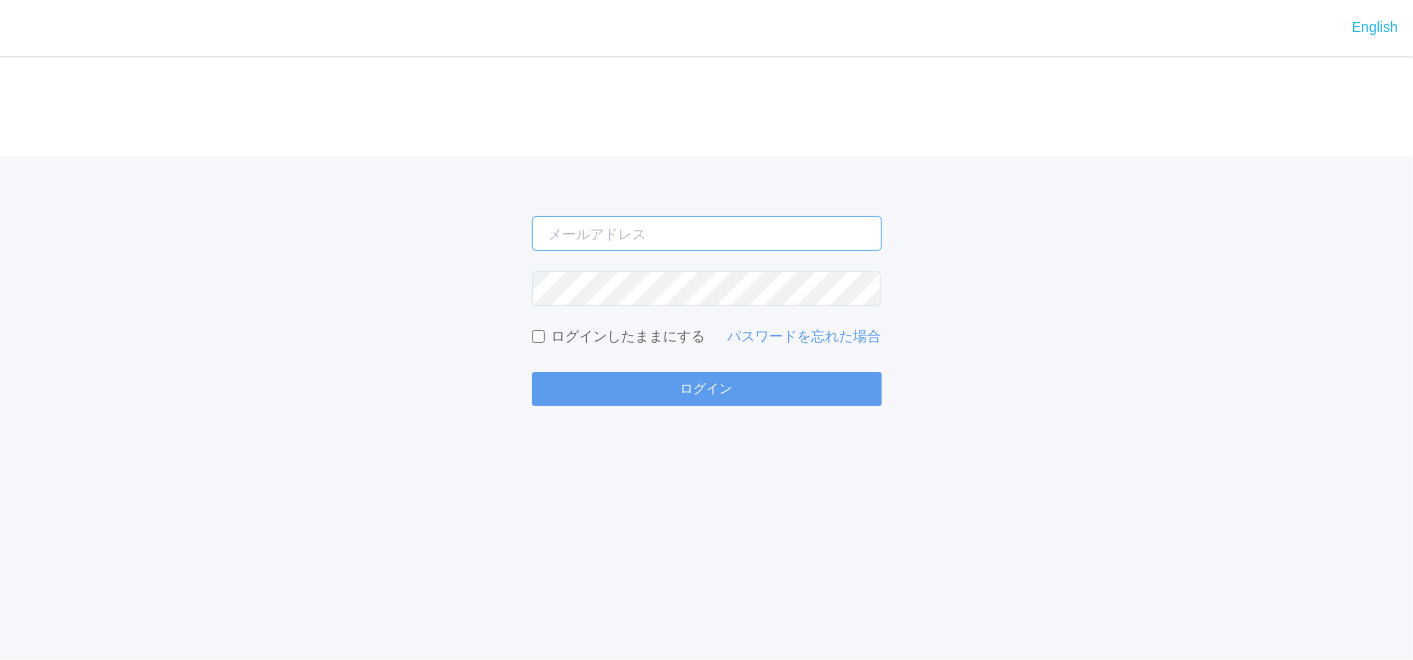 click at bounding box center (707, 233) 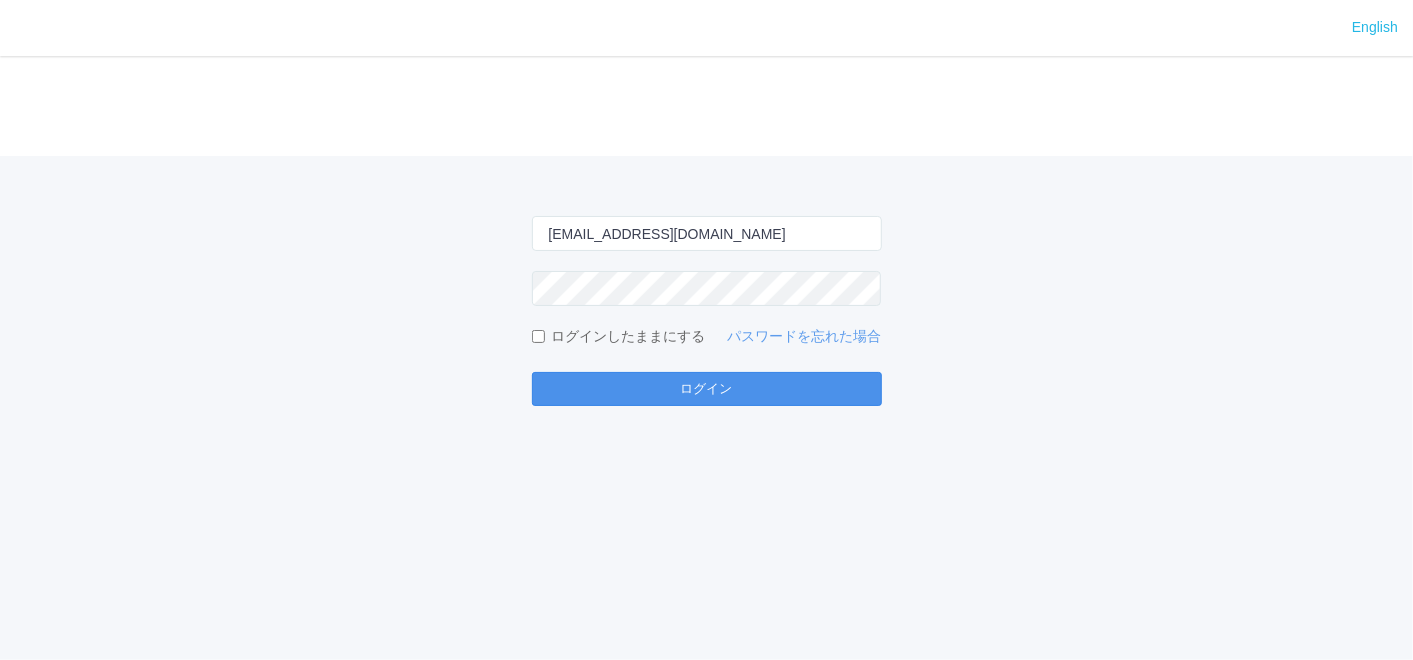 click on "ログイン" at bounding box center [707, 389] 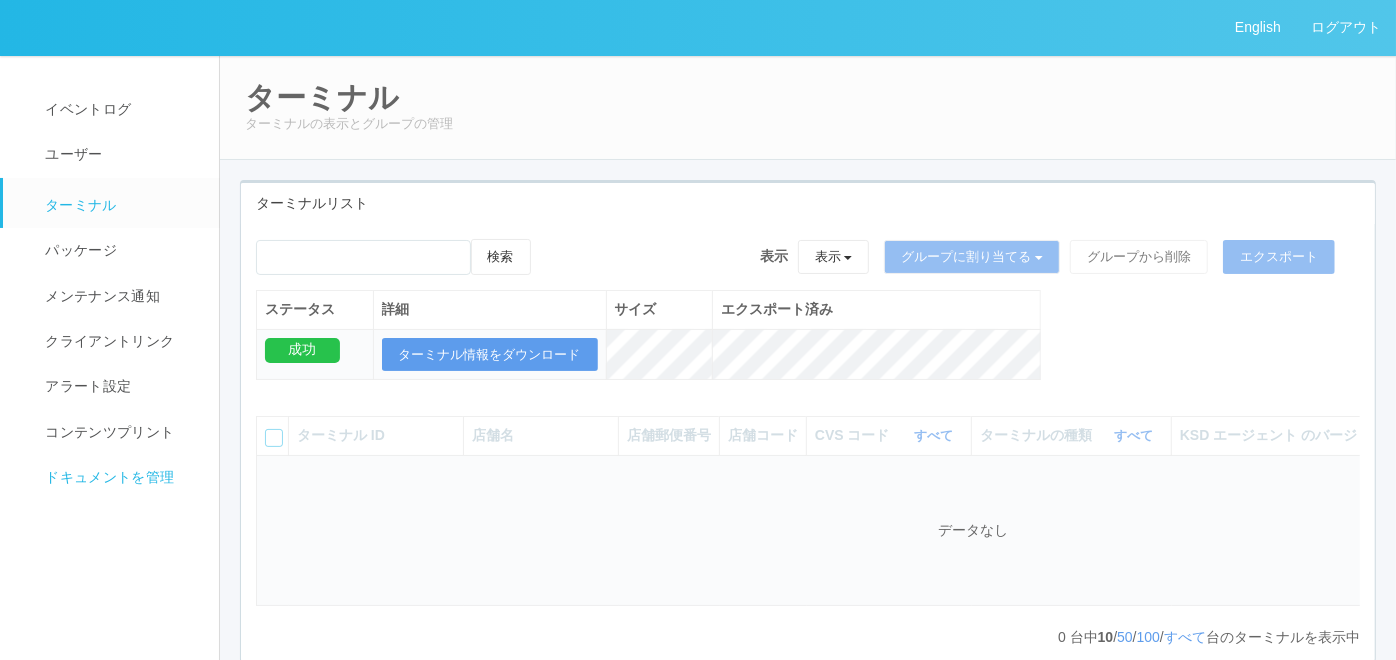 click on "ドキュメントを管理" at bounding box center (120, 477) 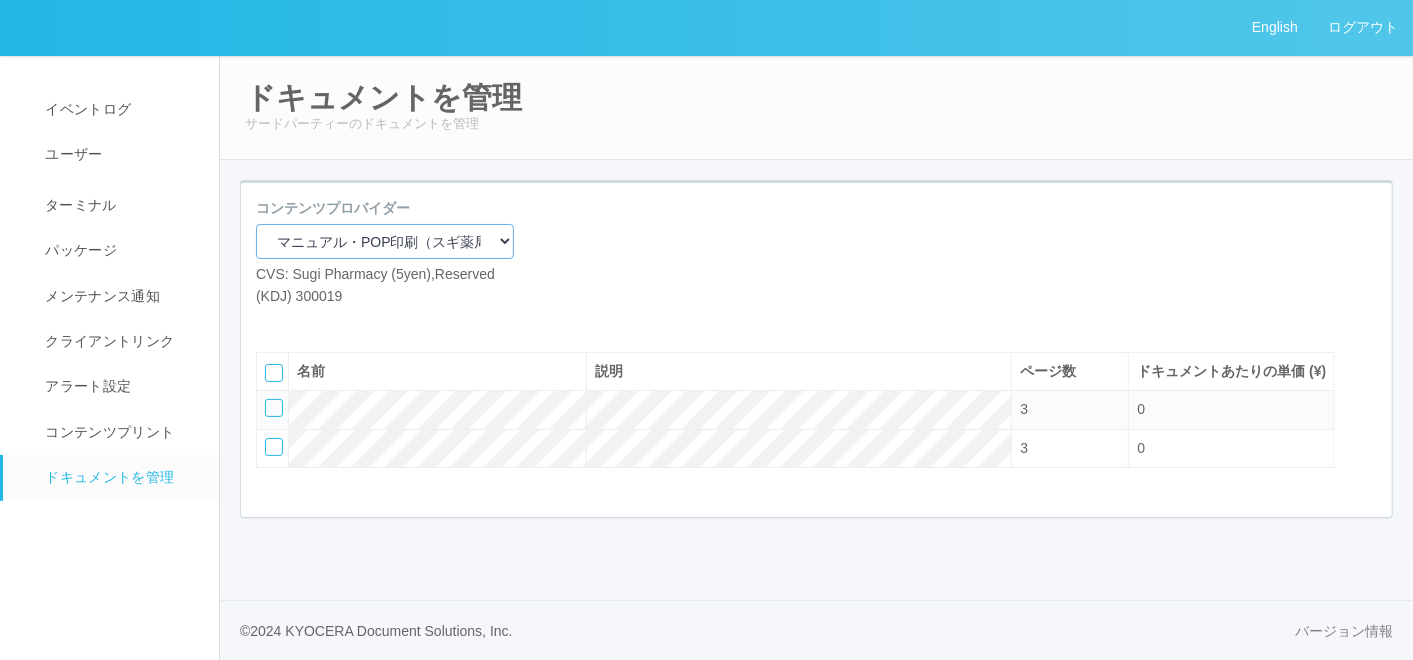 click on "マニュアル・POP印刷（スギ薬局） マニュアル・POP印刷（DY） マニュアル・POP印刷（共通） マニュアル・POP印刷（セコマ） マニュアル・POP印刷（セコマフォルダ） 北海道学力コンクール" at bounding box center [385, 241] 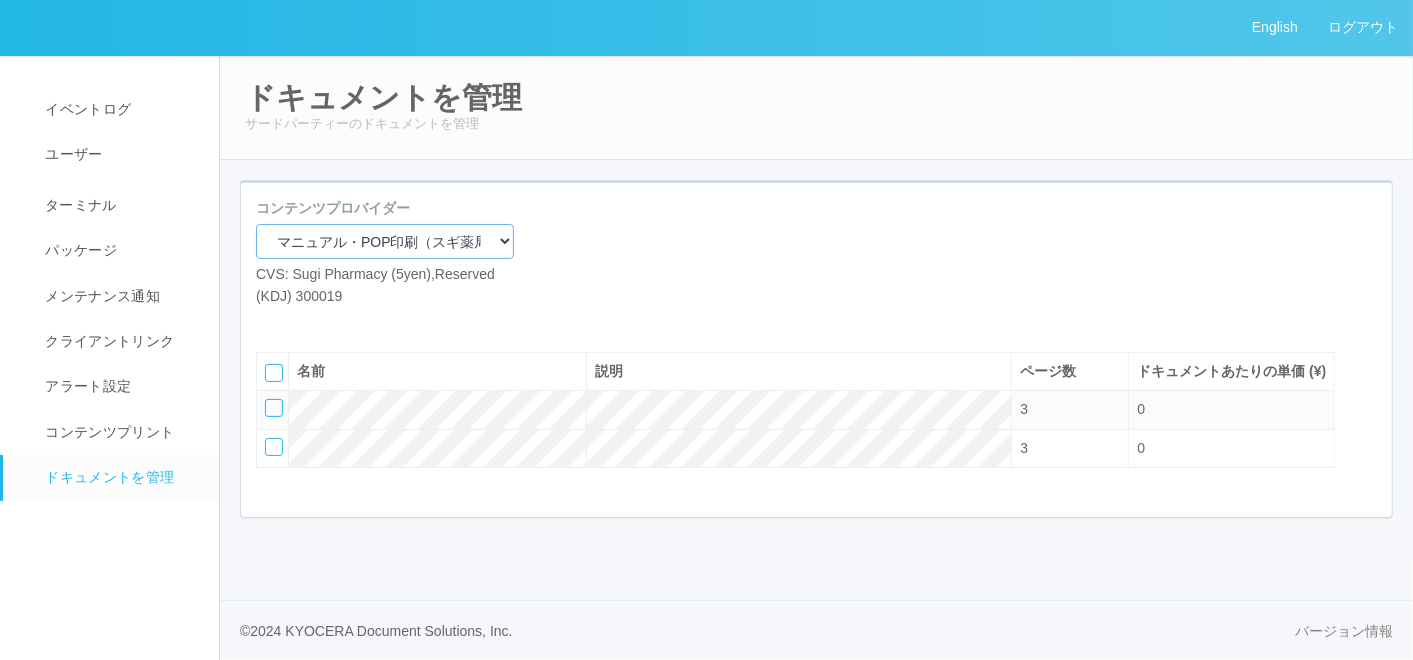 select on "92e33cfa-a397-43d0-aeaa-8a96cbdf4d79" 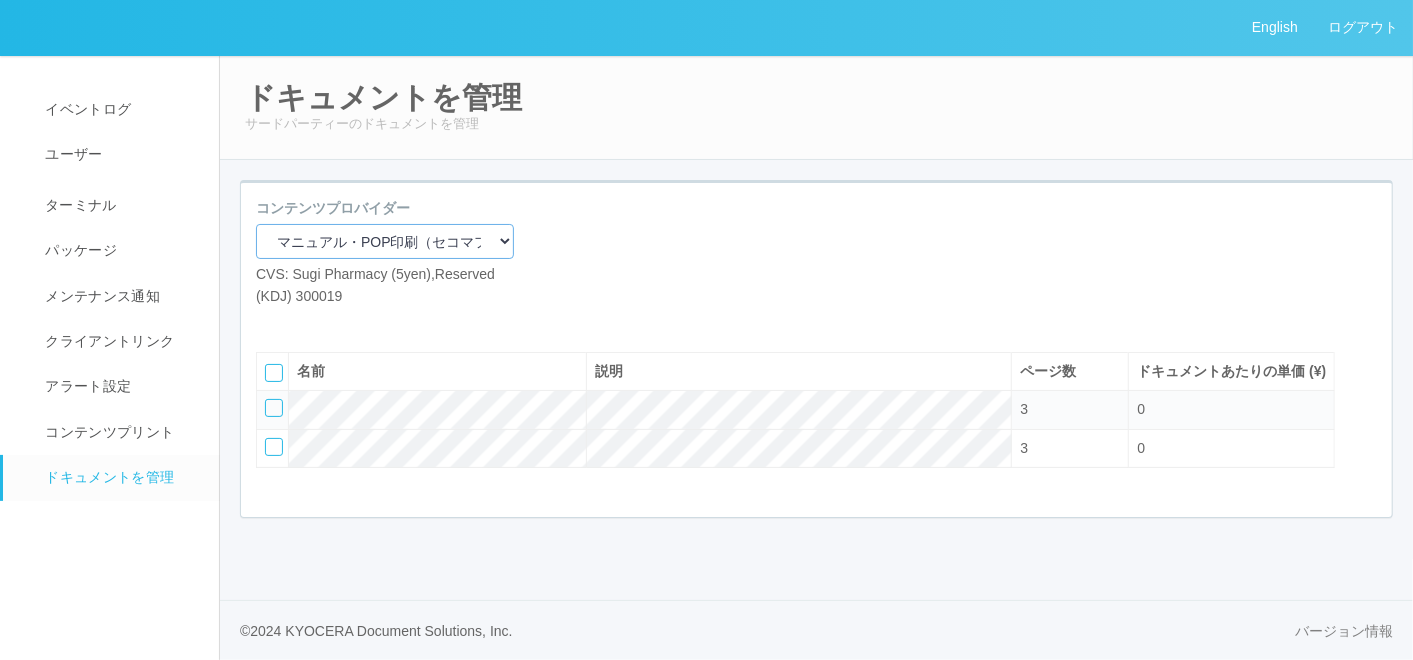 click on "マニュアル・POP印刷（スギ薬局） マニュアル・POP印刷（DY） マニュアル・POP印刷（共通） マニュアル・POP印刷（セコマ） マニュアル・POP印刷（セコマフォルダ） 北海道学力コンクール" at bounding box center (385, 241) 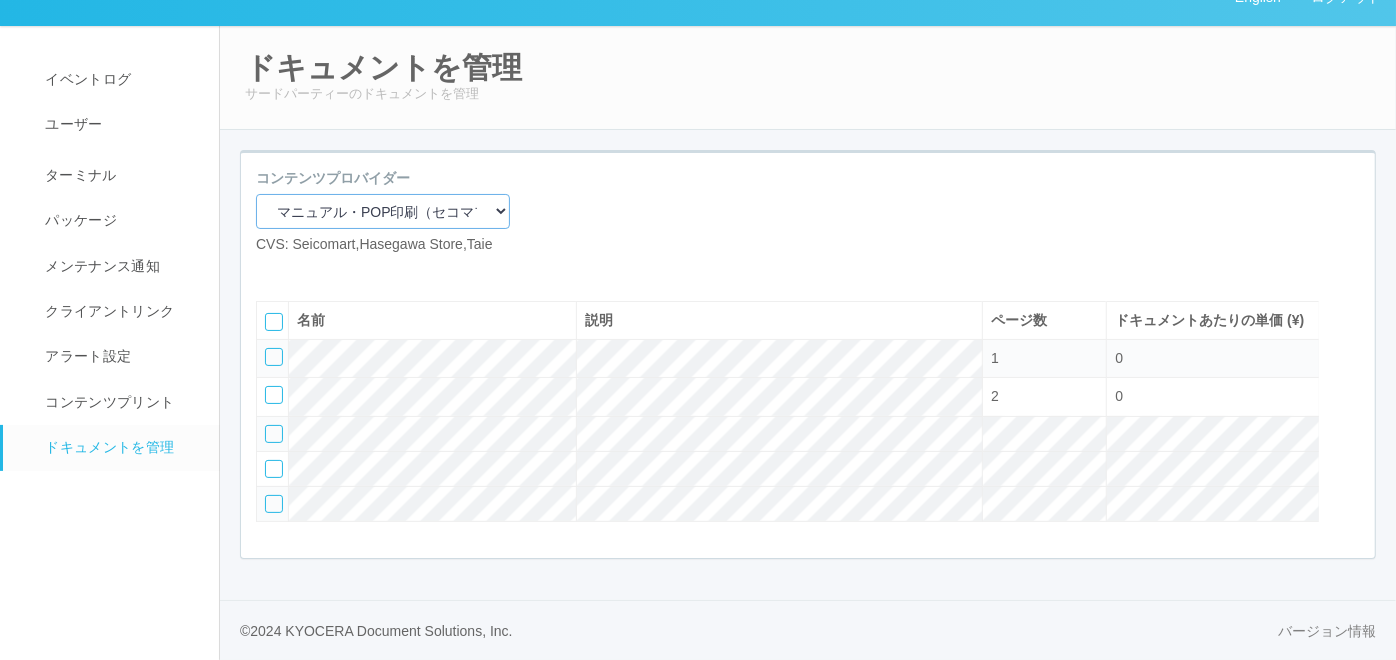 scroll, scrollTop: 93, scrollLeft: 0, axis: vertical 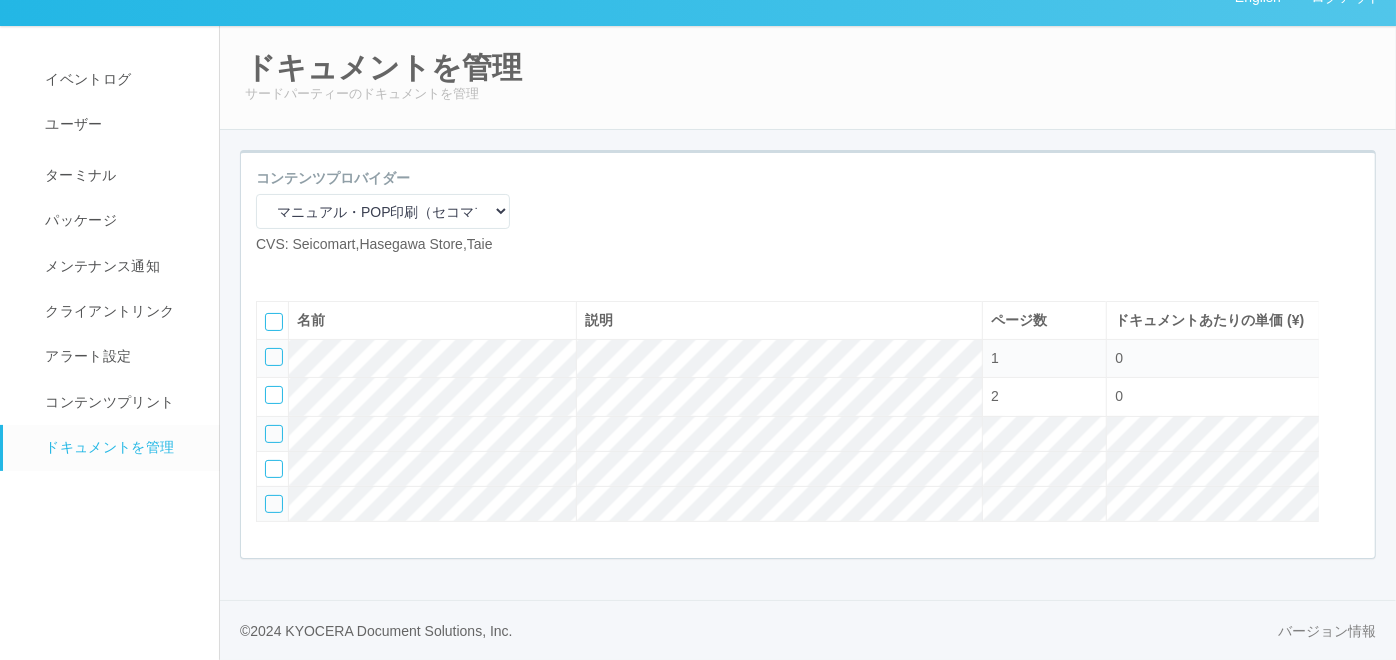 click at bounding box center [271, 271] 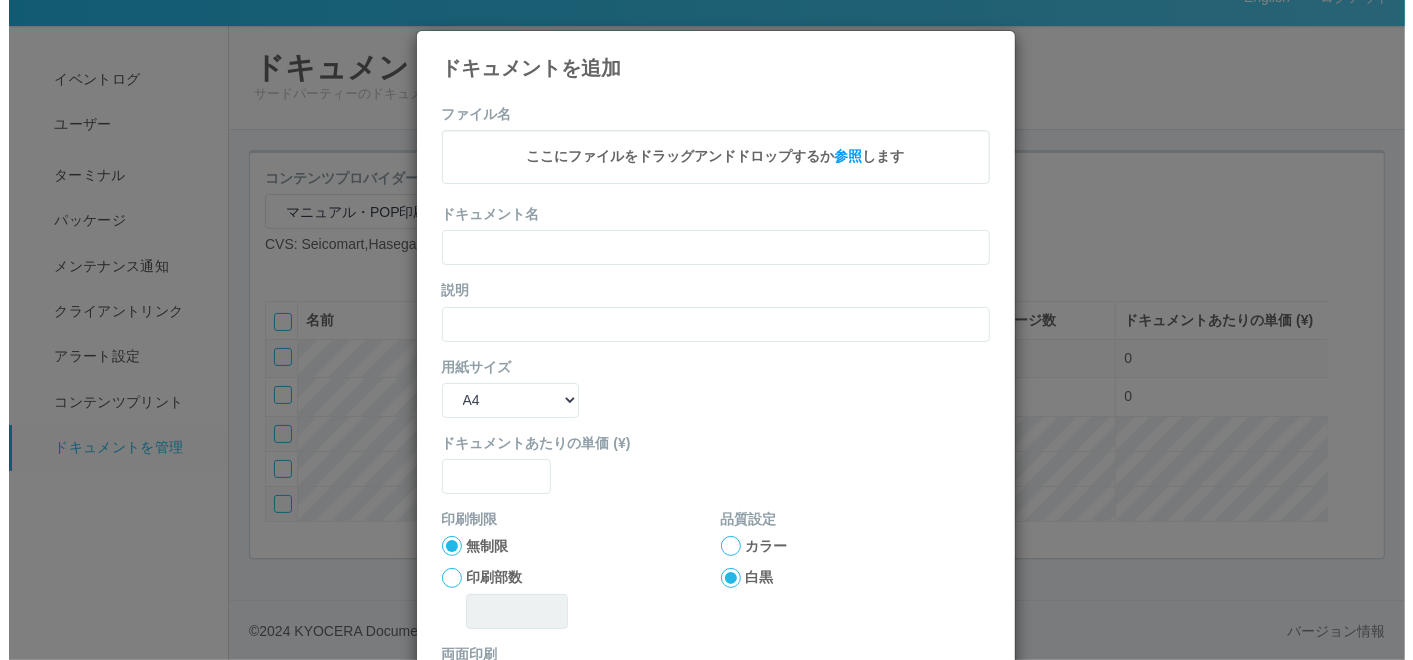 scroll, scrollTop: 71, scrollLeft: 0, axis: vertical 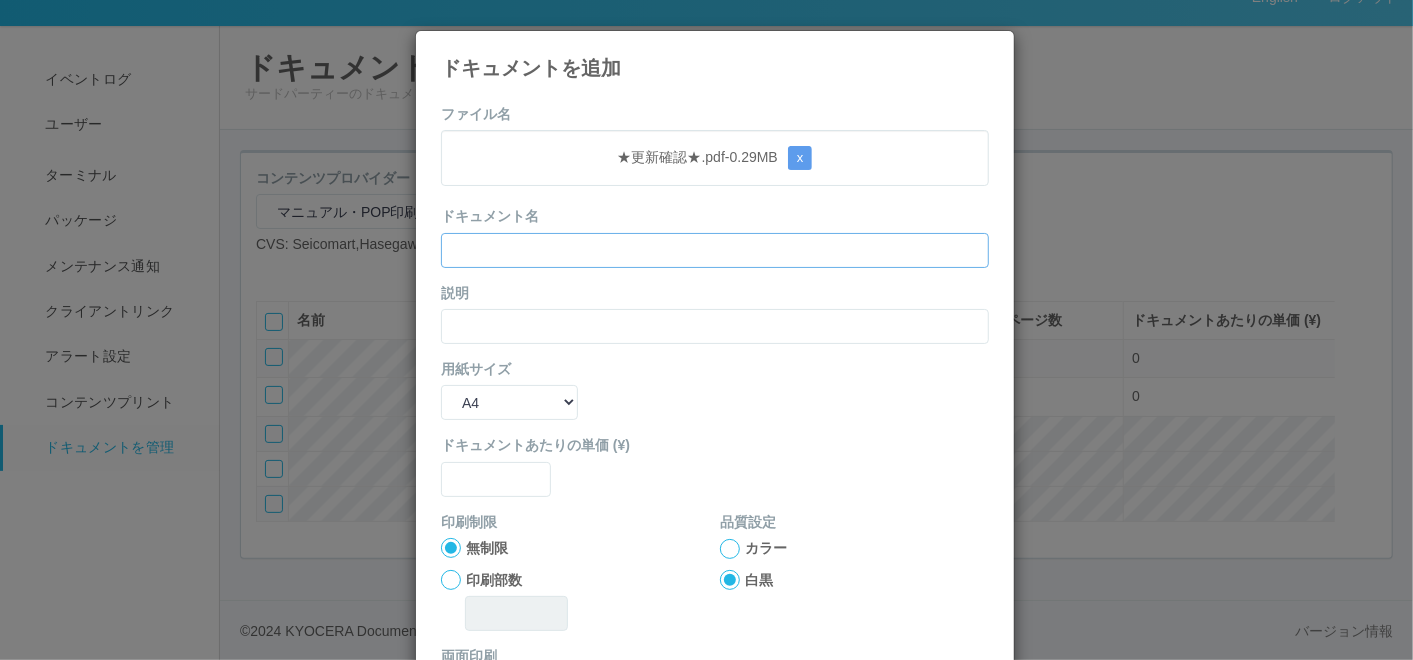 click at bounding box center (715, 250) 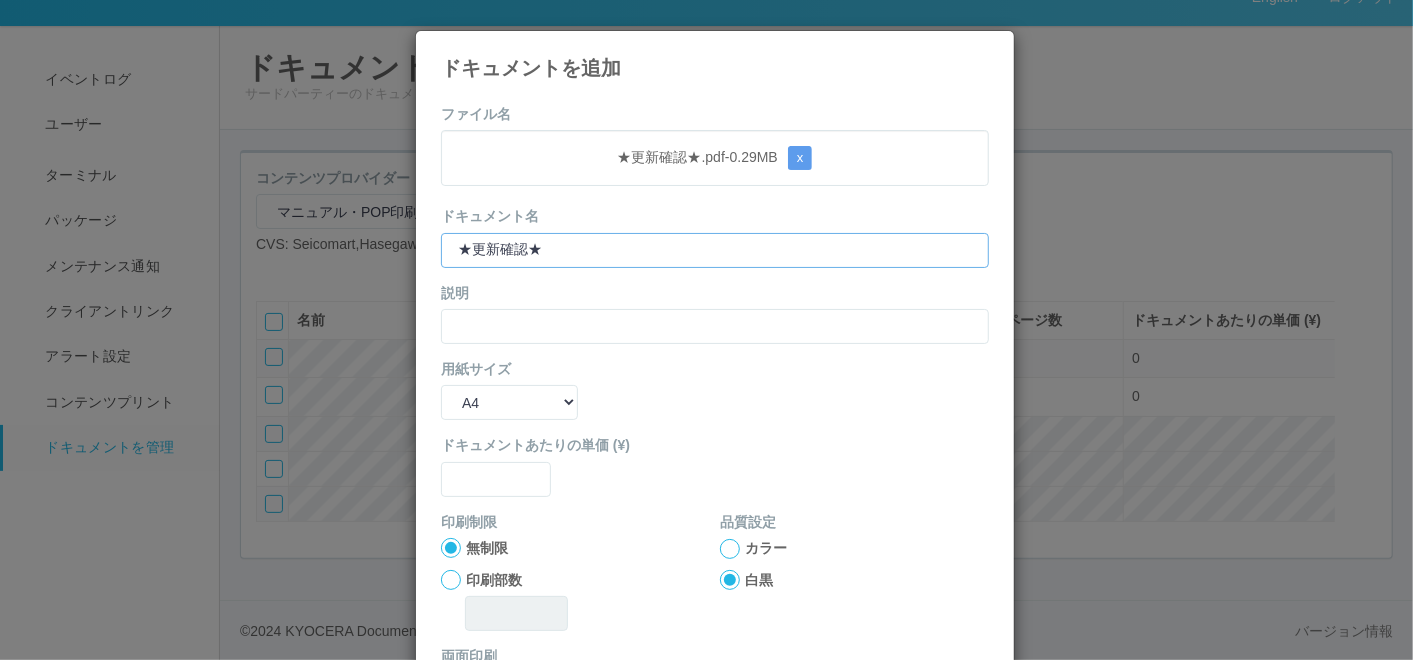 type on "★更新確認★" 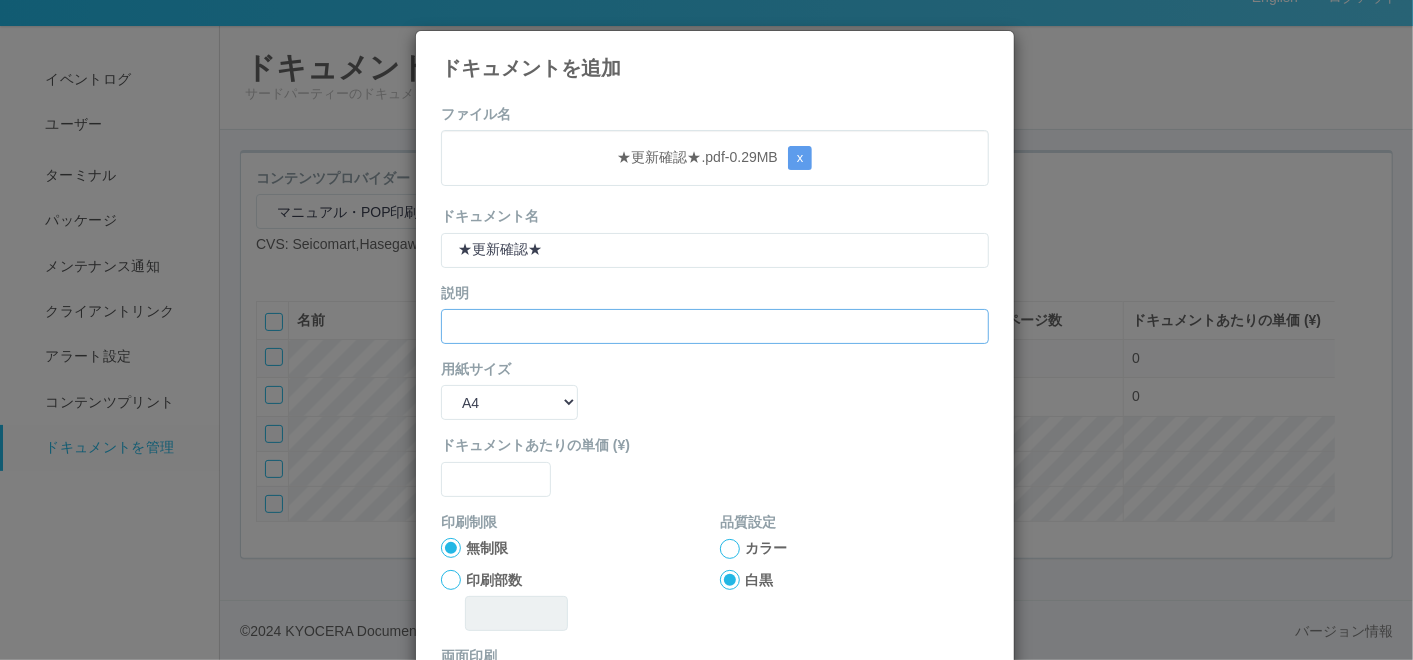 click at bounding box center [715, 326] 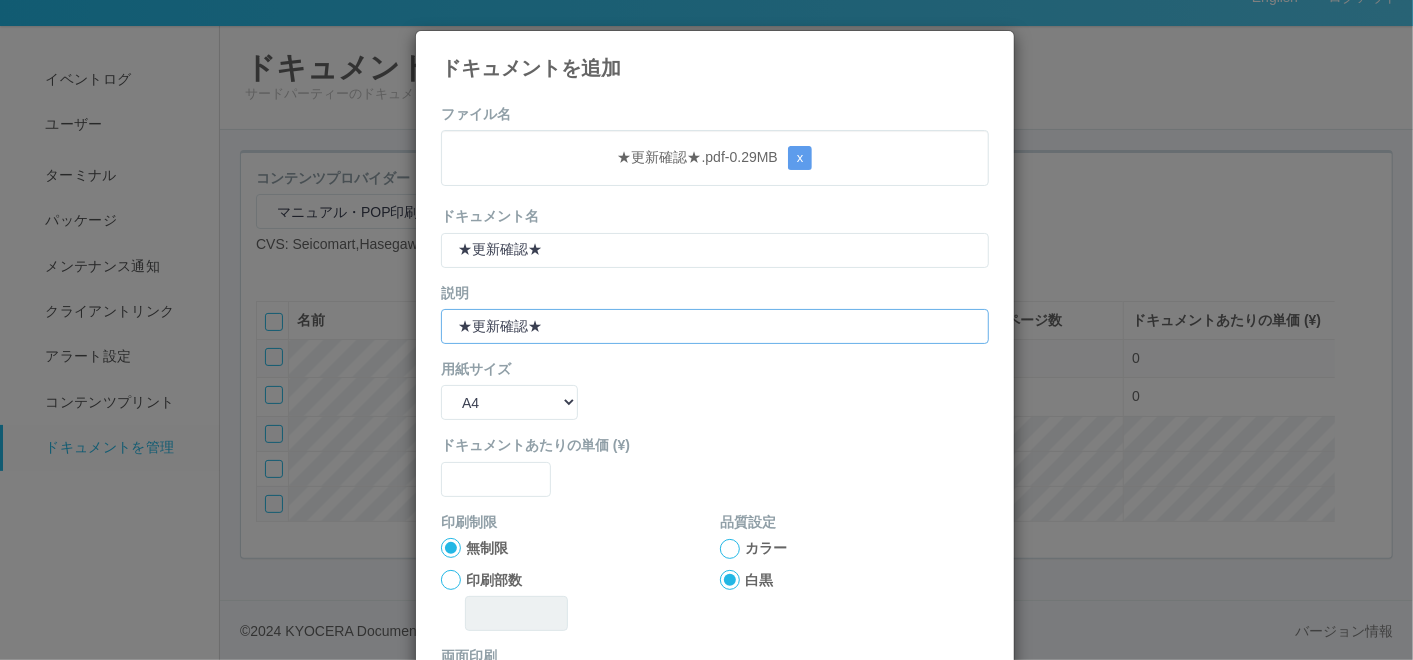 type on "★更新確認★" 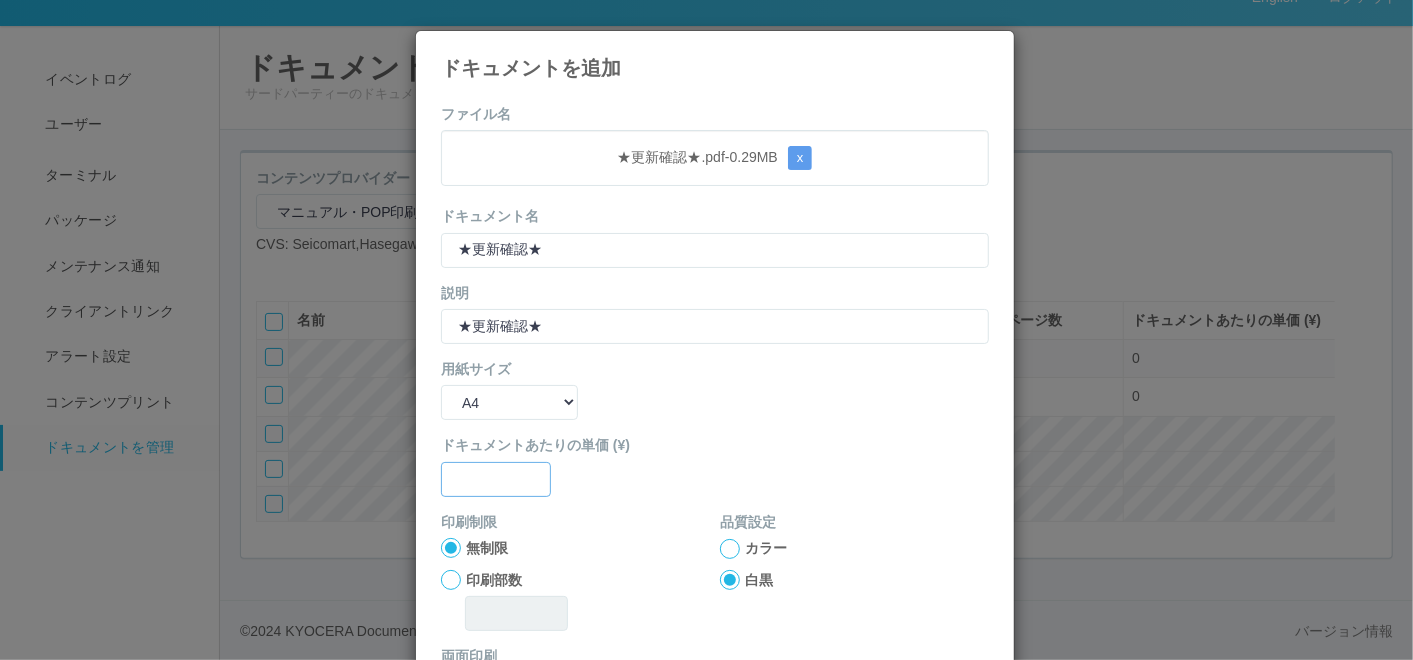 click at bounding box center [496, 479] 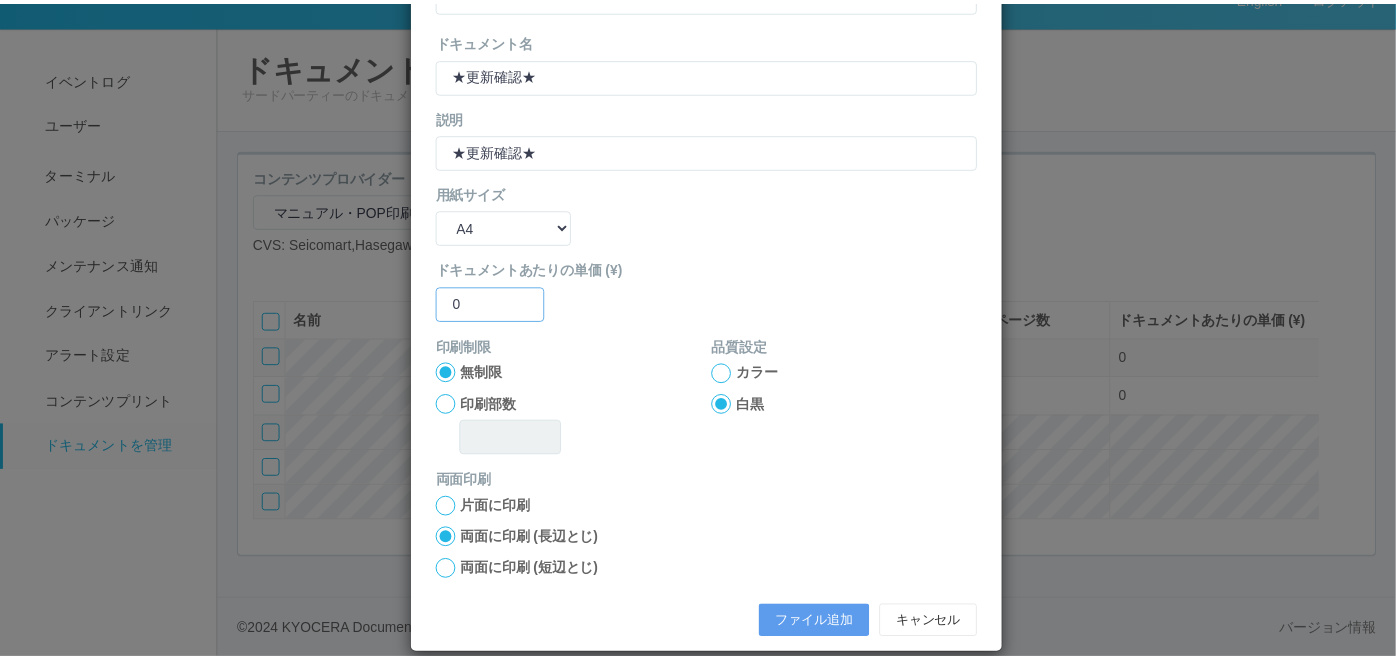 scroll, scrollTop: 199, scrollLeft: 0, axis: vertical 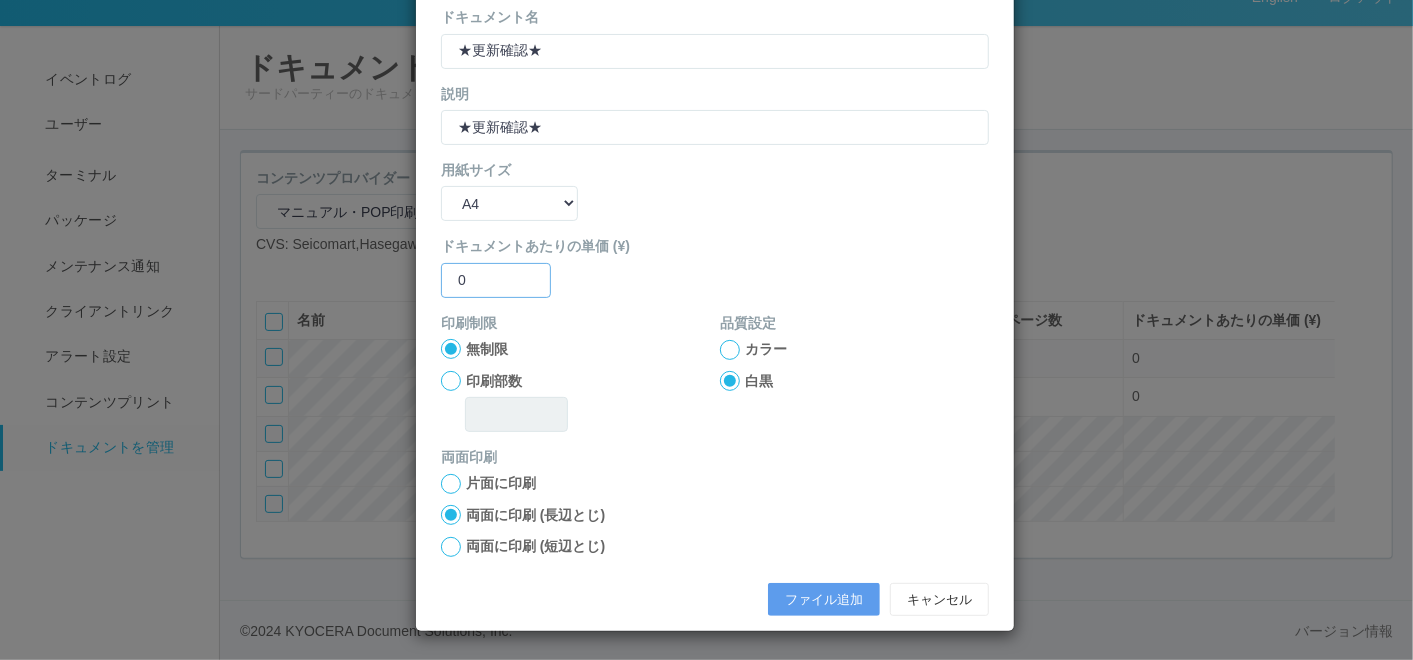 type on "0" 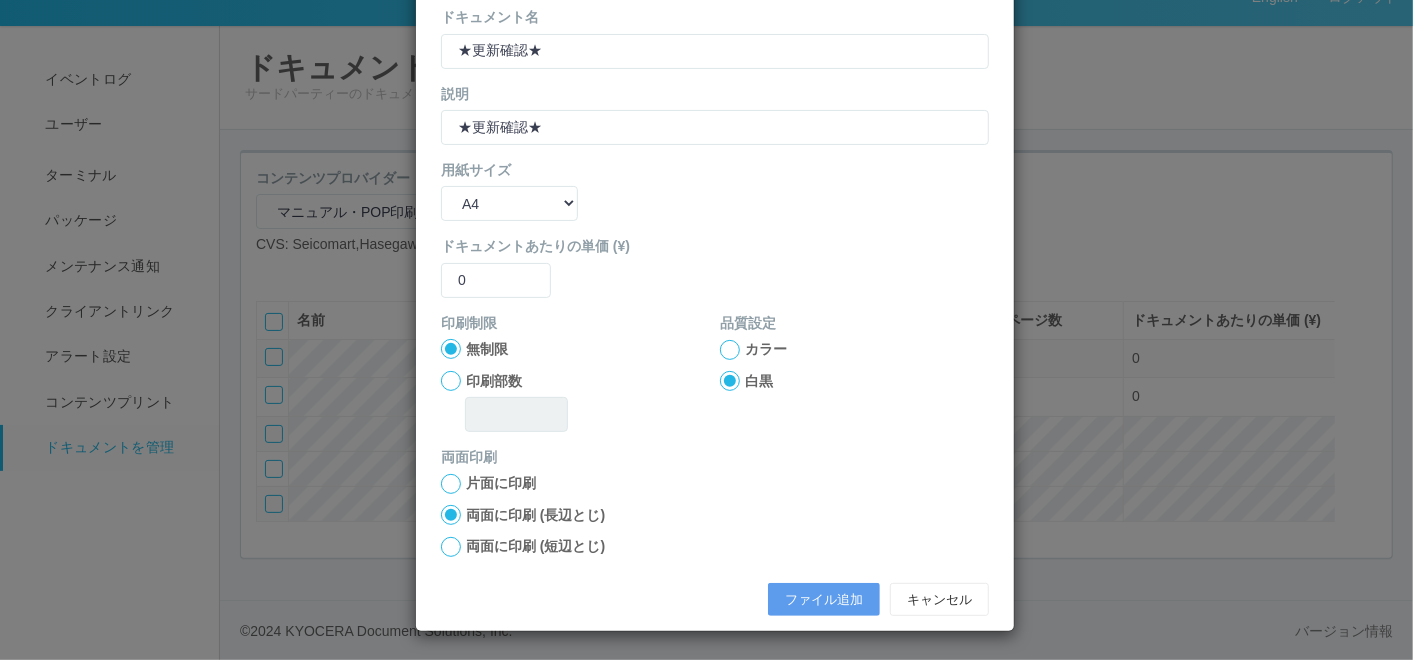 click at bounding box center (730, 350) 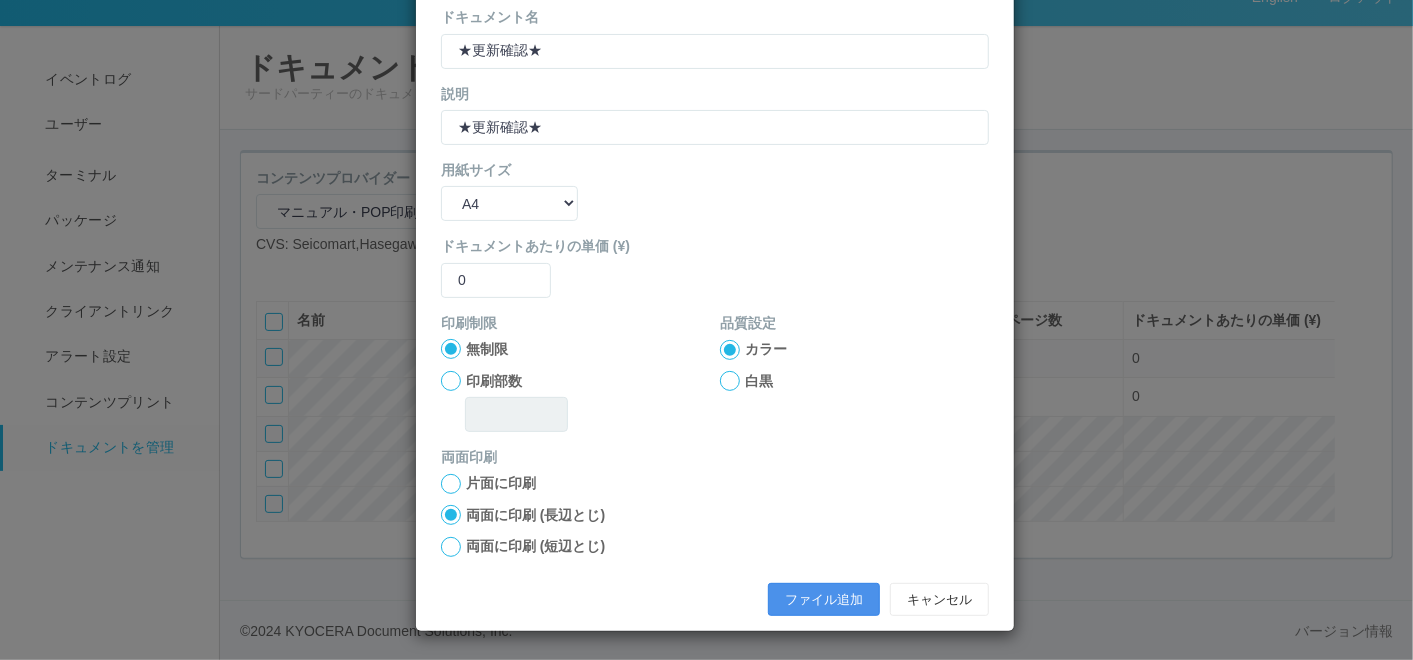 click on "ファイル追加" at bounding box center (824, 600) 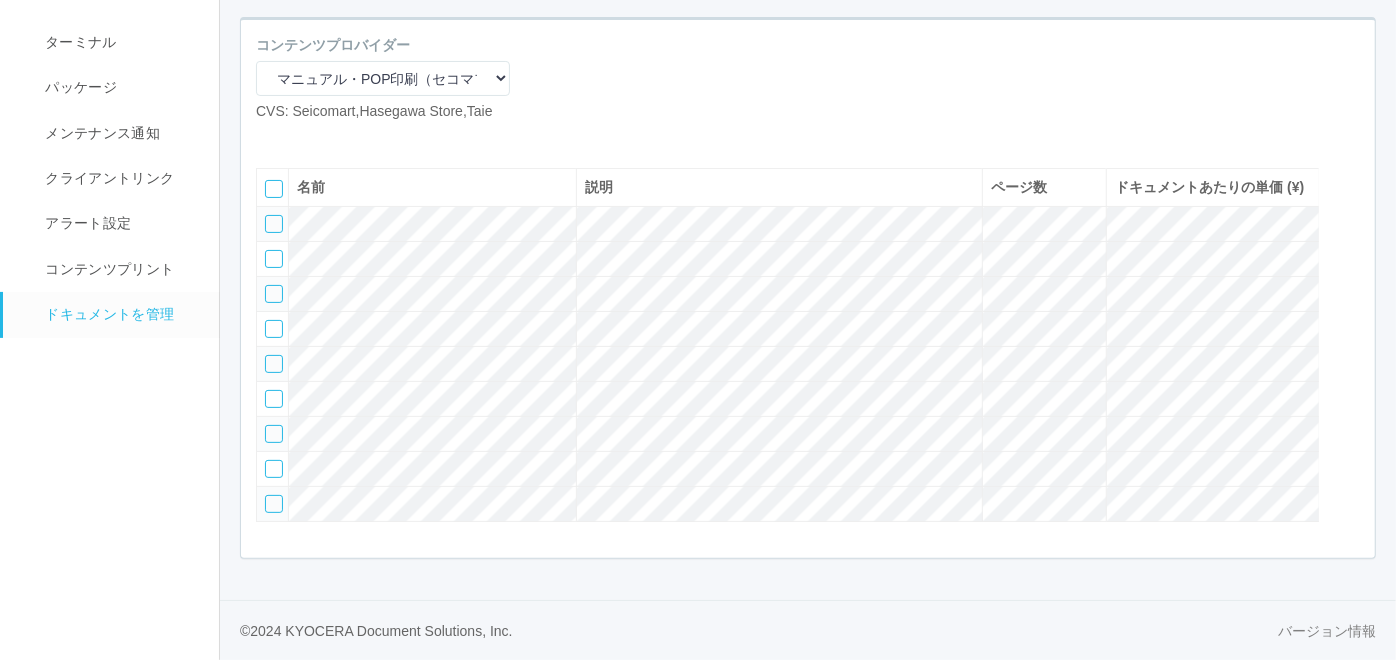 scroll, scrollTop: 245, scrollLeft: 0, axis: vertical 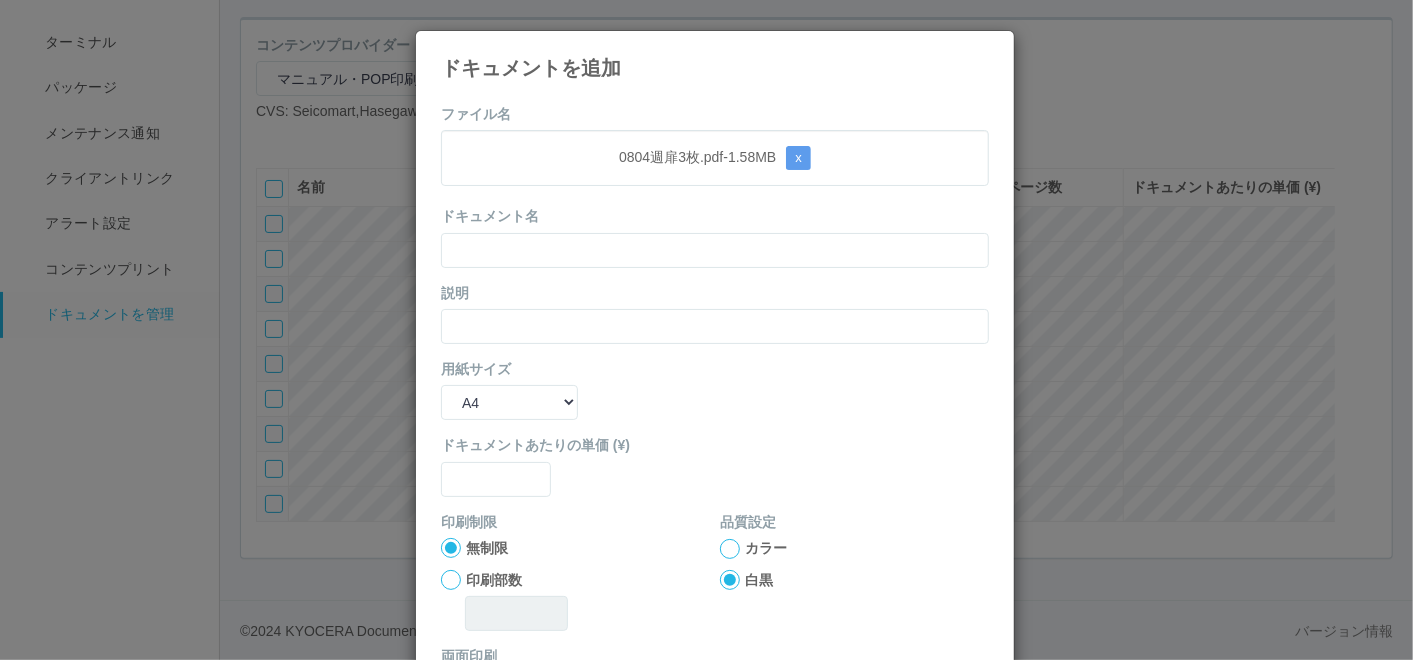 drag, startPoint x: 568, startPoint y: 187, endPoint x: 568, endPoint y: 198, distance: 11 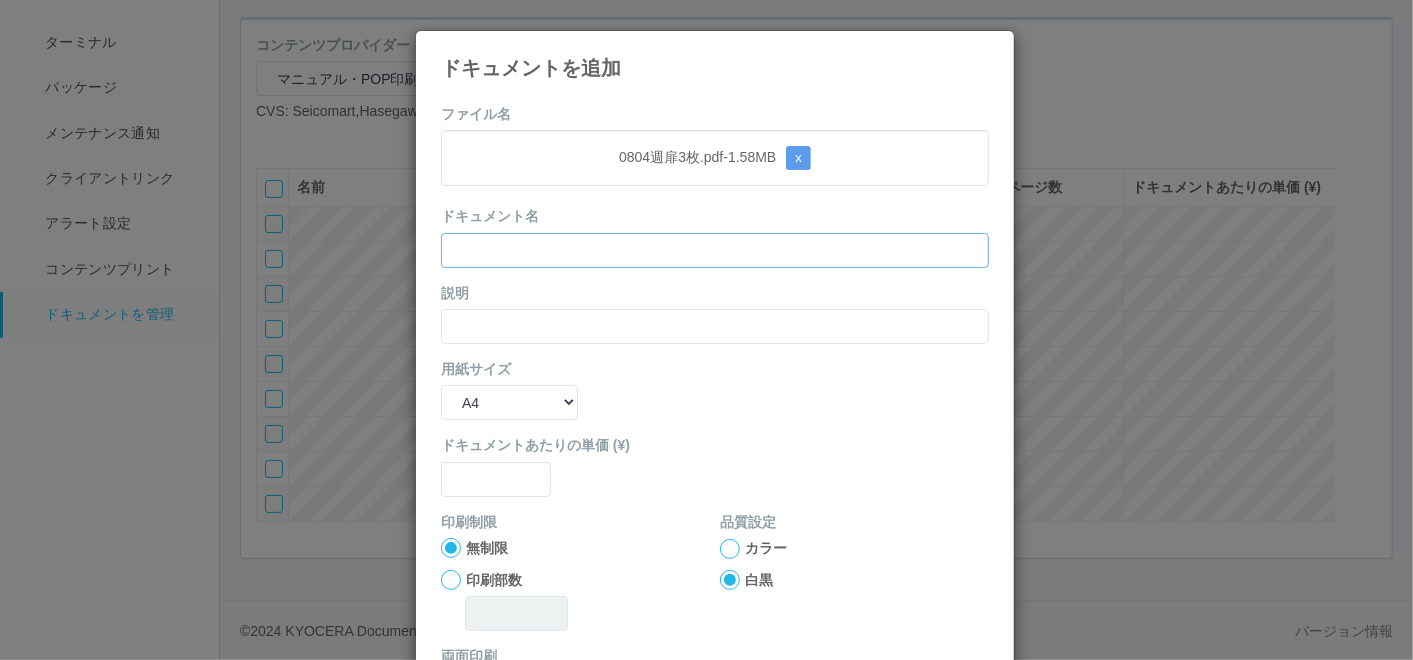click at bounding box center (715, 250) 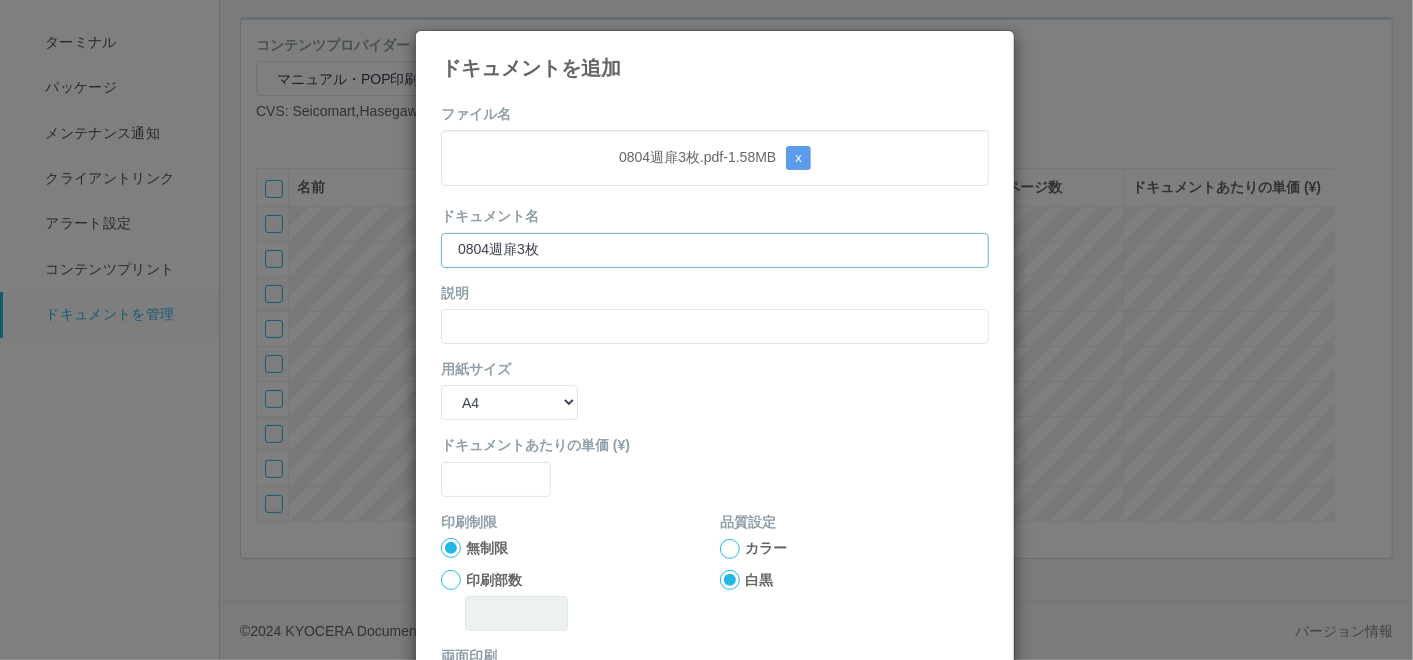 type on "0804週扉3枚" 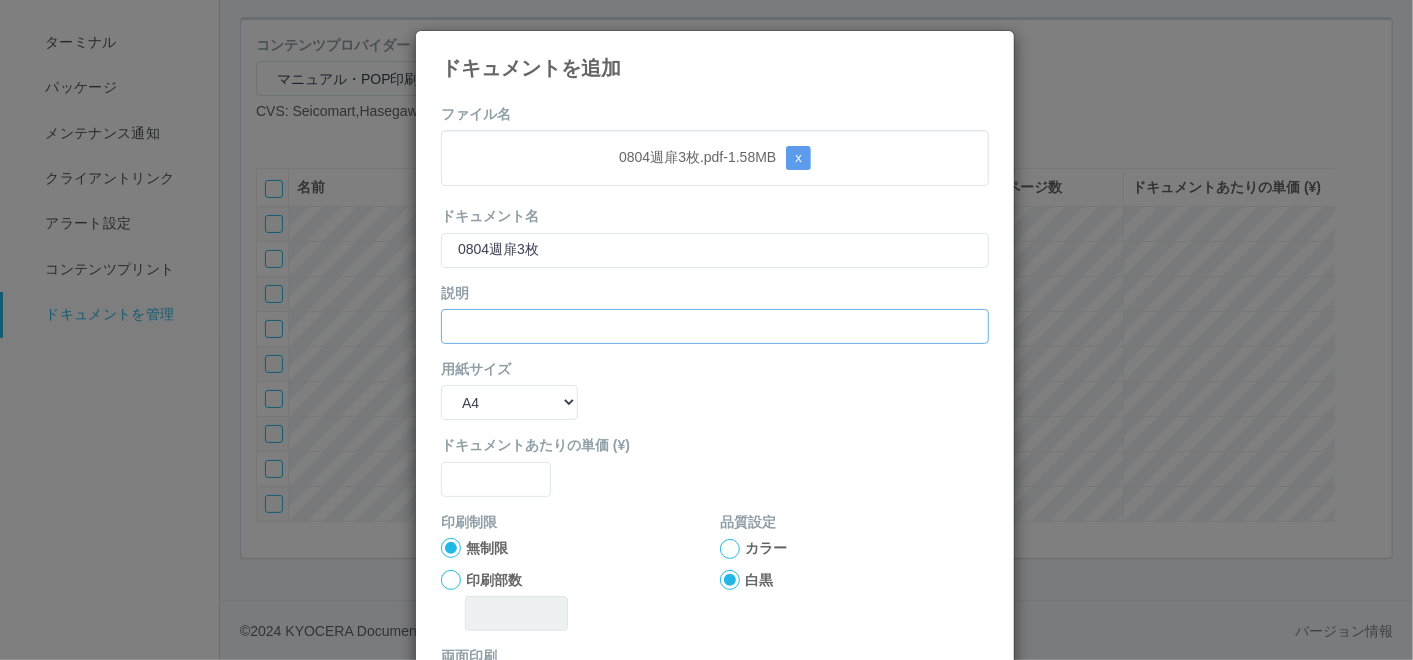 click at bounding box center [715, 326] 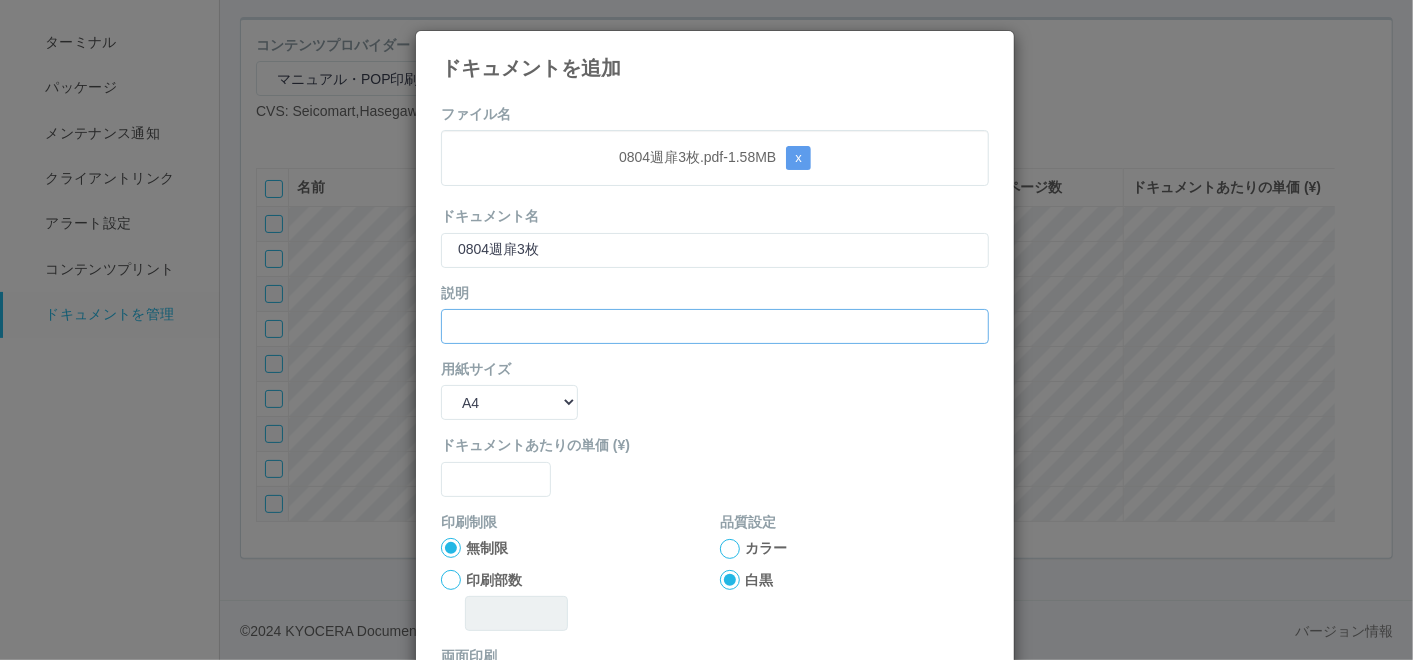 paste on "0804週扉3枚" 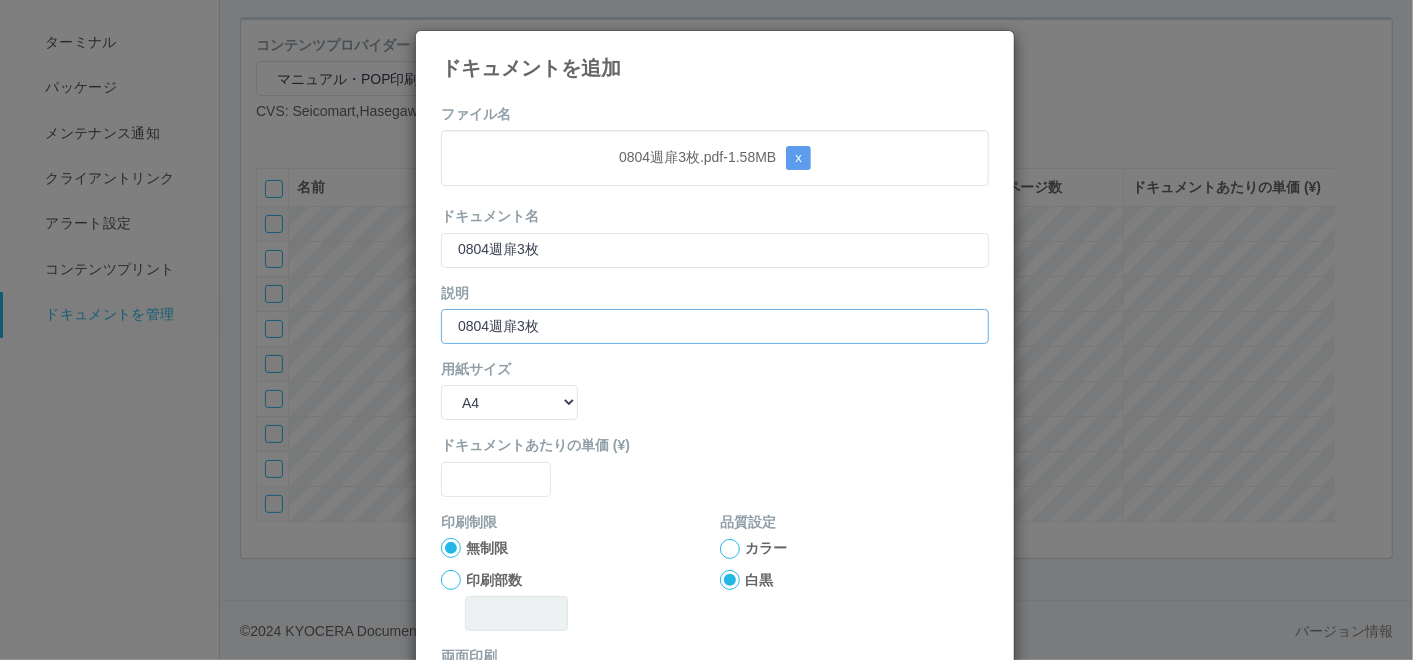 type on "0804週扉3枚" 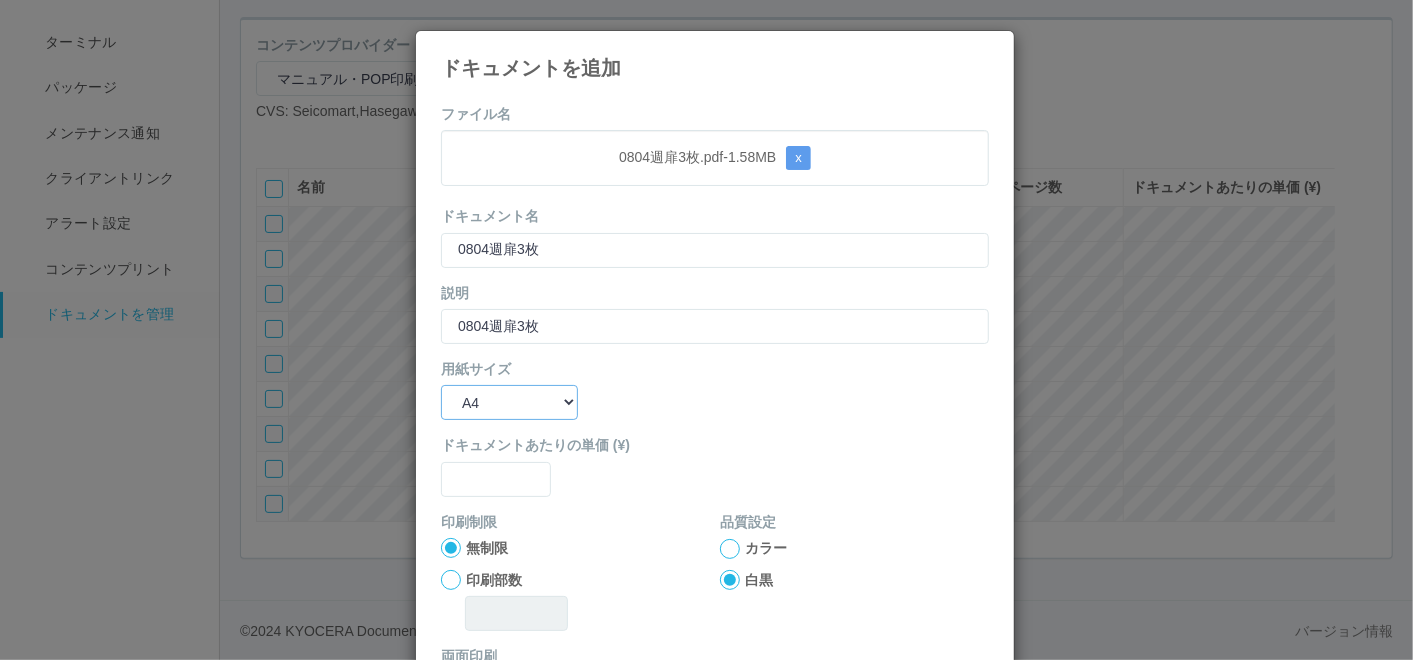 drag, startPoint x: 474, startPoint y: 398, endPoint x: 480, endPoint y: 421, distance: 23.769728 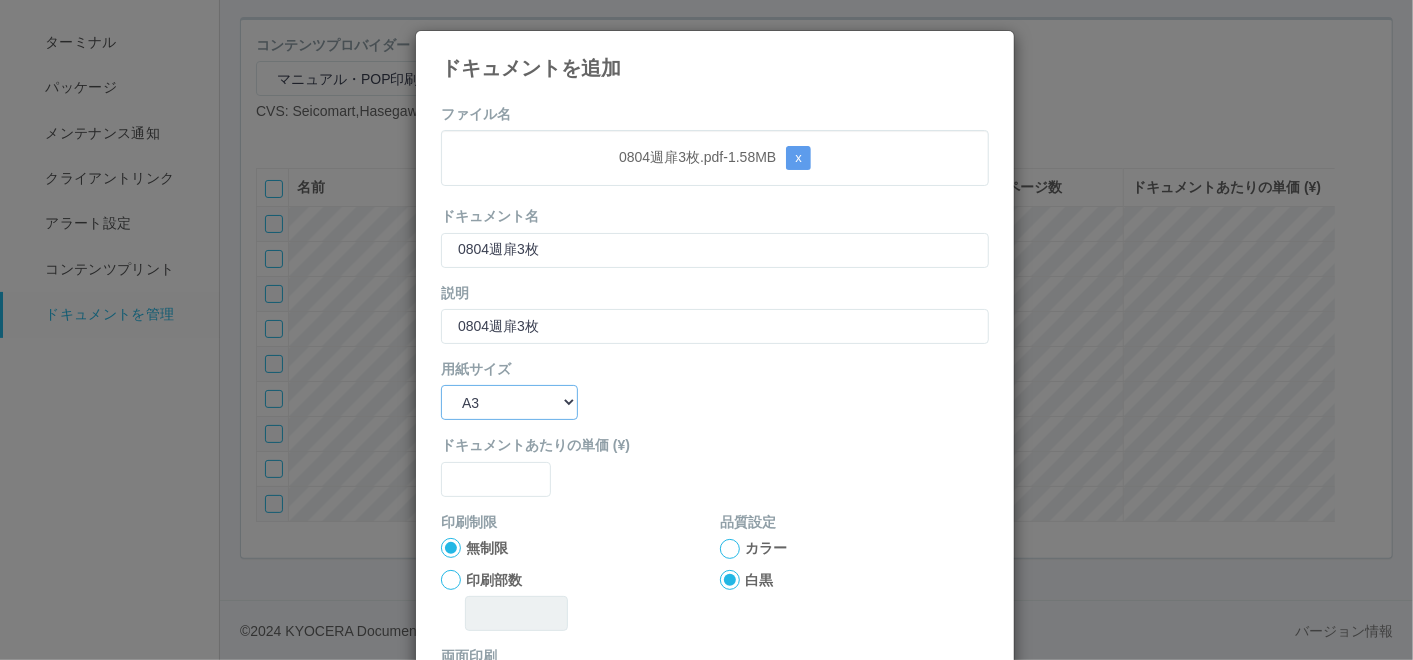 click on "B5 A4 B4 A3" at bounding box center [509, 402] 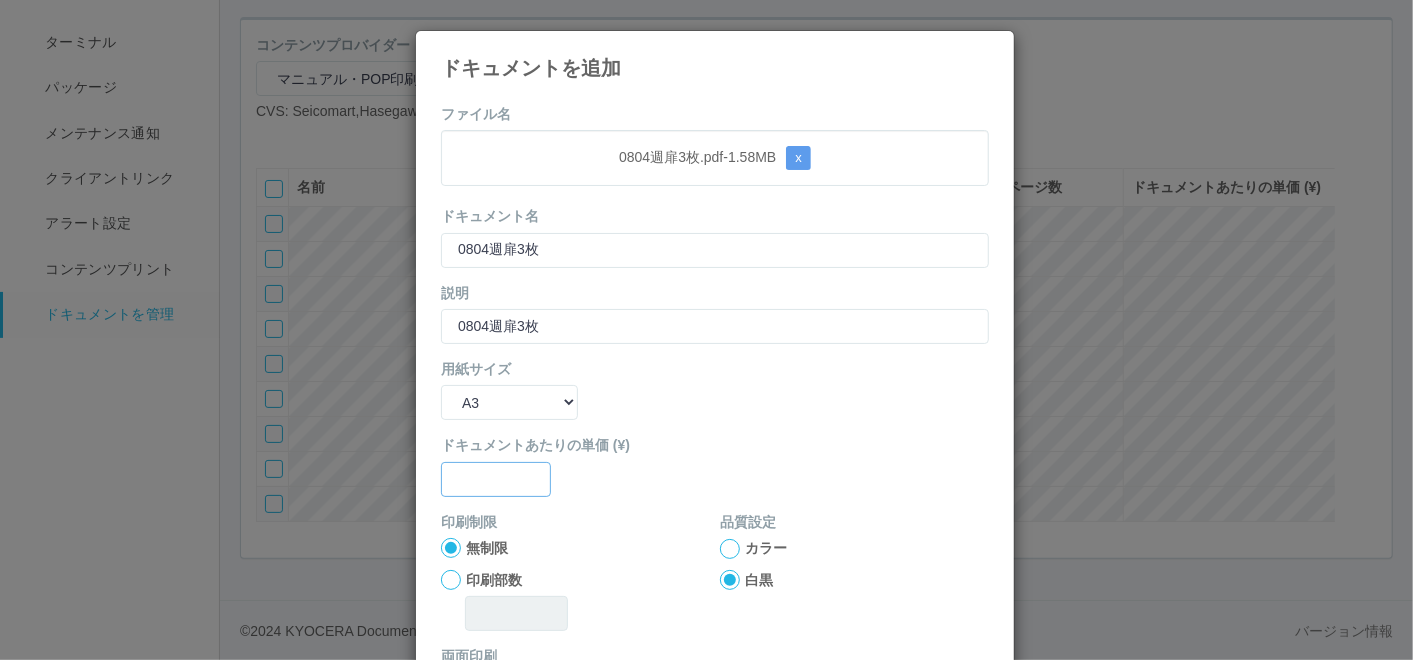click at bounding box center [496, 479] 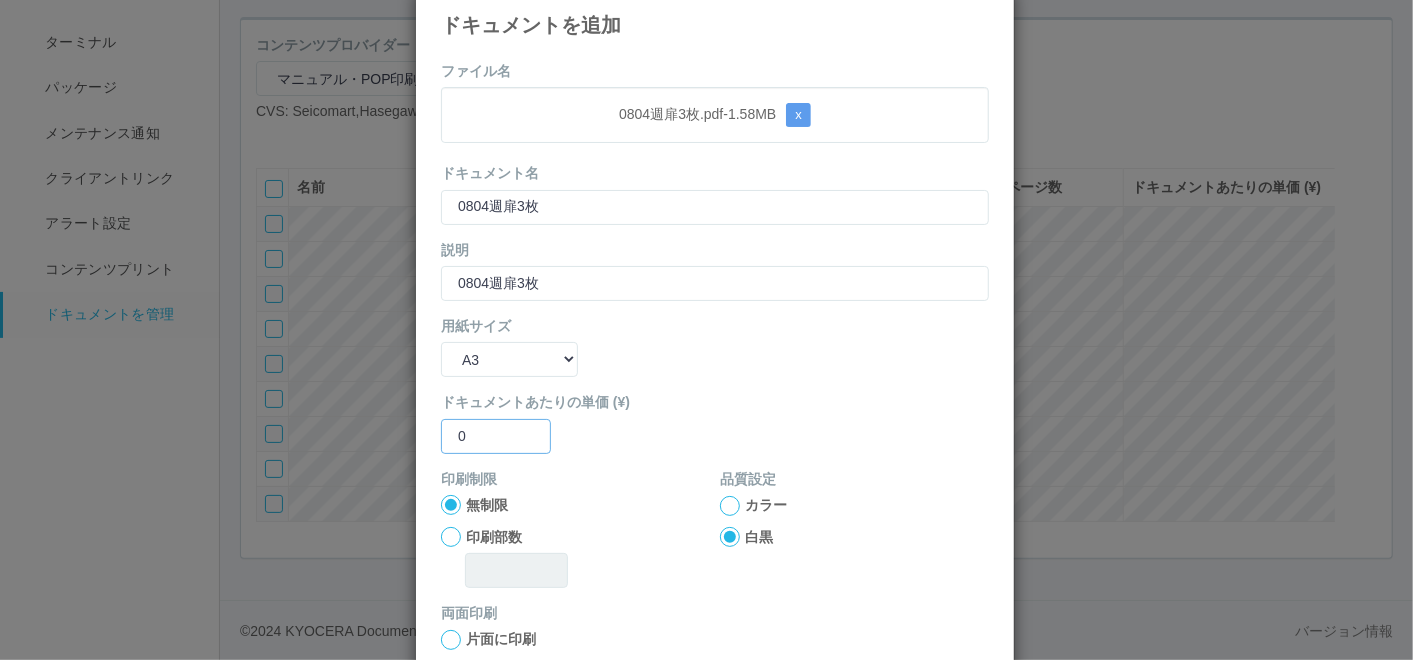 scroll, scrollTop: 111, scrollLeft: 0, axis: vertical 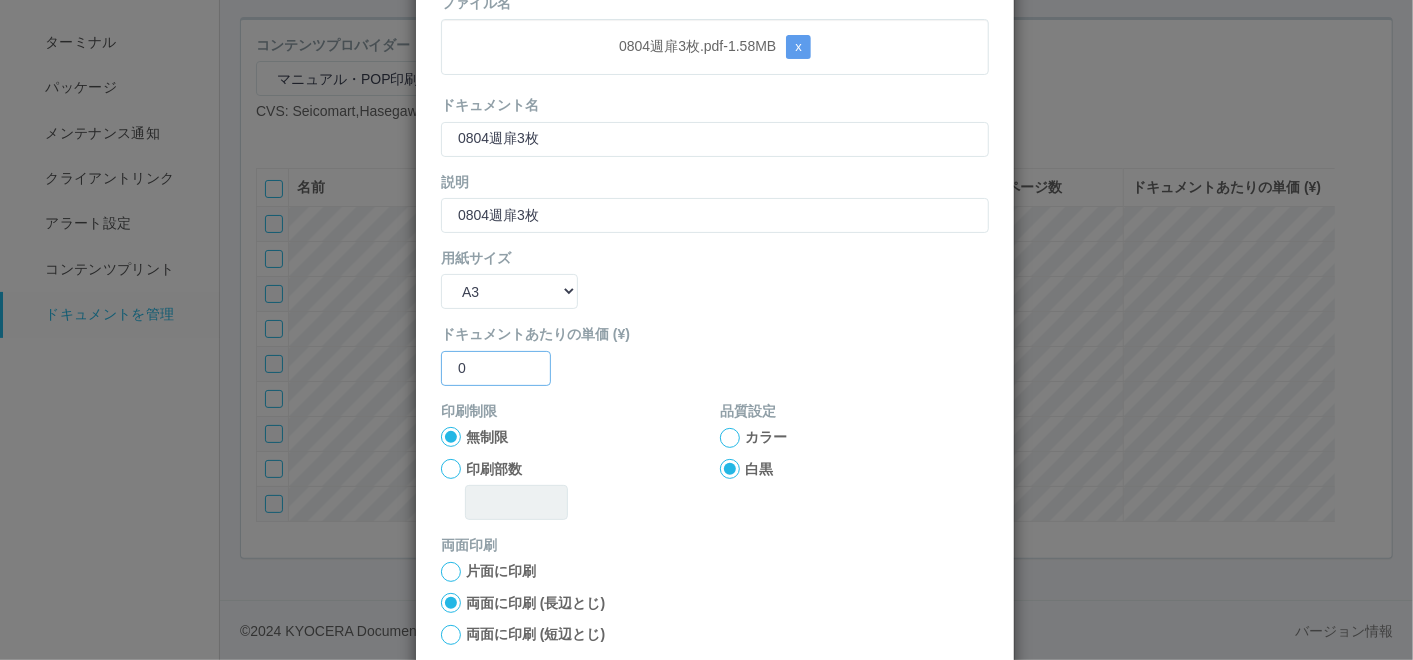 type on "0" 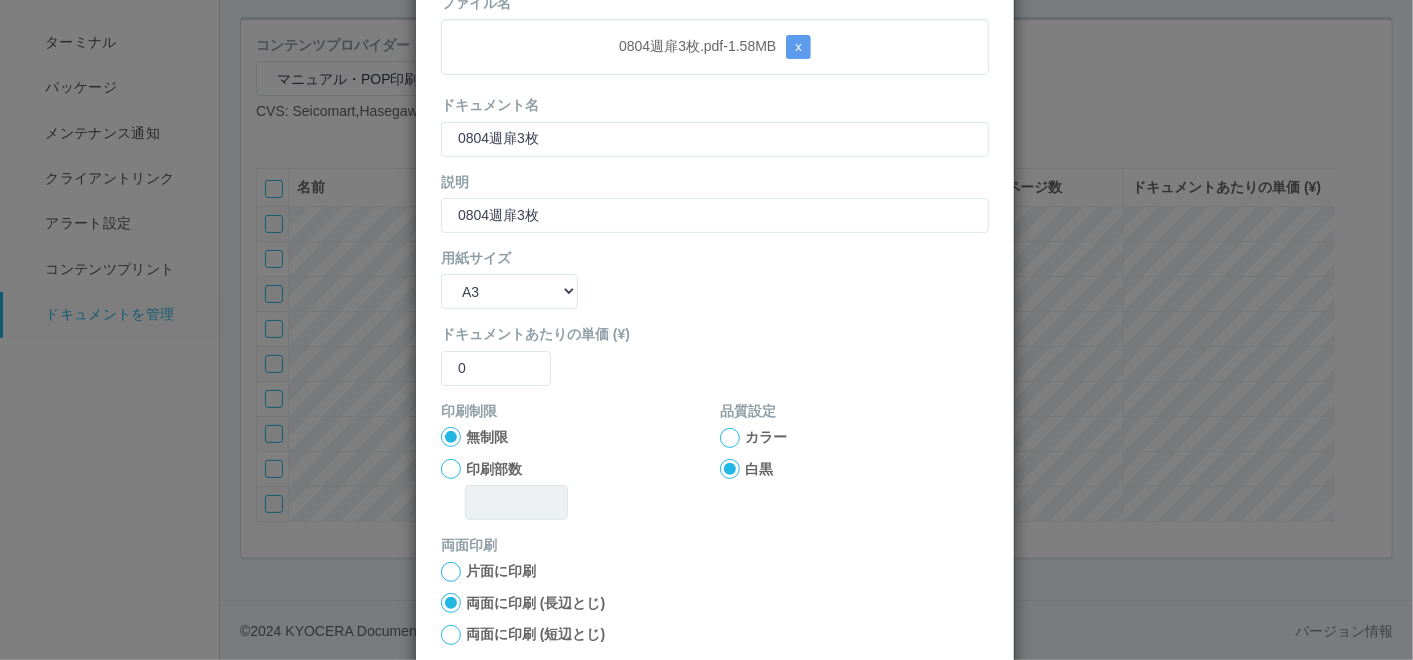 click at bounding box center (730, 438) 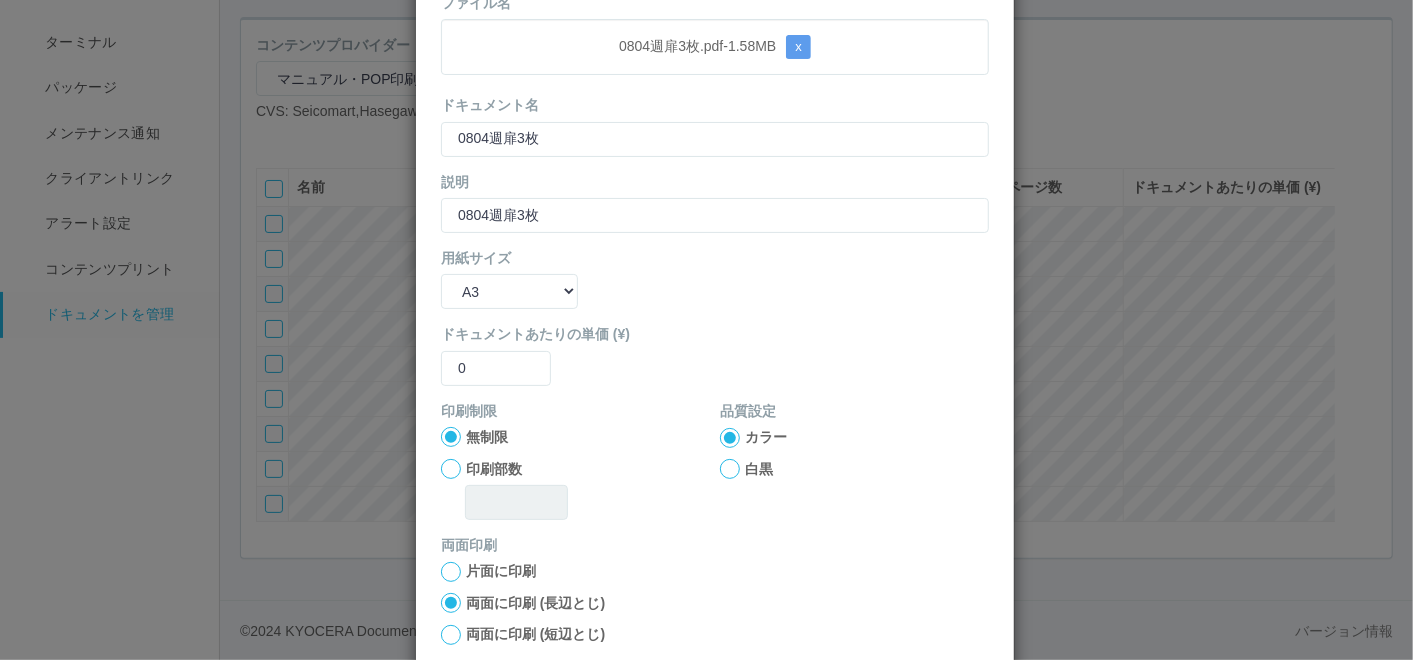 scroll, scrollTop: 199, scrollLeft: 0, axis: vertical 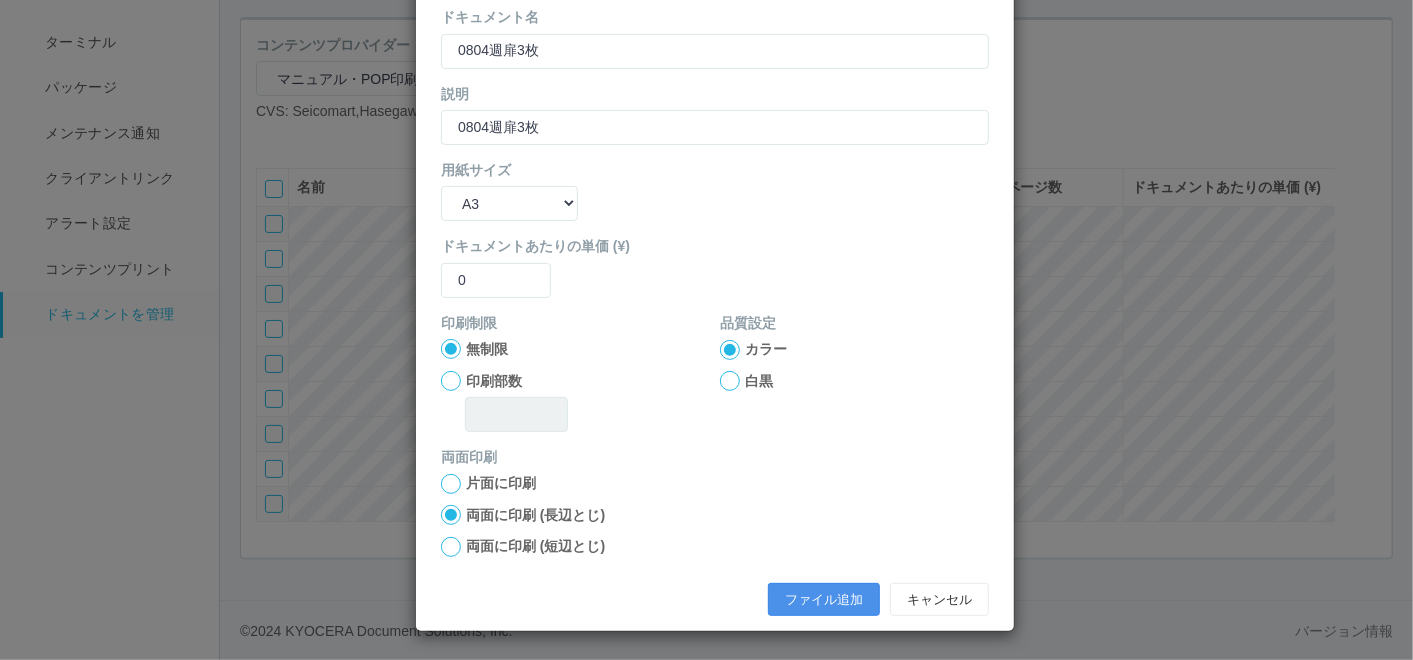click on "ファイル追加" at bounding box center [824, 600] 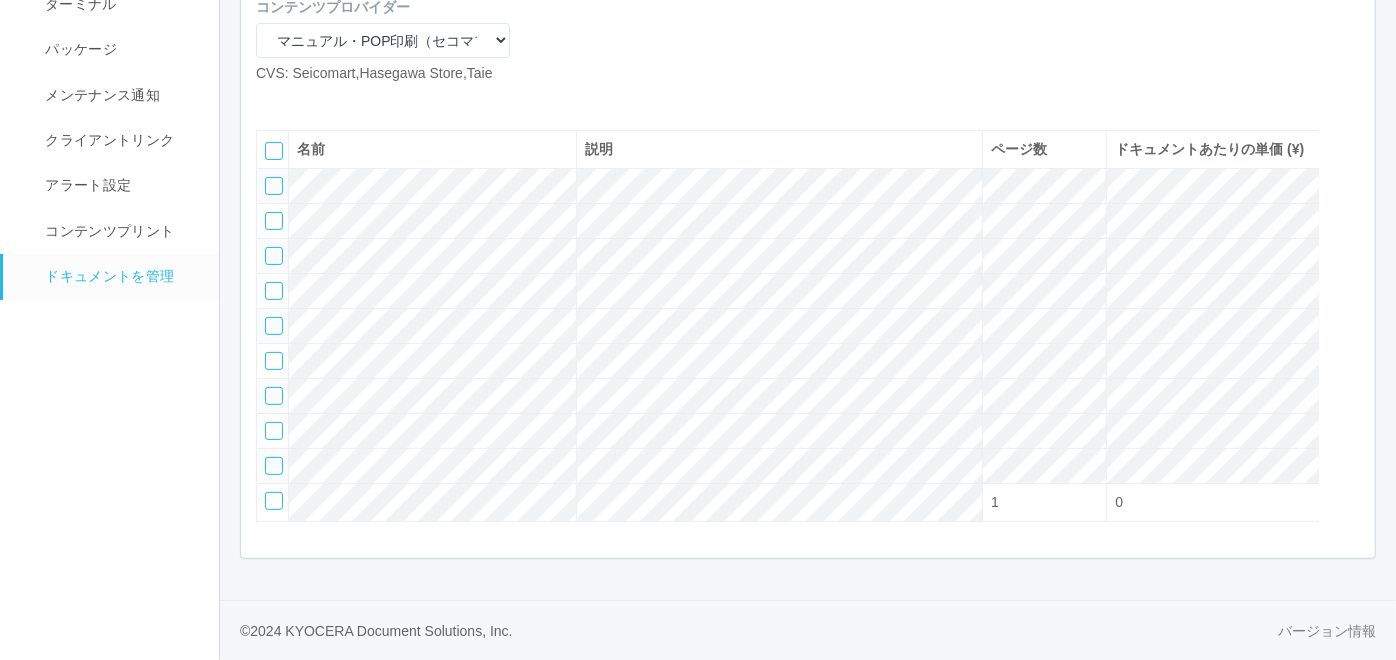 click at bounding box center [271, 100] 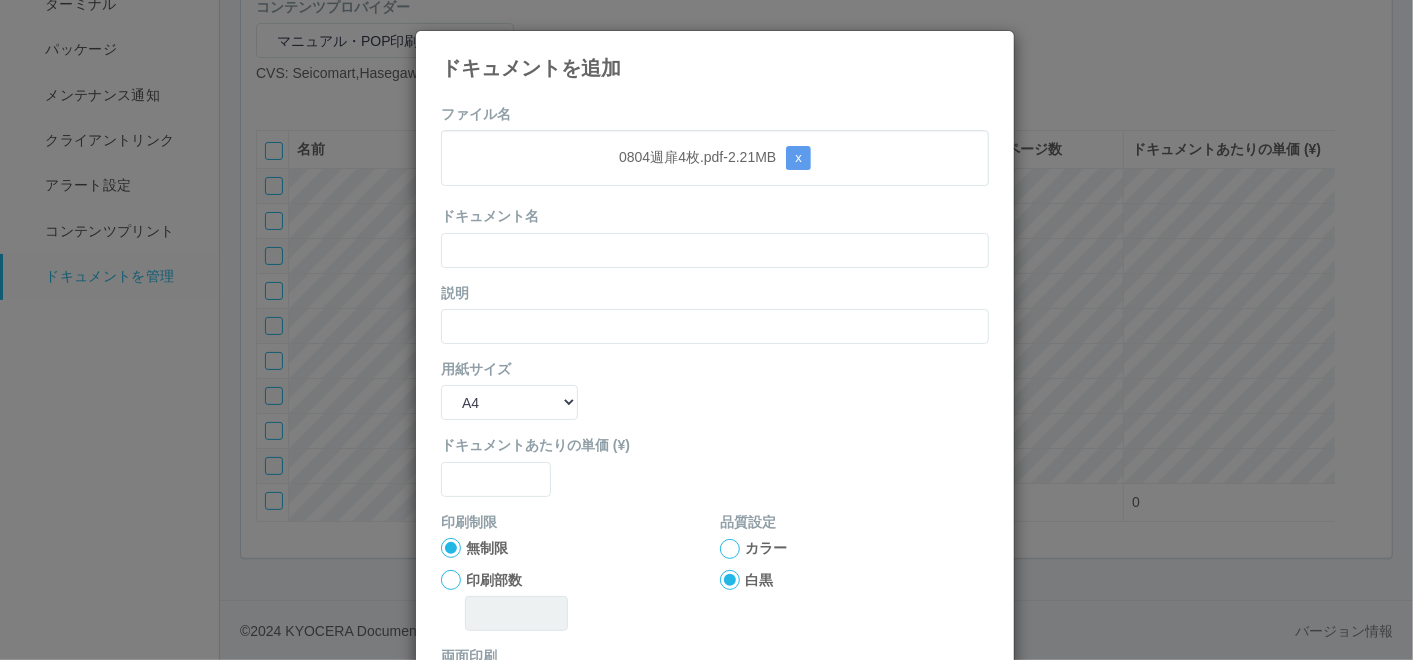 click on "0804週扉4枚.pdf  -  2.21  MB x" at bounding box center [715, 158] 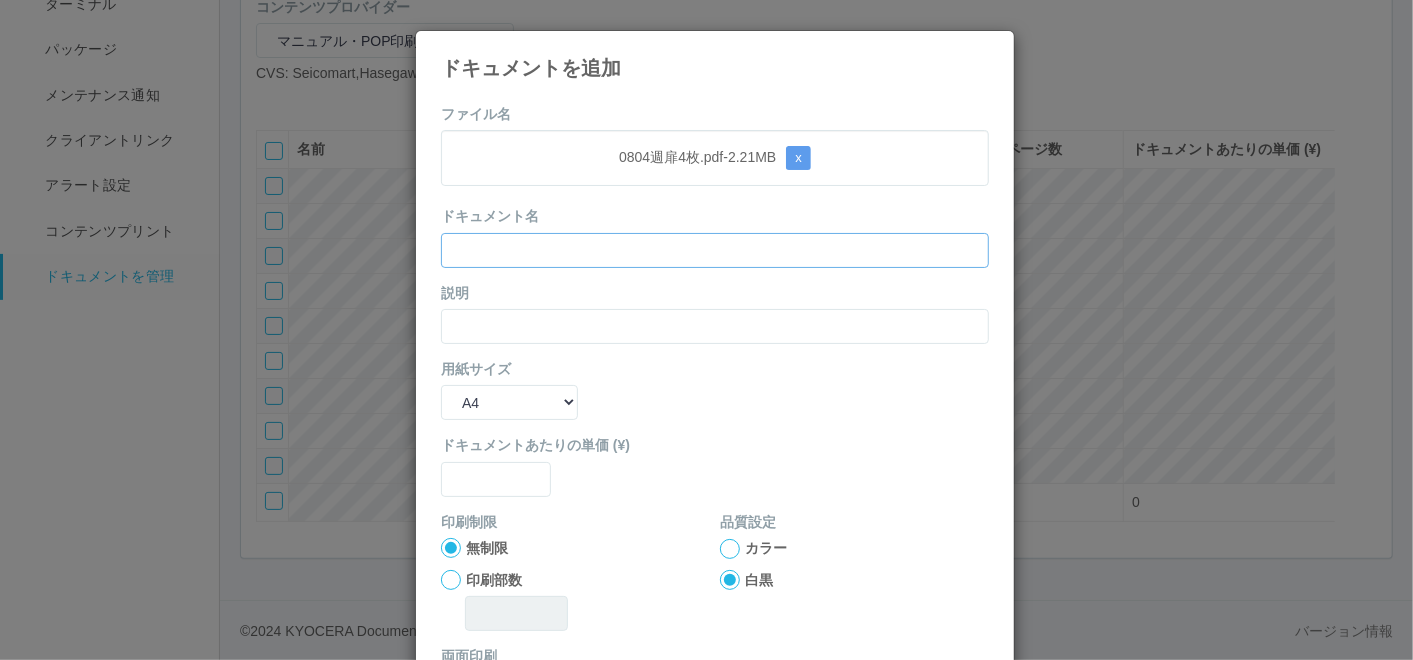 click at bounding box center (715, 250) 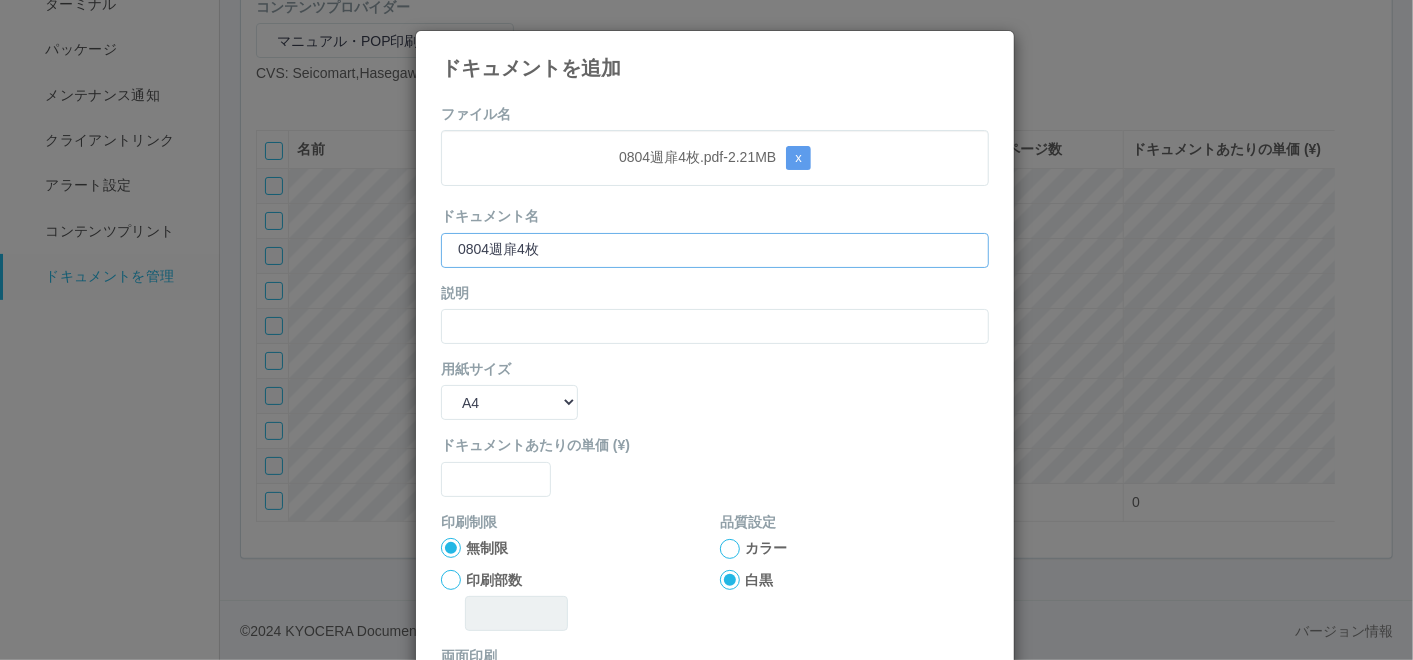 type on "0804週扉4枚" 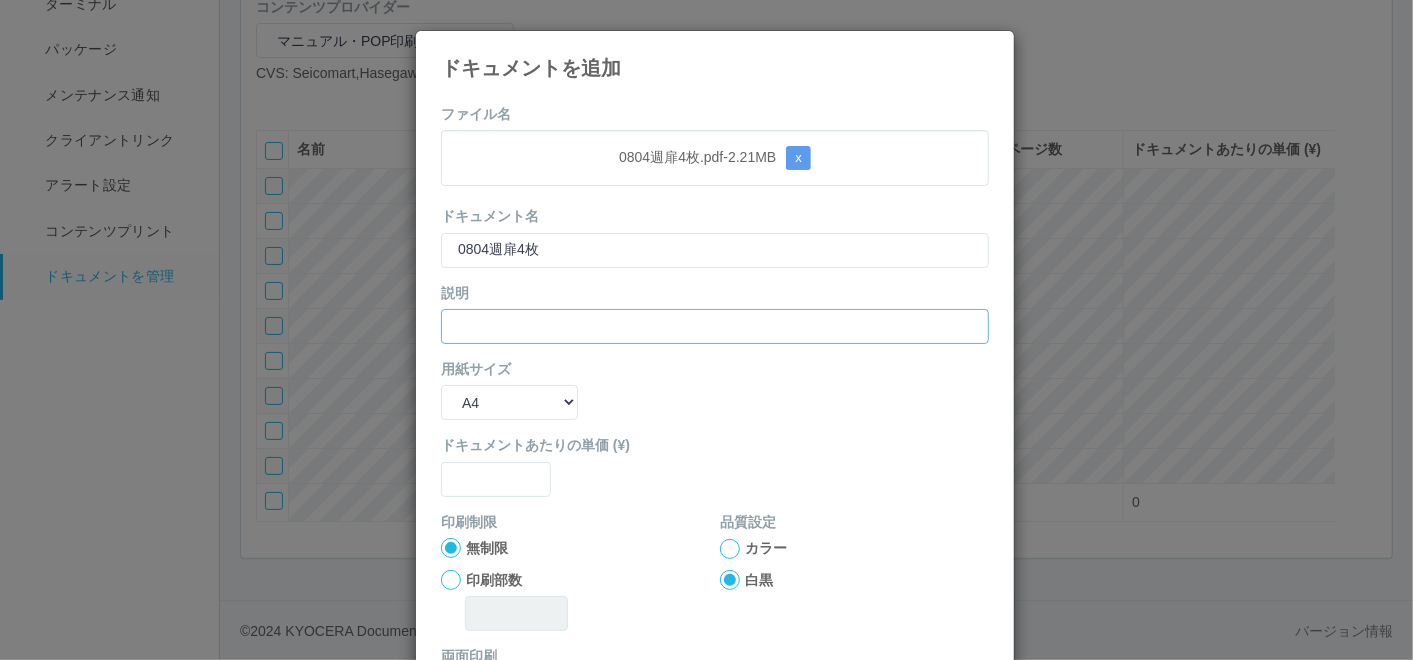 click at bounding box center (715, 326) 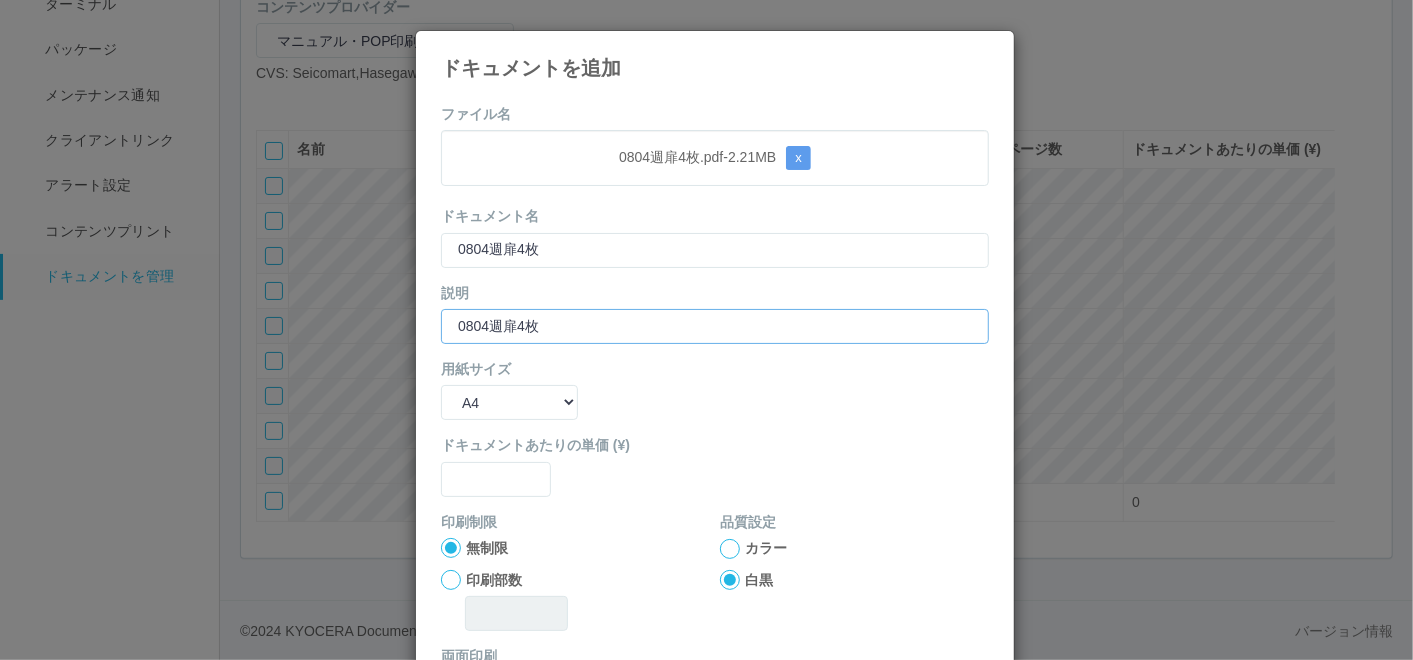 type on "0804週扉4枚" 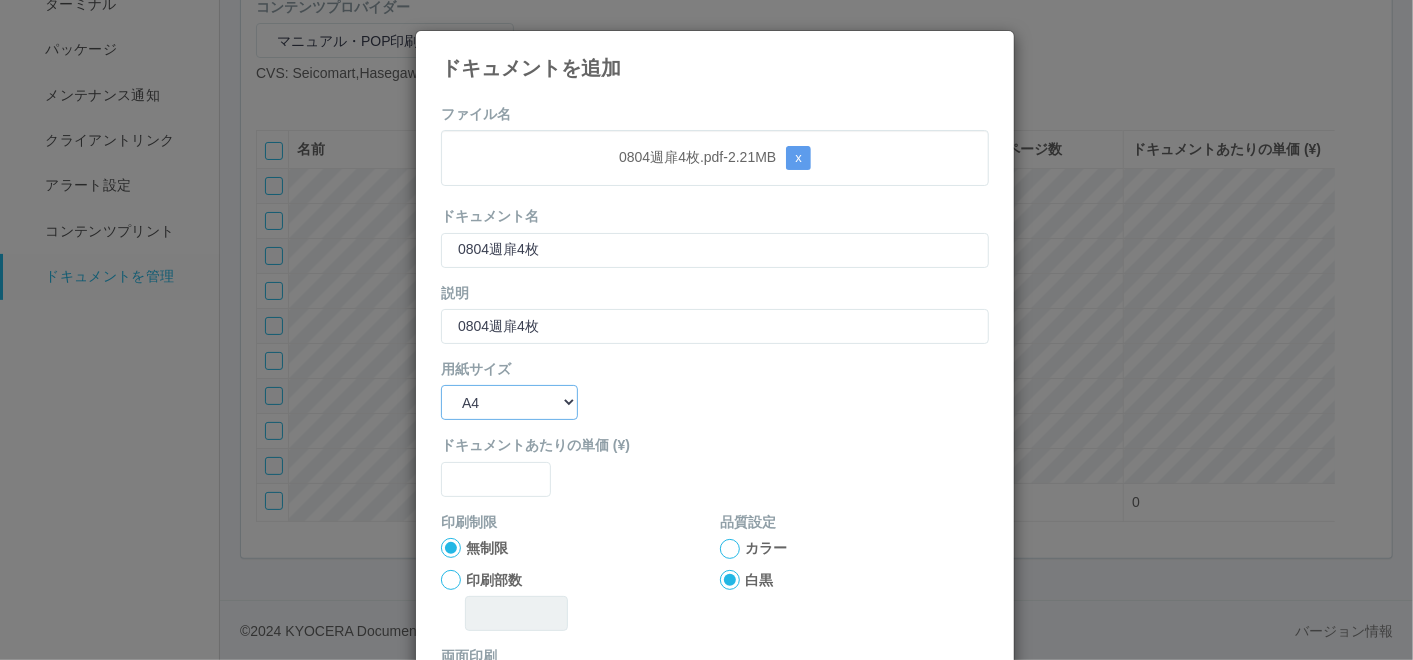 click on "B5 A4 B4 A3" at bounding box center [509, 402] 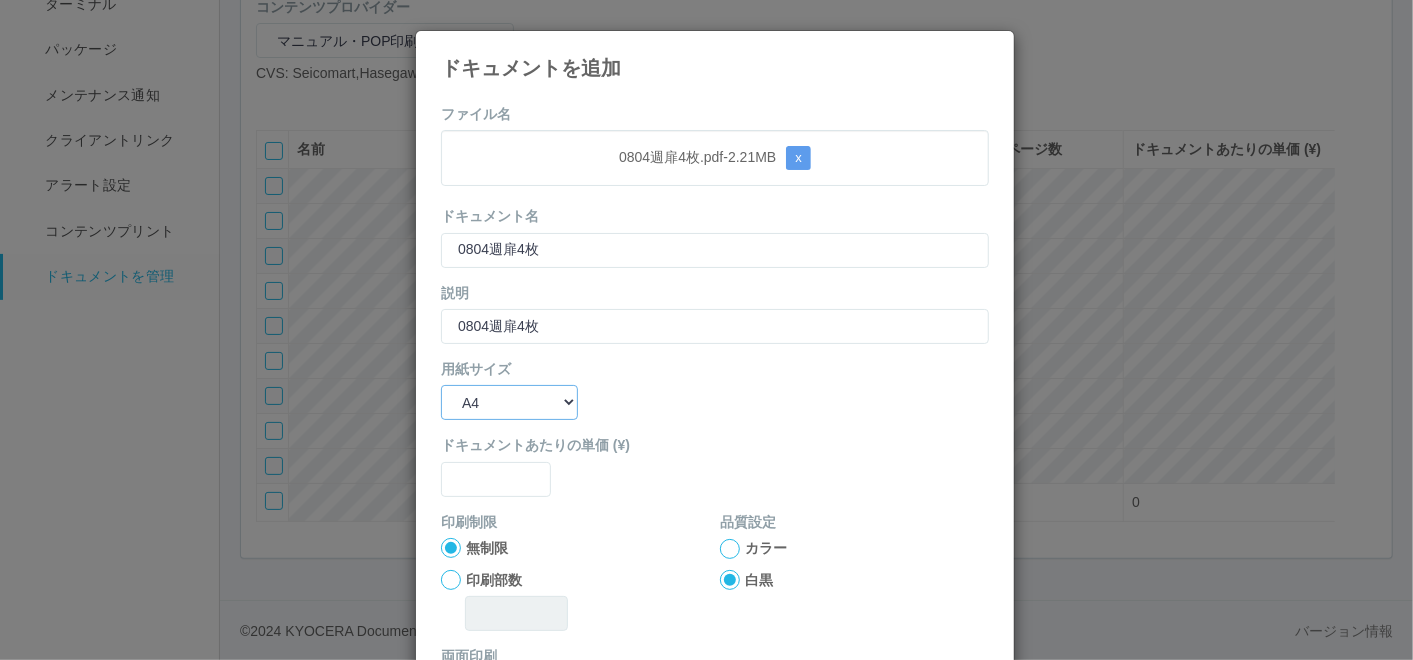 select on "A3" 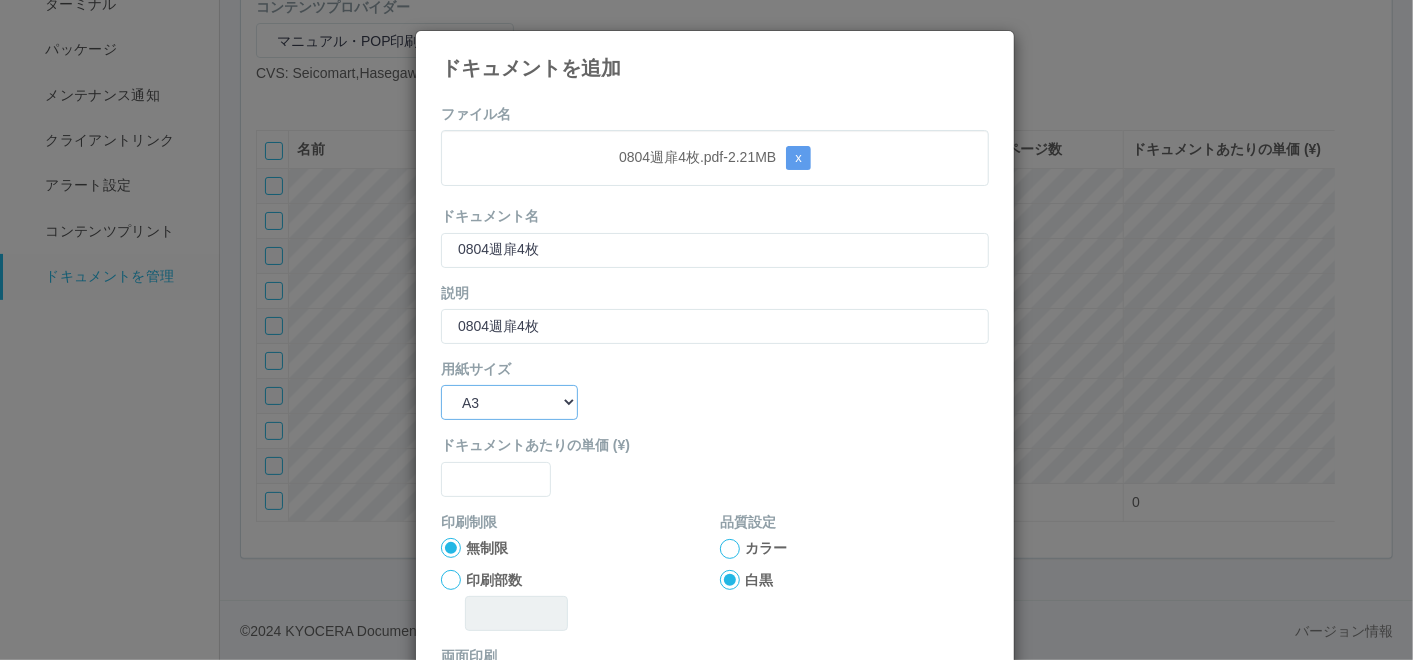 click on "B5 A4 B4 A3" at bounding box center (509, 402) 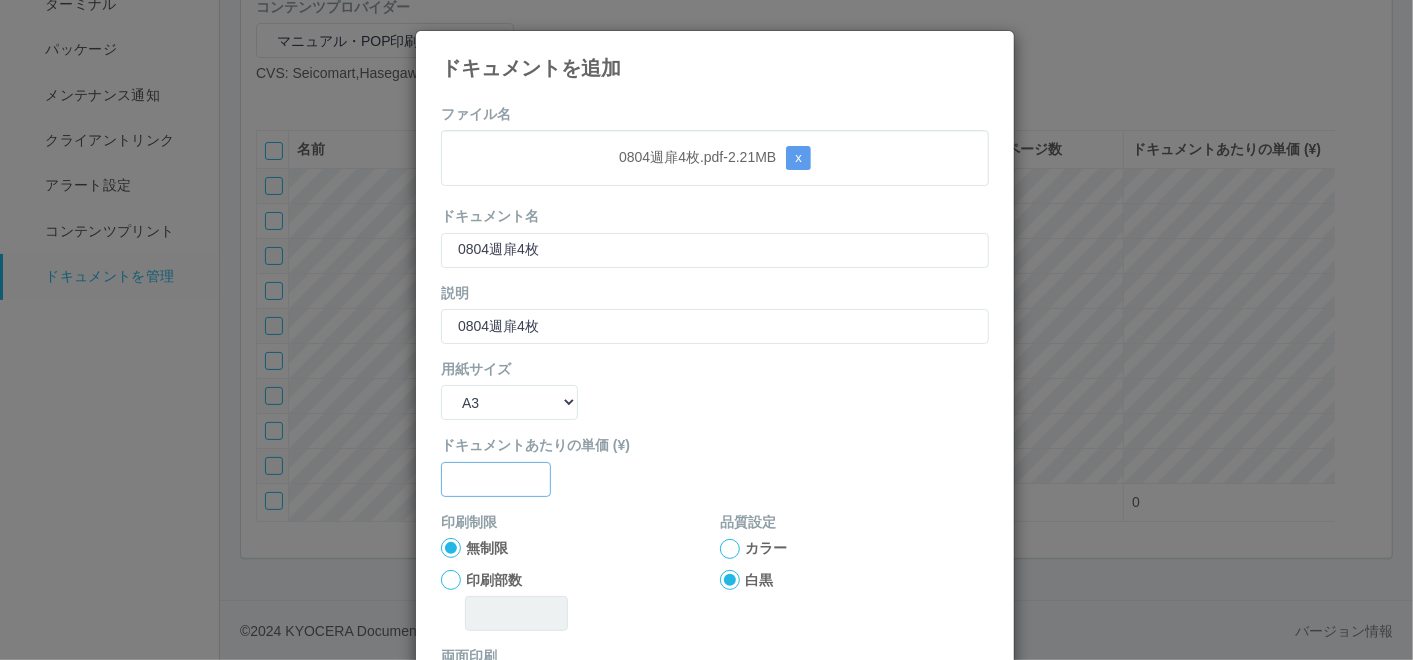 click at bounding box center [496, 479] 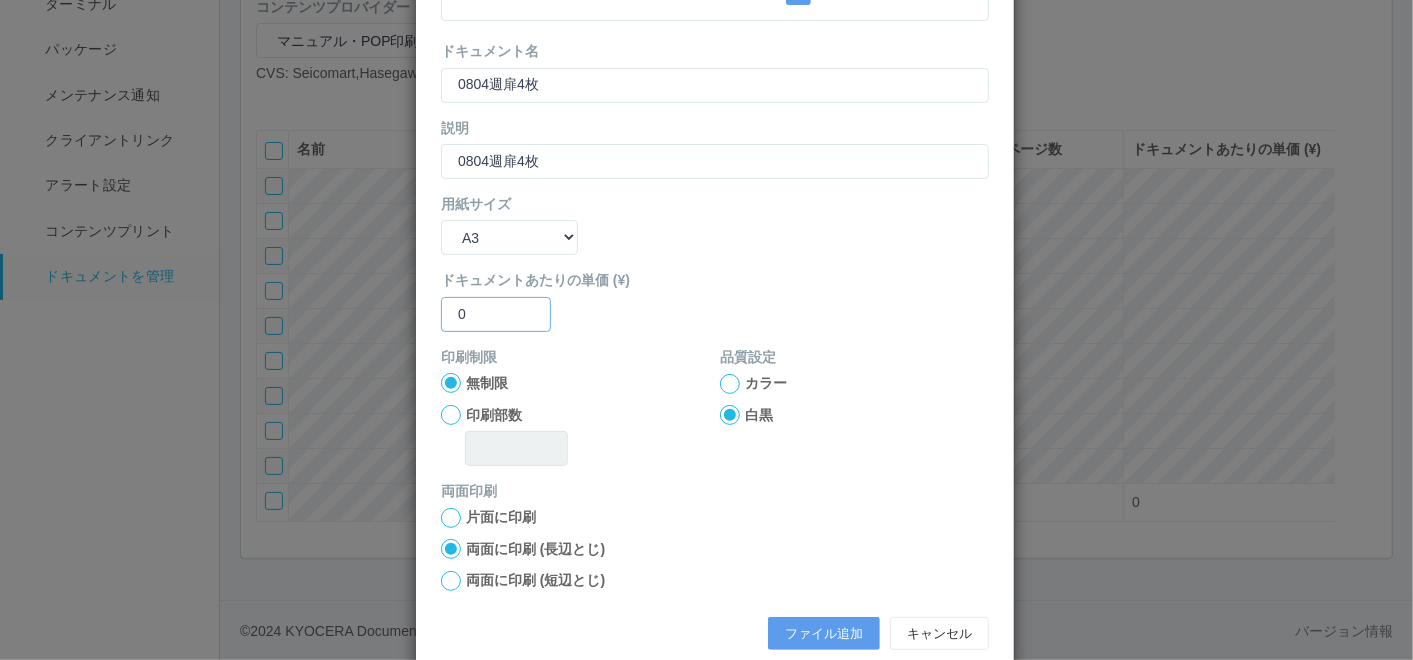 scroll, scrollTop: 199, scrollLeft: 0, axis: vertical 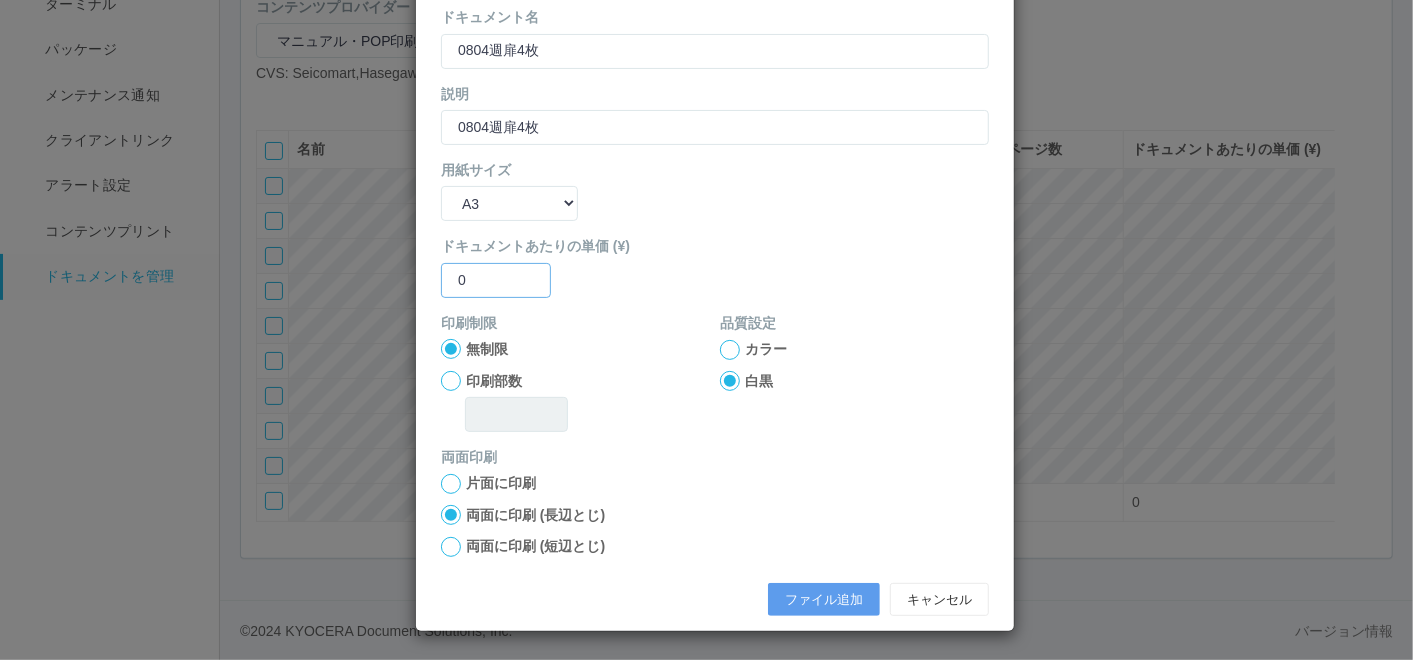 type on "0" 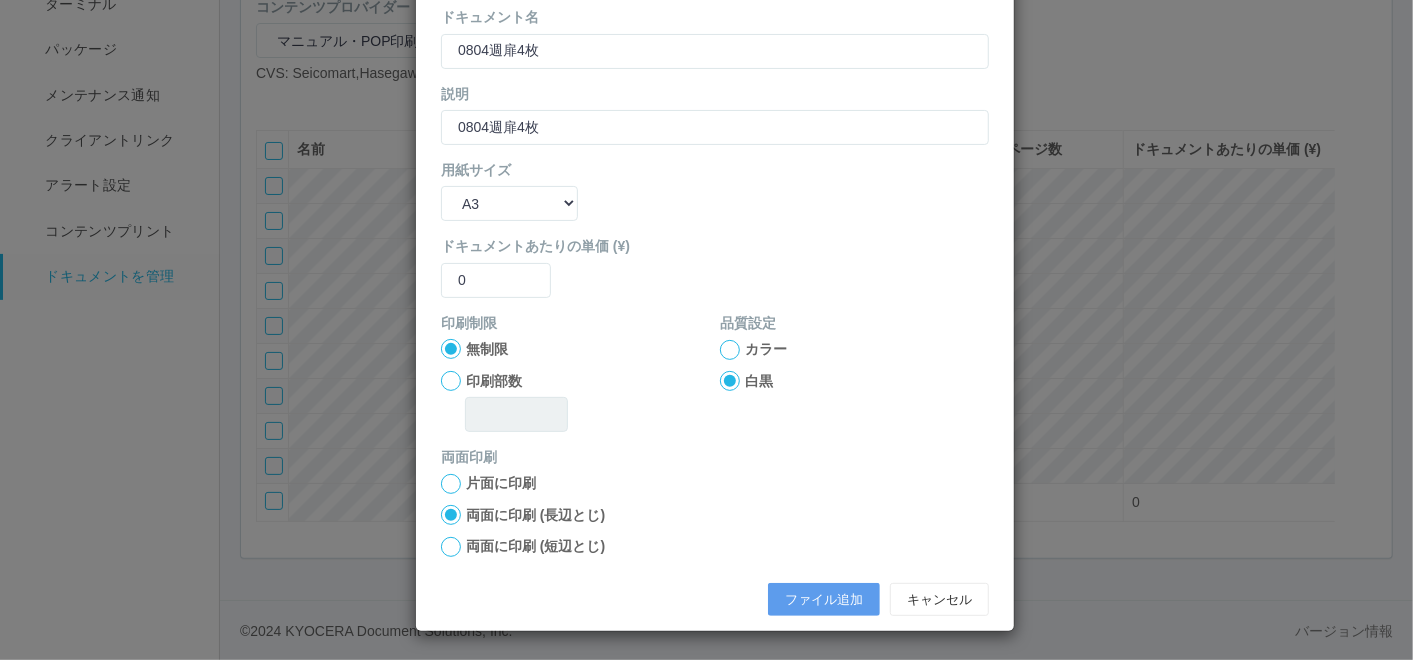 click at bounding box center (730, 350) 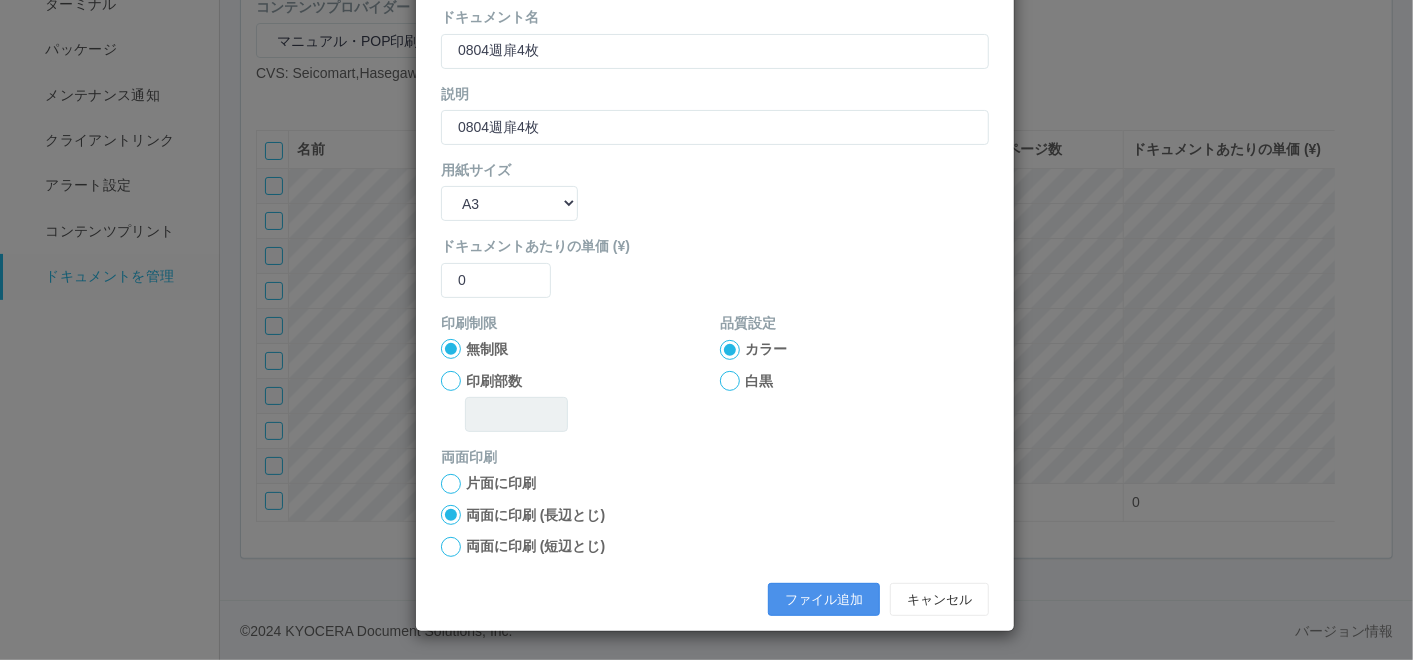 click on "ファイル追加" at bounding box center [824, 600] 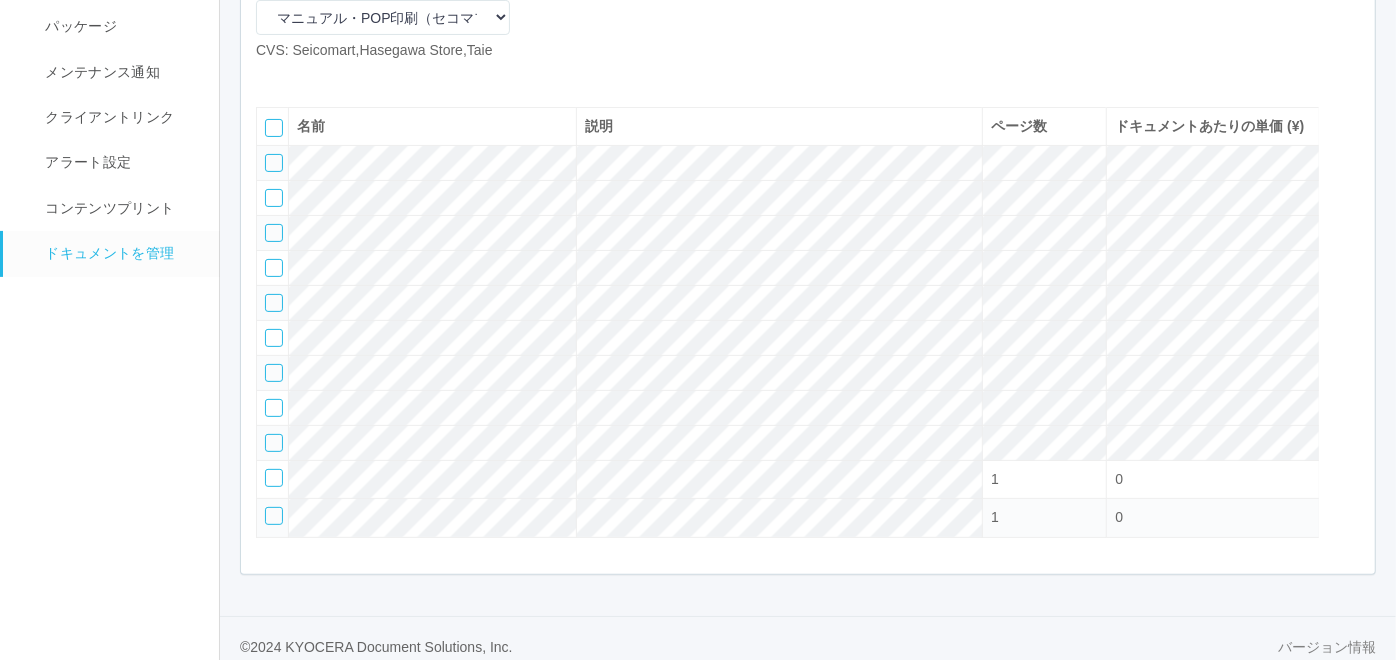click at bounding box center [271, 77] 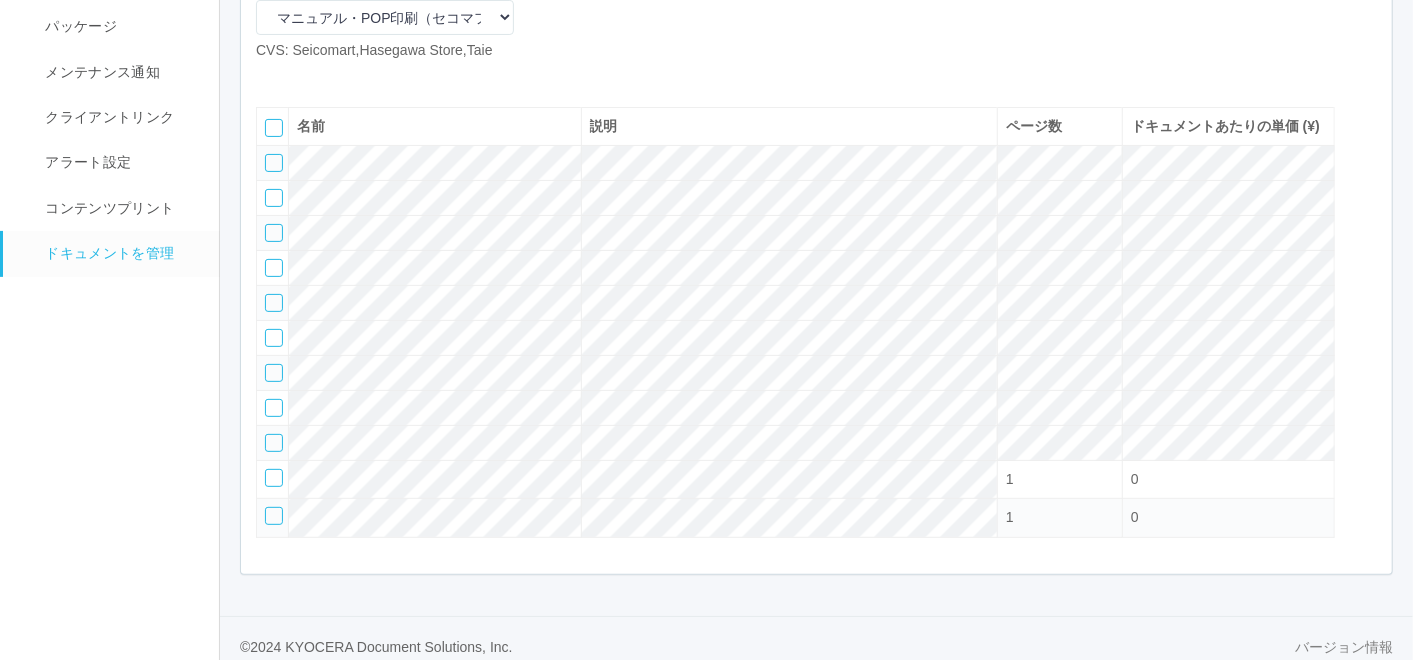 select on "A4" 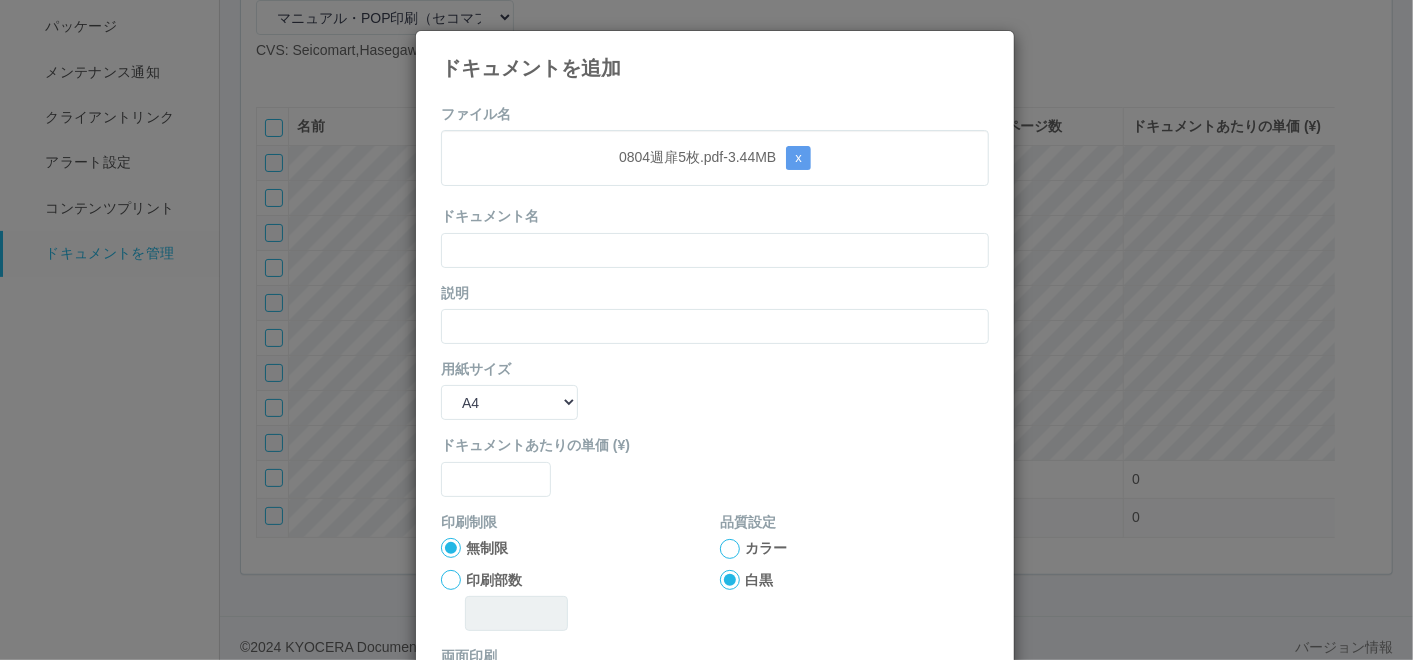 click on "0804週扉5枚.pdf  -  3.44  MB x" at bounding box center (715, 158) 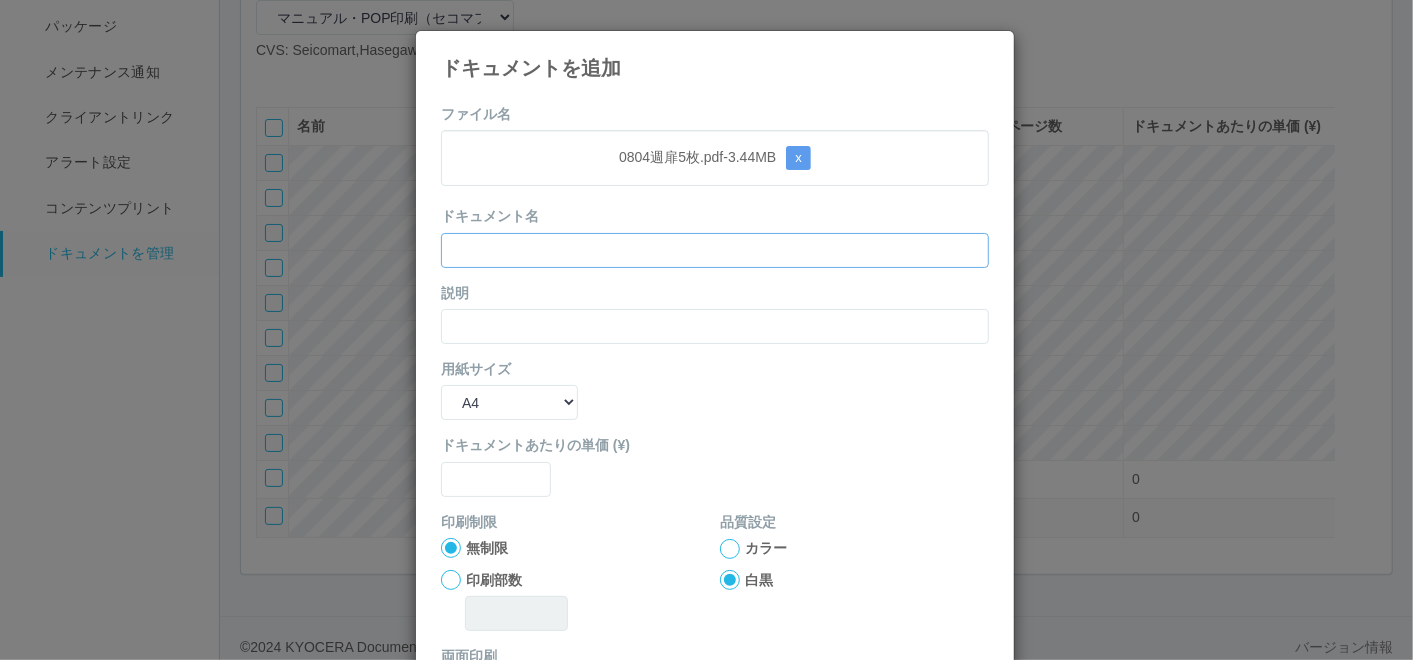 click at bounding box center (715, 250) 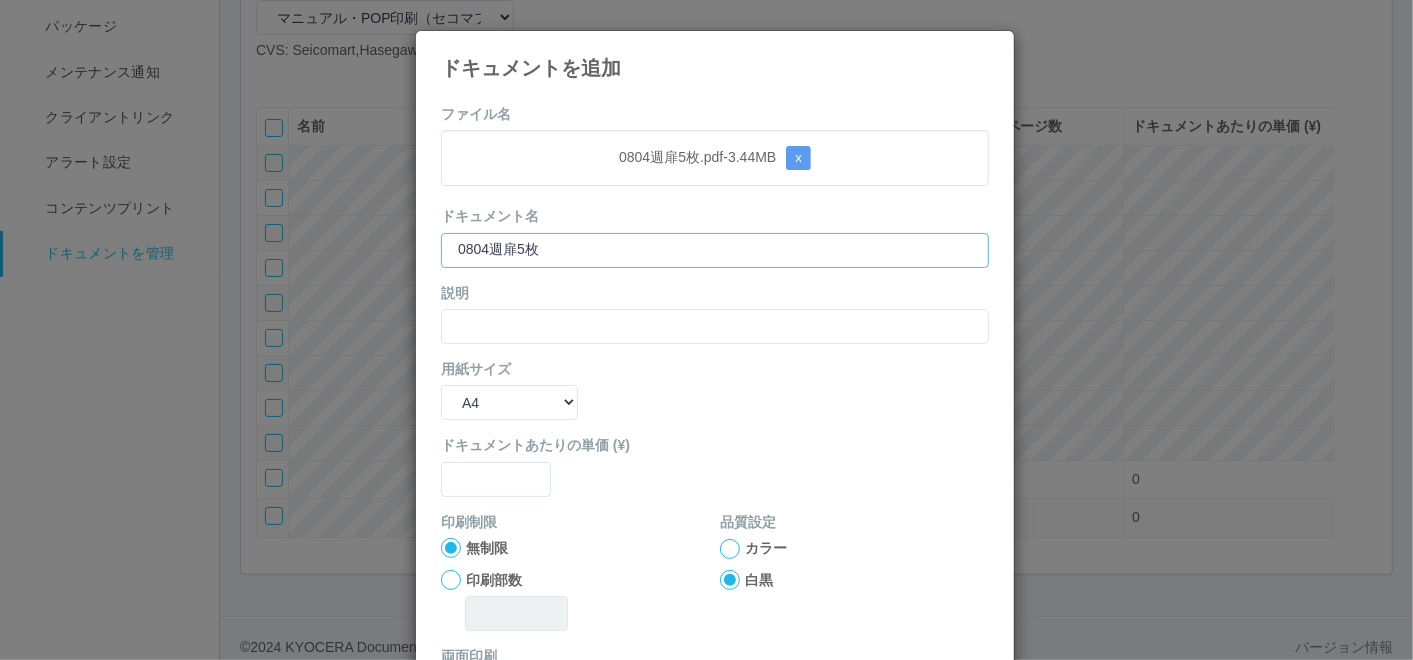 type on "0804週扉5枚" 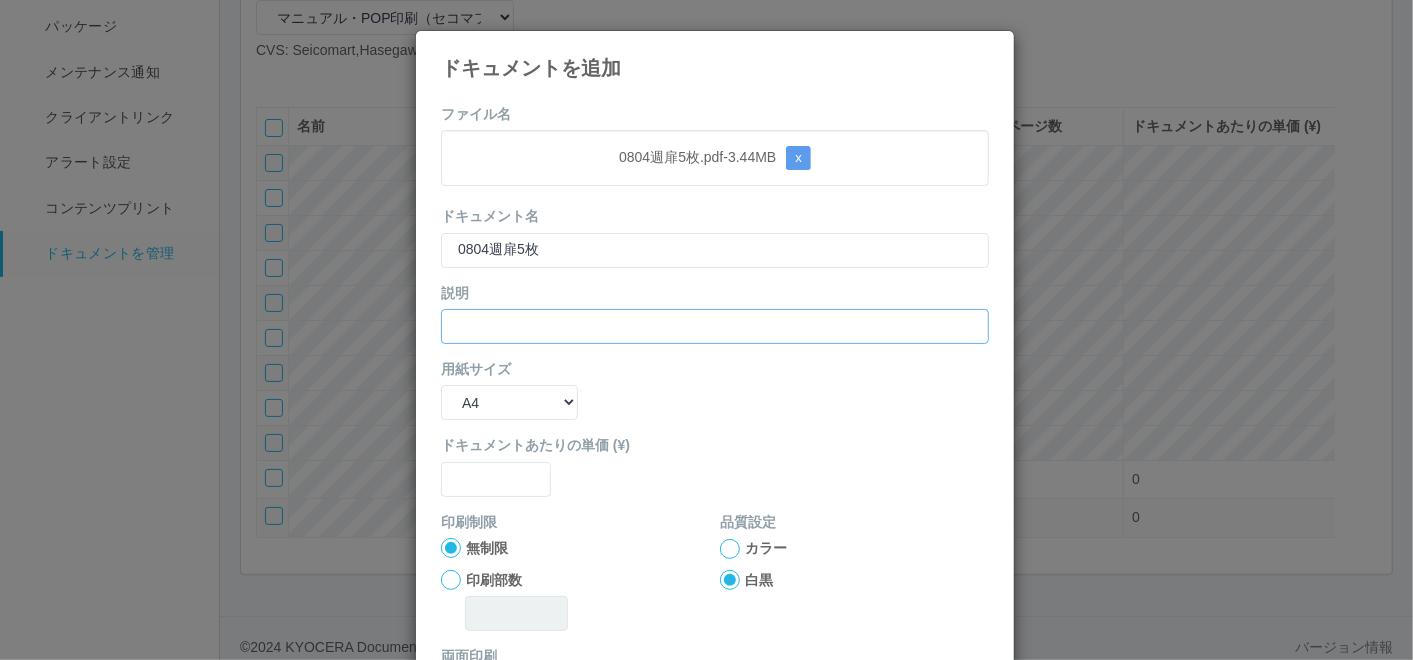 click at bounding box center [715, 326] 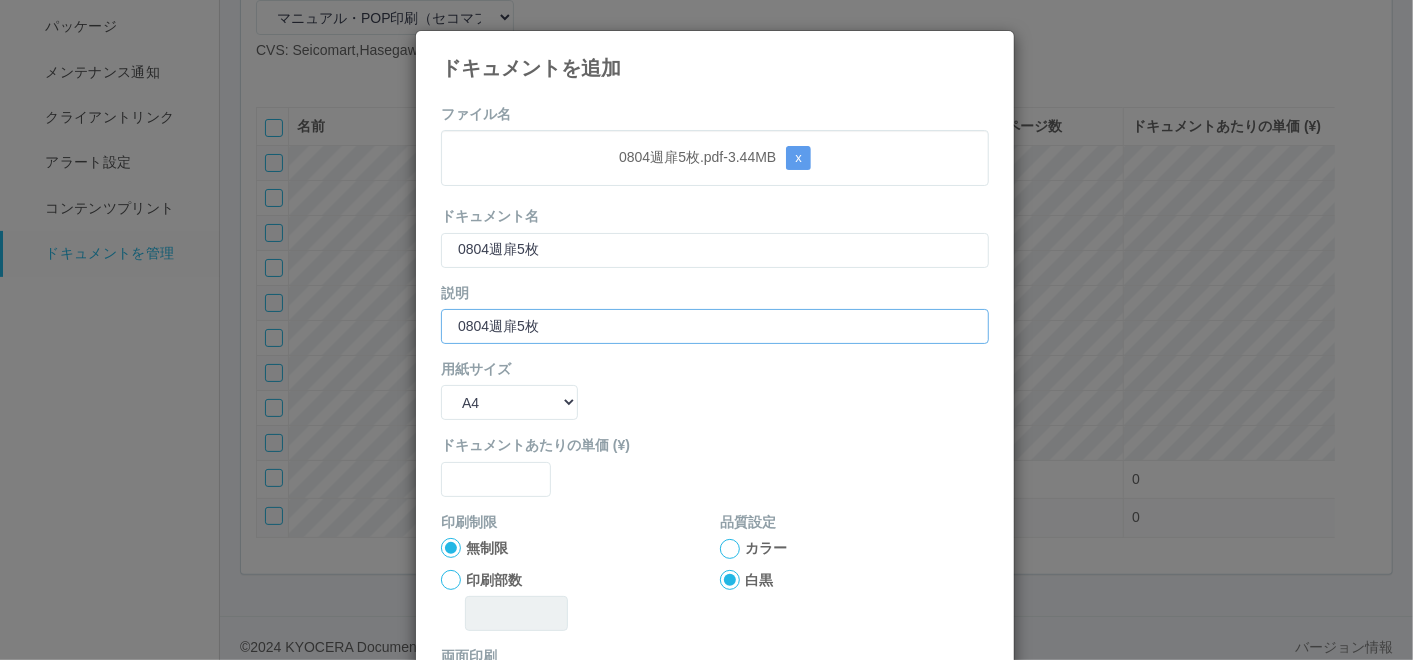 type on "0804週扉5枚" 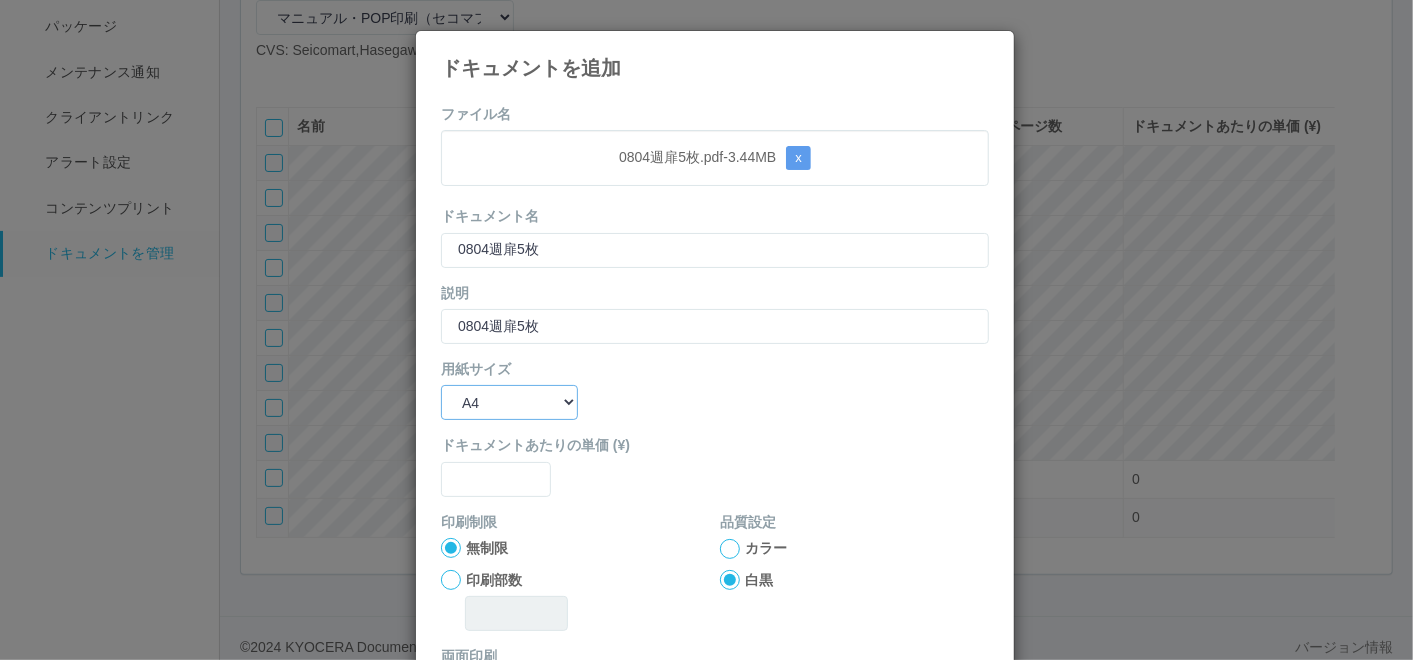 drag, startPoint x: 470, startPoint y: 391, endPoint x: 473, endPoint y: 401, distance: 10.440307 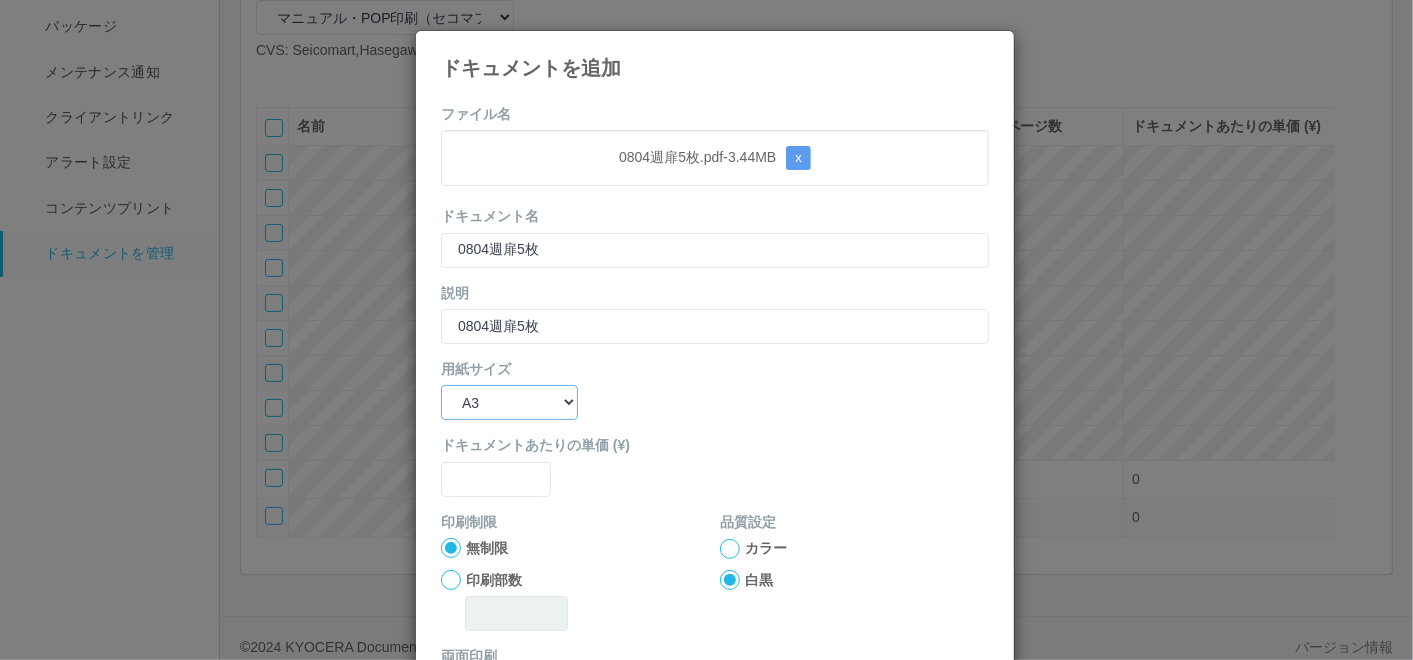 click on "B5 A4 B4 A3" at bounding box center [509, 402] 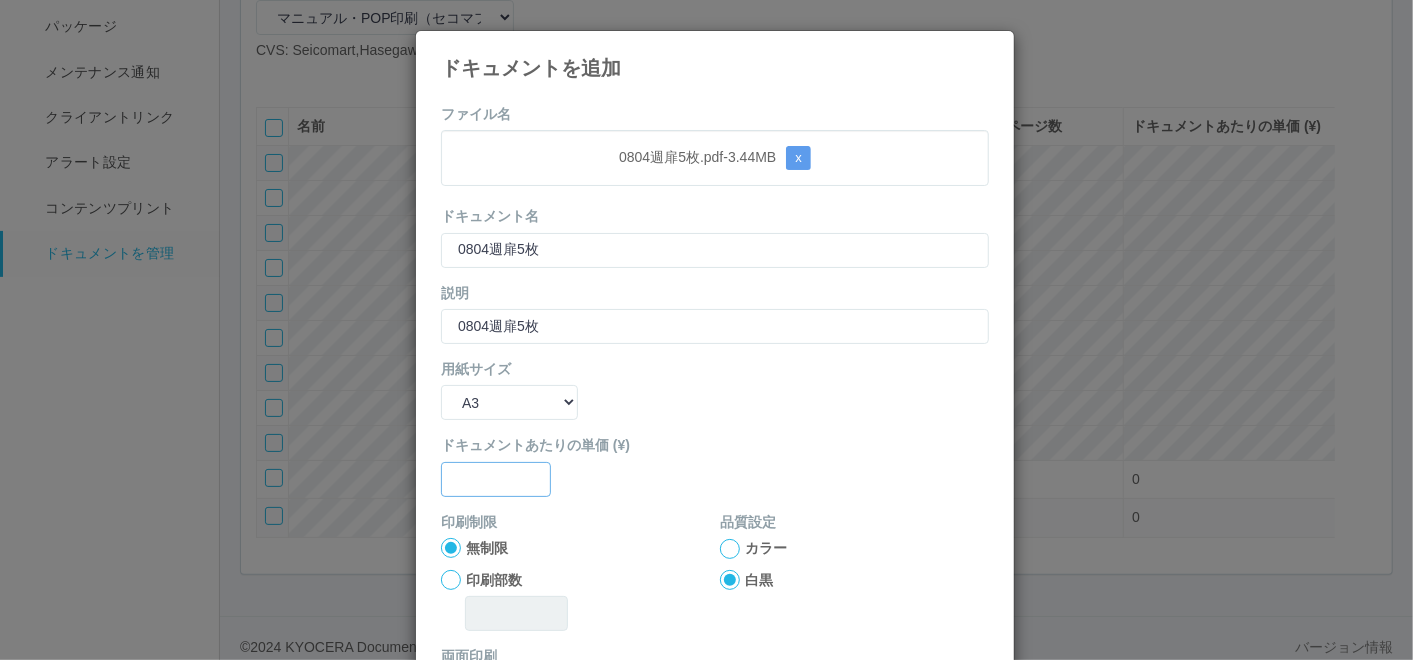 click at bounding box center [496, 479] 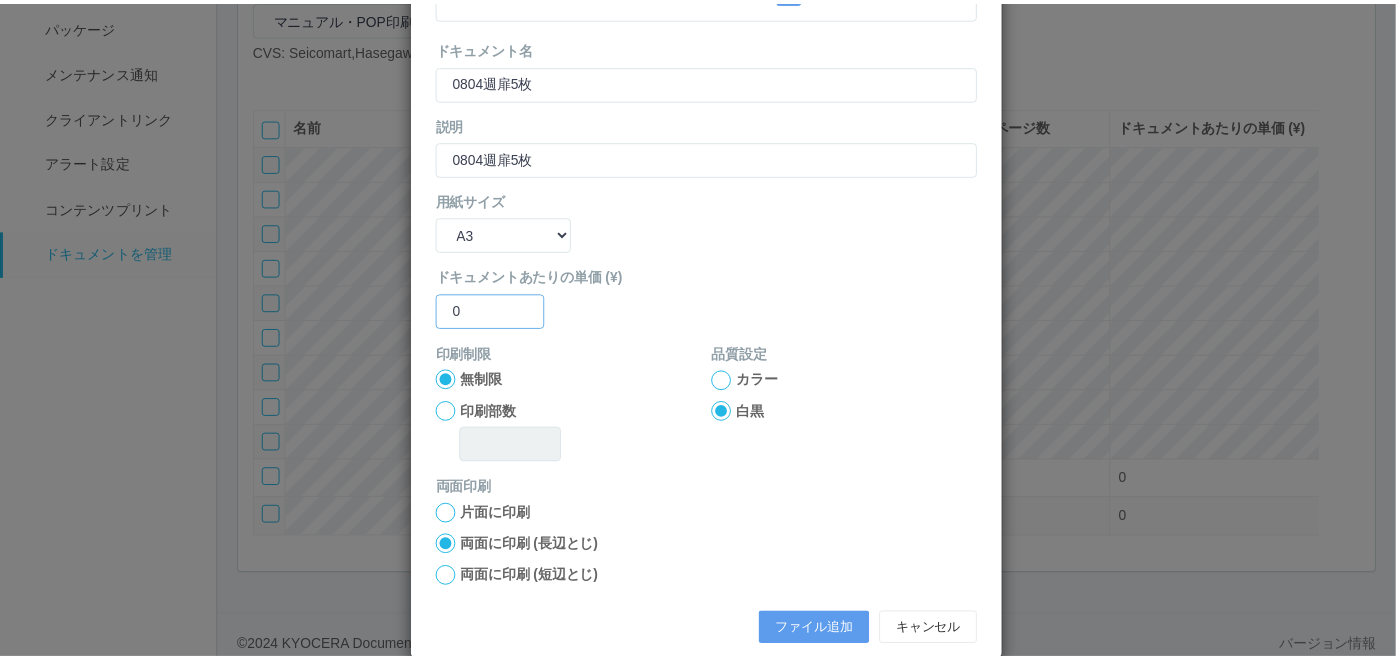 scroll, scrollTop: 199, scrollLeft: 0, axis: vertical 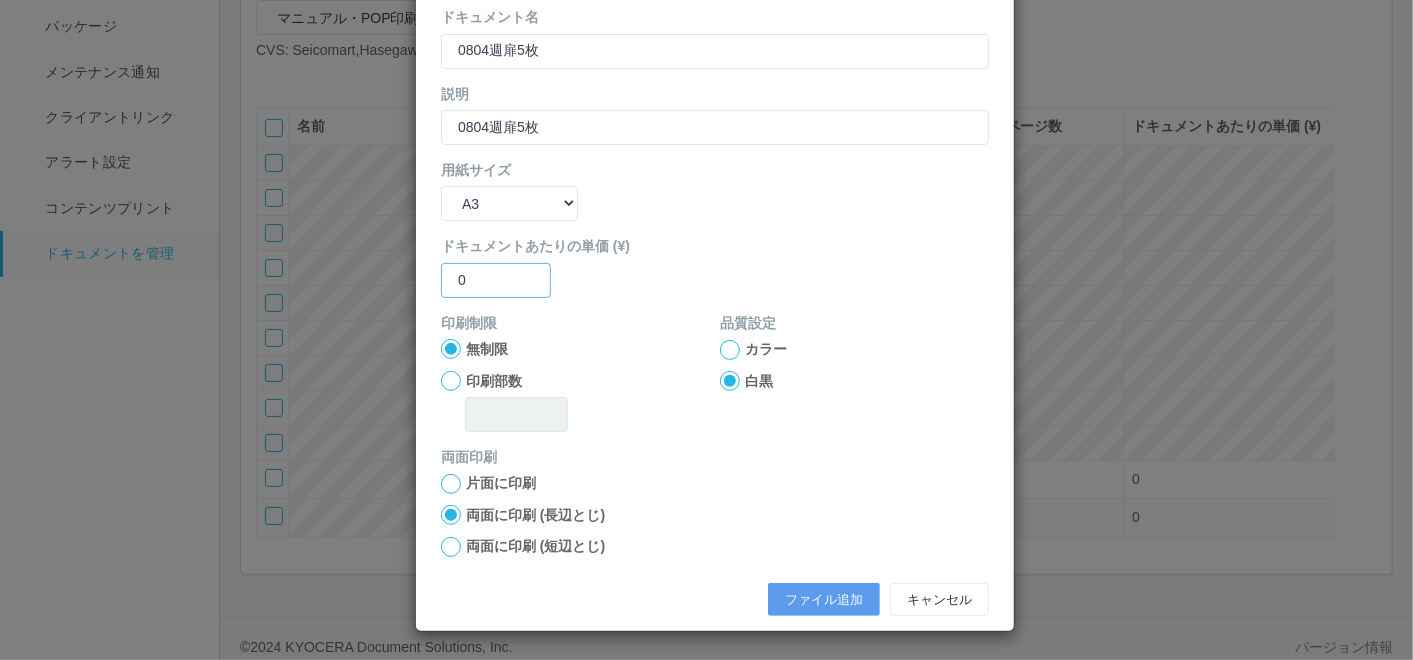 type on "0" 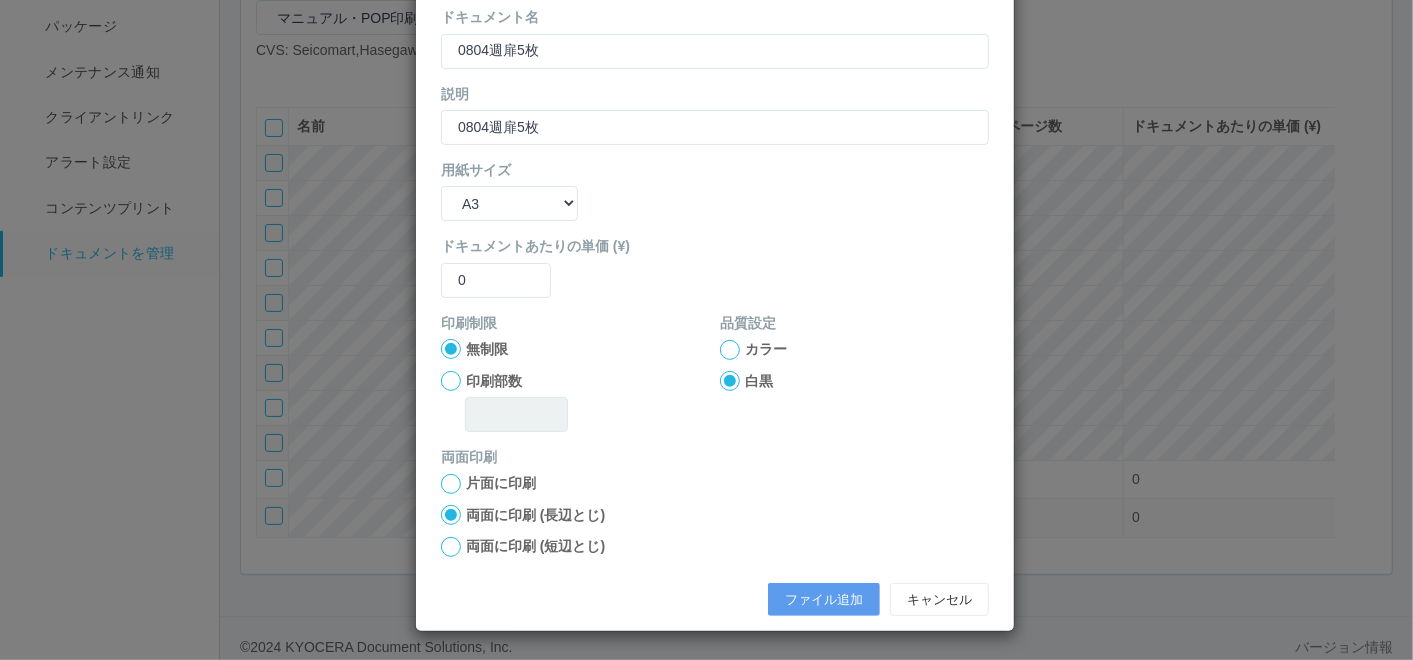 click on "カラー 白黒" at bounding box center (854, 365) 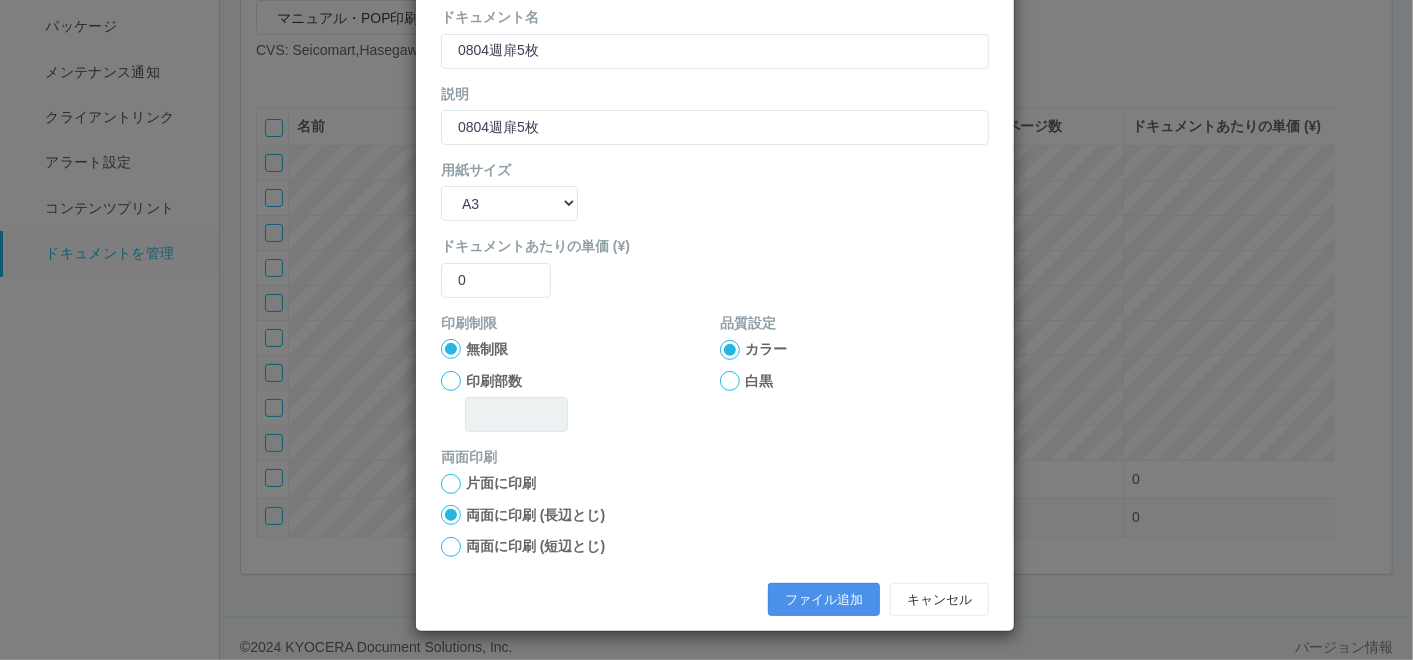 click on "ファイル追加" at bounding box center (824, 600) 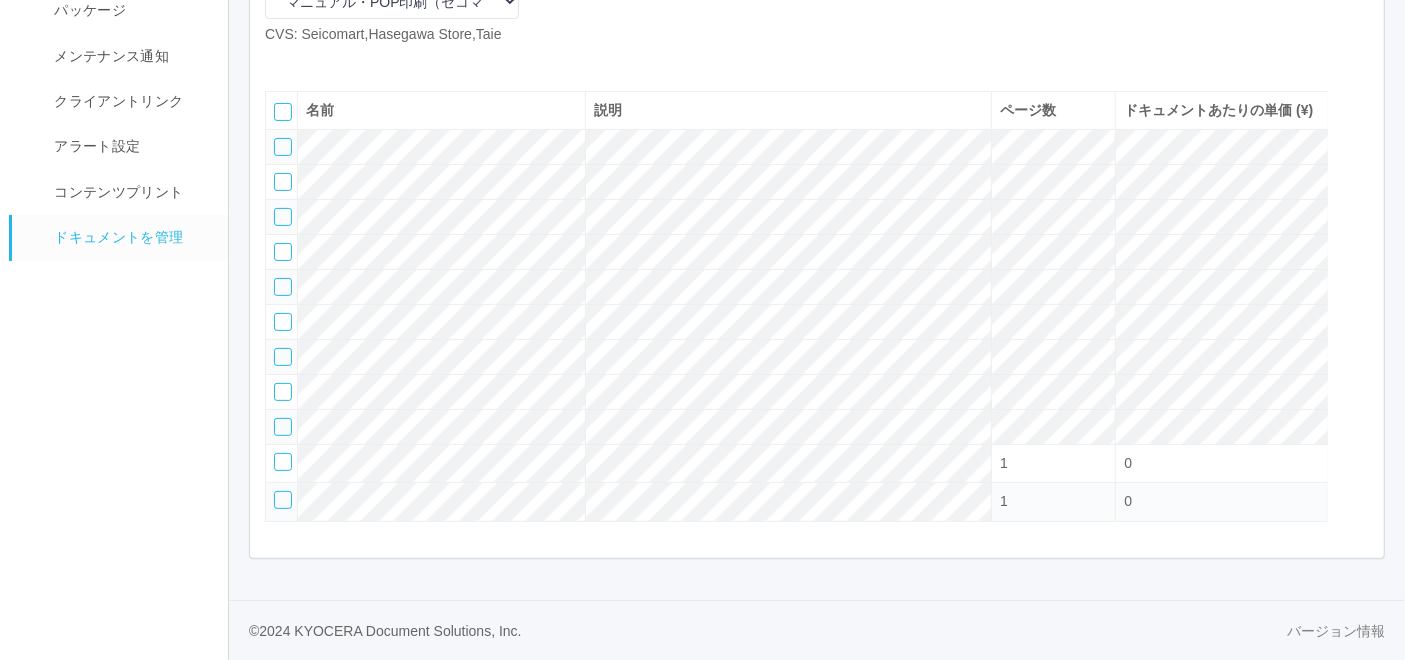 scroll, scrollTop: 322, scrollLeft: 0, axis: vertical 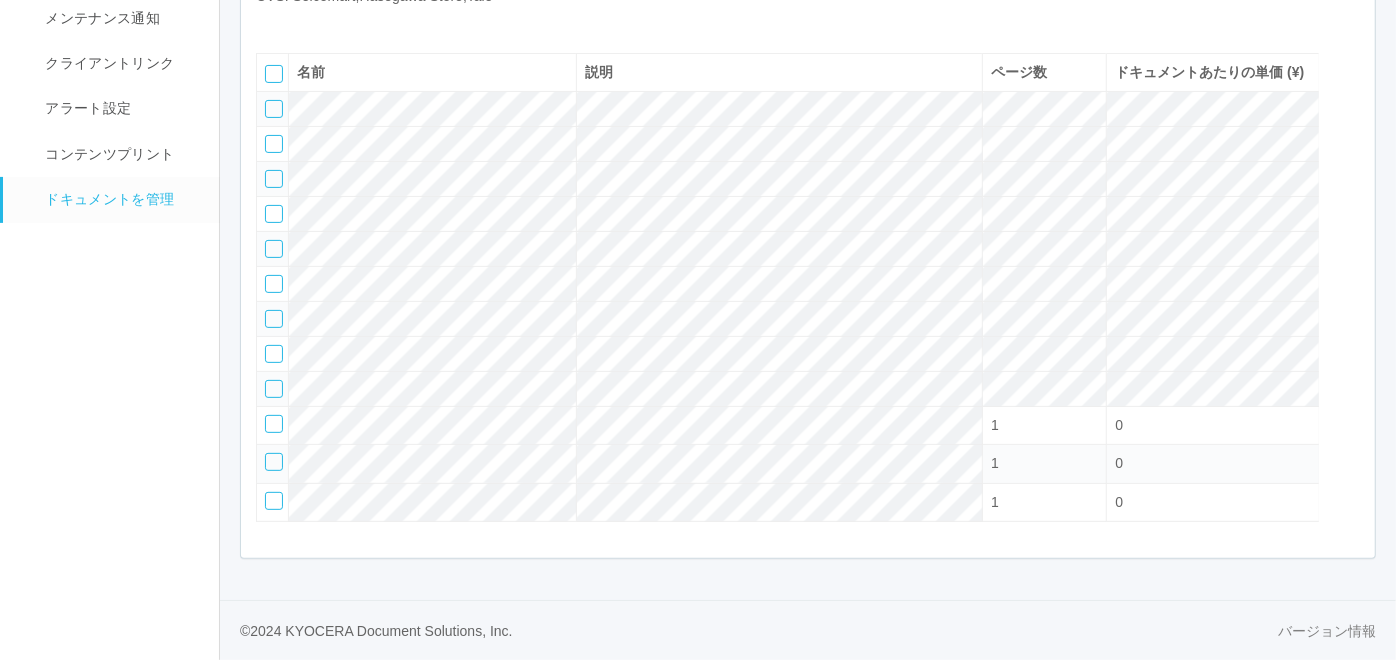 click at bounding box center [271, 23] 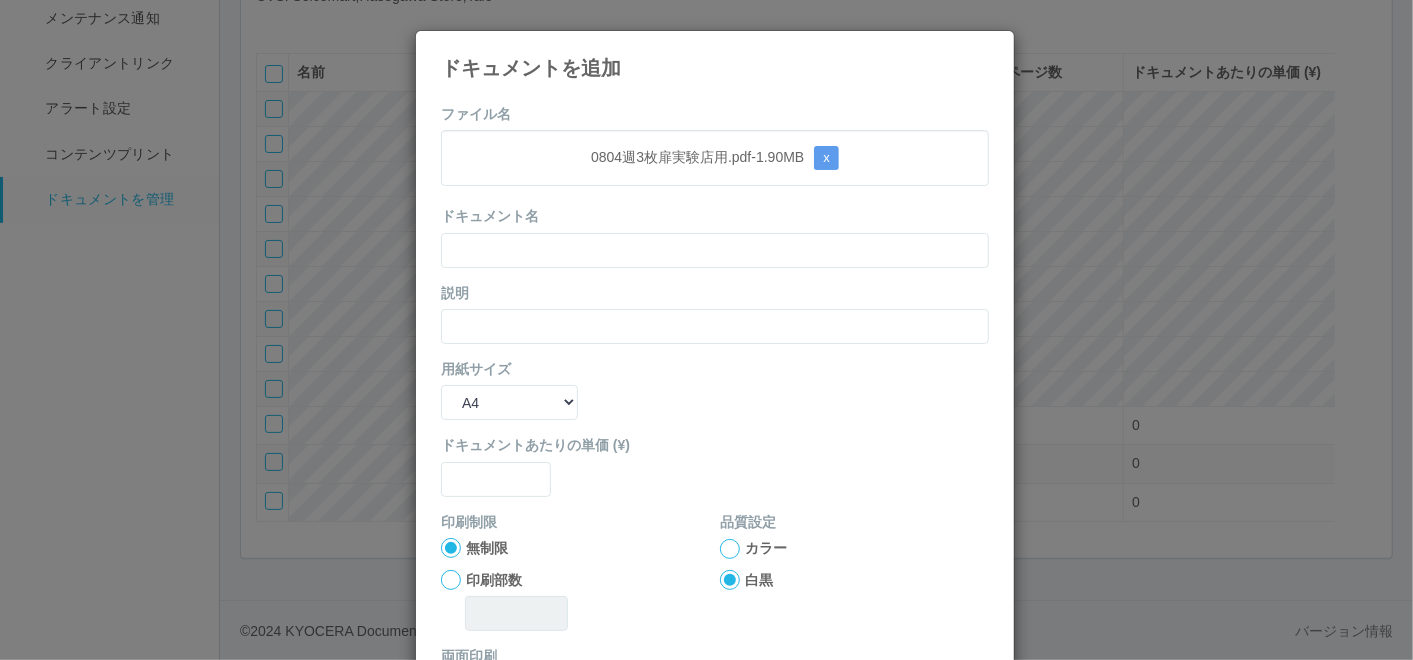 click on "ファイル名 0804週3枚扉実験店用.pdf  -  1.90  MB x ドキュメント名 説明 用紙サイズ B5 A4 B4 A3 ドキュメントあたりの単価 (¥) 印刷制限 無制限 印刷部数 品質設定 カラー 白黒 両面印刷 片面に印刷 両面に印刷 (長辺とじ) 両面に印刷 (短辺とじ) ファイル追加 キャンセル" at bounding box center [715, 464] 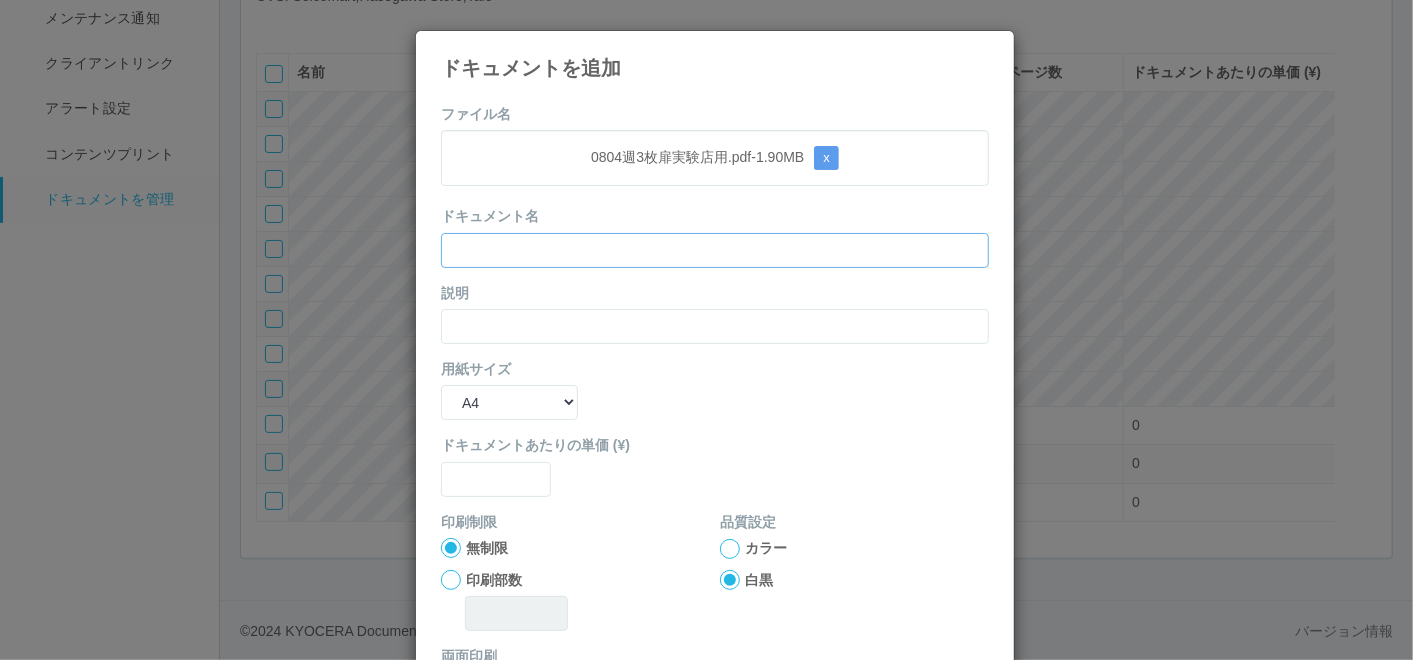 click at bounding box center [715, 250] 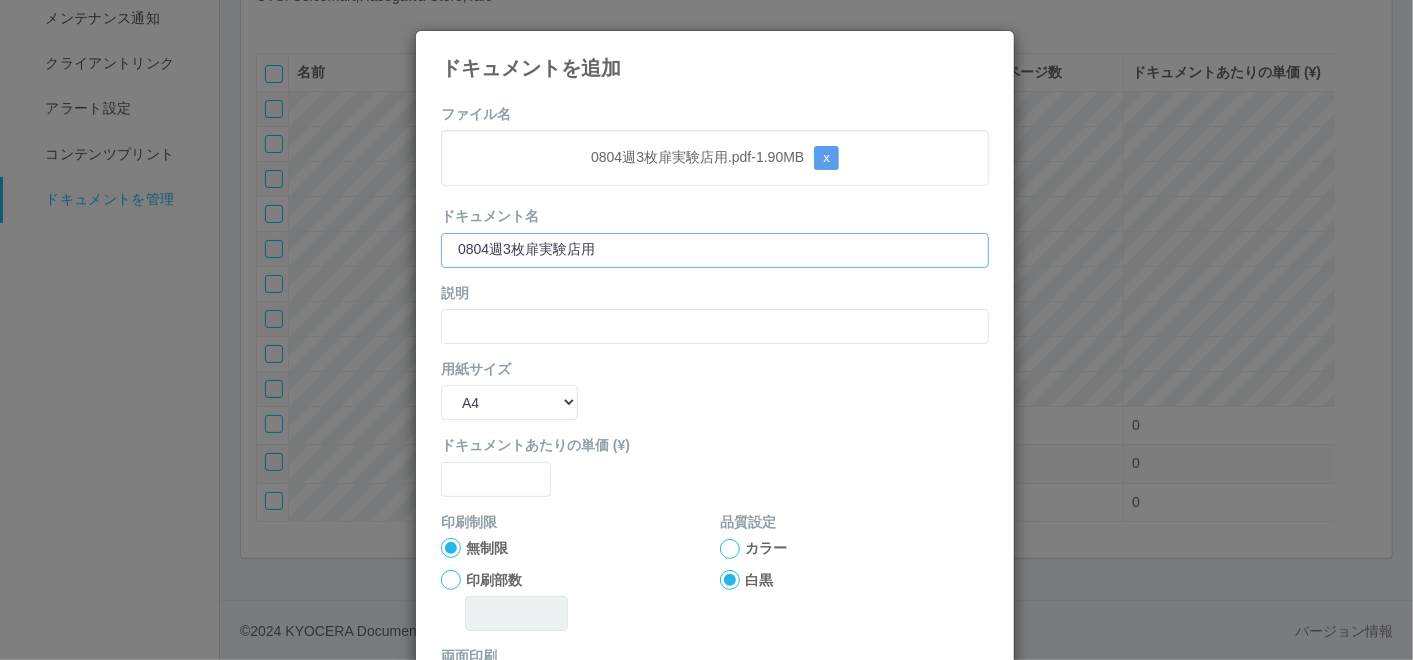 type on "0804週3枚扉実験店用" 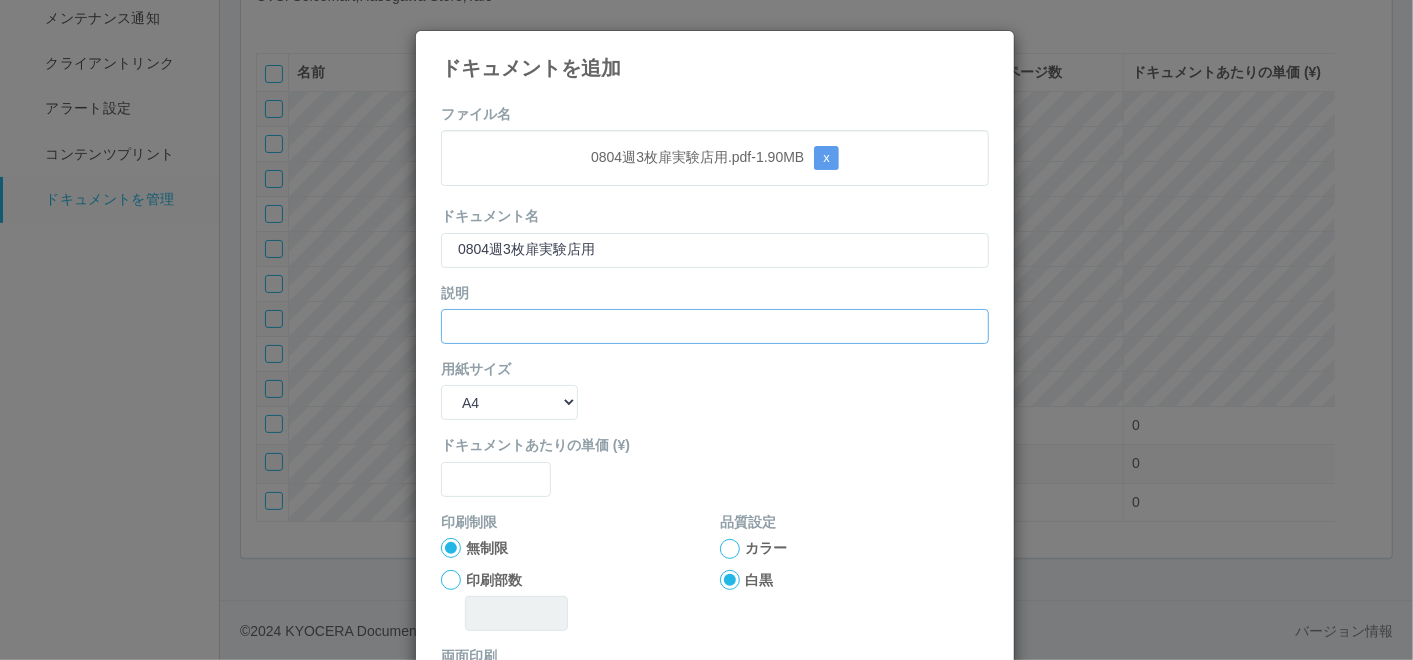 drag, startPoint x: 534, startPoint y: 317, endPoint x: 534, endPoint y: 331, distance: 14 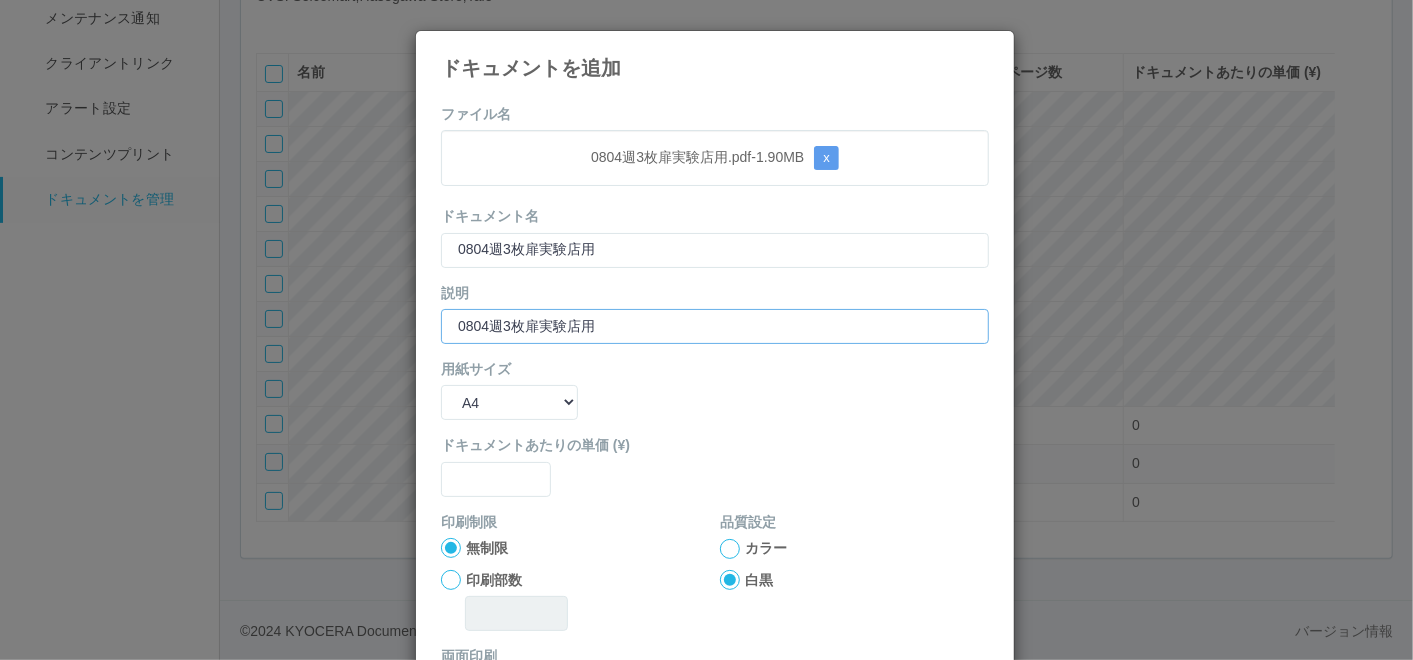 type on "0804週3枚扉実験店用" 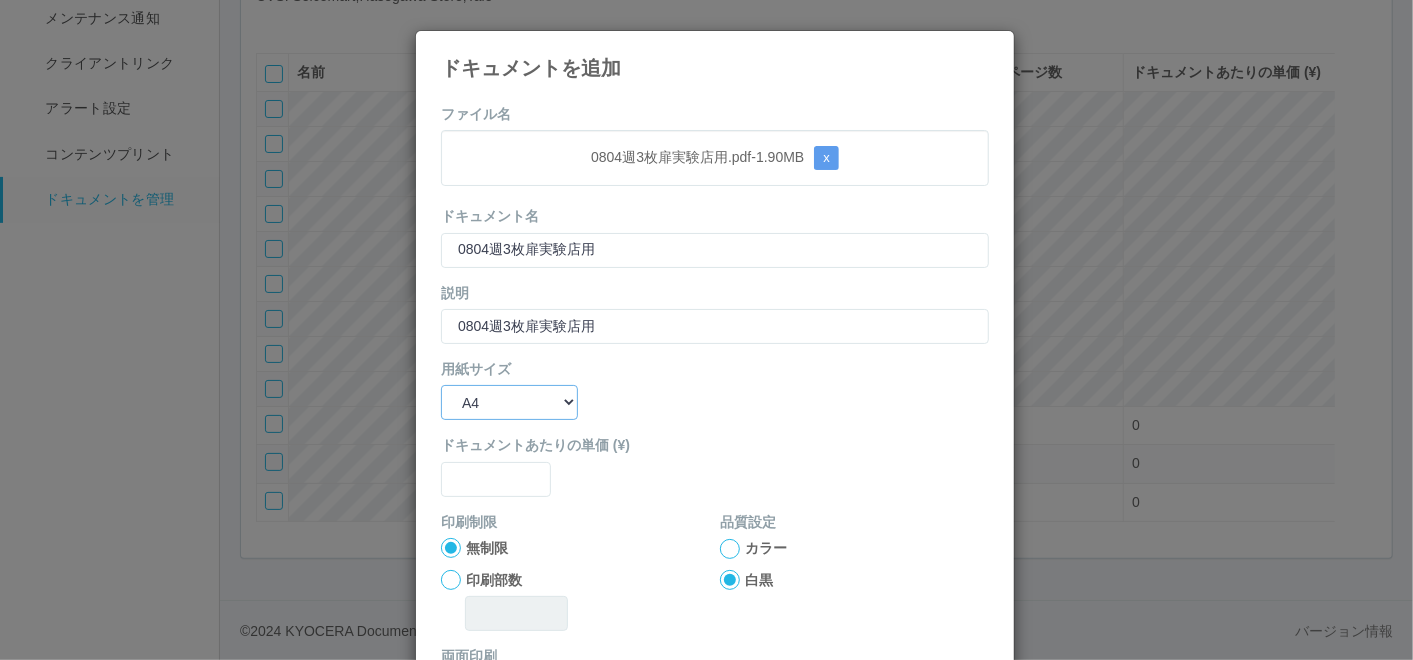 click on "B5 A4 B4 A3" at bounding box center [509, 402] 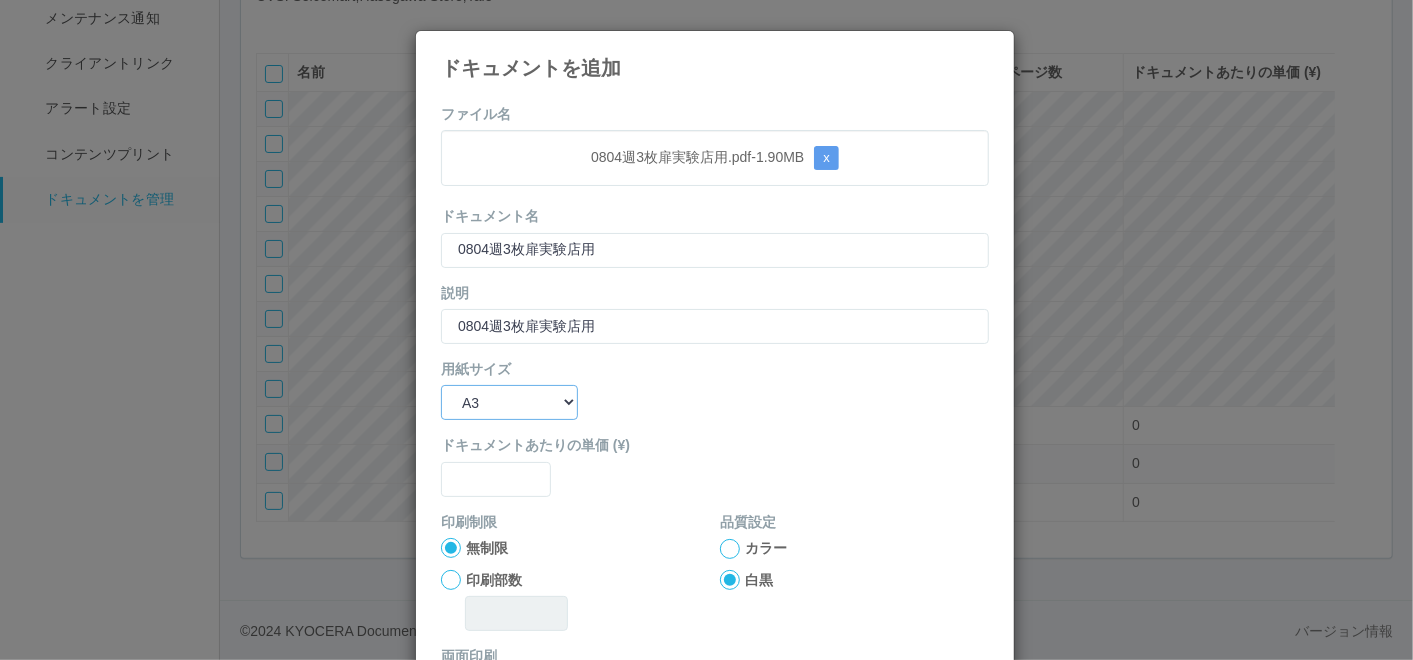 click on "B5 A4 B4 A3" at bounding box center [509, 402] 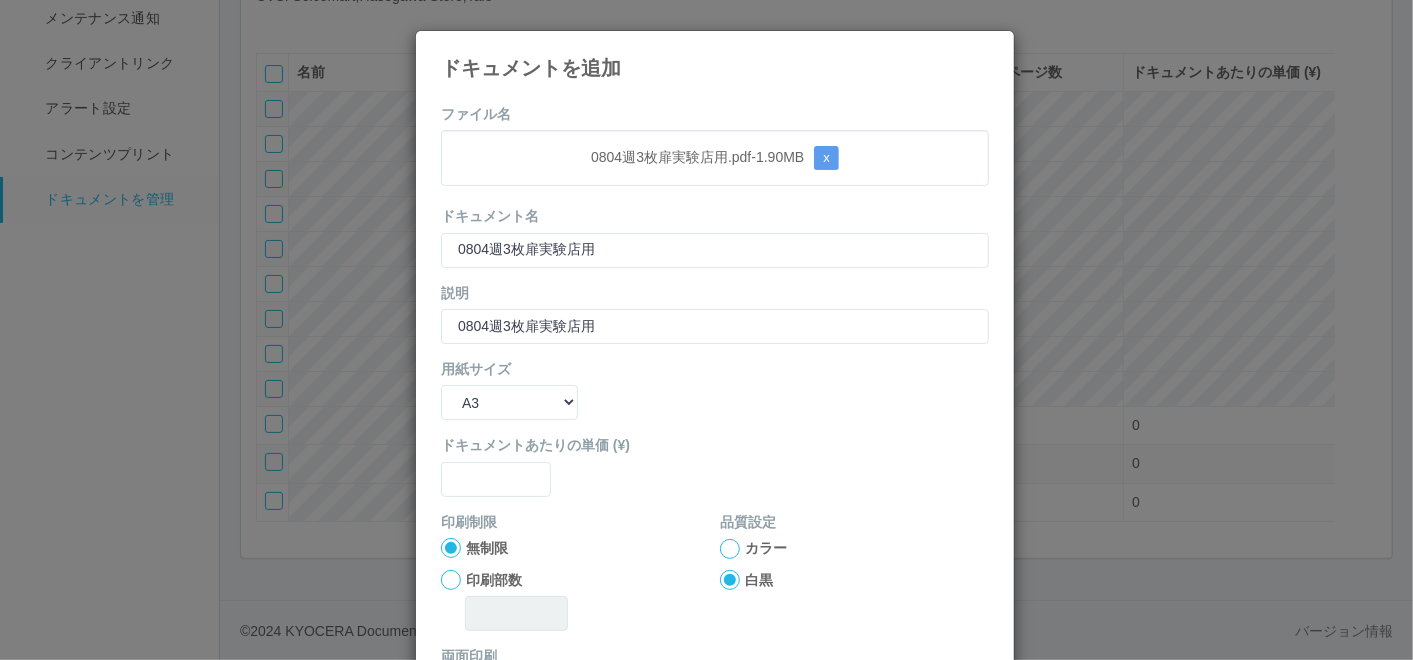 click on "ドキュメントあたりの単価 (¥)" at bounding box center [715, 465] 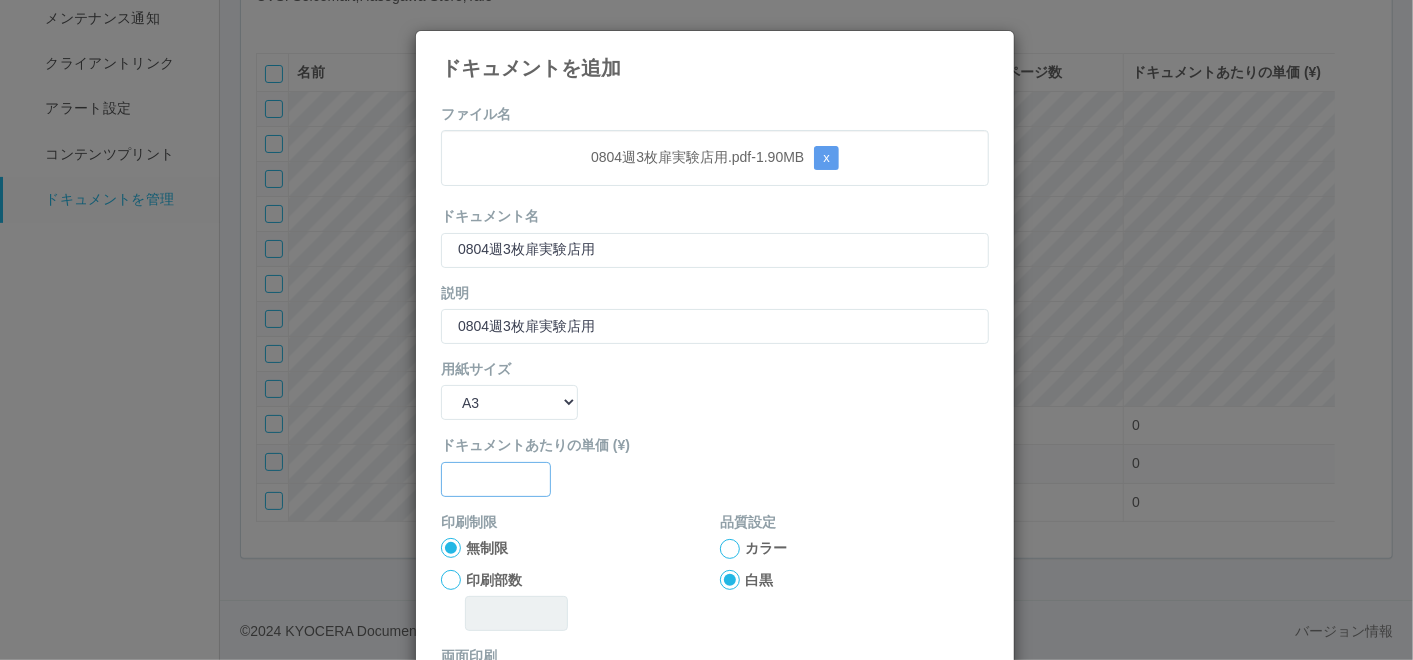 click at bounding box center [496, 479] 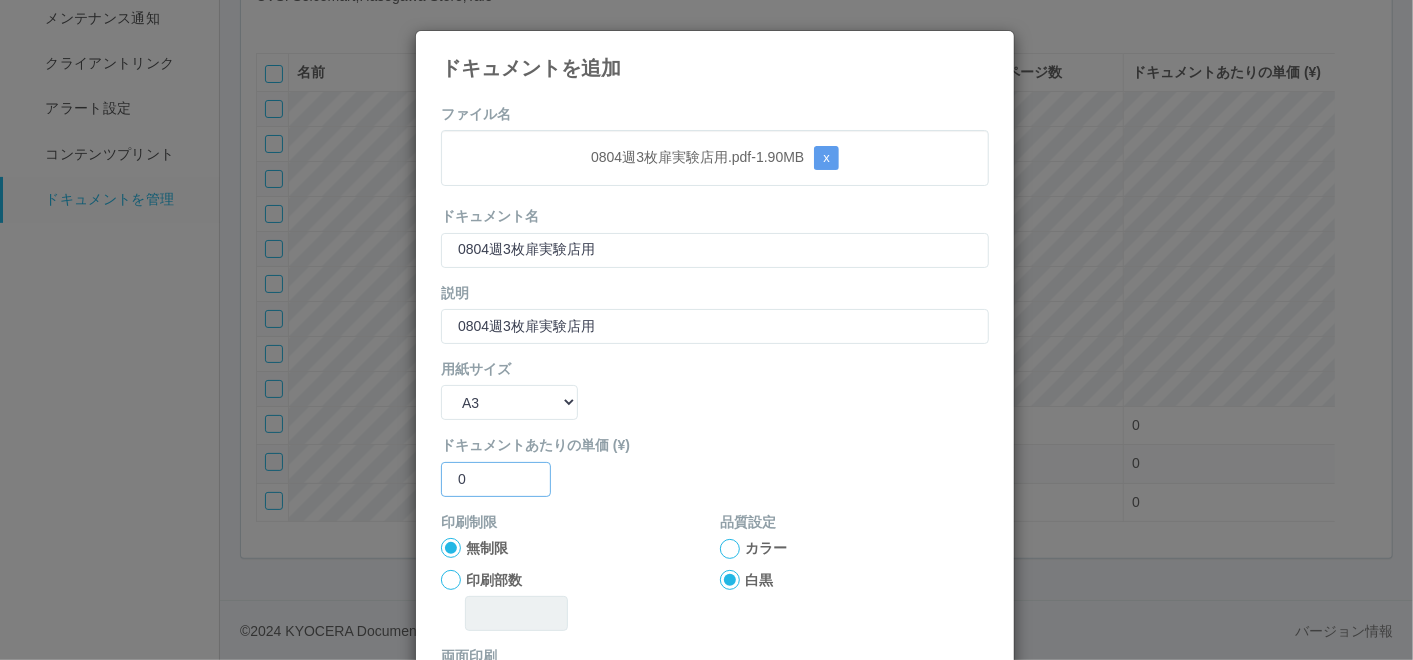 type on "0" 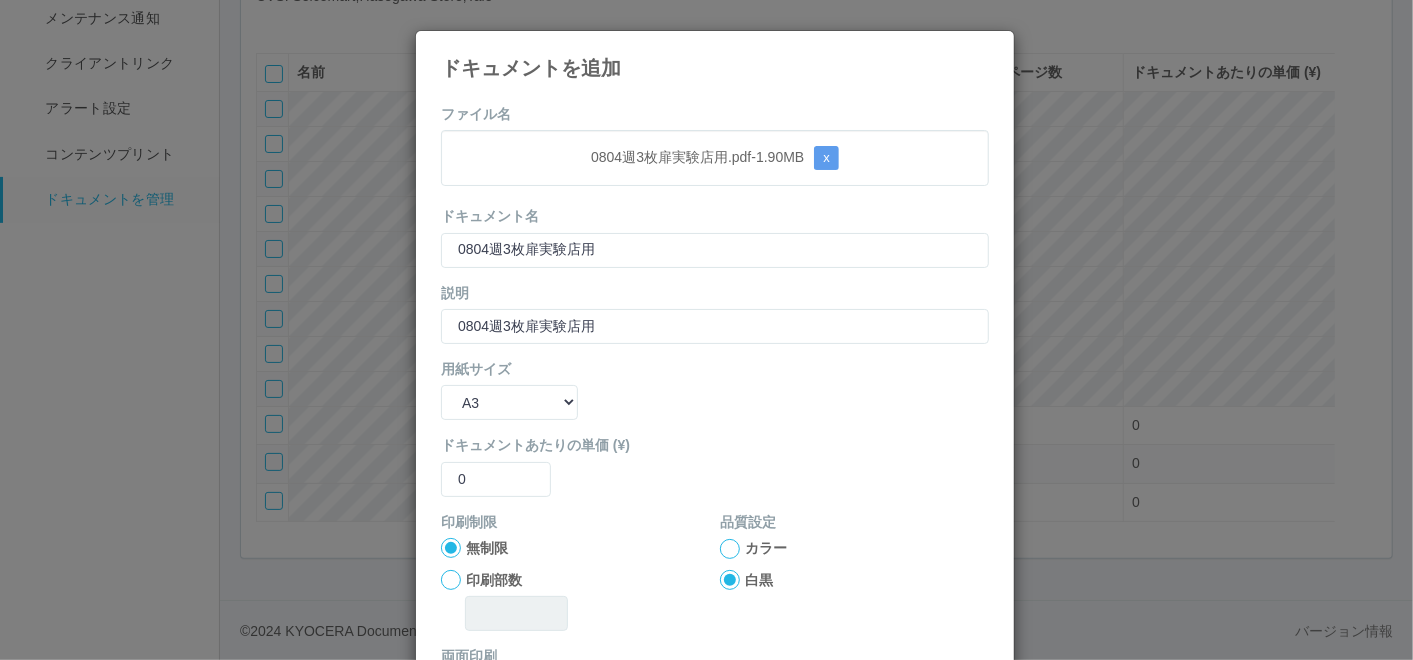 click at bounding box center [730, 549] 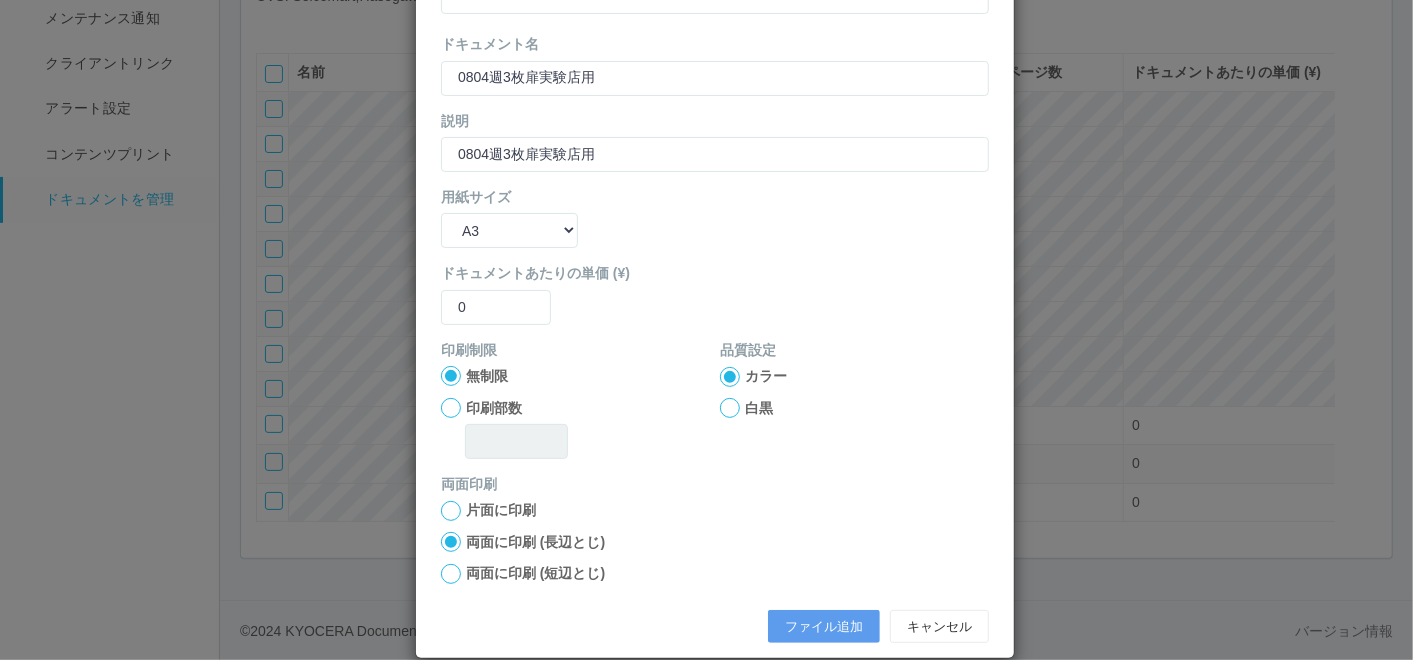 scroll, scrollTop: 199, scrollLeft: 0, axis: vertical 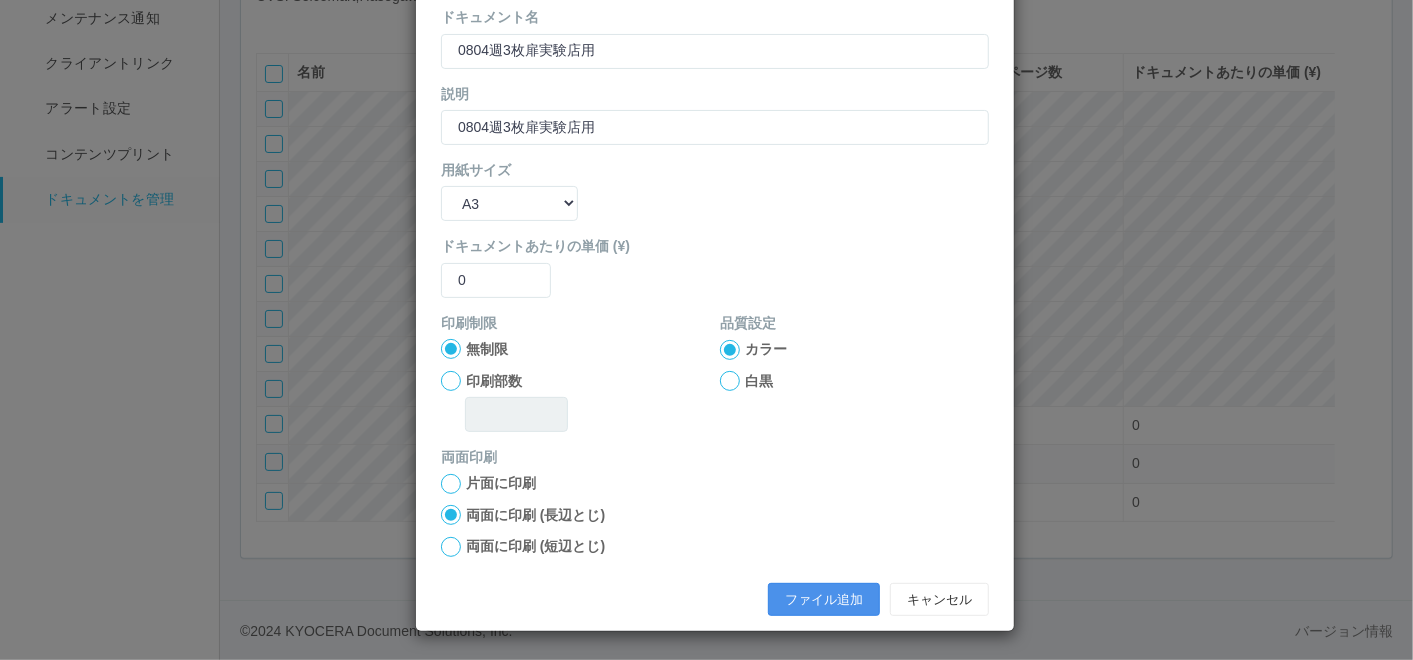 click on "ファイル追加" at bounding box center [824, 600] 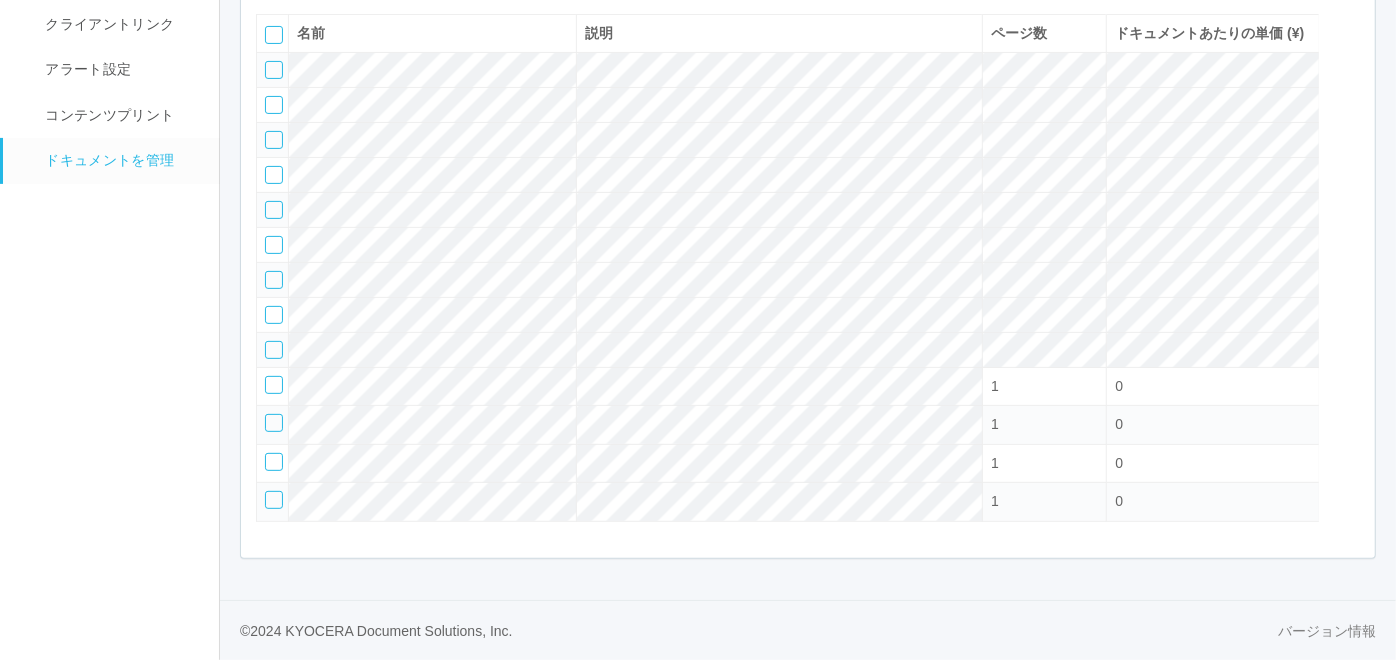 click at bounding box center [271, -16] 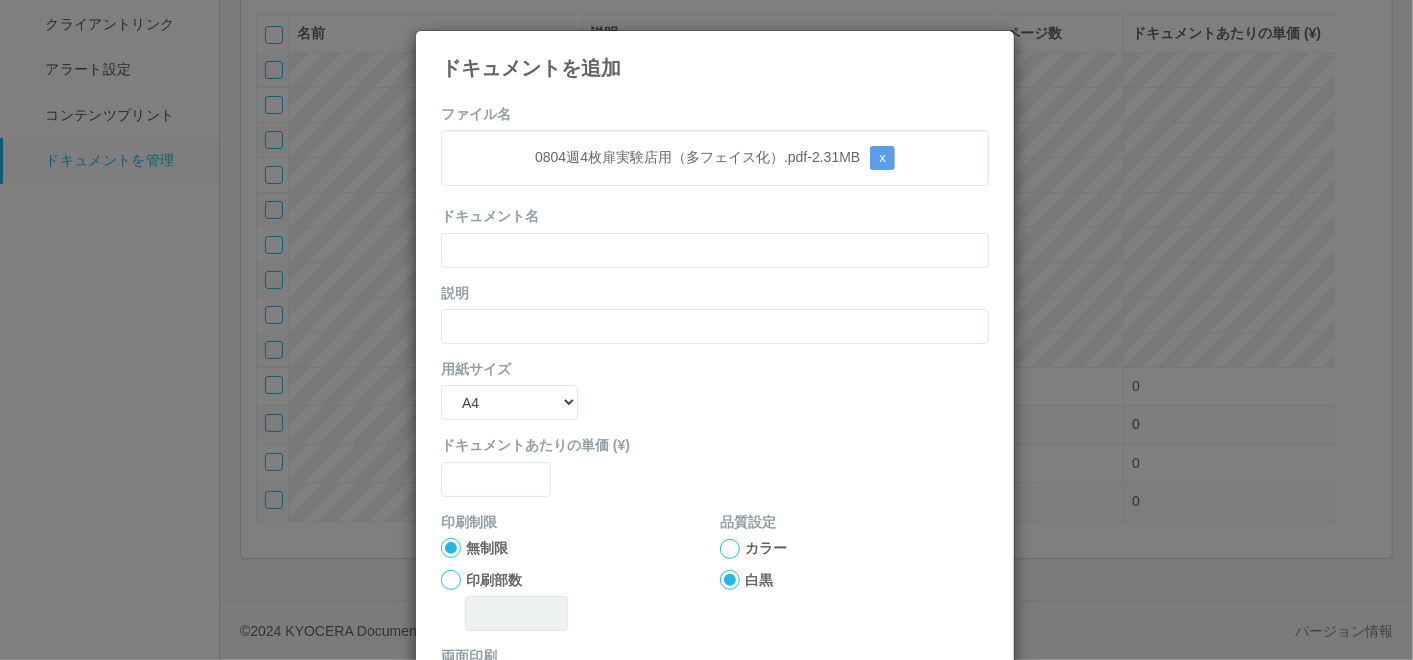click on "ファイル名 0804週4枚扉実験店用（多フェイス化）.pdf  -  2.31  MB x ドキュメント名 説明 用紙サイズ B5 A4 B4 A3 ドキュメントあたりの単価 (¥) 印刷制限 無制限 印刷部数 品質設定 カラー 白黒 両面印刷 片面に印刷 両面に印刷 (長辺とじ) 両面に印刷 (短辺とじ) ファイル追加 キャンセル" at bounding box center (715, 464) 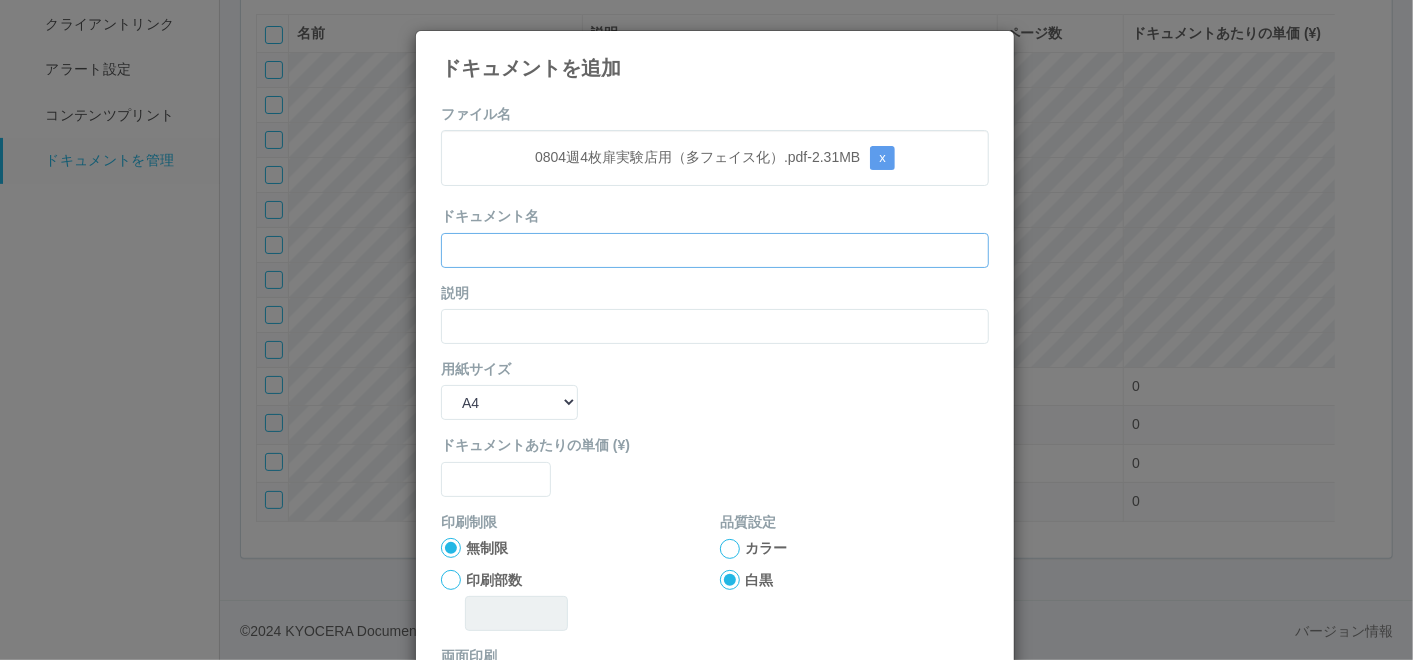 click at bounding box center (715, 250) 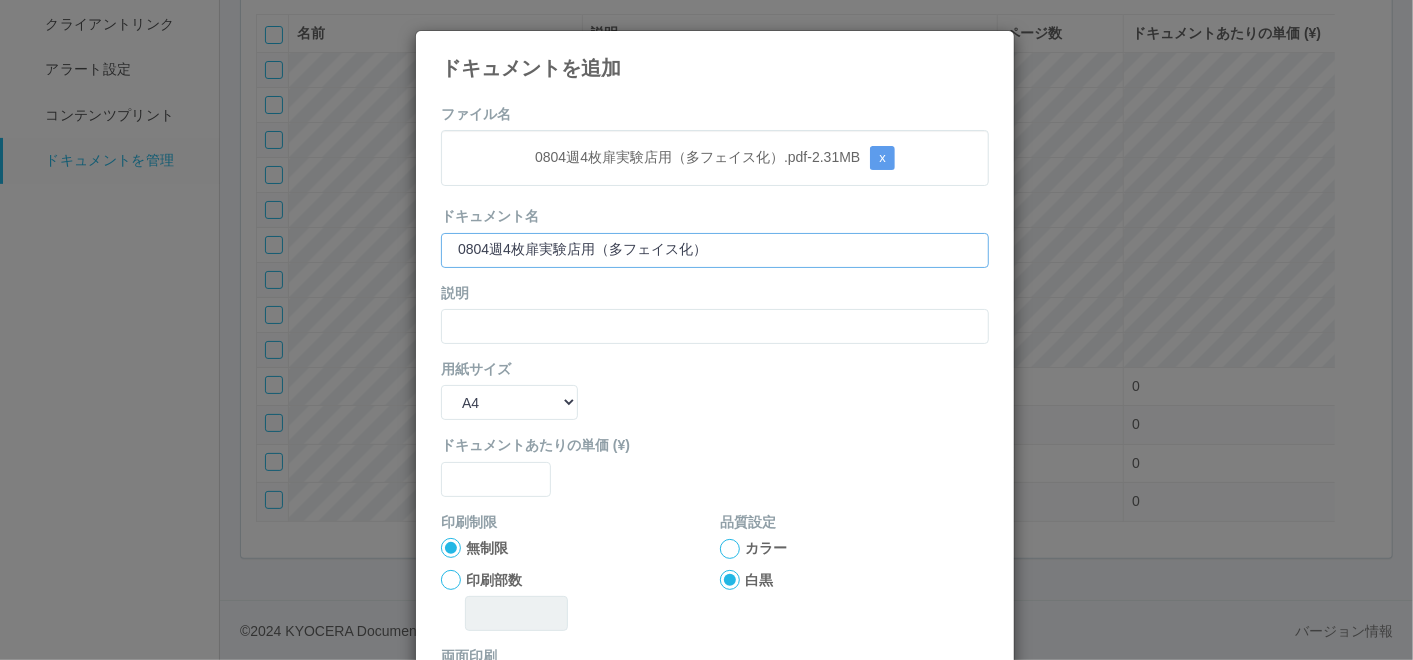 type on "0804週4枚扉実験店用（多フェイス化）" 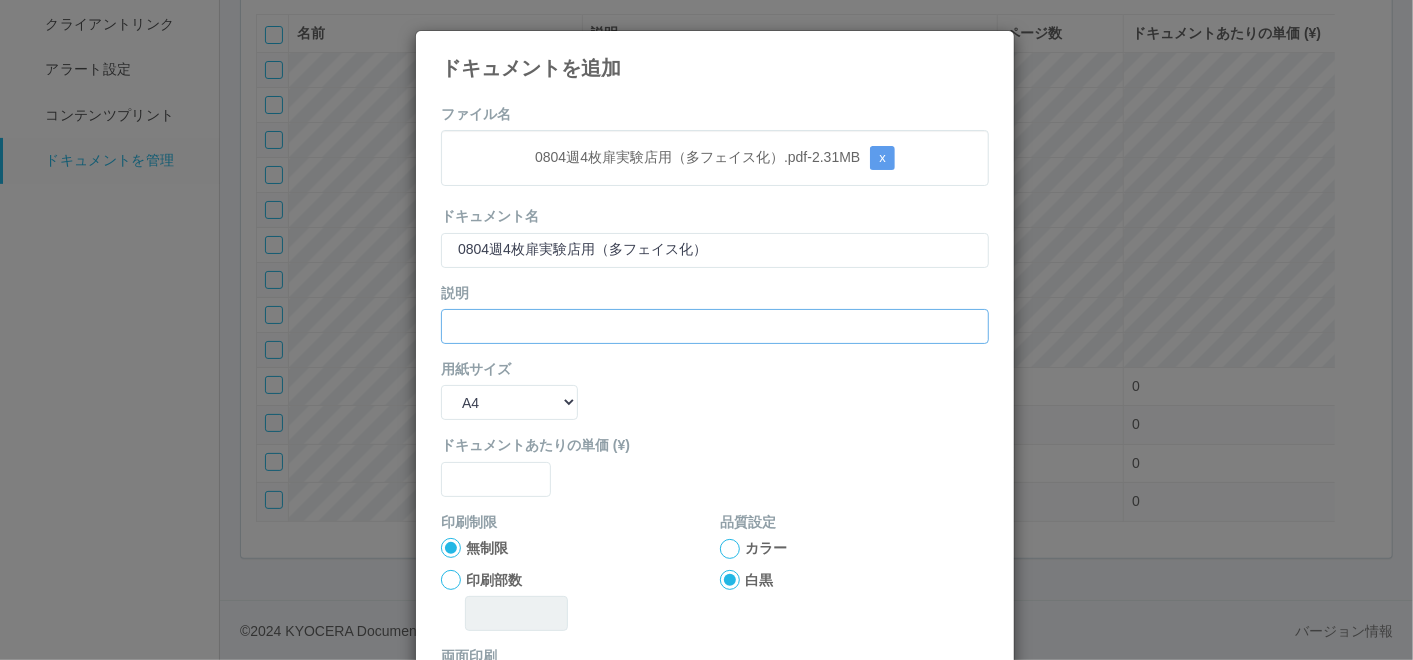 click at bounding box center [715, 326] 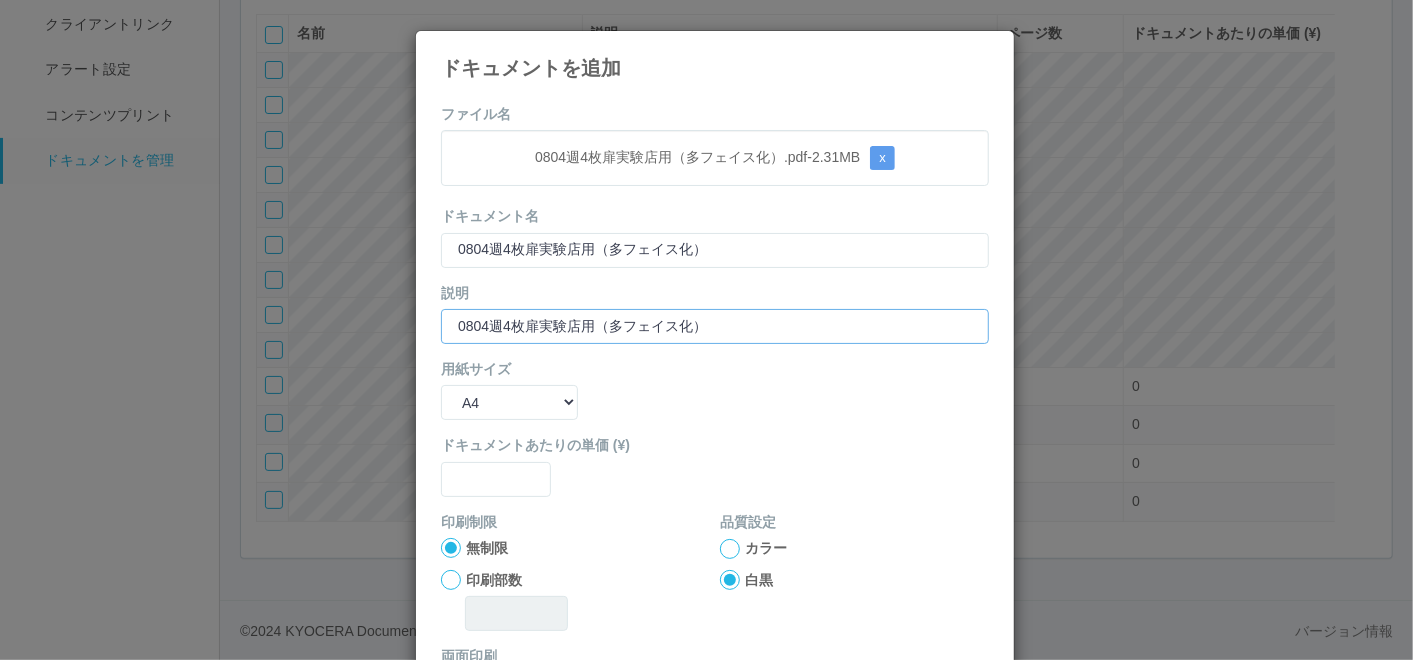 type on "0804週4枚扉実験店用（多フェイス化）" 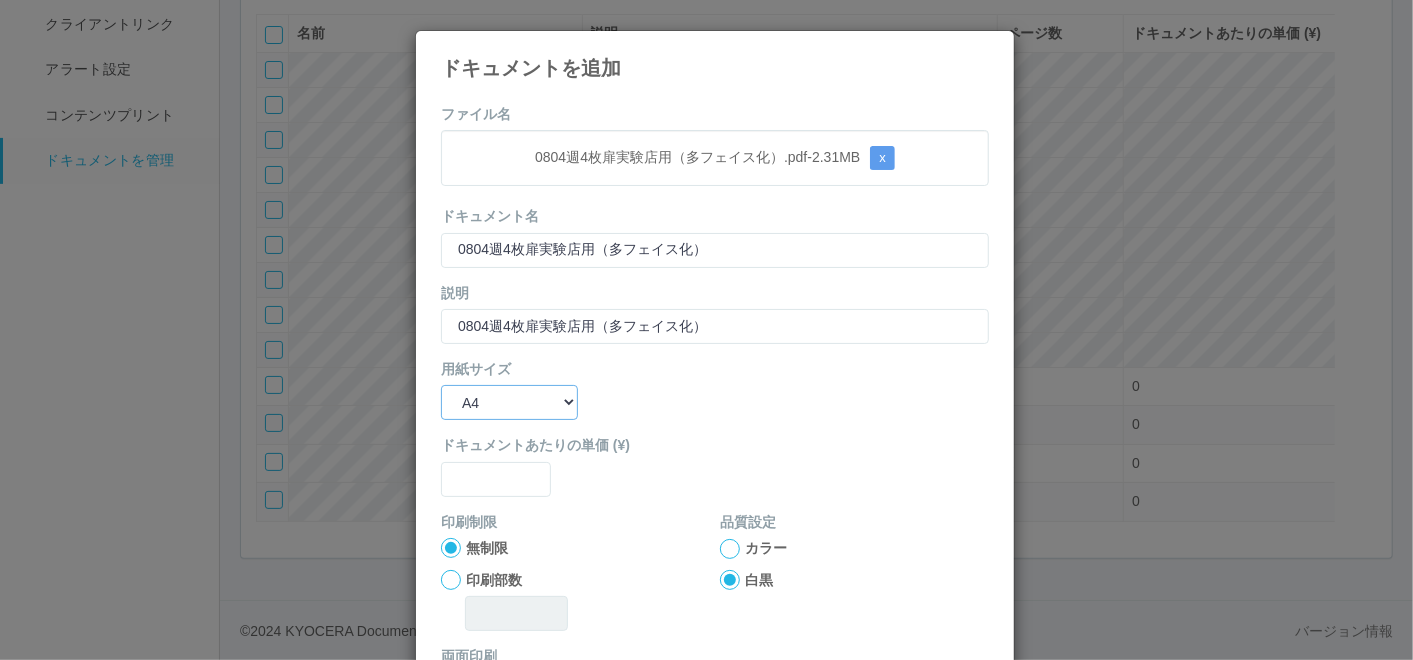 drag, startPoint x: 481, startPoint y: 394, endPoint x: 485, endPoint y: 410, distance: 16.492422 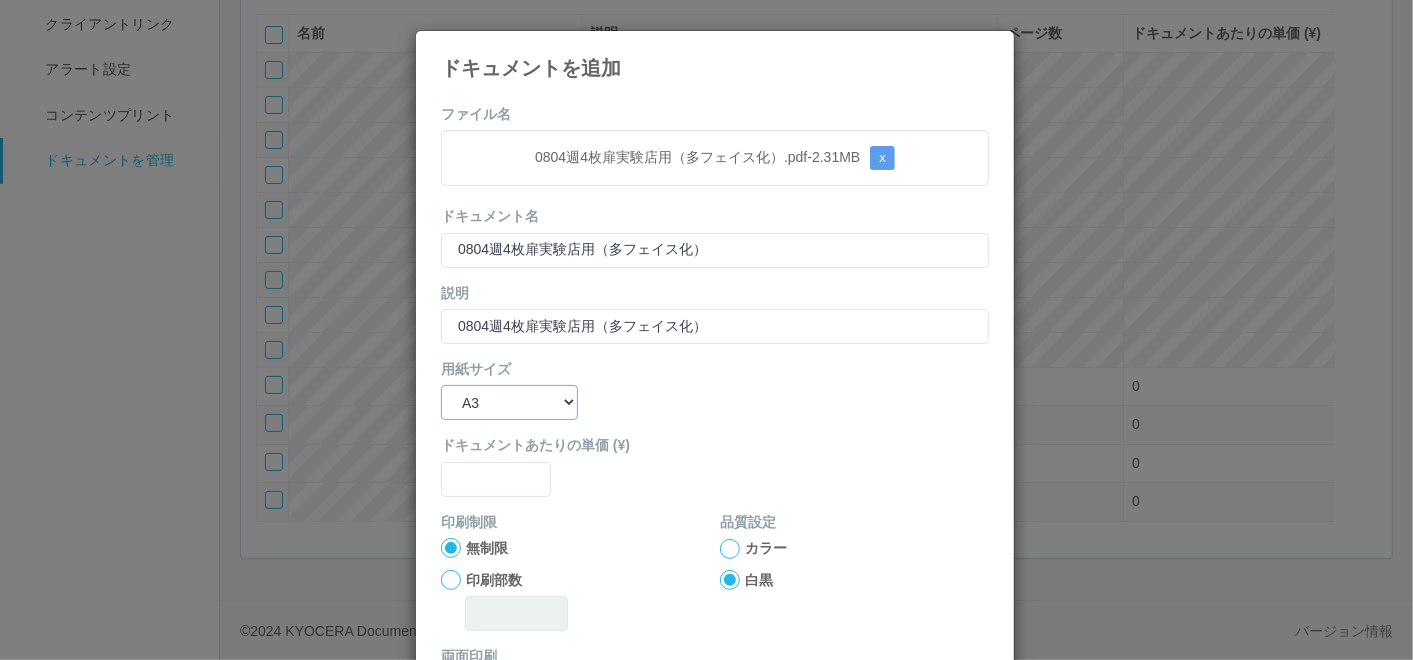 click on "B5 A4 B4 A3" at bounding box center (509, 402) 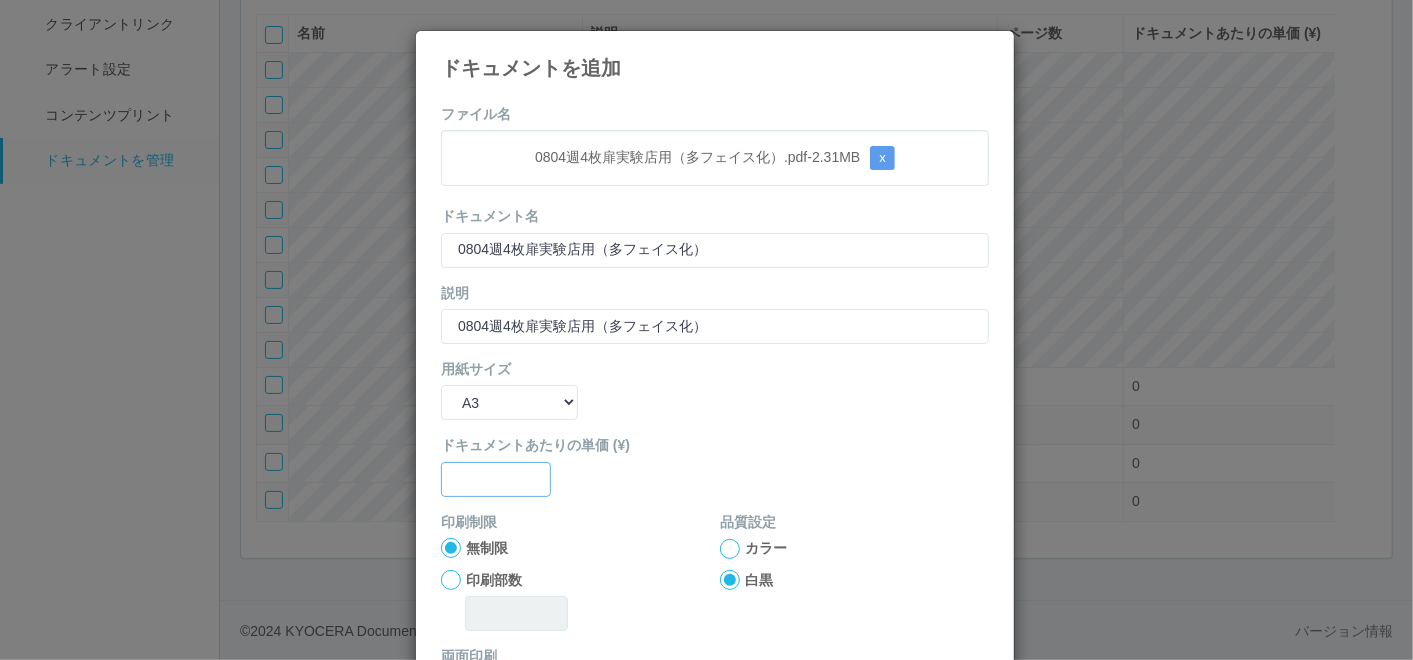 click at bounding box center [496, 479] 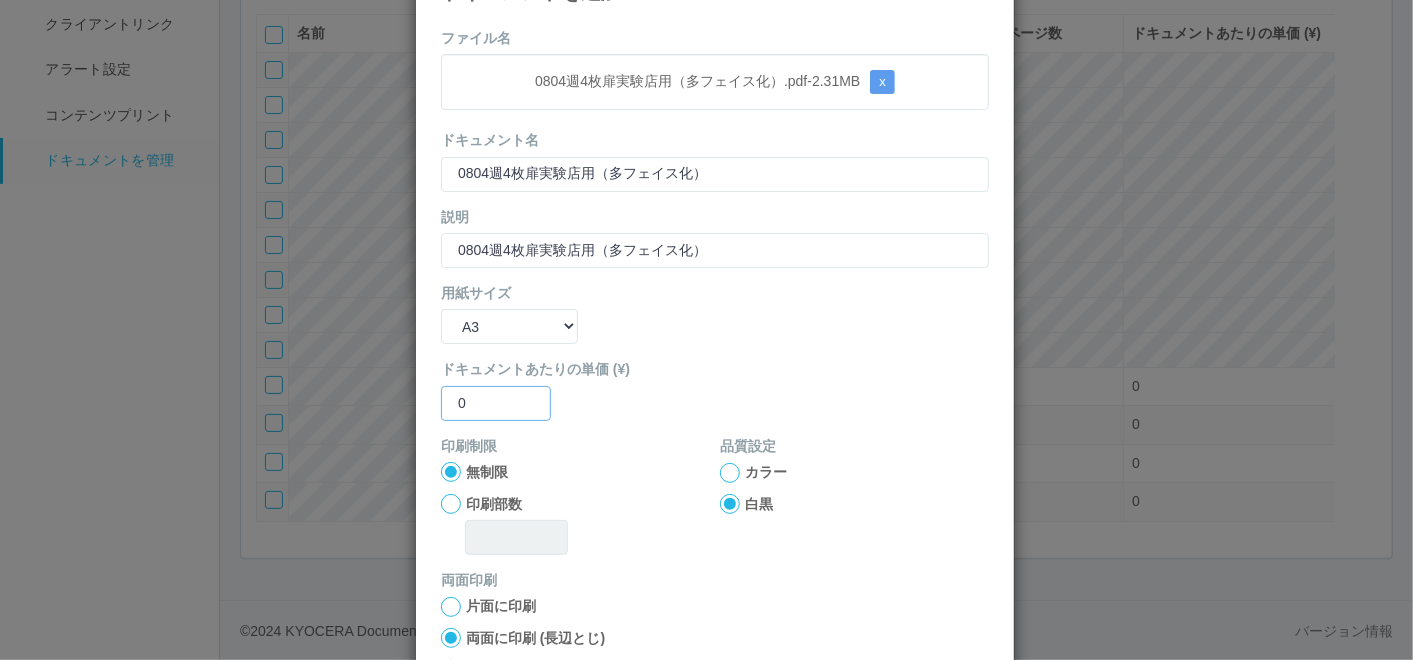 scroll, scrollTop: 111, scrollLeft: 0, axis: vertical 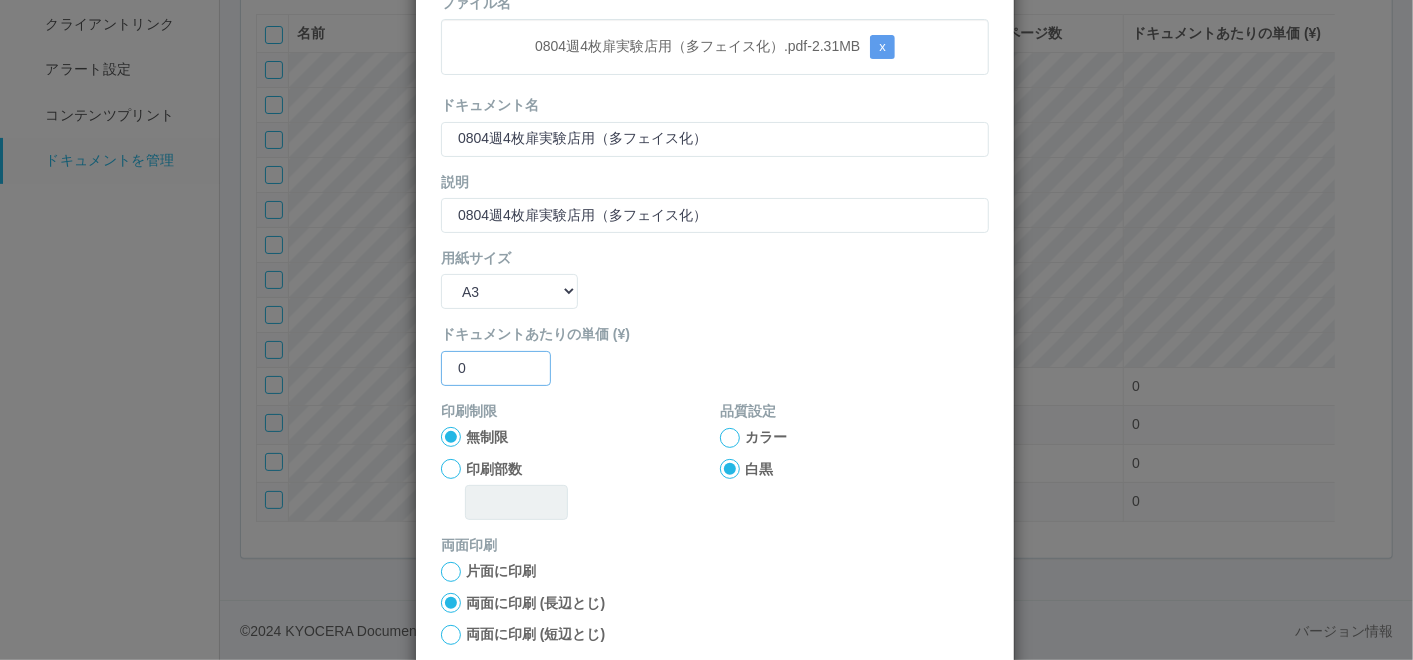 type on "0" 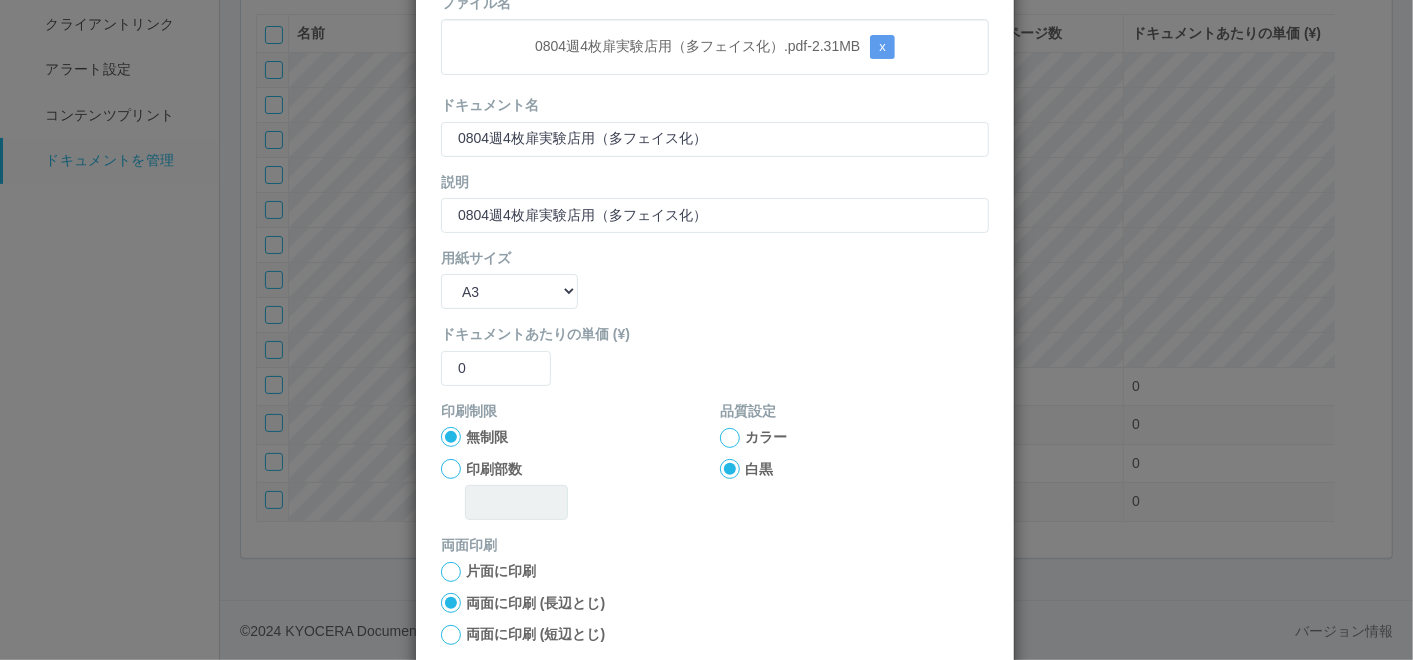 click at bounding box center [730, 438] 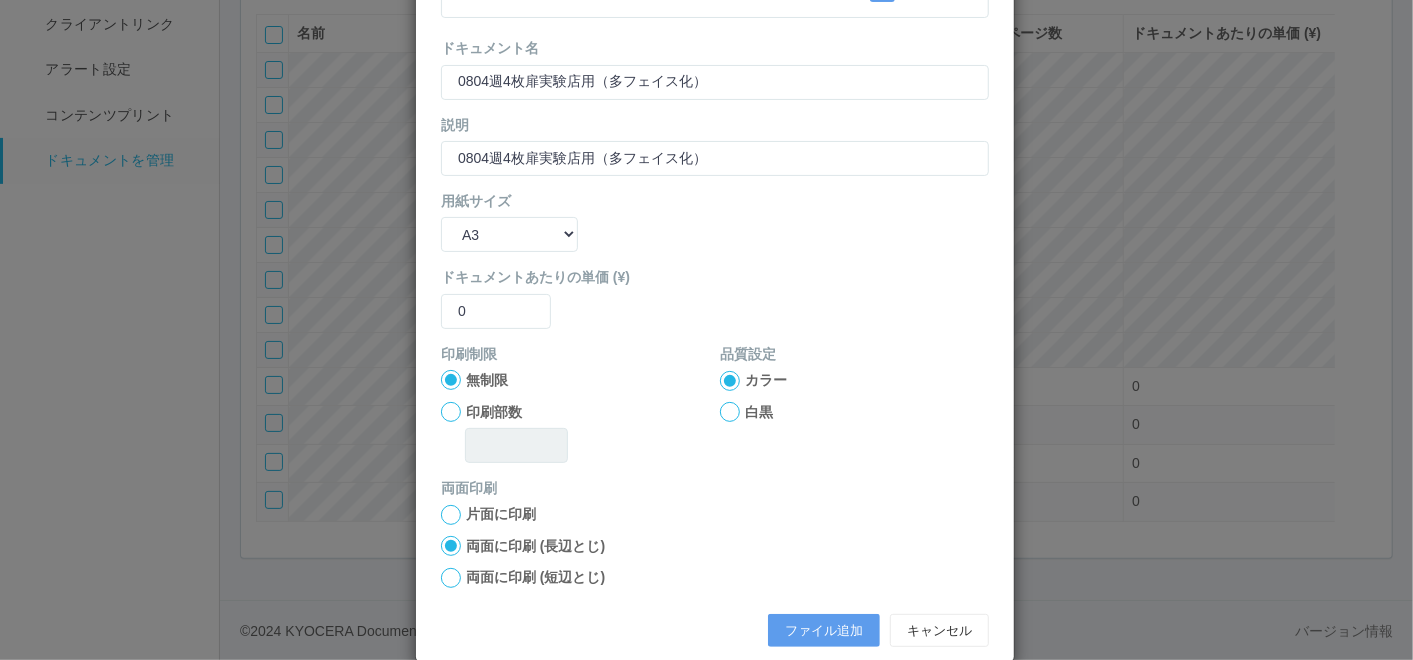 scroll, scrollTop: 199, scrollLeft: 0, axis: vertical 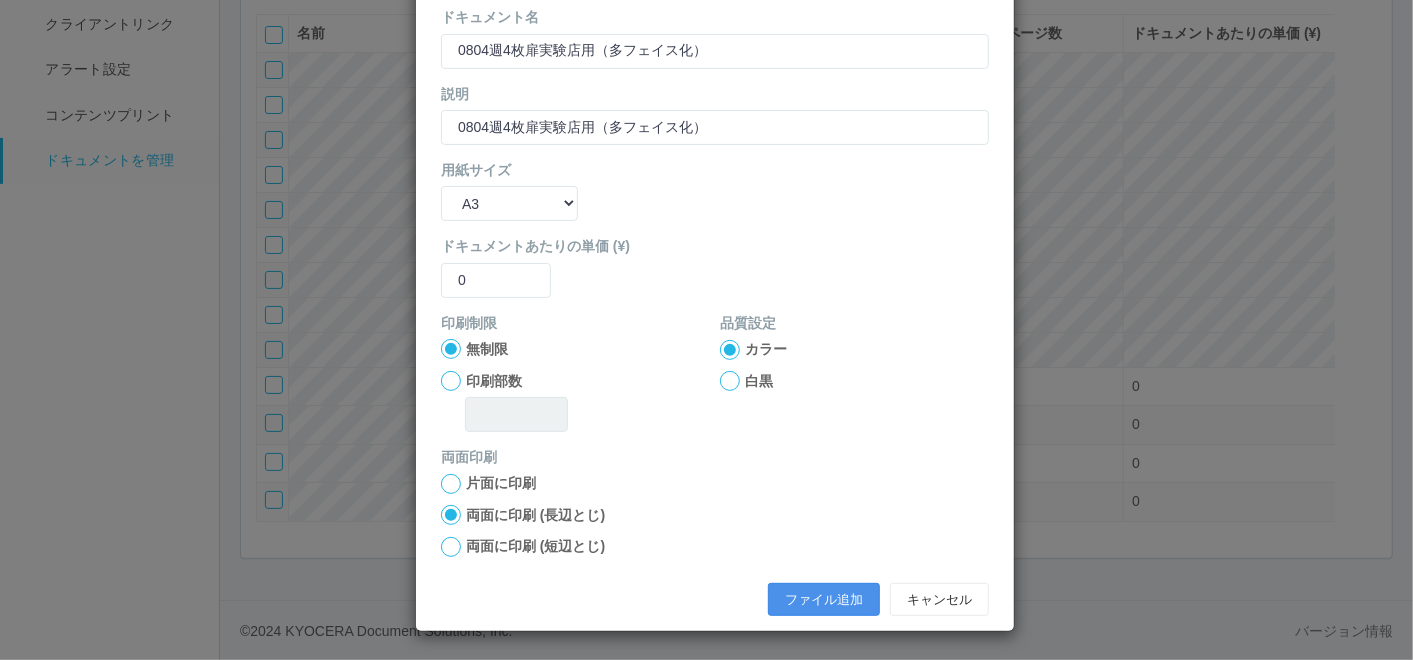 click on "ファイル追加" at bounding box center [824, 600] 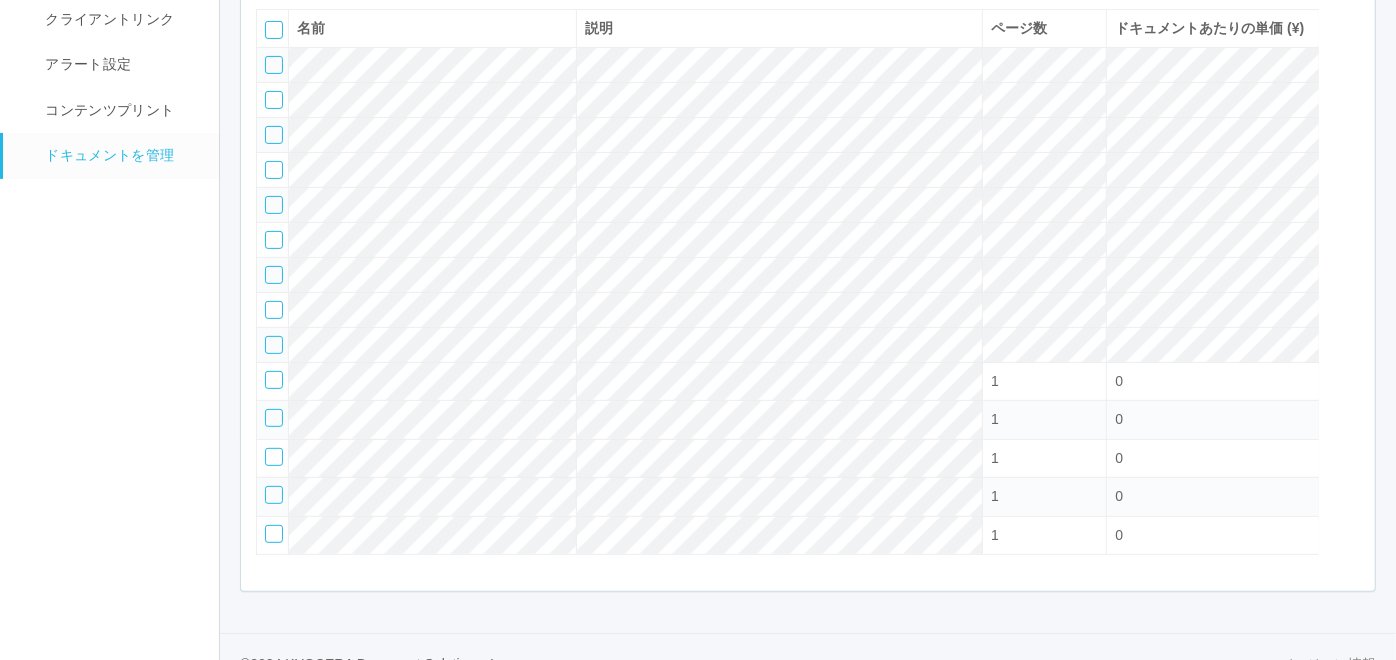 click at bounding box center (271, -21) 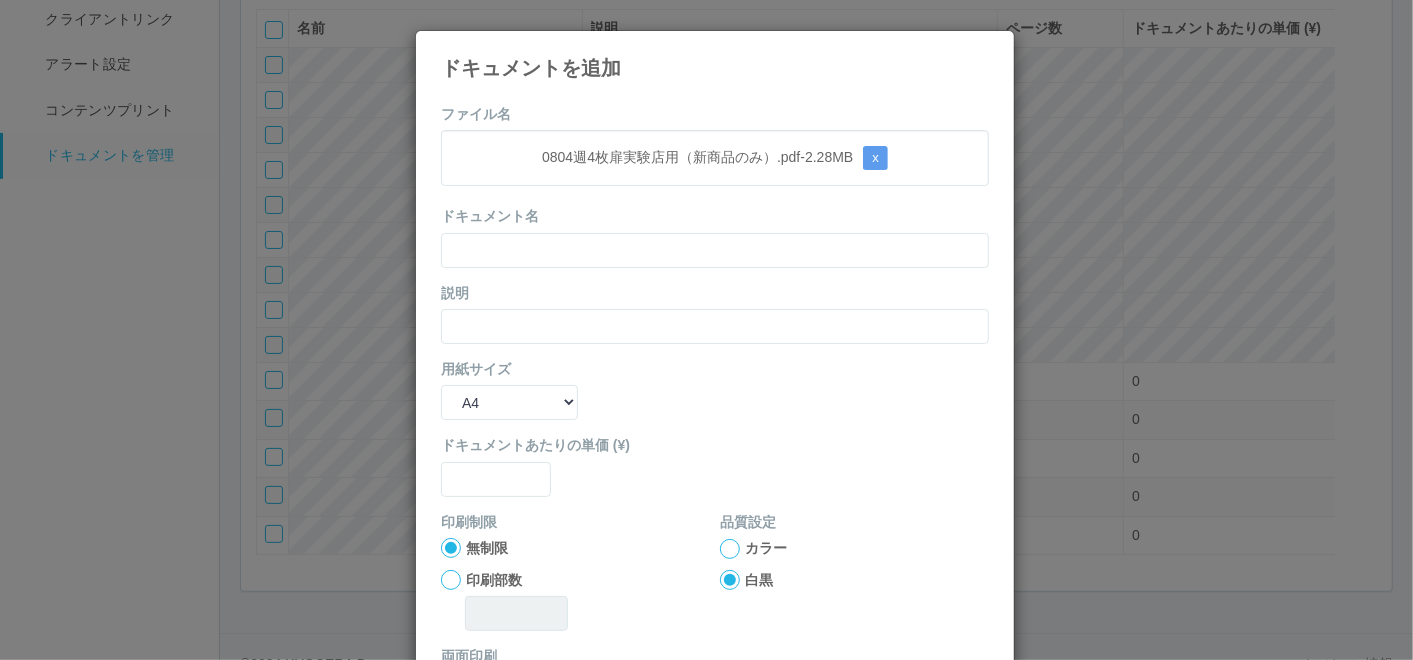 click on "0804週4枚扉実験店用（新商品のみ）.pdf  -  2.28  MB x" at bounding box center (715, 158) 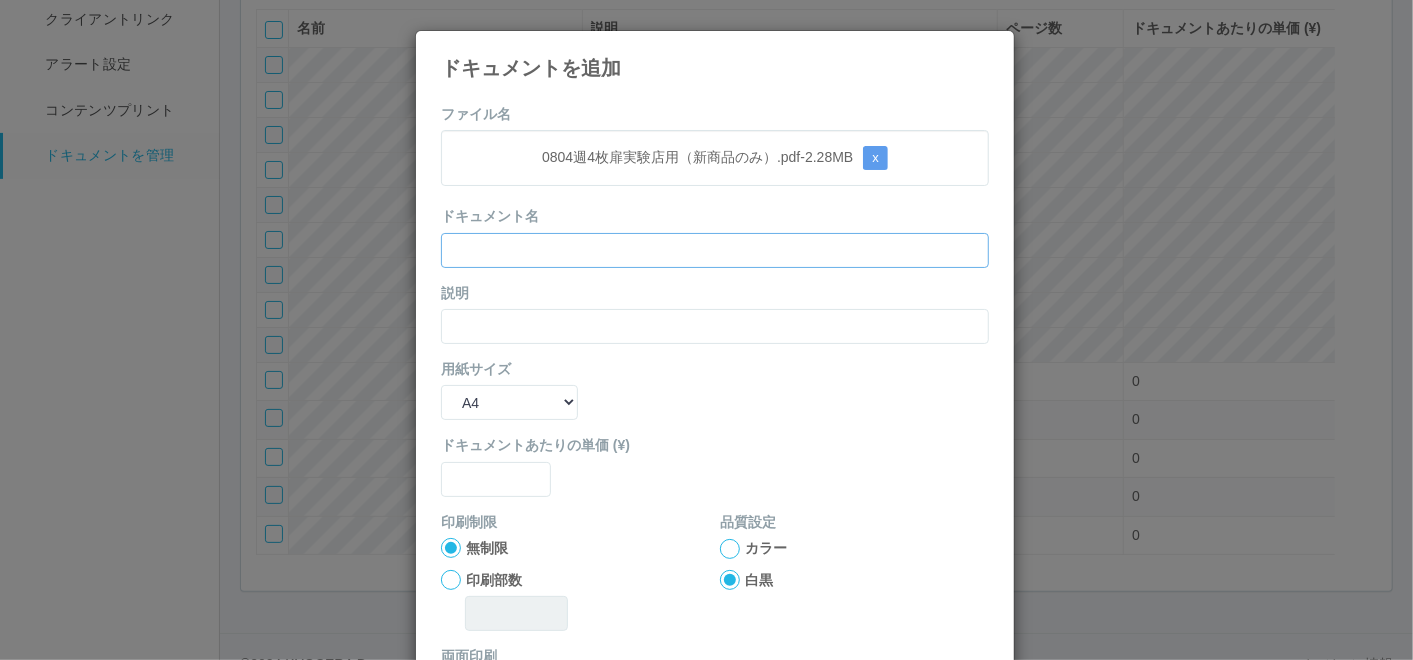 click at bounding box center (715, 250) 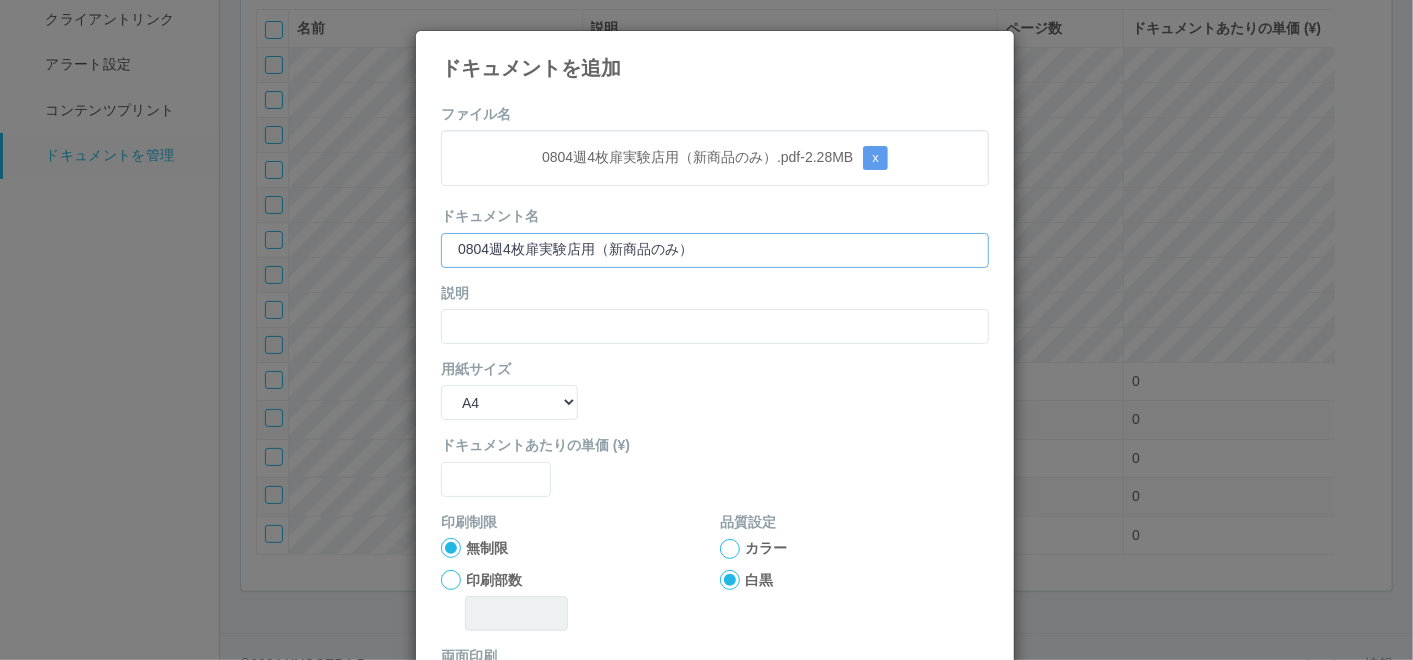 type on "0804週4枚扉実験店用（新商品のみ）" 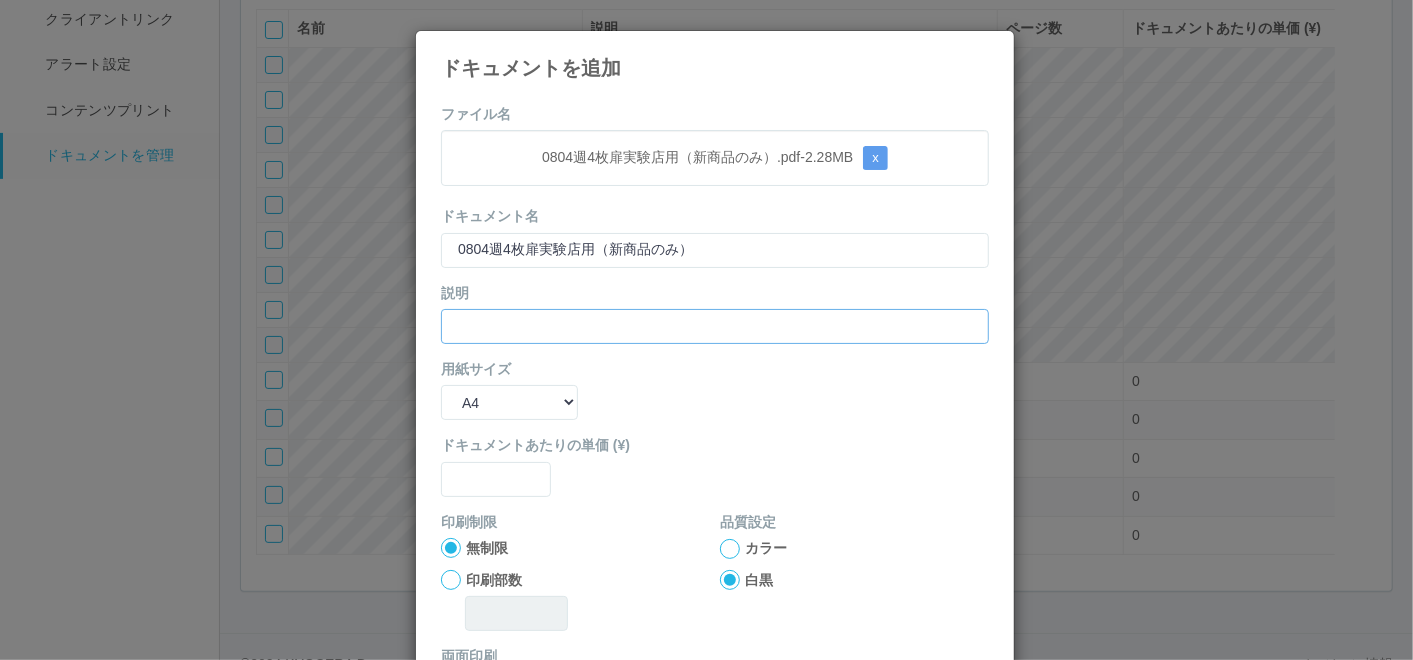 click at bounding box center [715, 326] 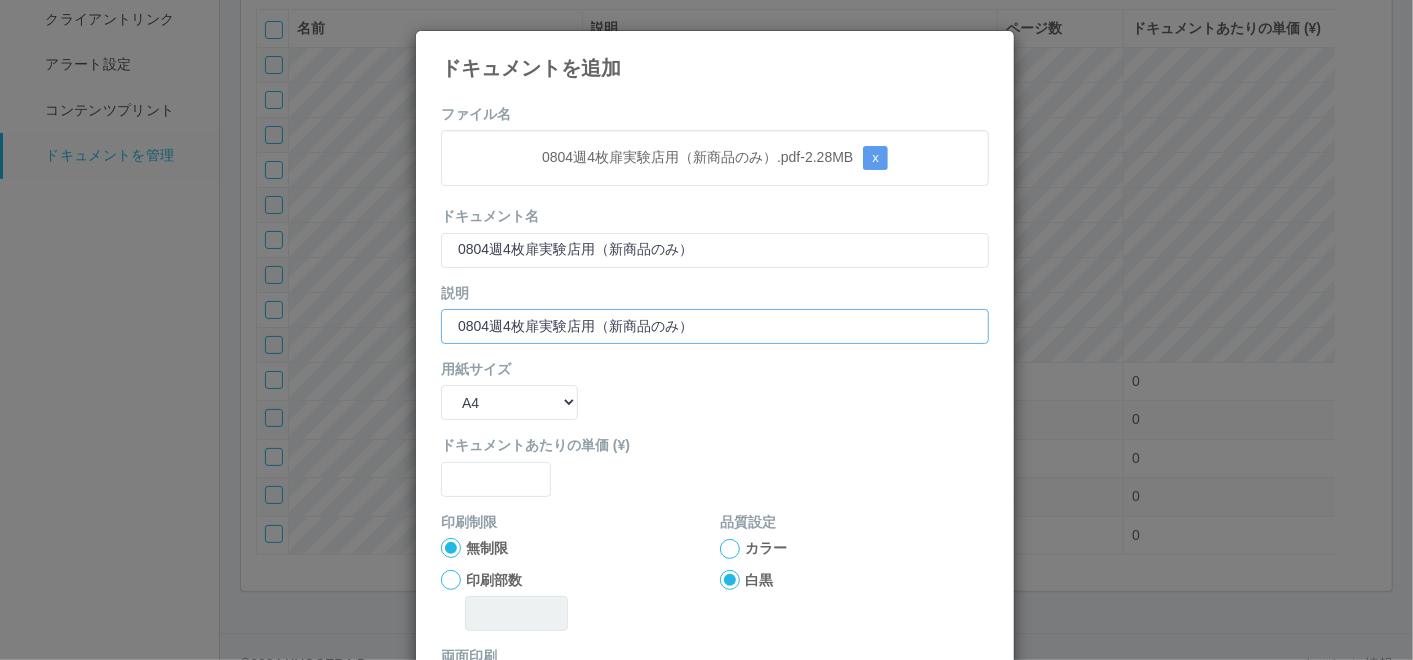 type on "0804週4枚扉実験店用（新商品のみ）" 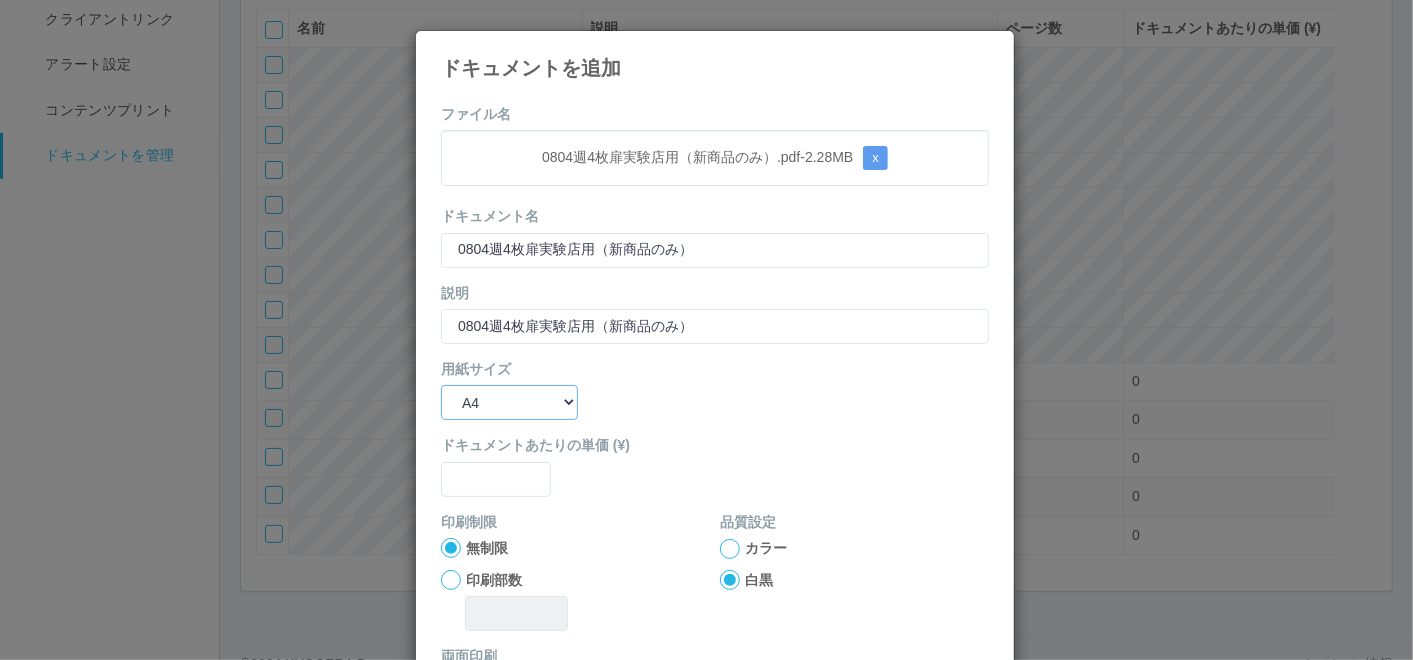 drag, startPoint x: 500, startPoint y: 400, endPoint x: 498, endPoint y: 412, distance: 12.165525 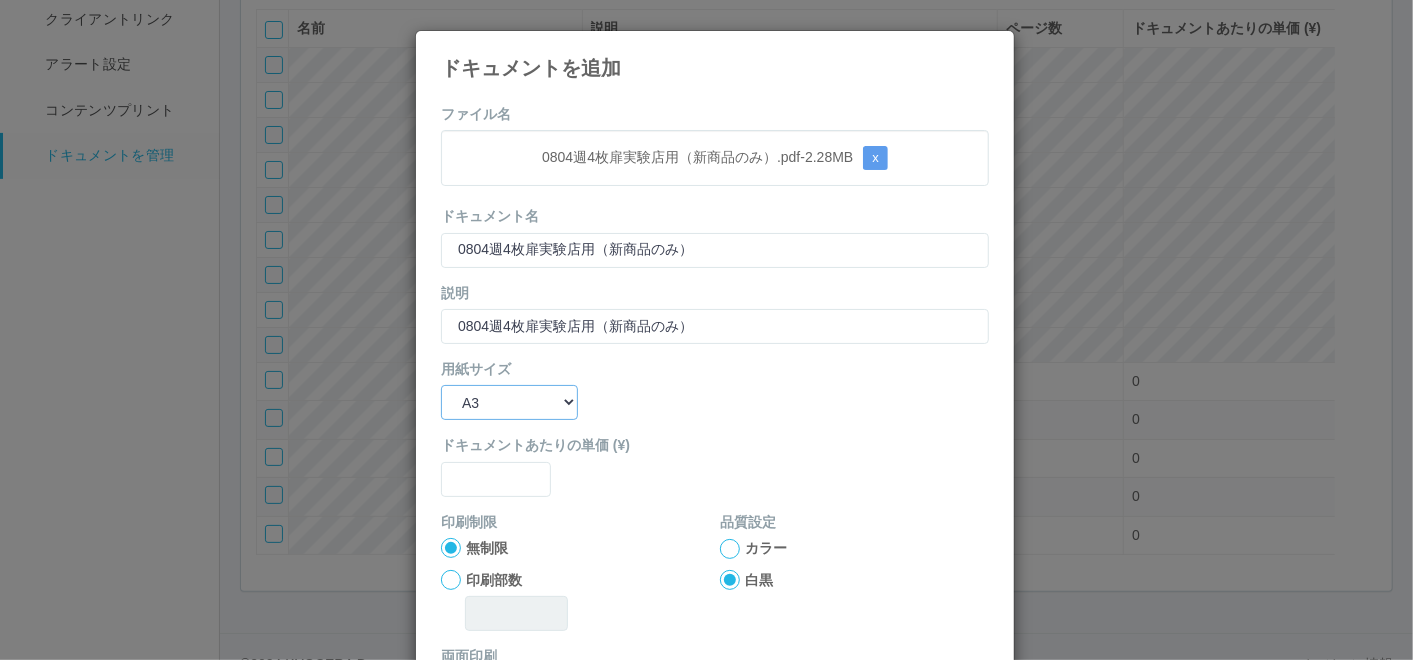 click on "B5 A4 B4 A3" at bounding box center [509, 402] 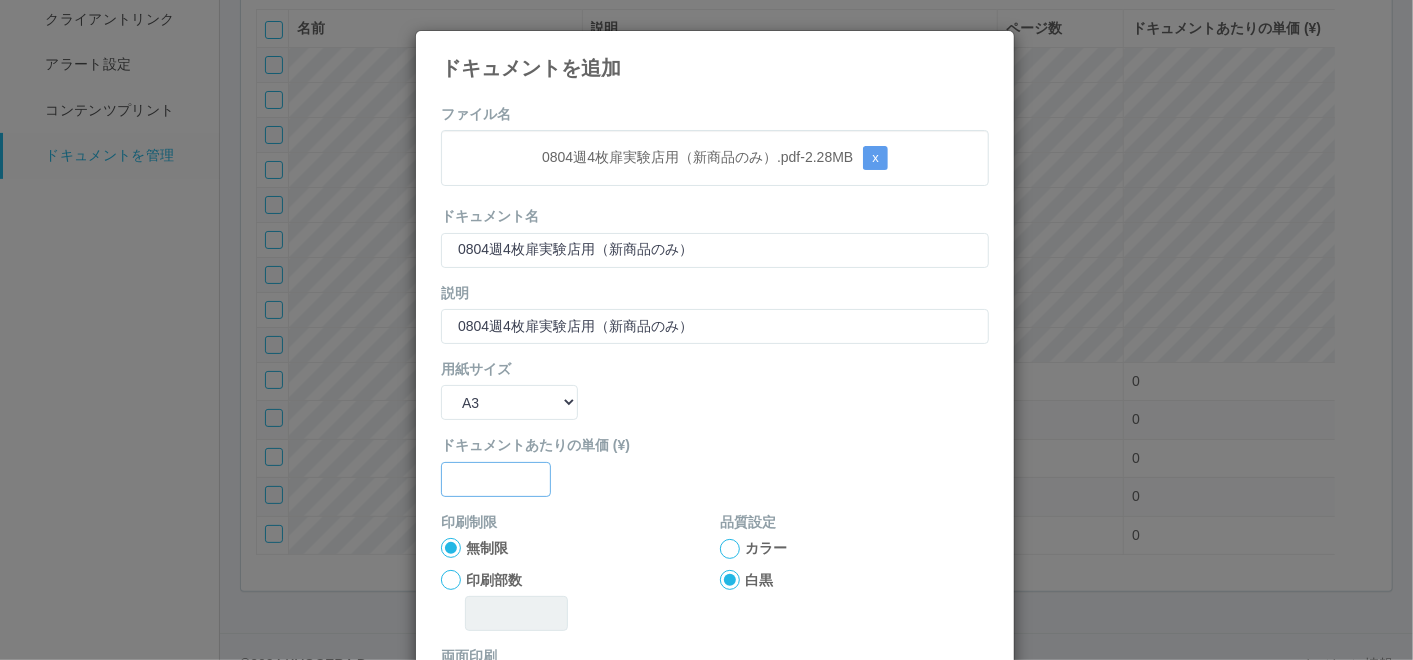 click at bounding box center (496, 479) 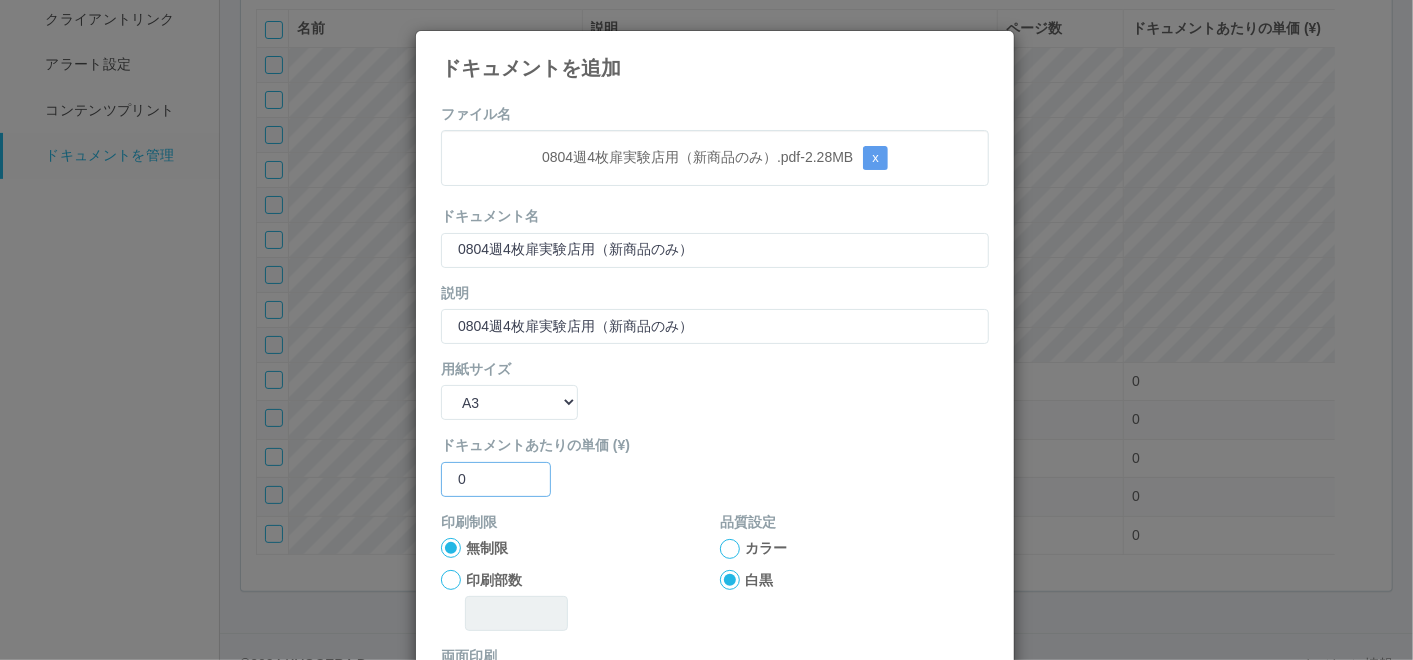 type on "0" 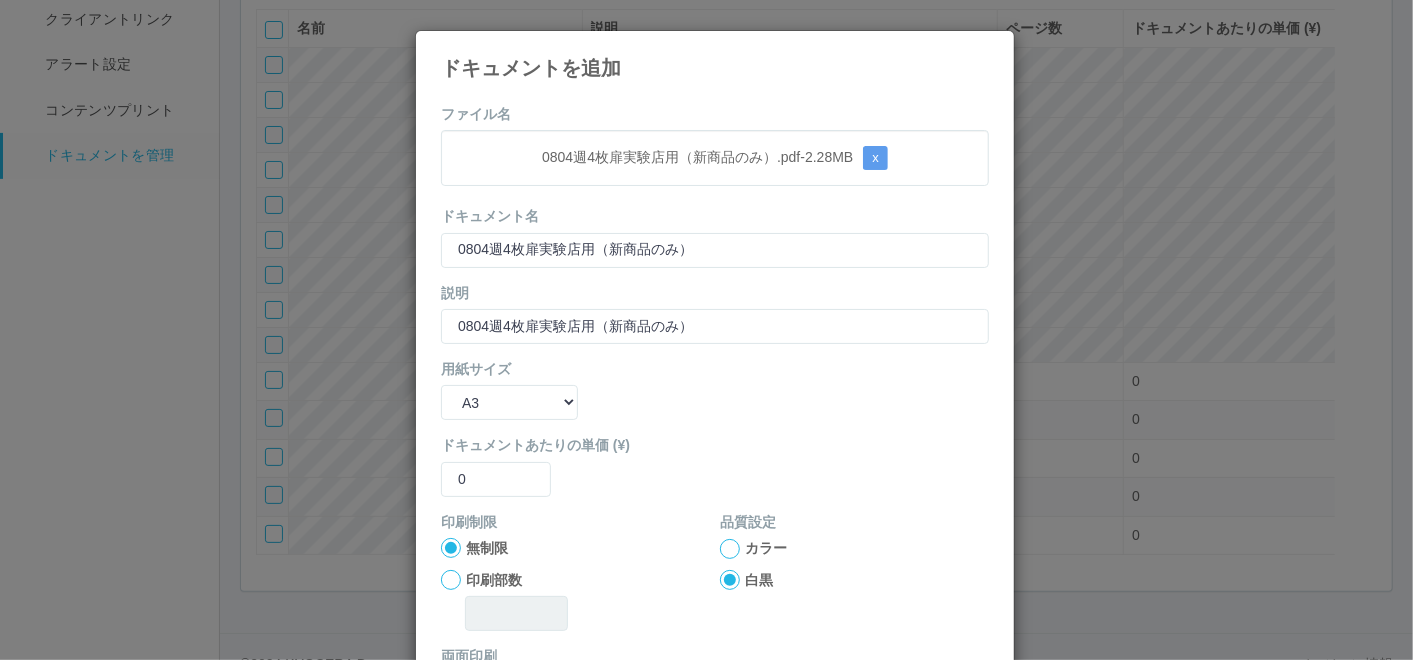 click on "カラー" at bounding box center (854, 548) 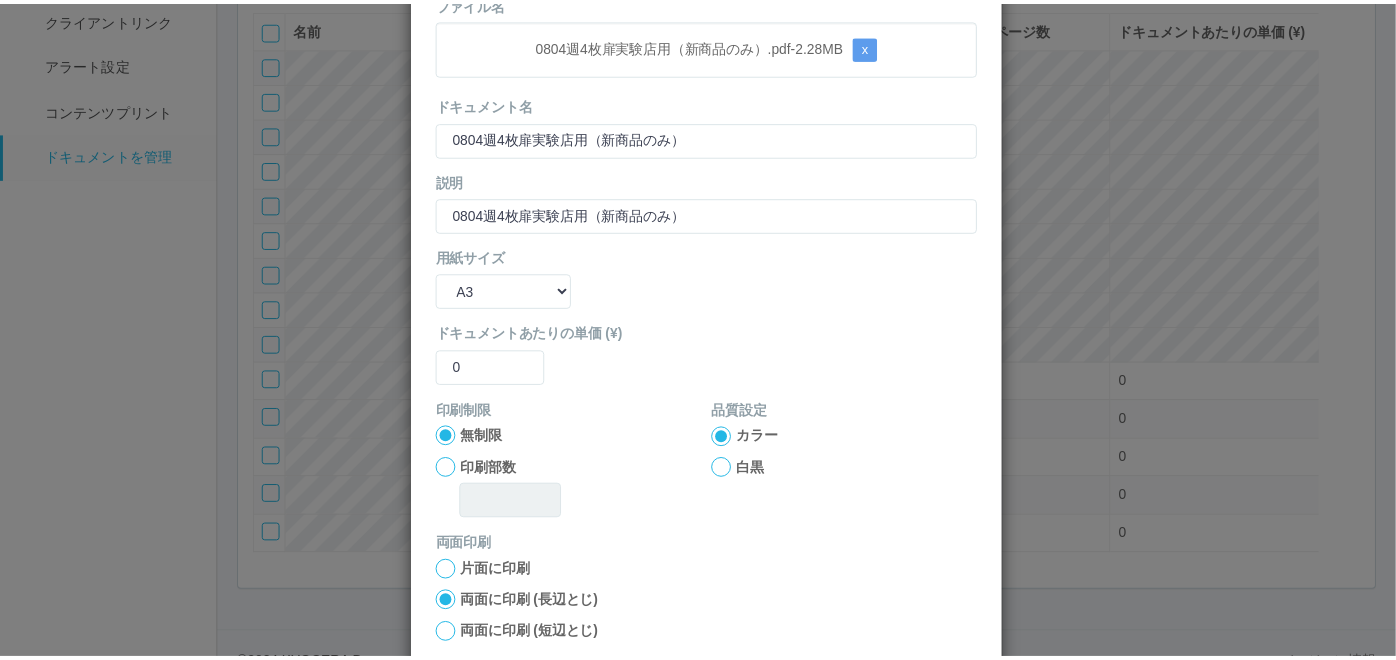 scroll, scrollTop: 199, scrollLeft: 0, axis: vertical 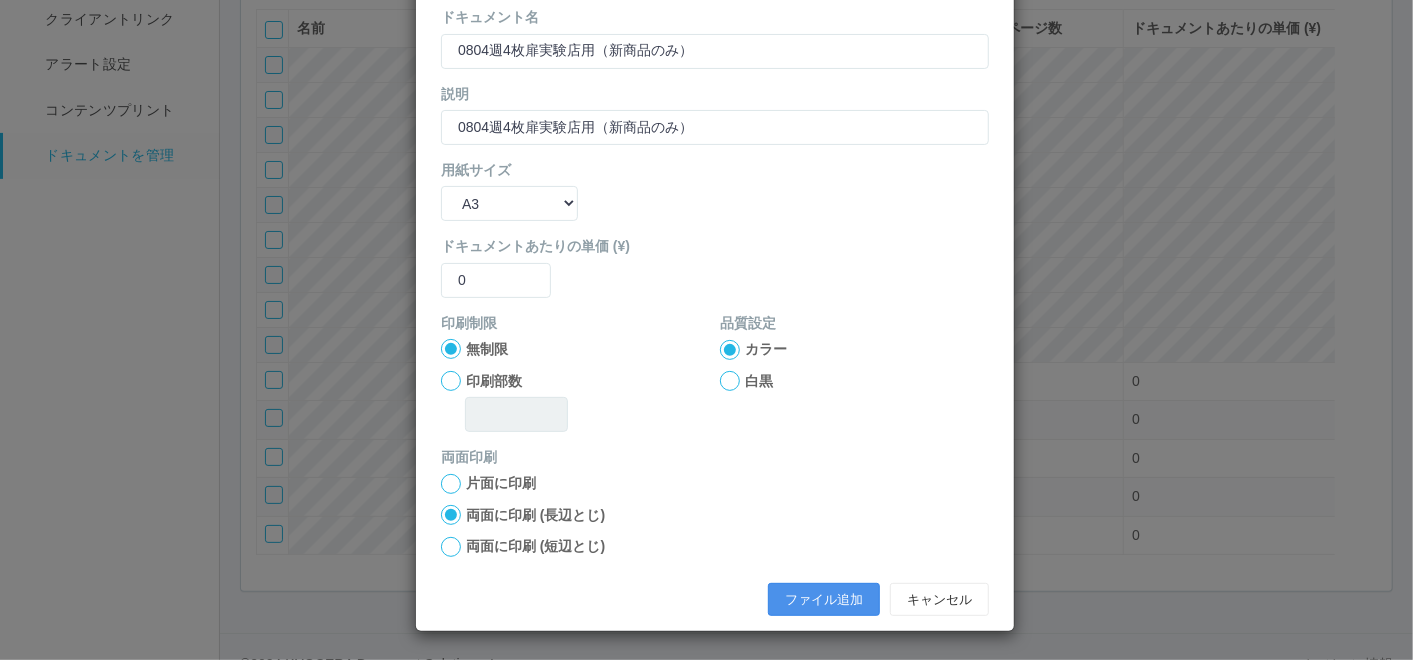click on "ファイル追加" at bounding box center [824, 600] 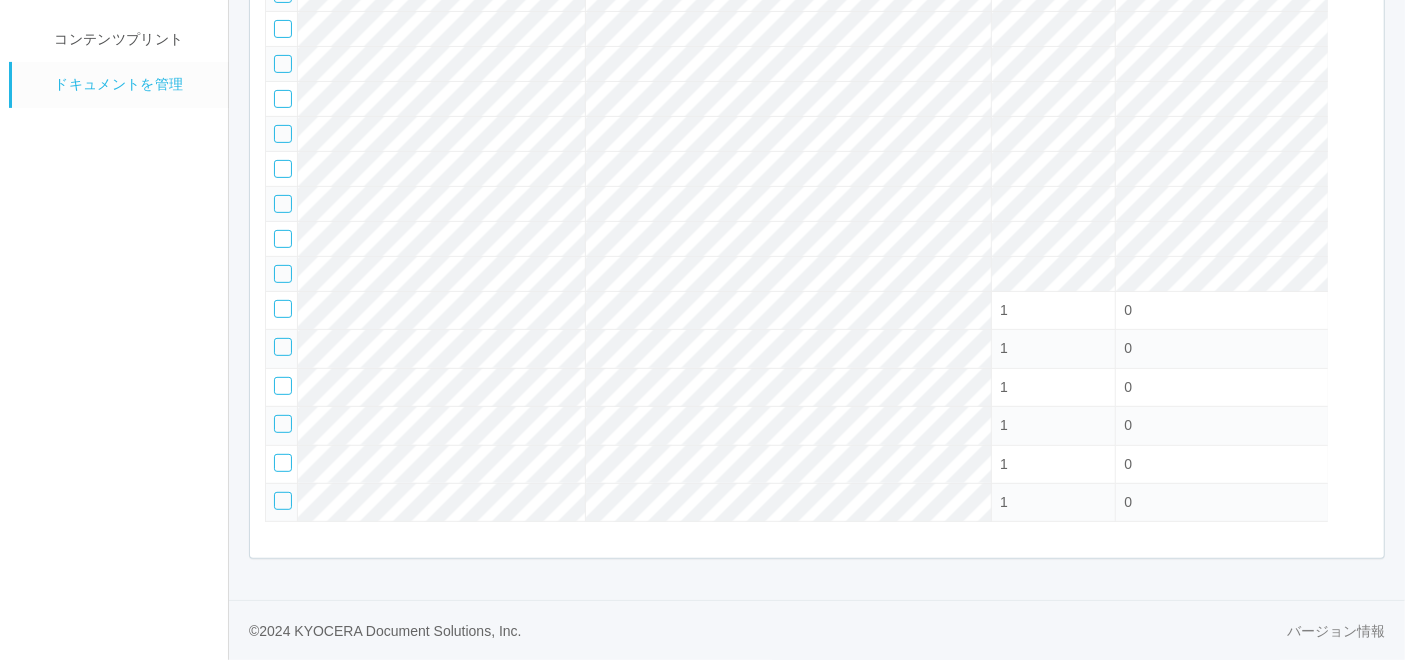 scroll, scrollTop: 141, scrollLeft: 0, axis: vertical 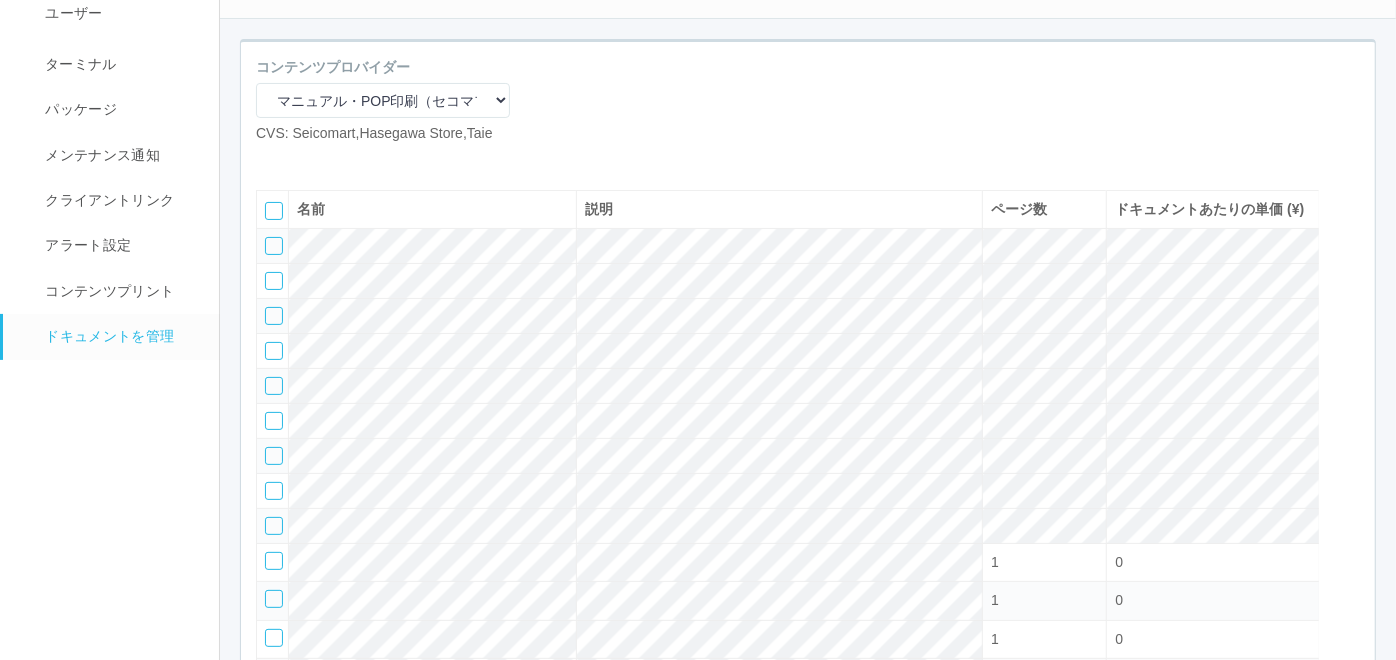 click at bounding box center (271, 160) 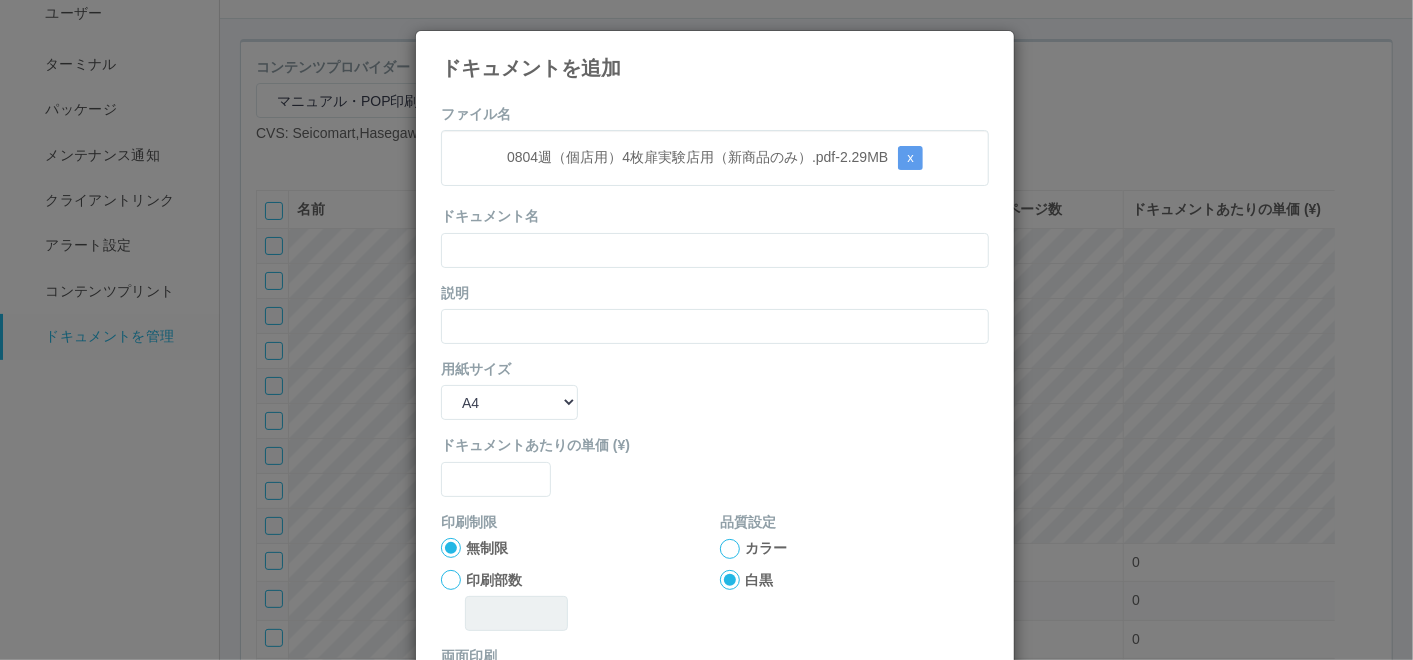 click on "ファイル名 0804週（個店用）4枚扉実験店用（新商品のみ）.pdf  -  2.29  MB x ドキュメント名 説明 用紙サイズ B5 A4 B4 A3 ドキュメントあたりの単価 (¥) 印刷制限 無制限 印刷部数 品質設定 カラー 白黒 両面印刷 片面に印刷 両面に印刷 (長辺とじ) 両面に印刷 (短辺とじ) ファイル追加 キャンセル" at bounding box center [715, 464] 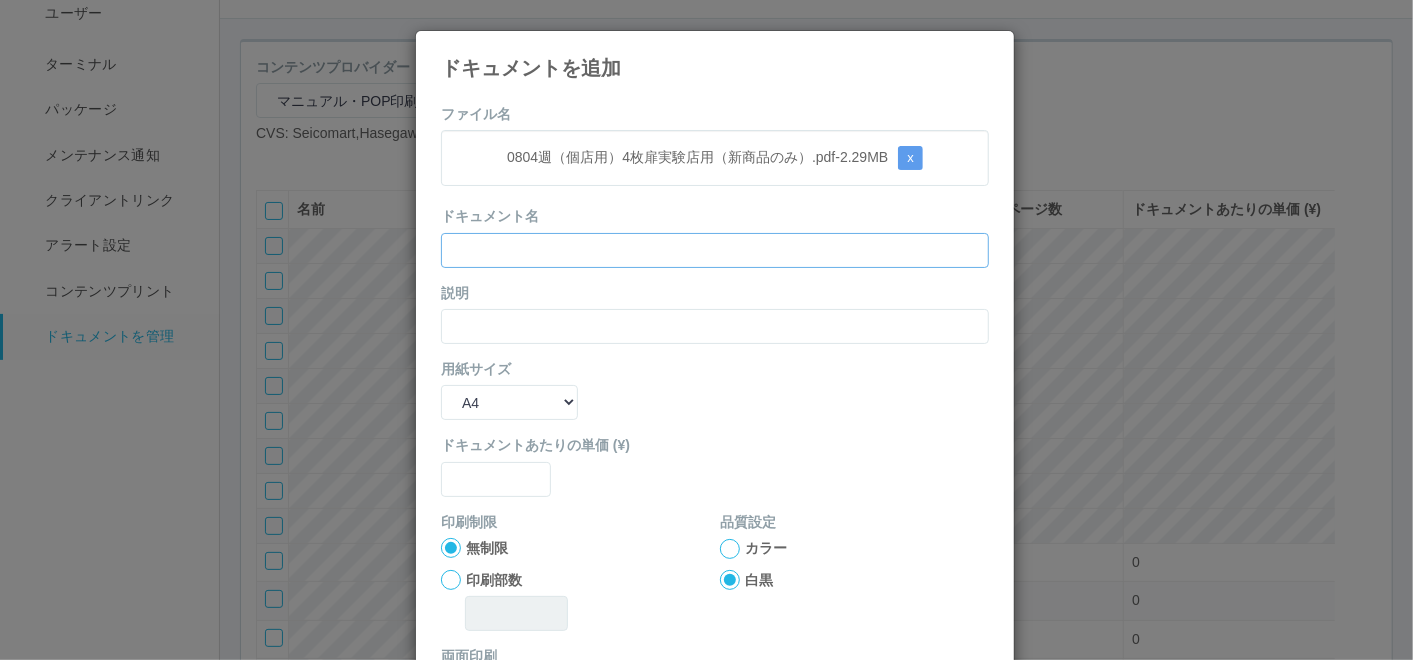 click at bounding box center [715, 250] 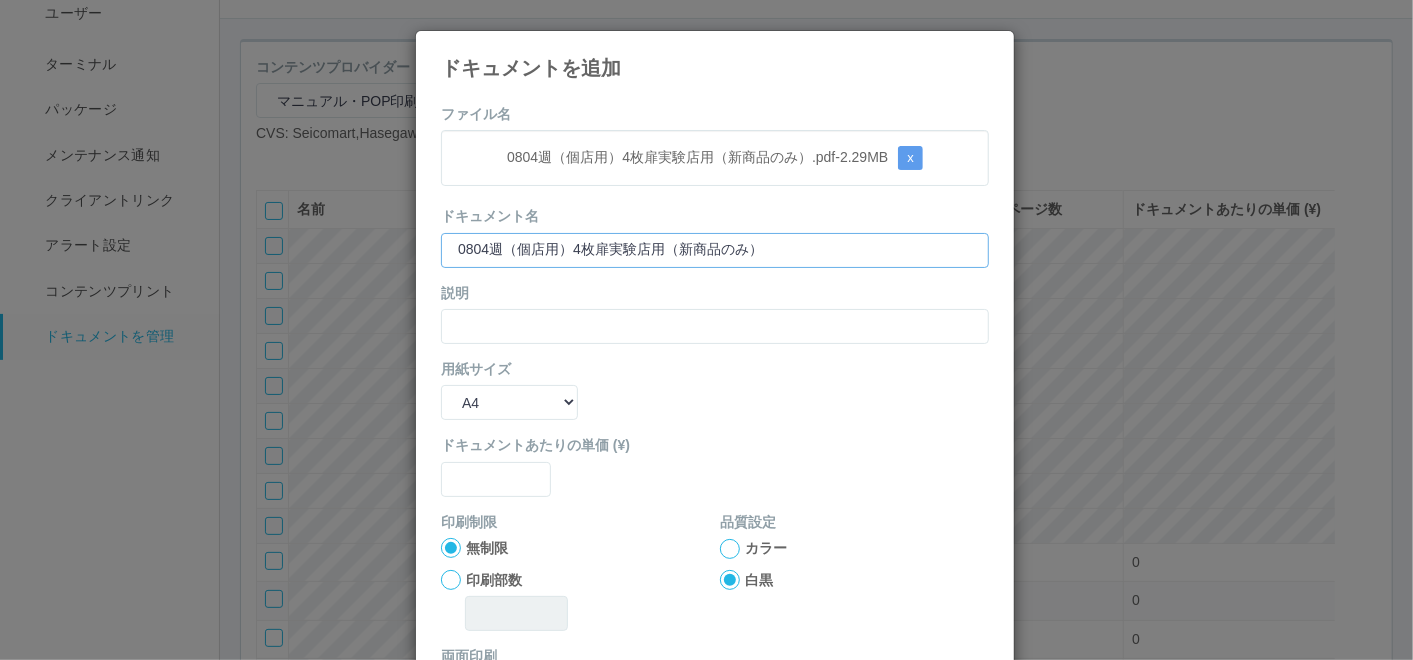 type on "0804週（個店用）4枚扉実験店用（新商品のみ）" 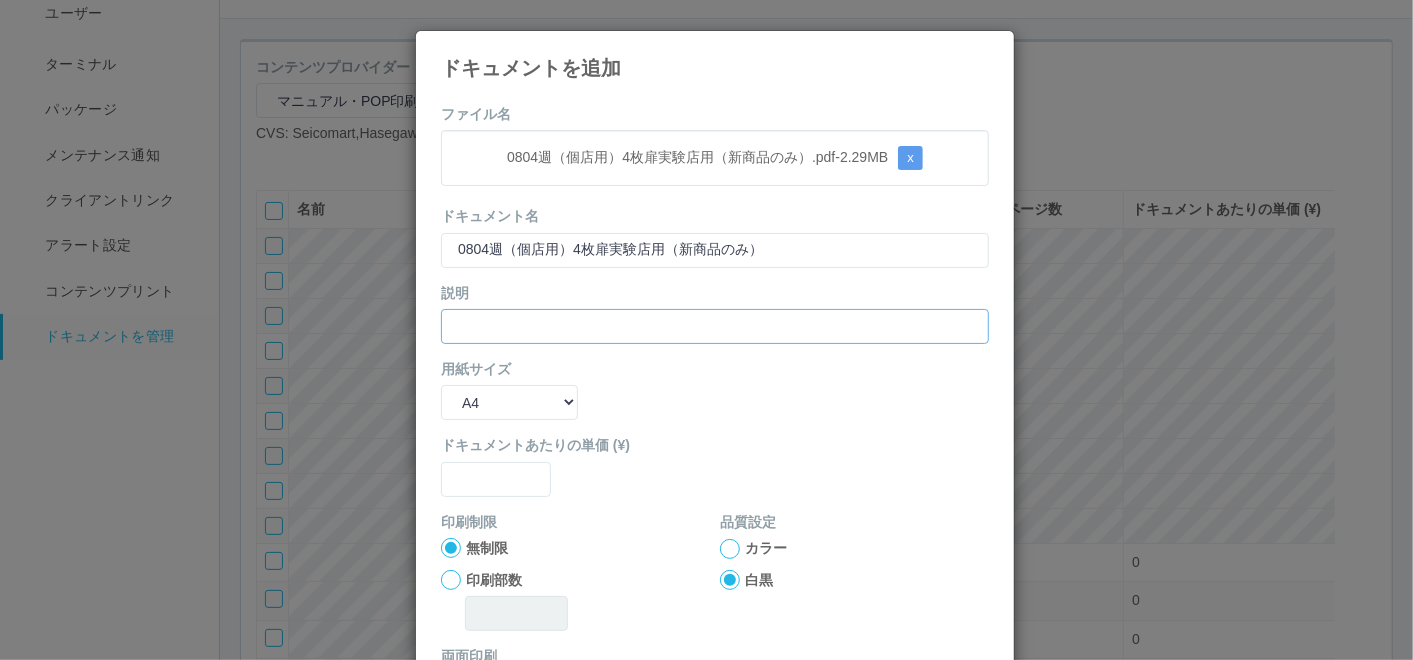 click at bounding box center [715, 326] 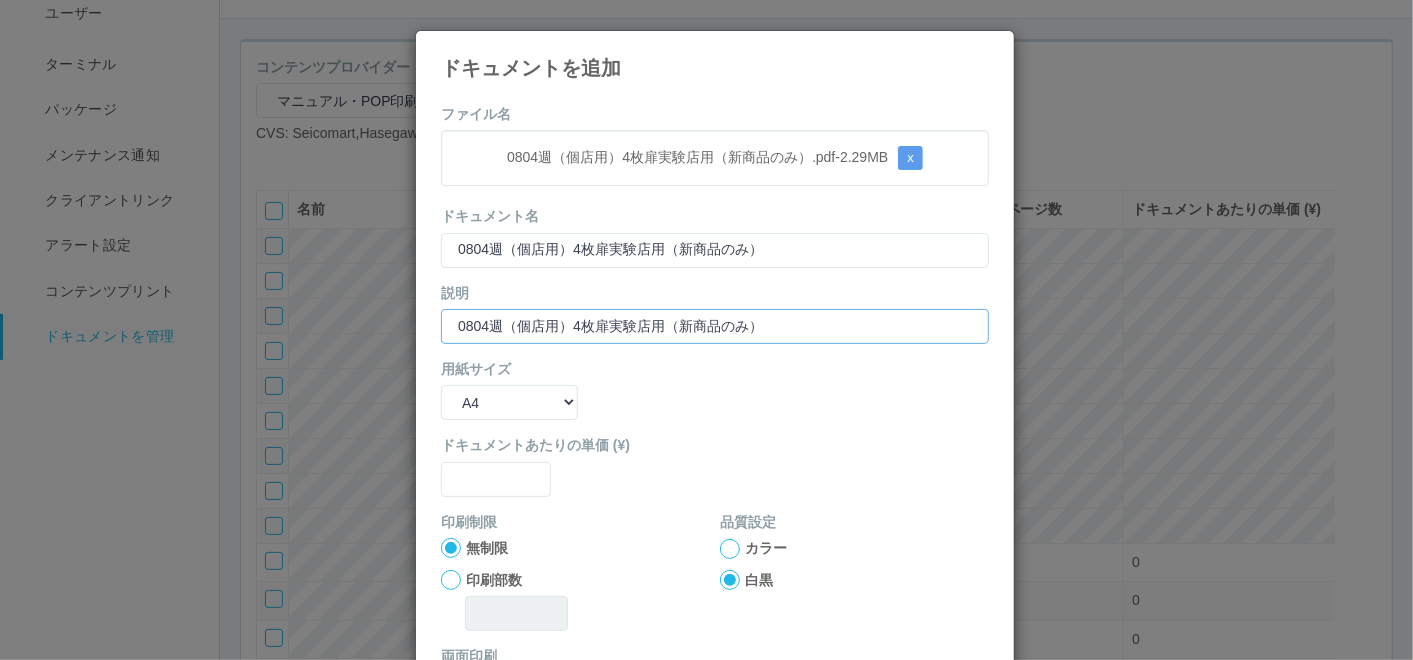 type on "0804週（個店用）4枚扉実験店用（新商品のみ）" 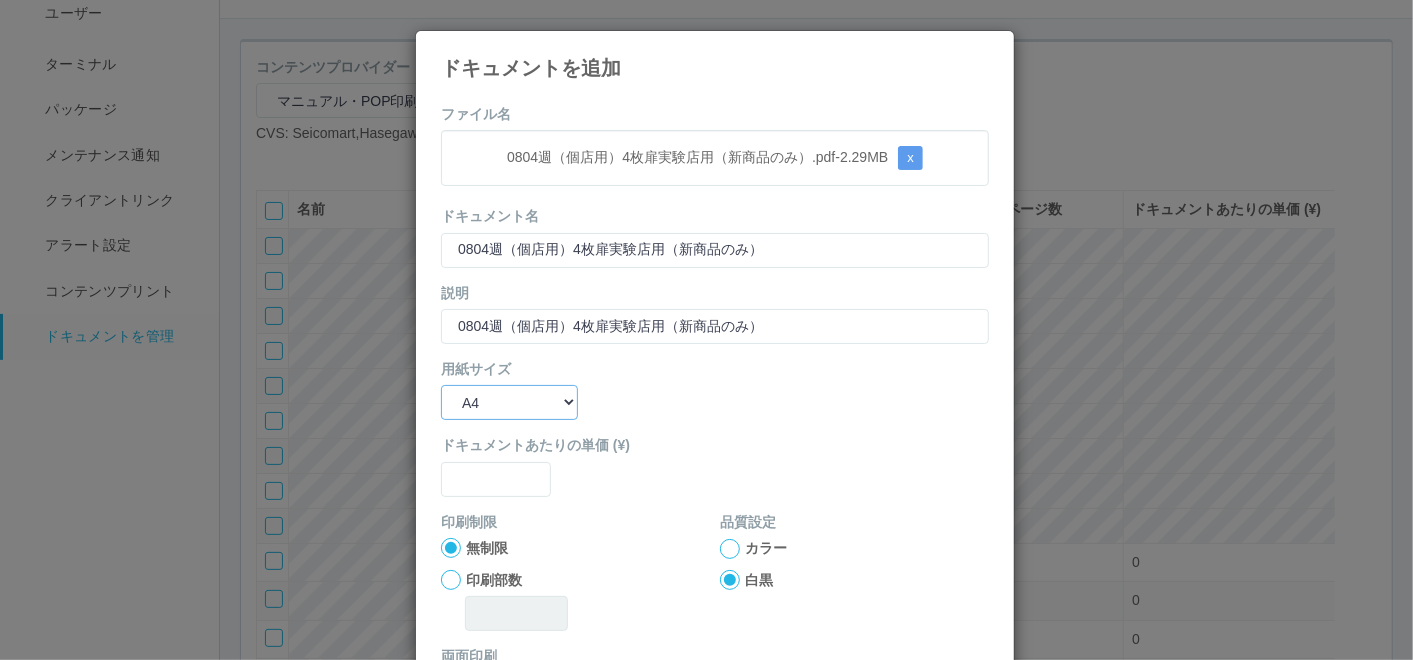 click on "B5 A4 B4 A3" at bounding box center [509, 402] 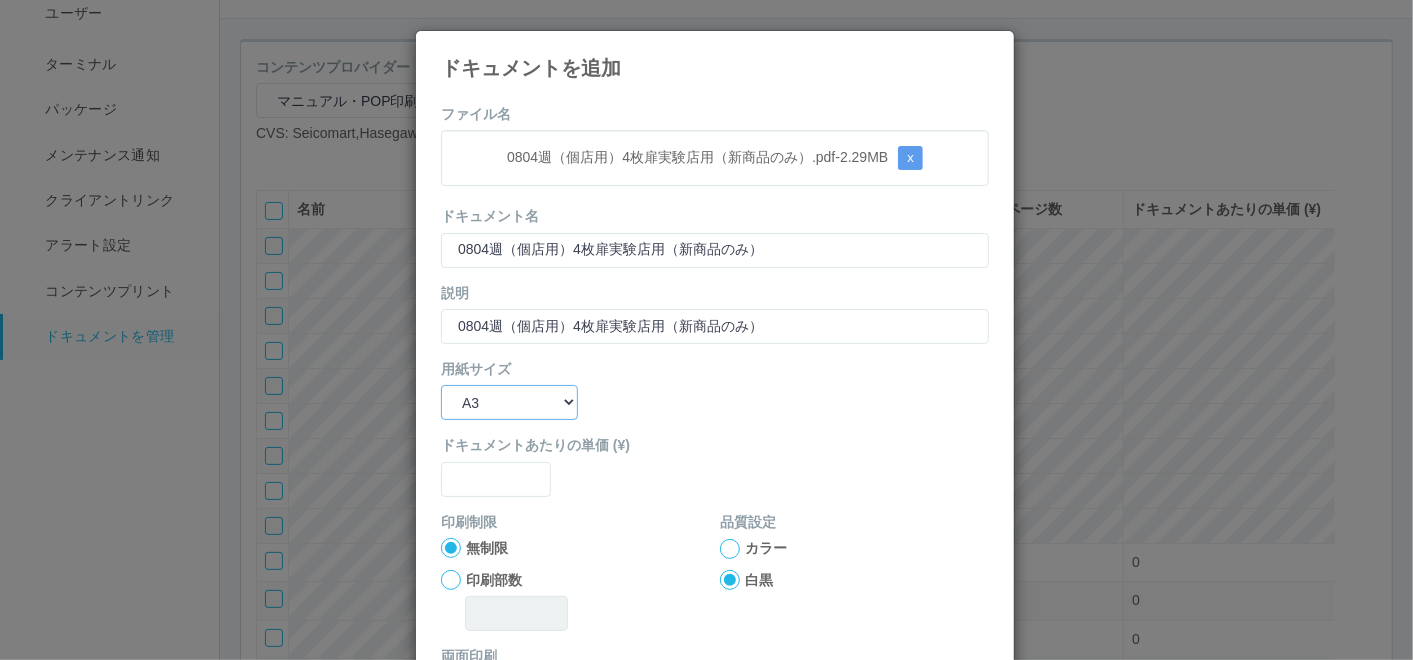 click on "B5 A4 B4 A3" at bounding box center [509, 402] 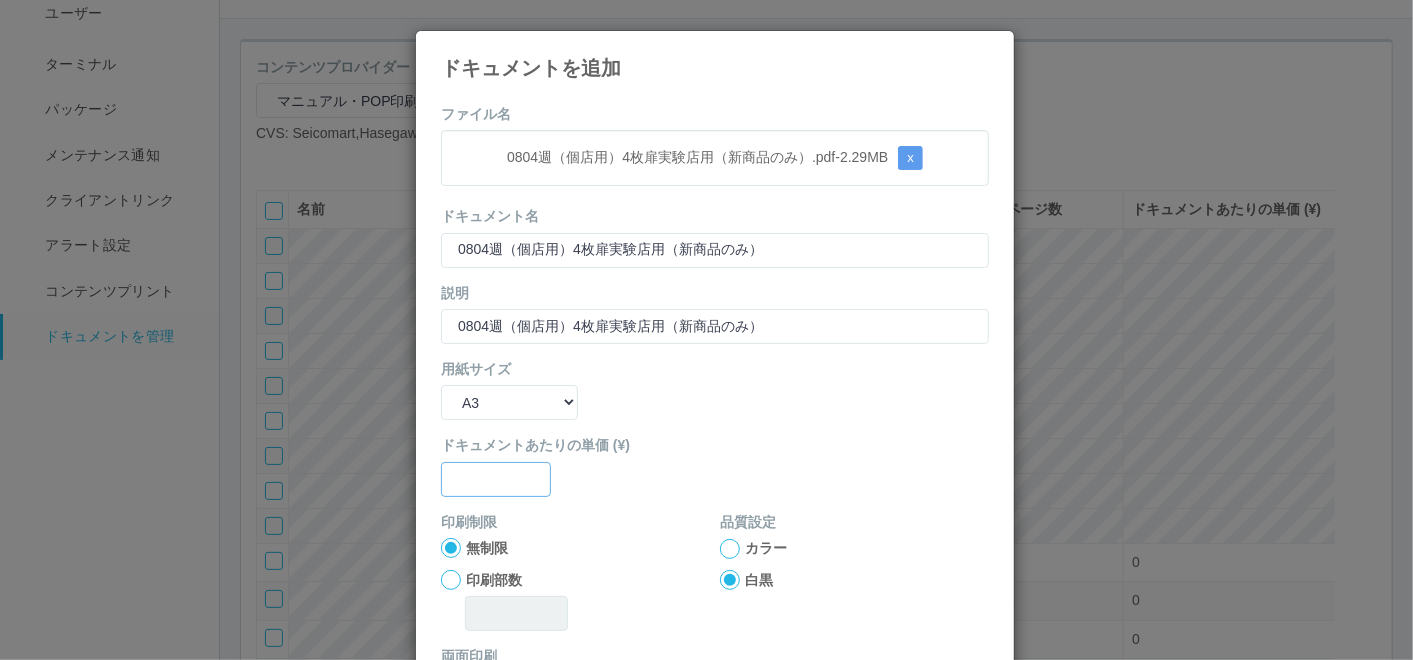 click at bounding box center [496, 479] 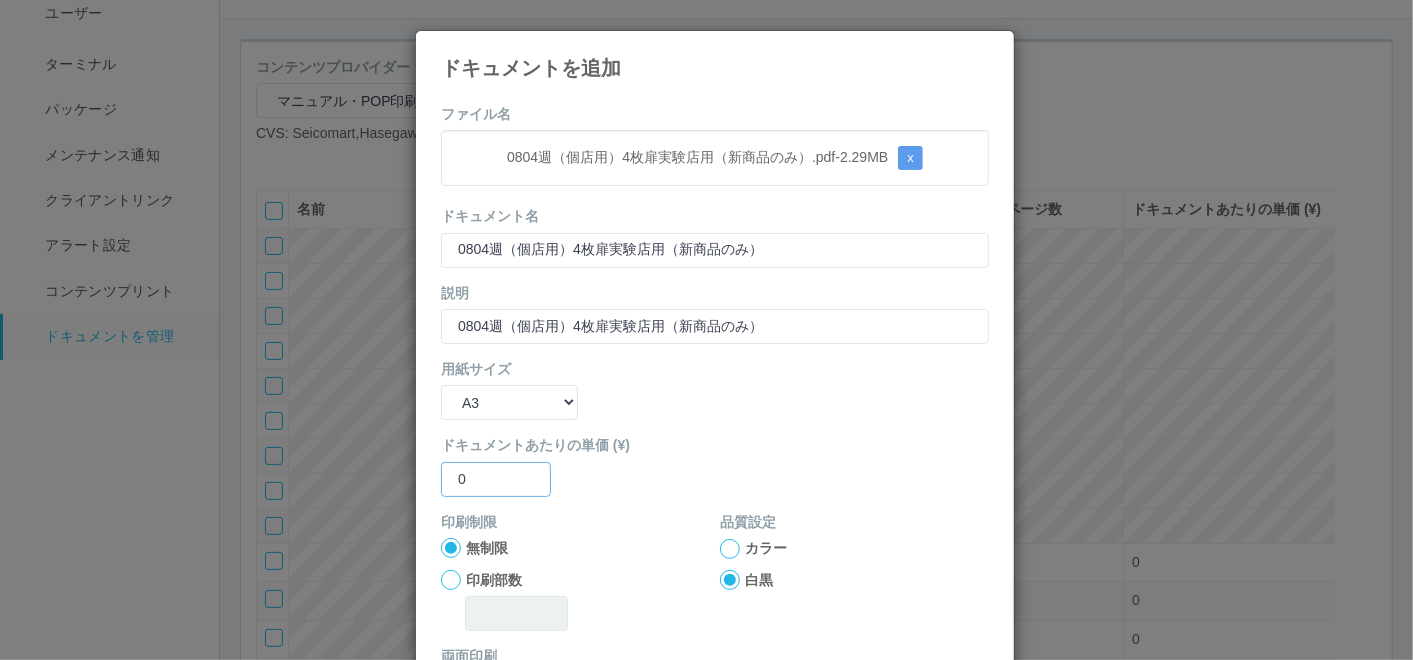 scroll, scrollTop: 111, scrollLeft: 0, axis: vertical 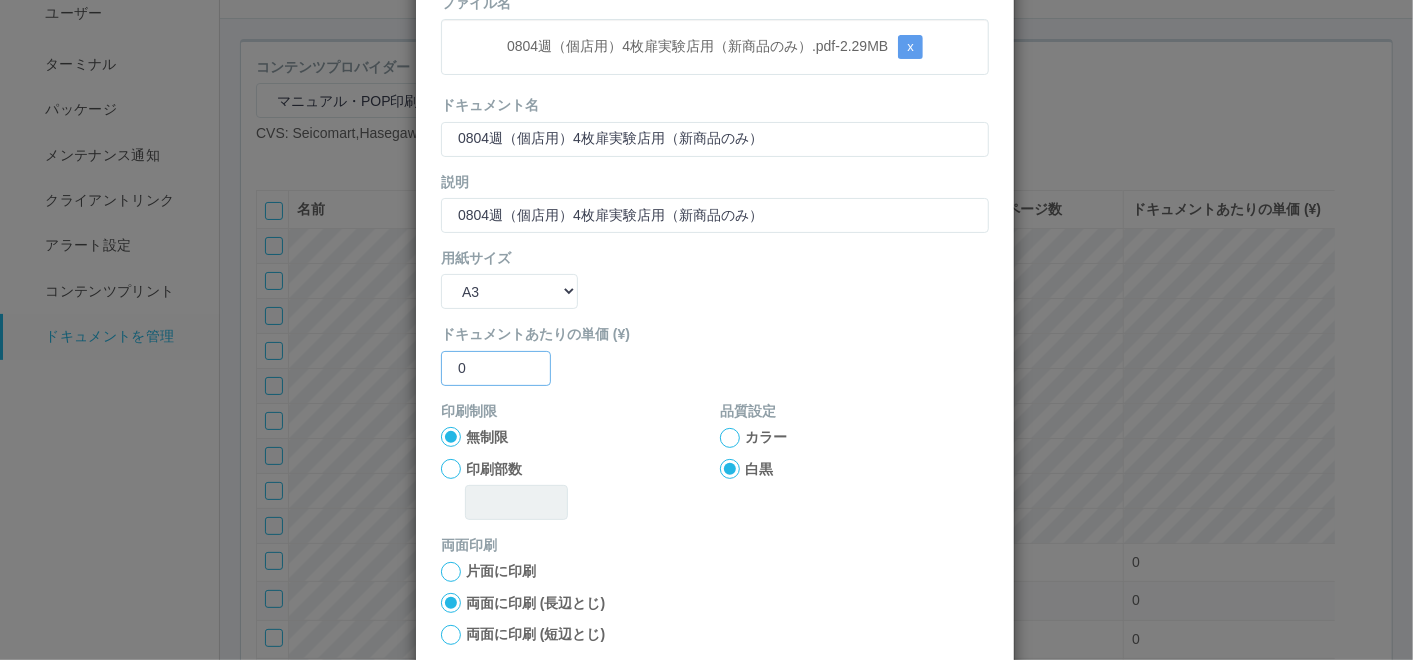 type on "0" 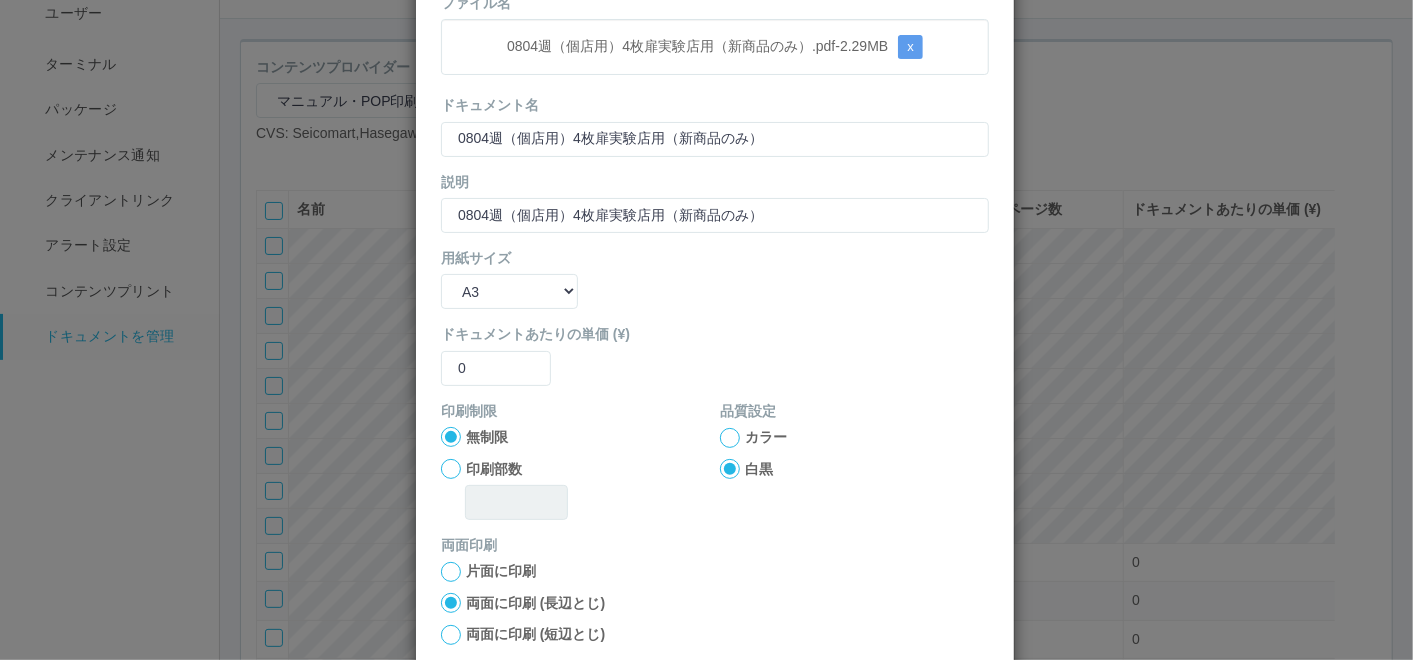 click at bounding box center (730, 438) 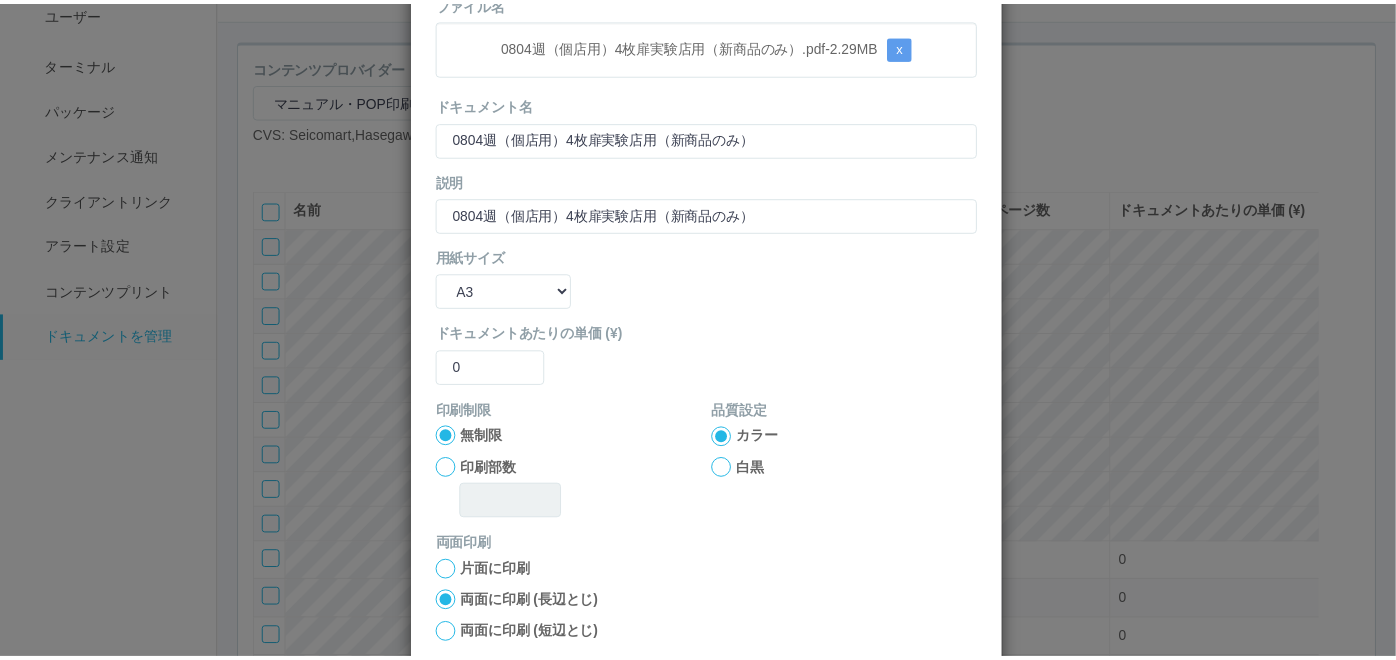 scroll, scrollTop: 199, scrollLeft: 0, axis: vertical 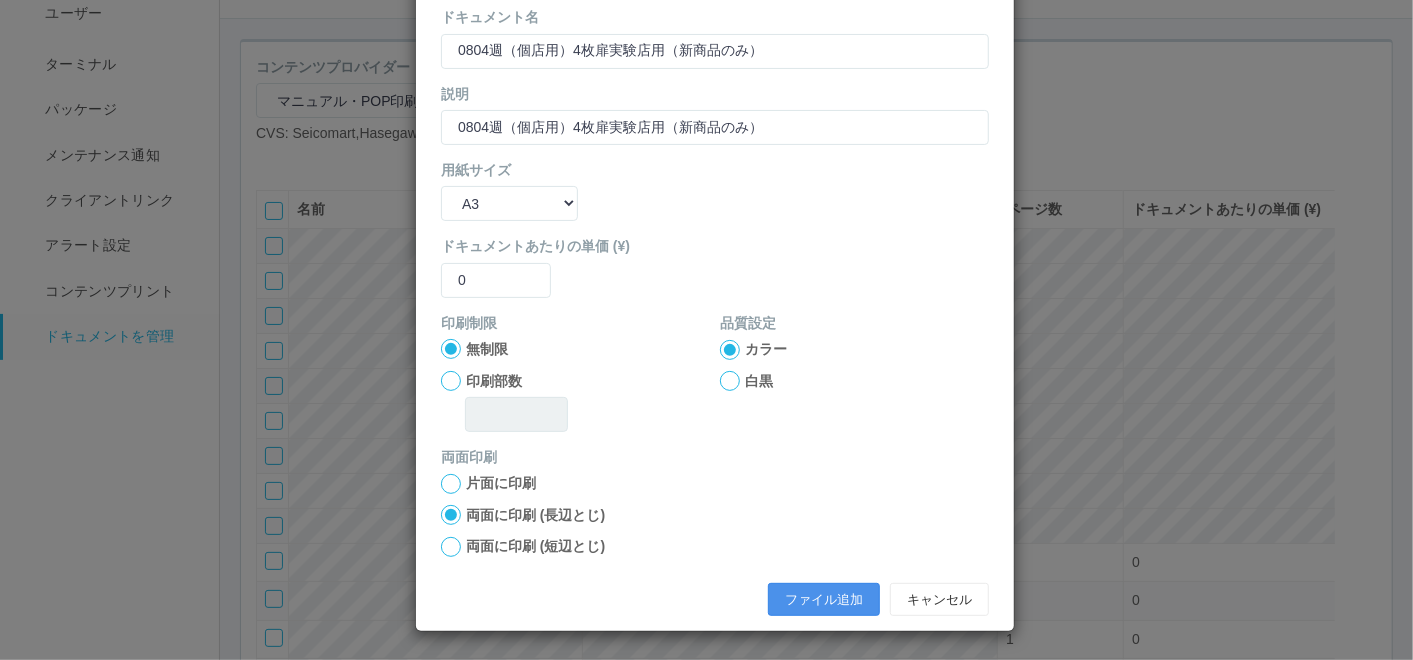 click on "ファイル追加" at bounding box center [824, 600] 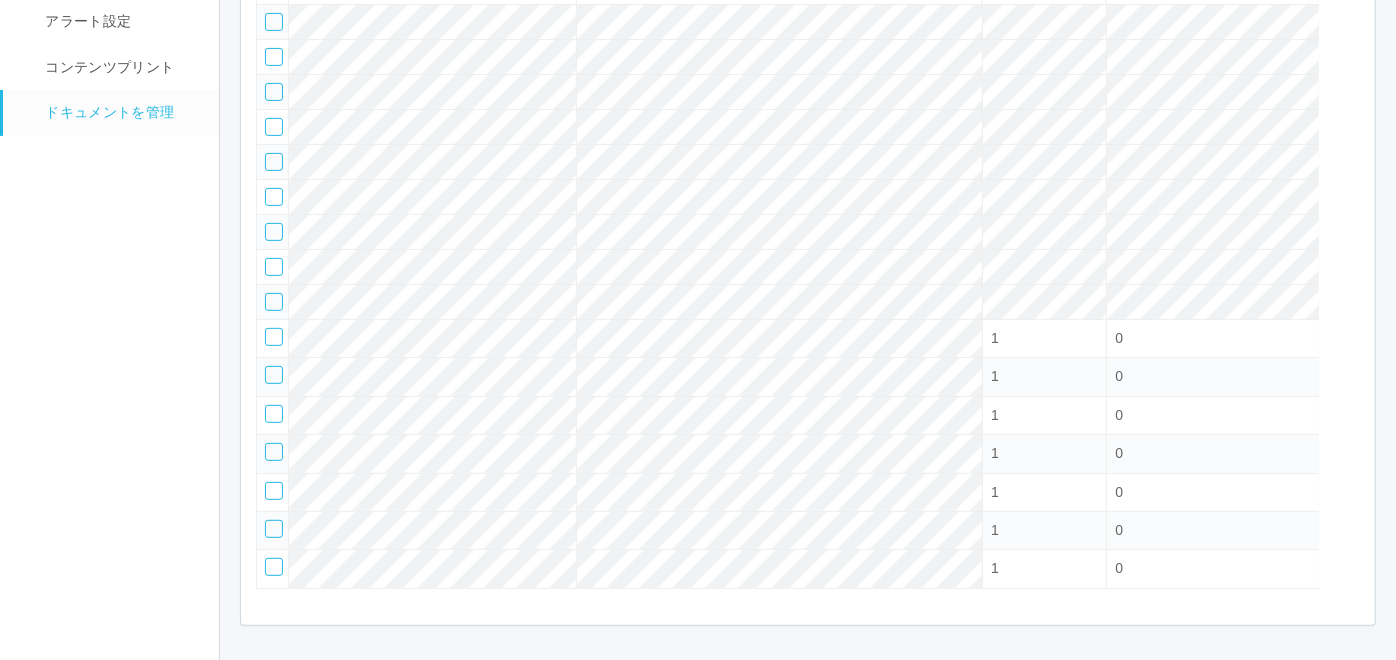 scroll, scrollTop: 179, scrollLeft: 0, axis: vertical 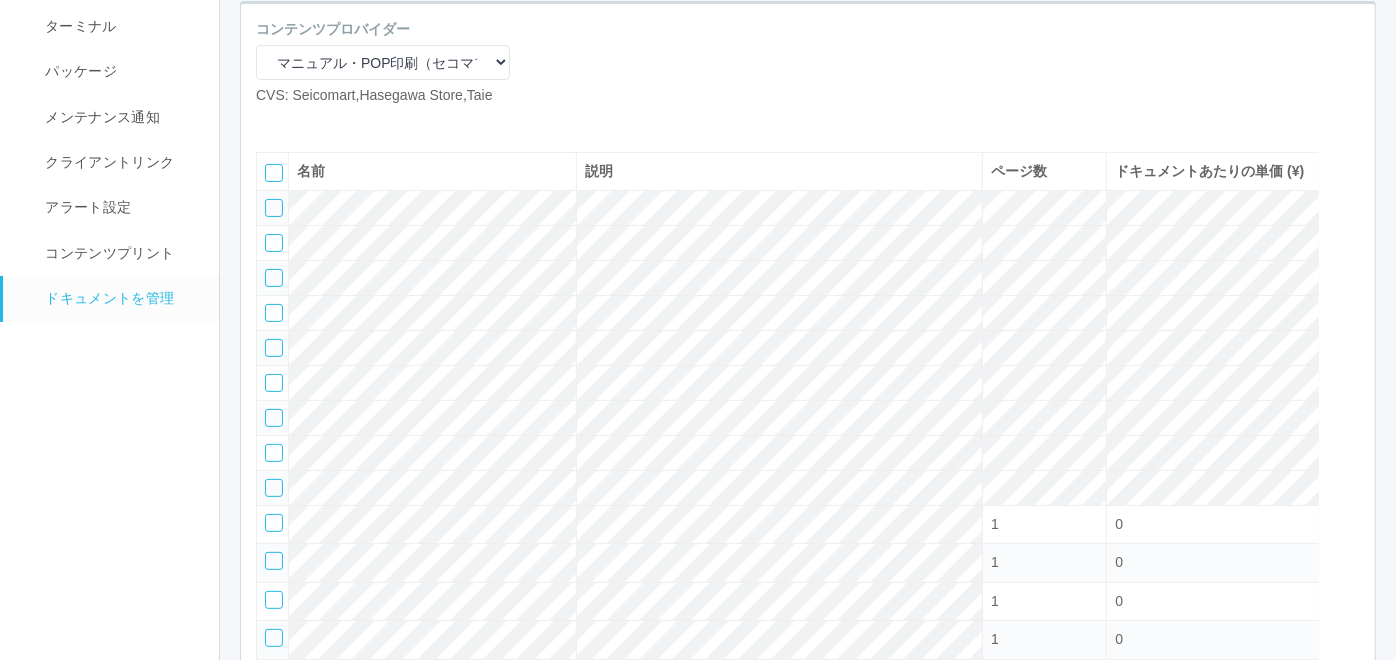 click at bounding box center [301, 122] 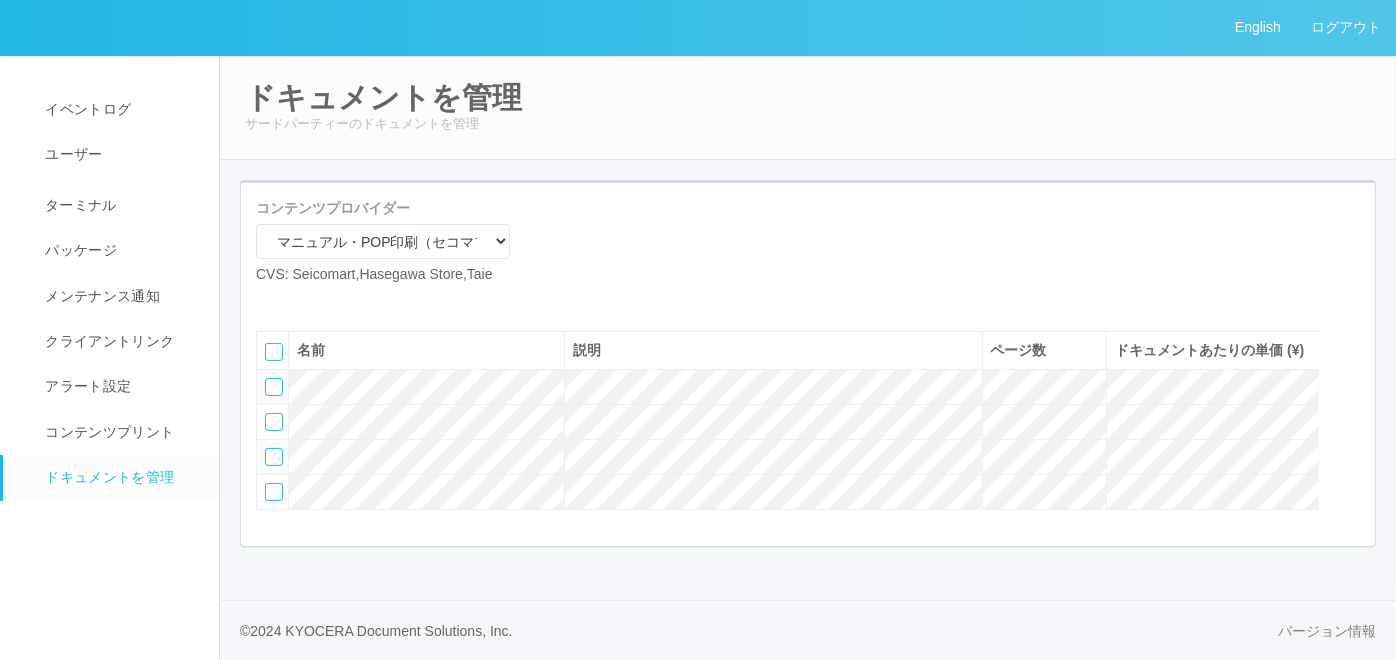 scroll, scrollTop: 54, scrollLeft: 0, axis: vertical 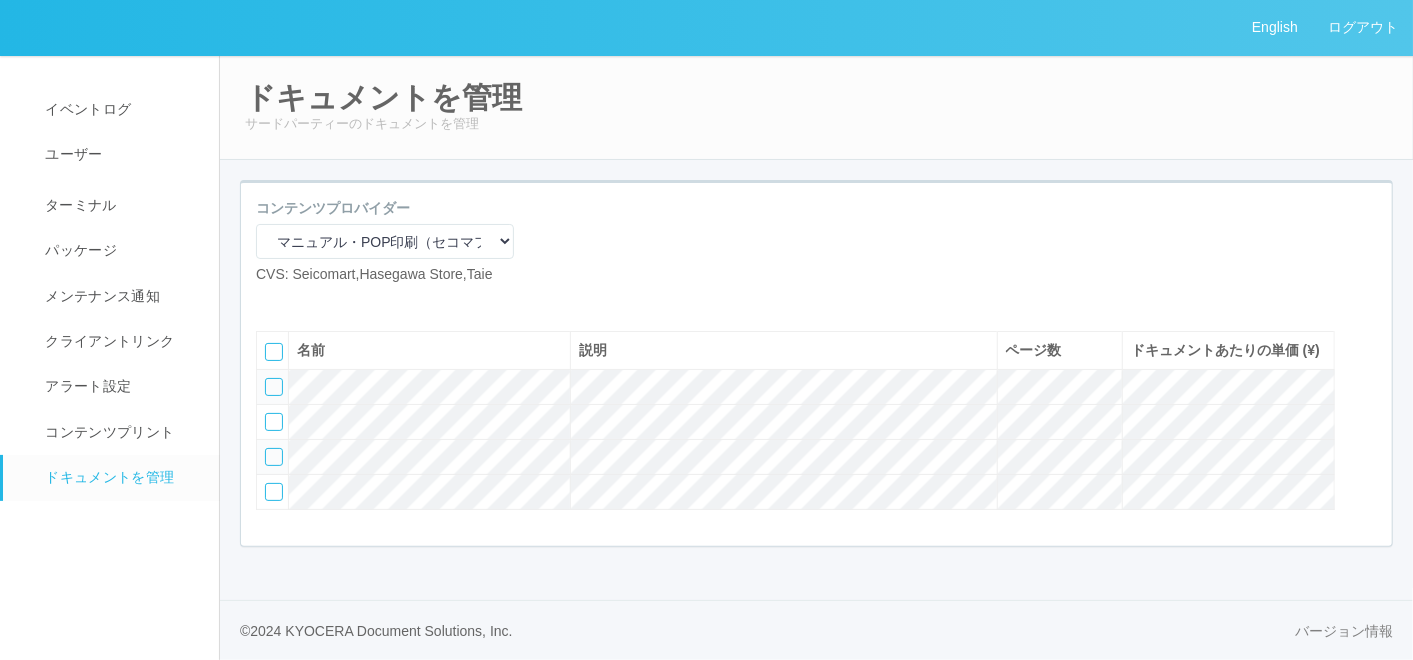 select on "A4" 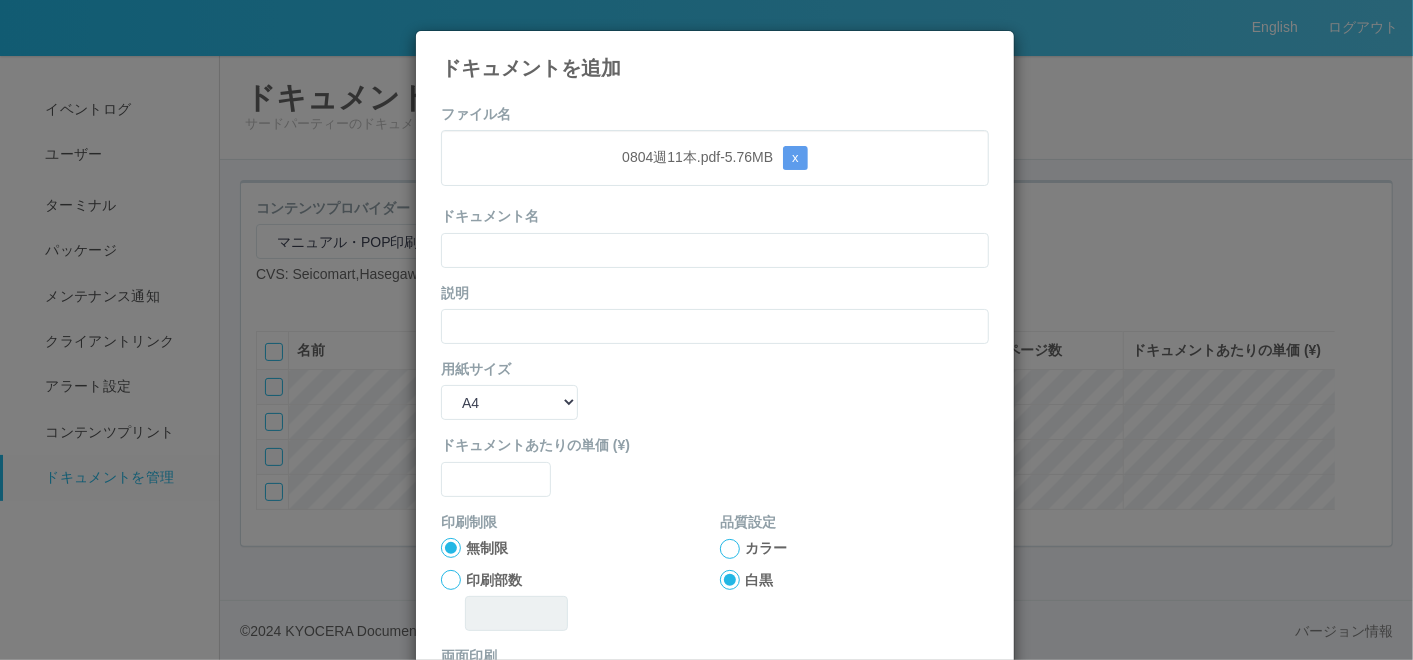 click on "ファイル名 0804週11本.pdf  -  5.76  MB x ドキュメント名 説明 用紙サイズ B5 A4 B4 A3 ドキュメントあたりの単価 (¥) 印刷制限 無制限 印刷部数 品質設定 カラー 白黒 両面印刷 片面に印刷 両面に印刷 (長辺とじ) 両面に印刷 (短辺とじ) ファイル追加 キャンセル" at bounding box center (715, 464) 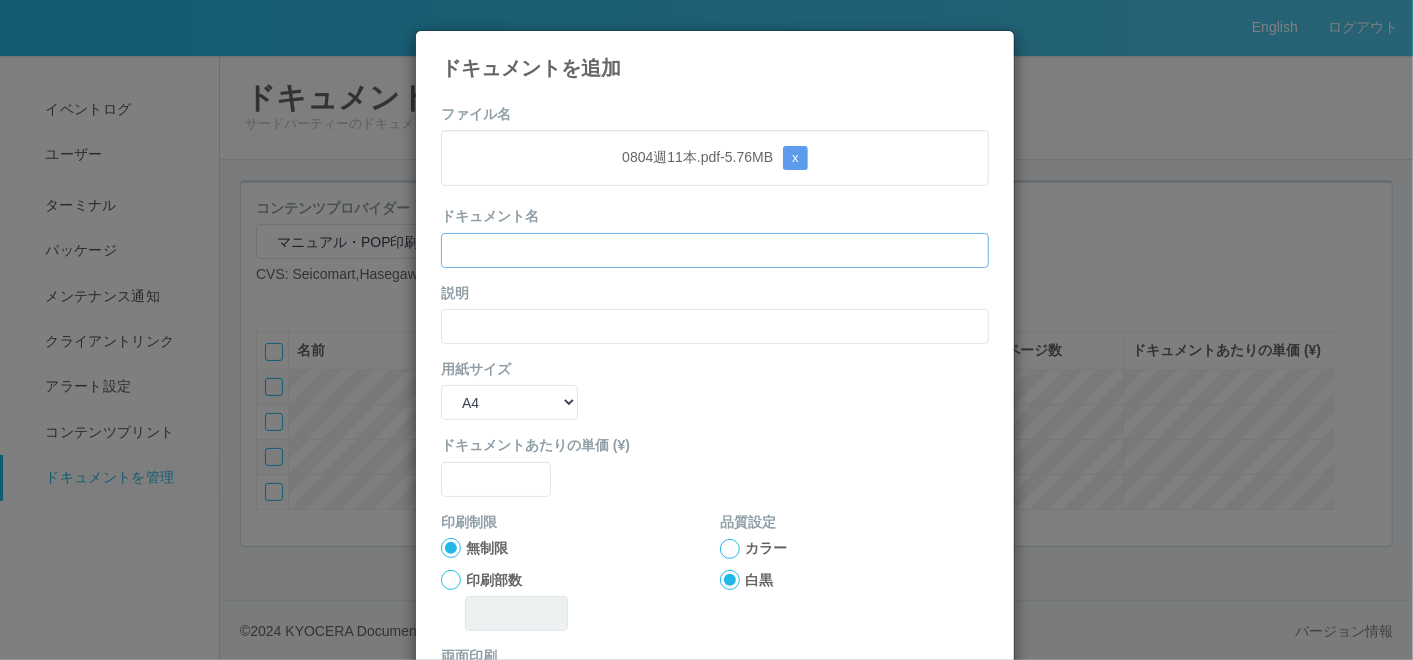 click at bounding box center (715, 250) 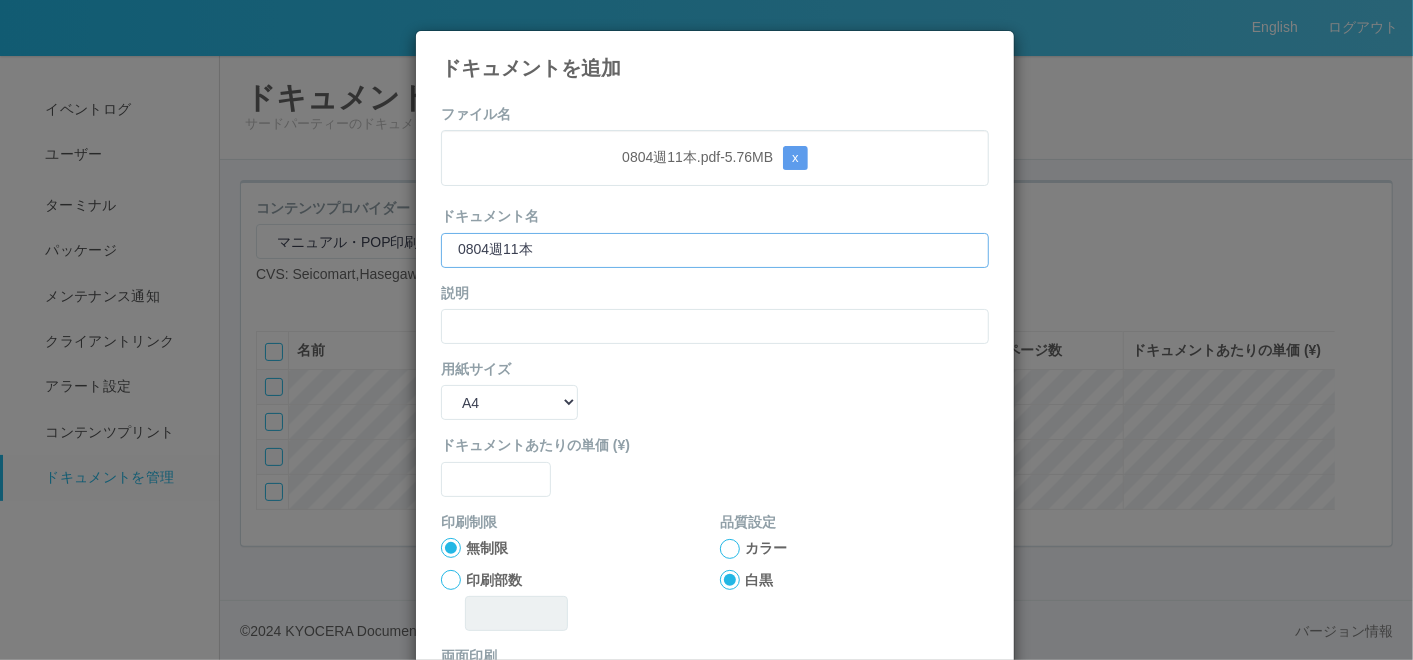 type on "0804週11本" 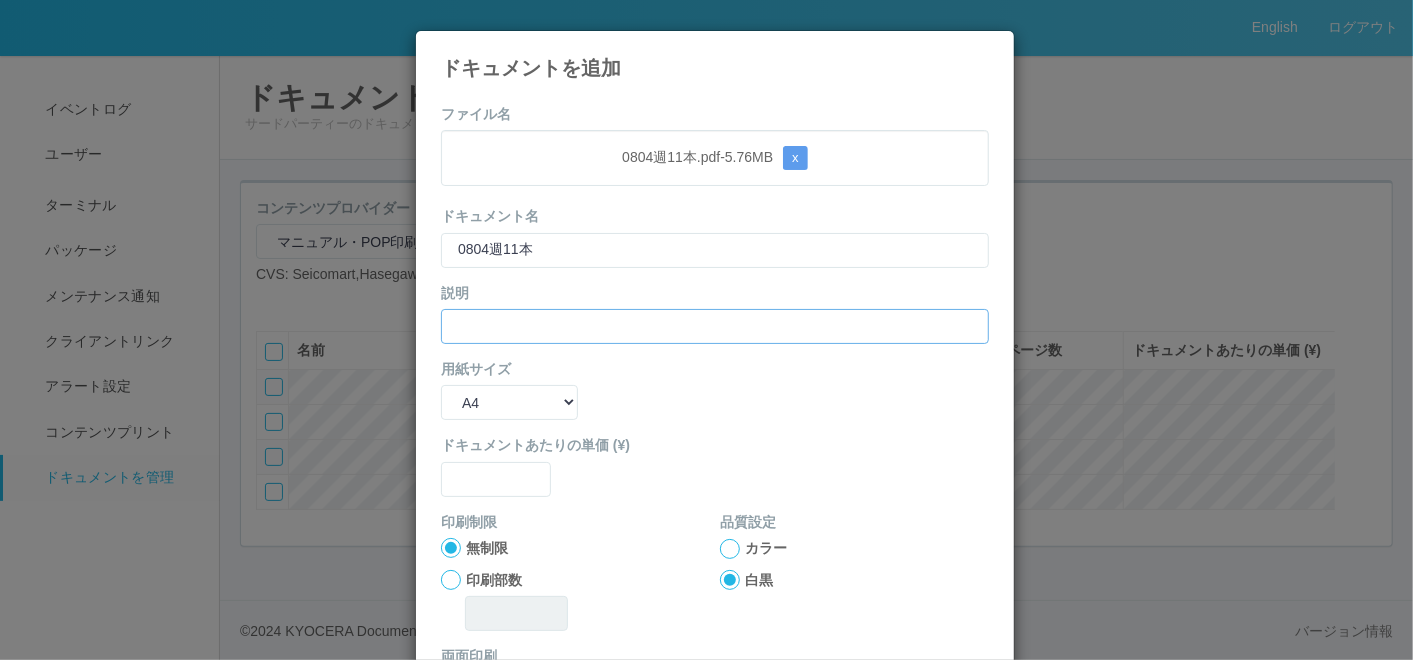 click at bounding box center [715, 326] 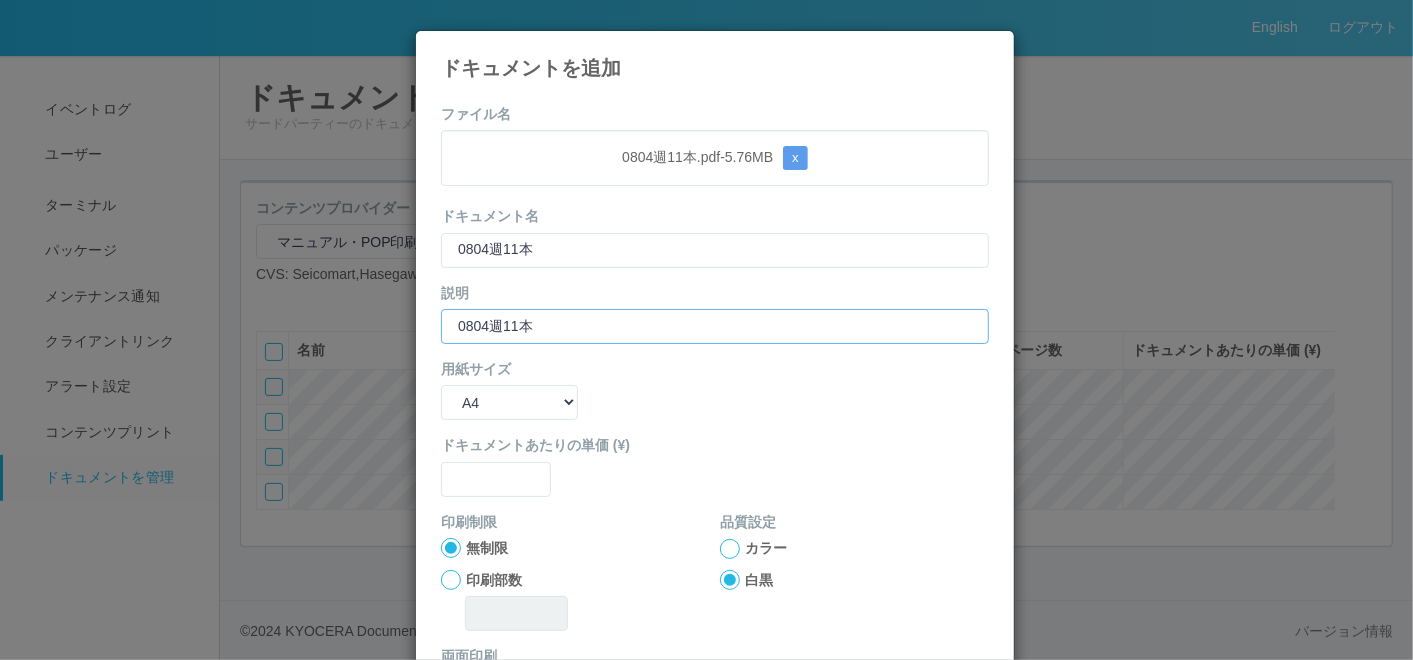 type on "0804週11本" 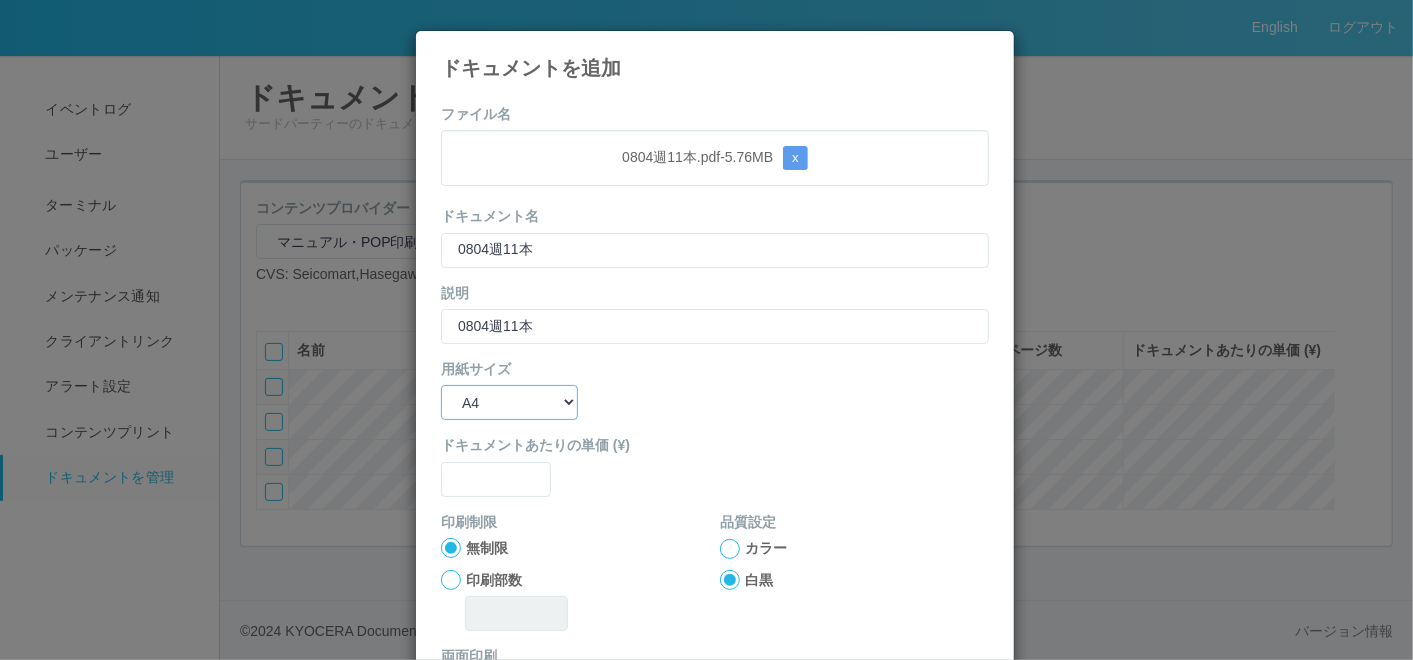 click on "B5 A4 B4 A3" at bounding box center [509, 402] 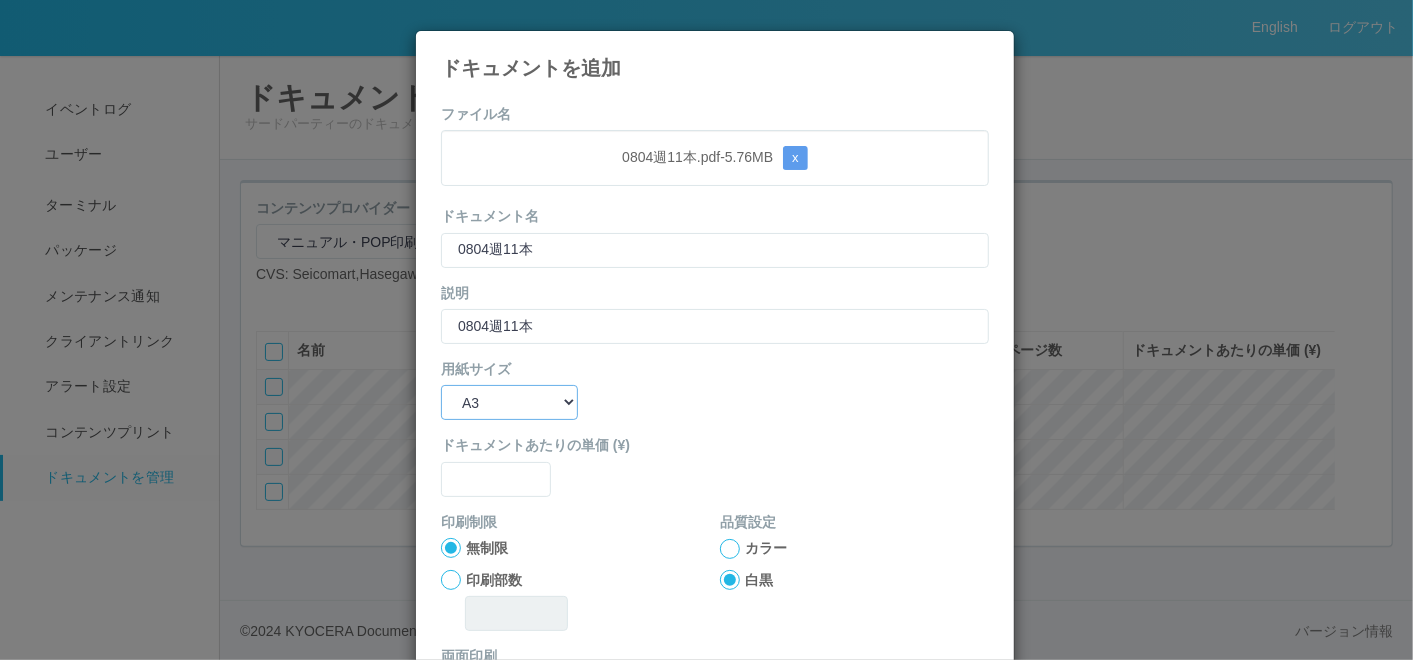 click on "B5 A4 B4 A3" at bounding box center [509, 402] 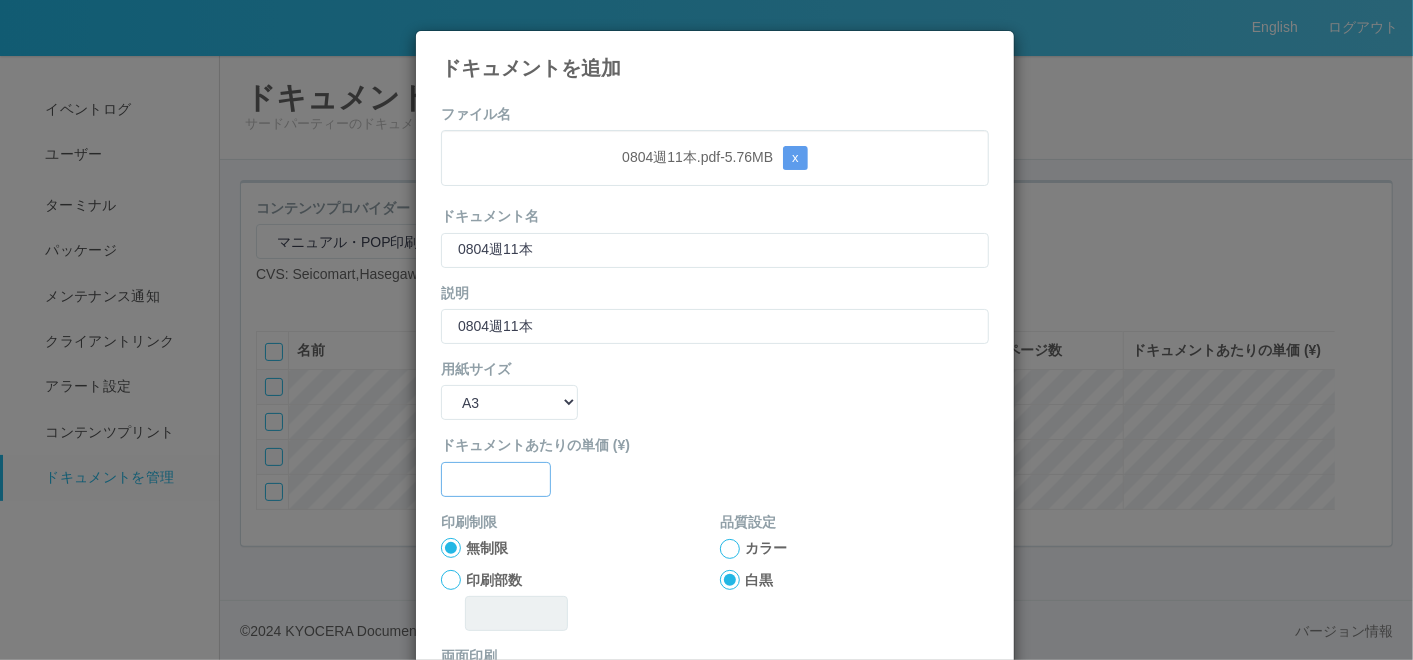 click at bounding box center [496, 479] 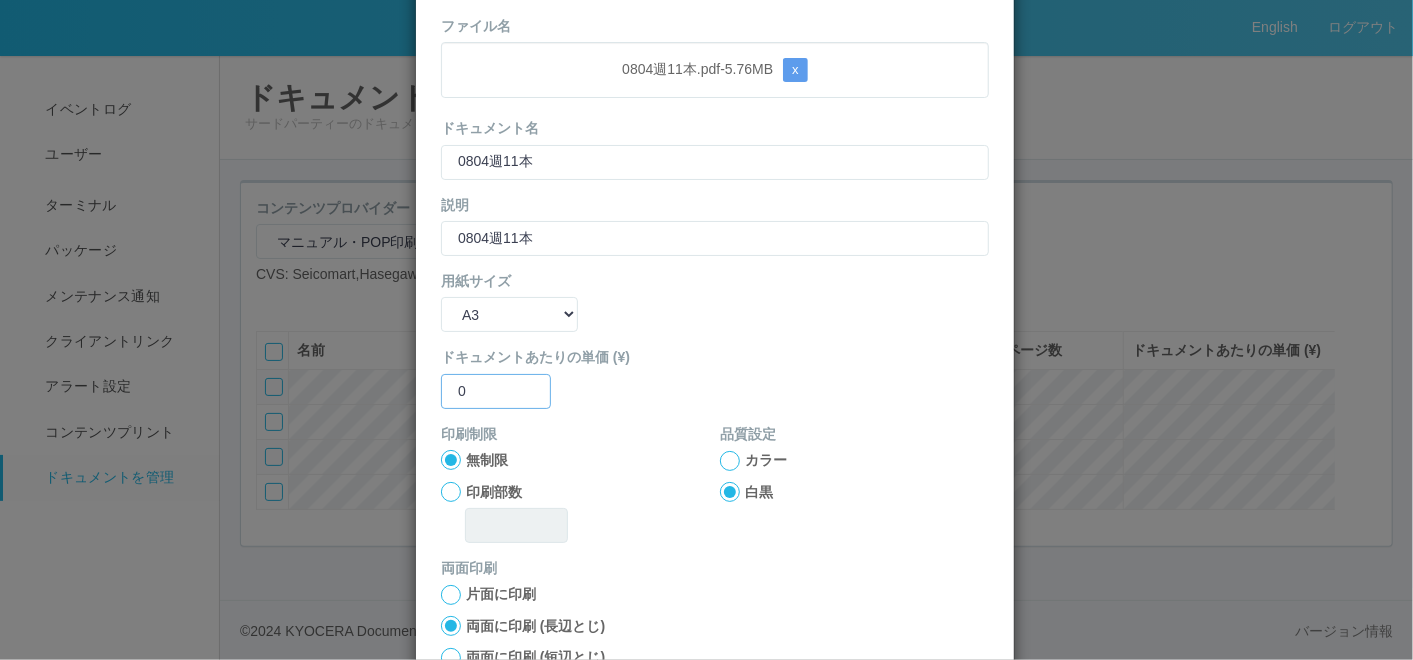 scroll, scrollTop: 199, scrollLeft: 0, axis: vertical 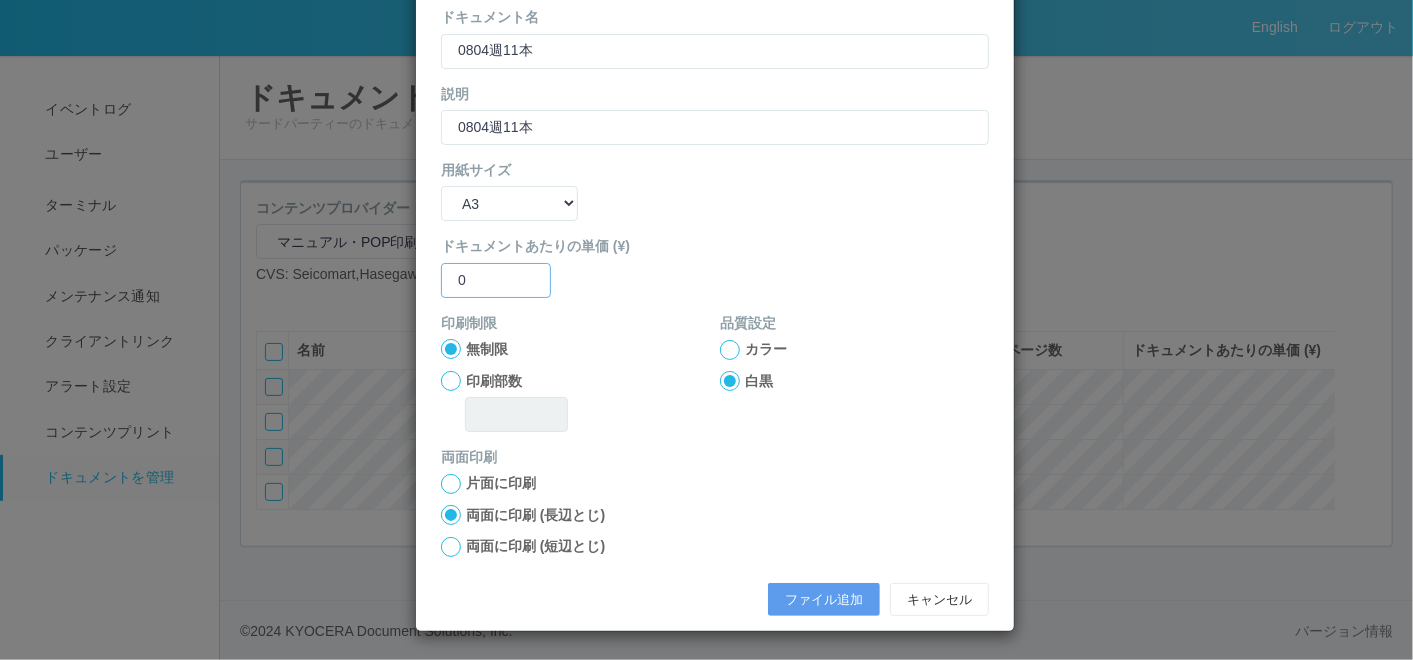 type on "0" 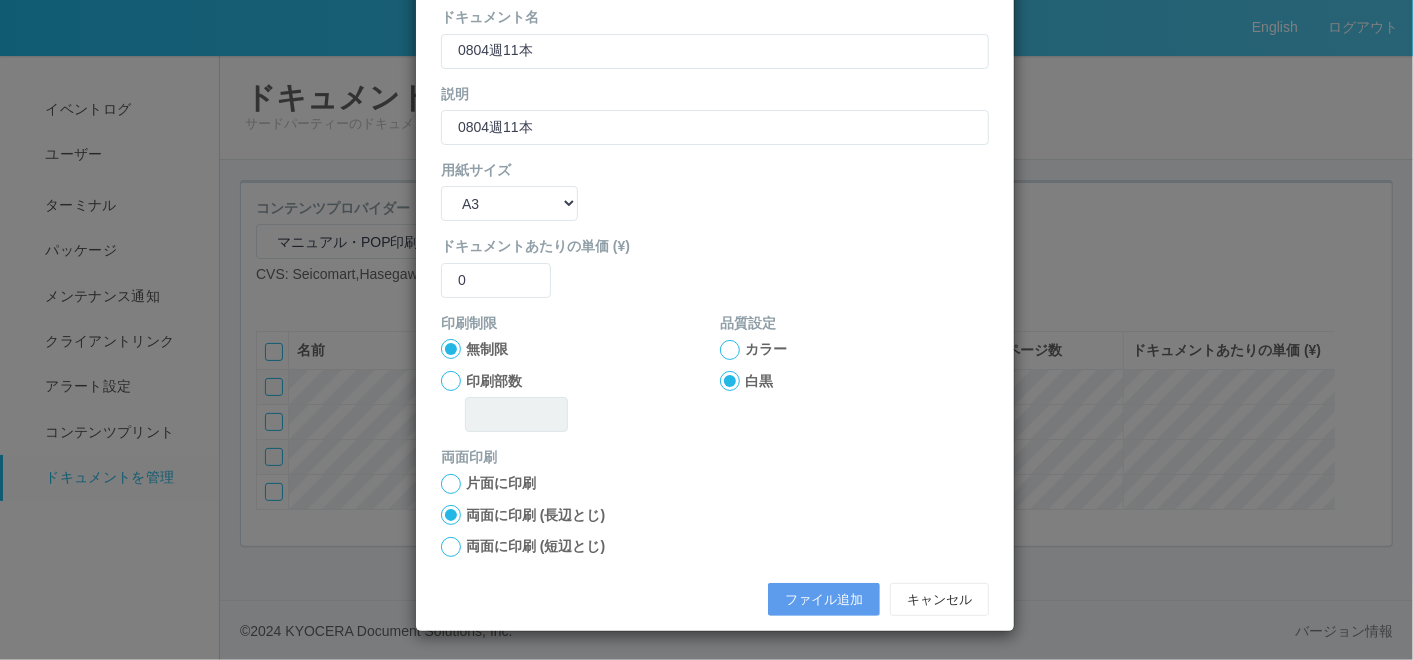 click at bounding box center [730, 350] 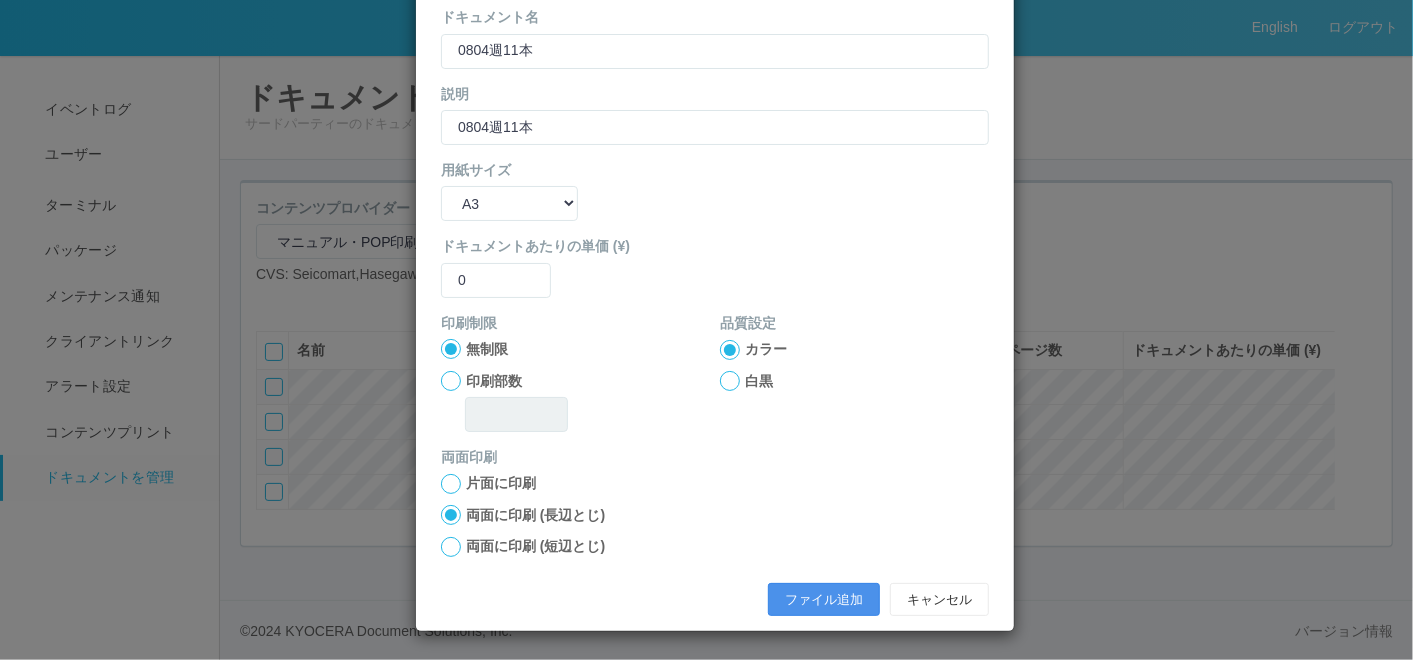 click on "ファイル追加" at bounding box center (824, 600) 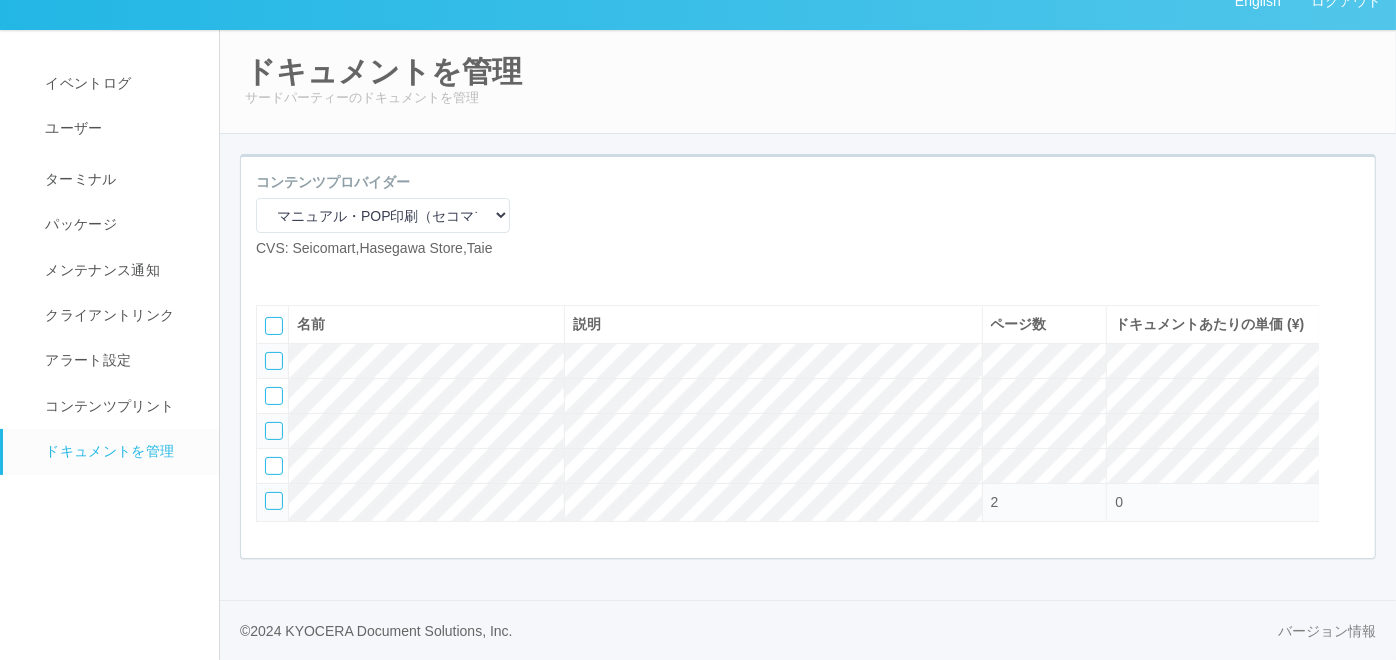 click at bounding box center (271, 275) 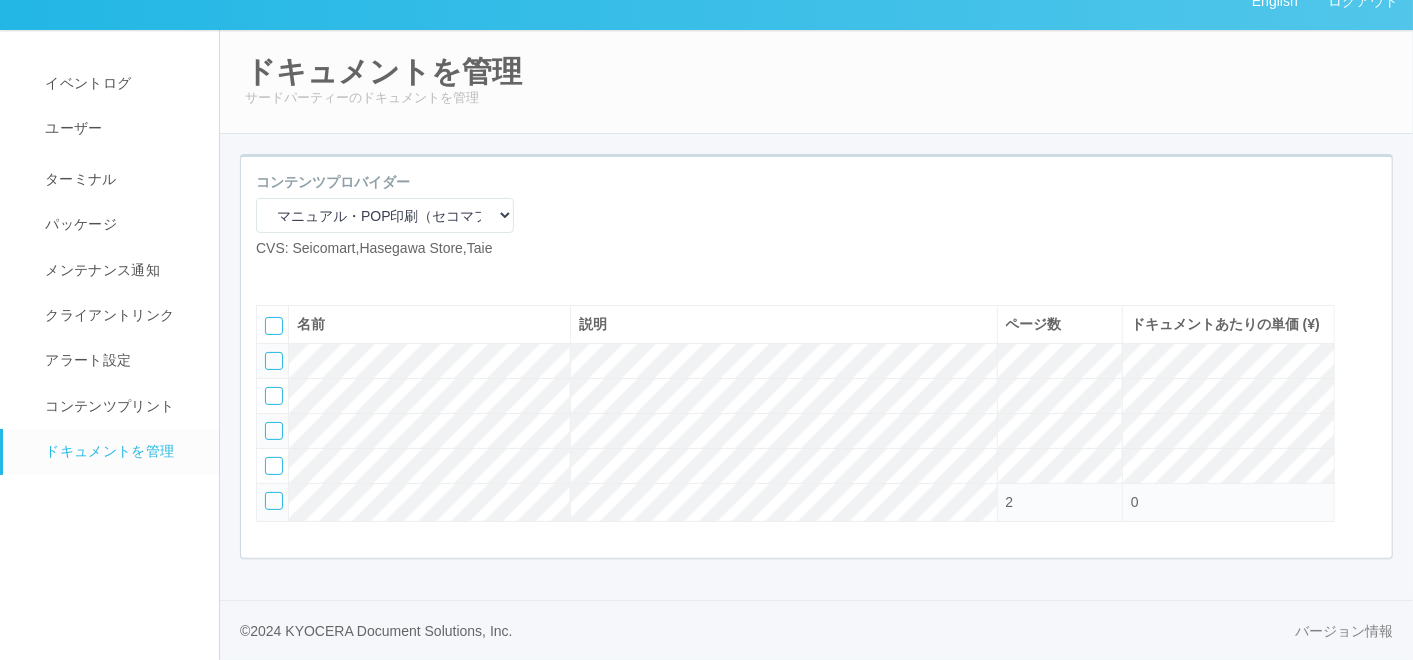 select on "A4" 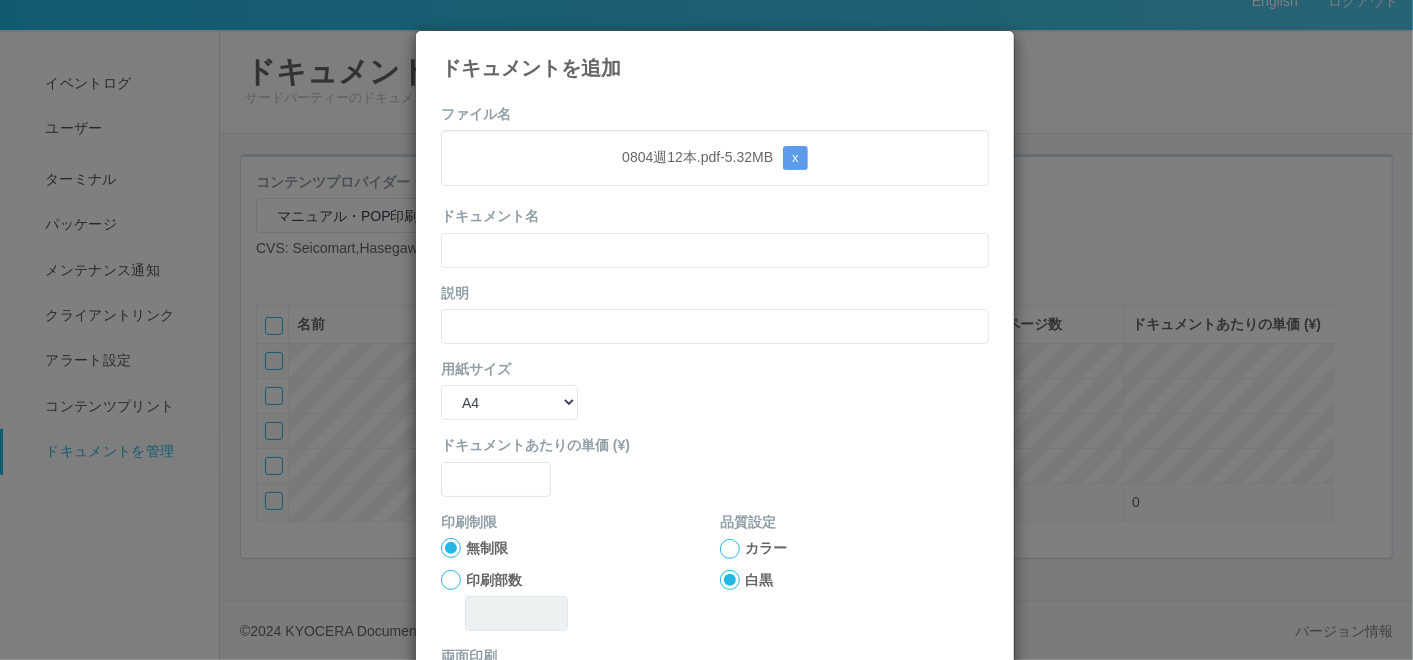 click on "ファイル名 0804週12本.pdf  -  5.32  MB x ドキュメント名 説明 用紙サイズ B5 A4 B4 A3 ドキュメントあたりの単価 (¥) 印刷制限 無制限 印刷部数 品質設定 カラー 白黒 両面印刷 片面に印刷 両面に印刷 (長辺とじ) 両面に印刷 (短辺とじ) ファイル追加 キャンセル" at bounding box center (715, 464) 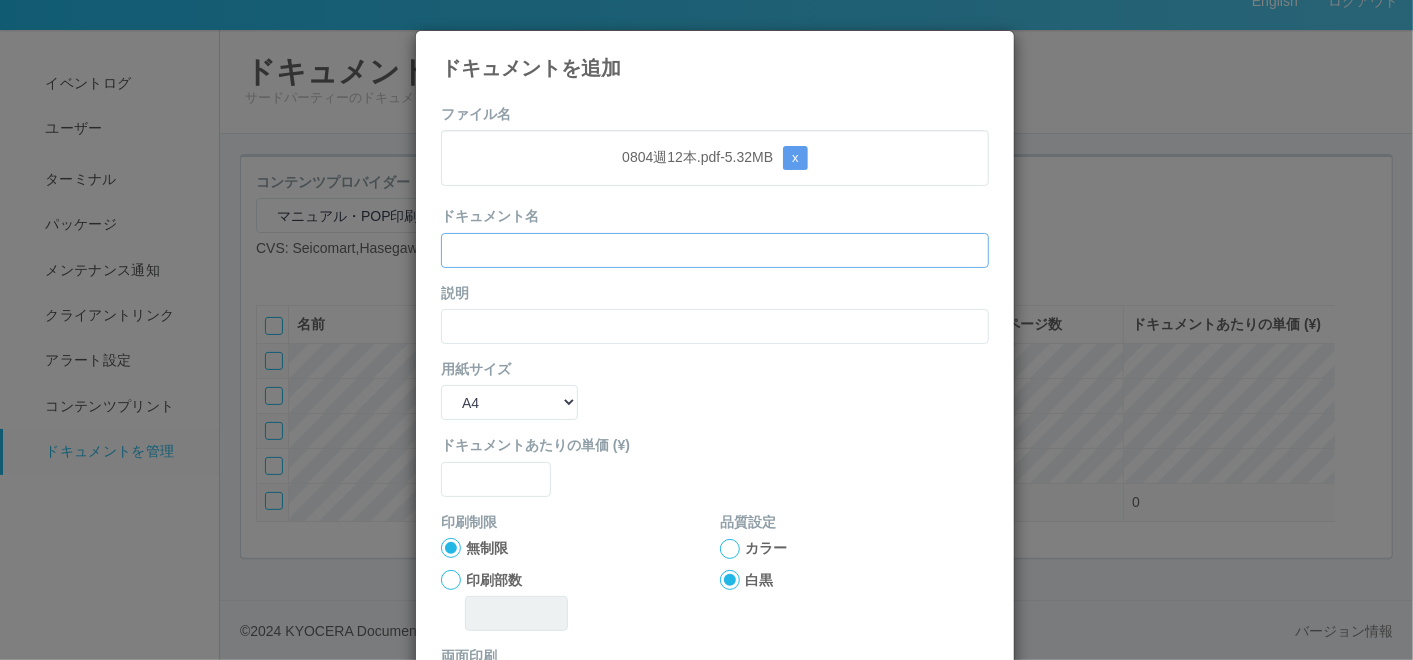 click at bounding box center [715, 250] 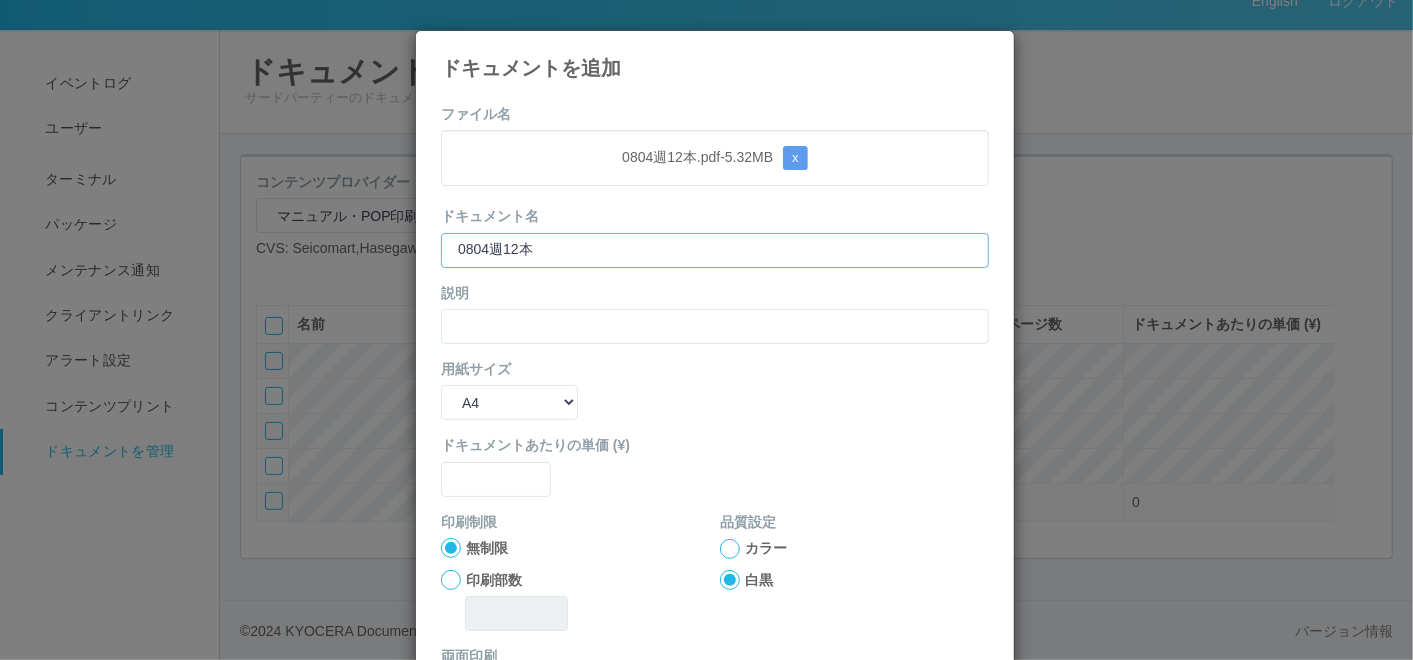 type on "0804週12本" 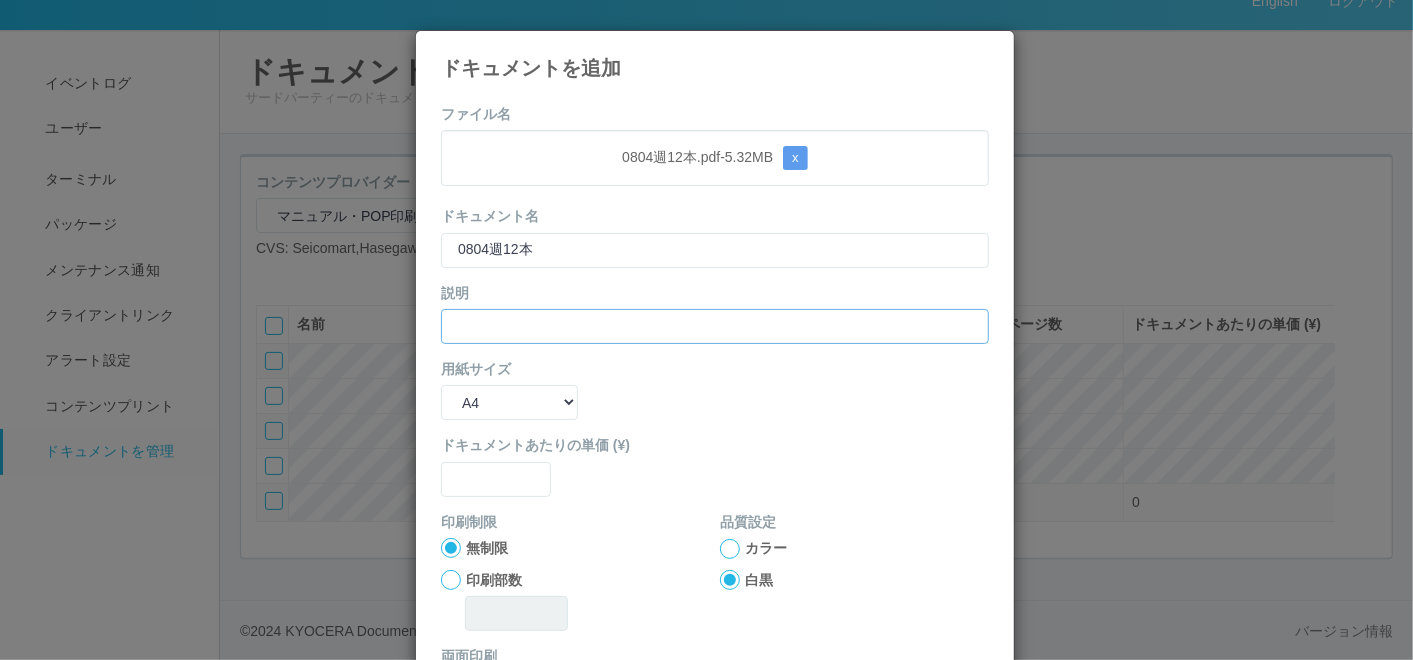 drag, startPoint x: 504, startPoint y: 322, endPoint x: 500, endPoint y: 333, distance: 11.7046995 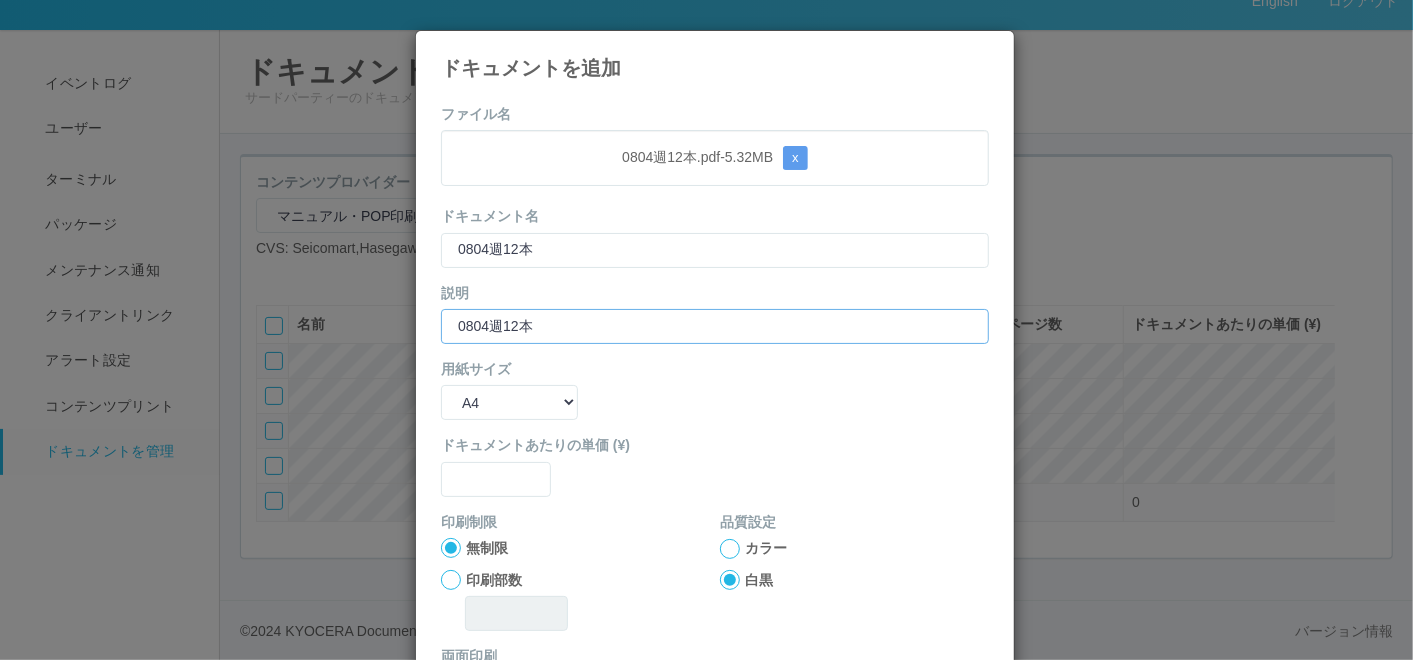 type on "0804週12本" 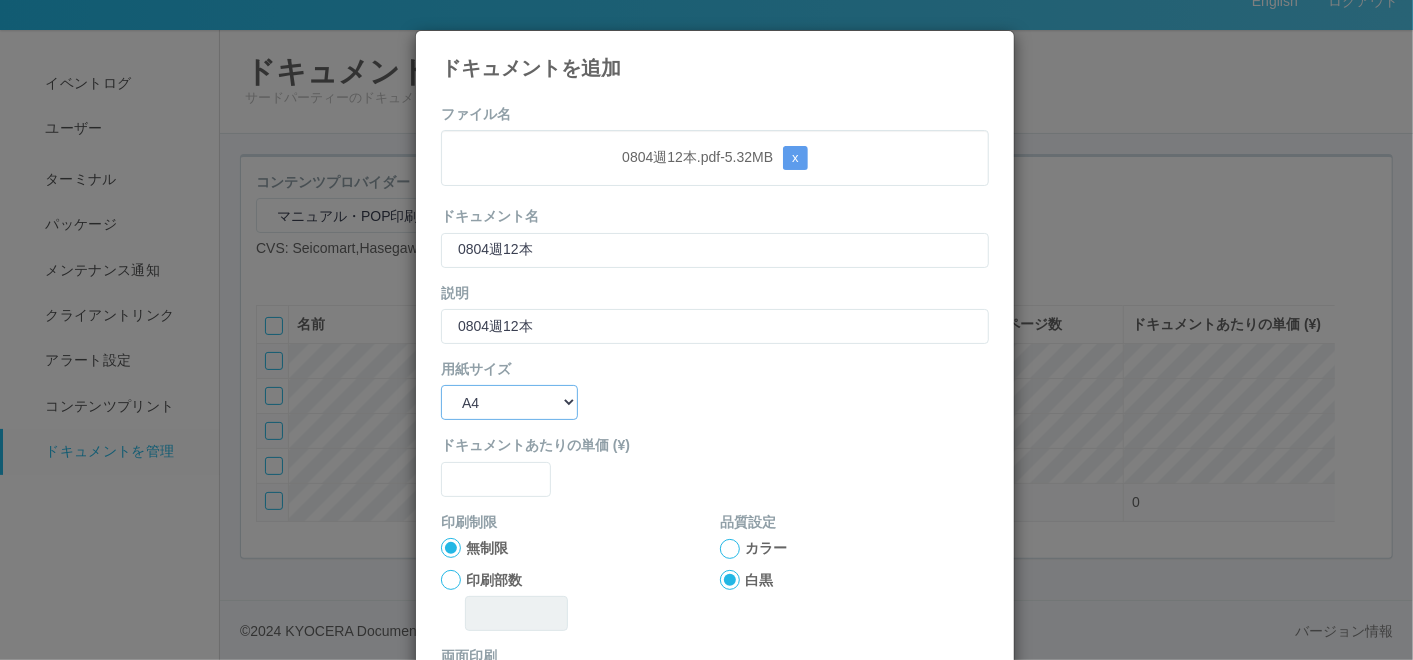 drag, startPoint x: 494, startPoint y: 405, endPoint x: 494, endPoint y: 419, distance: 14 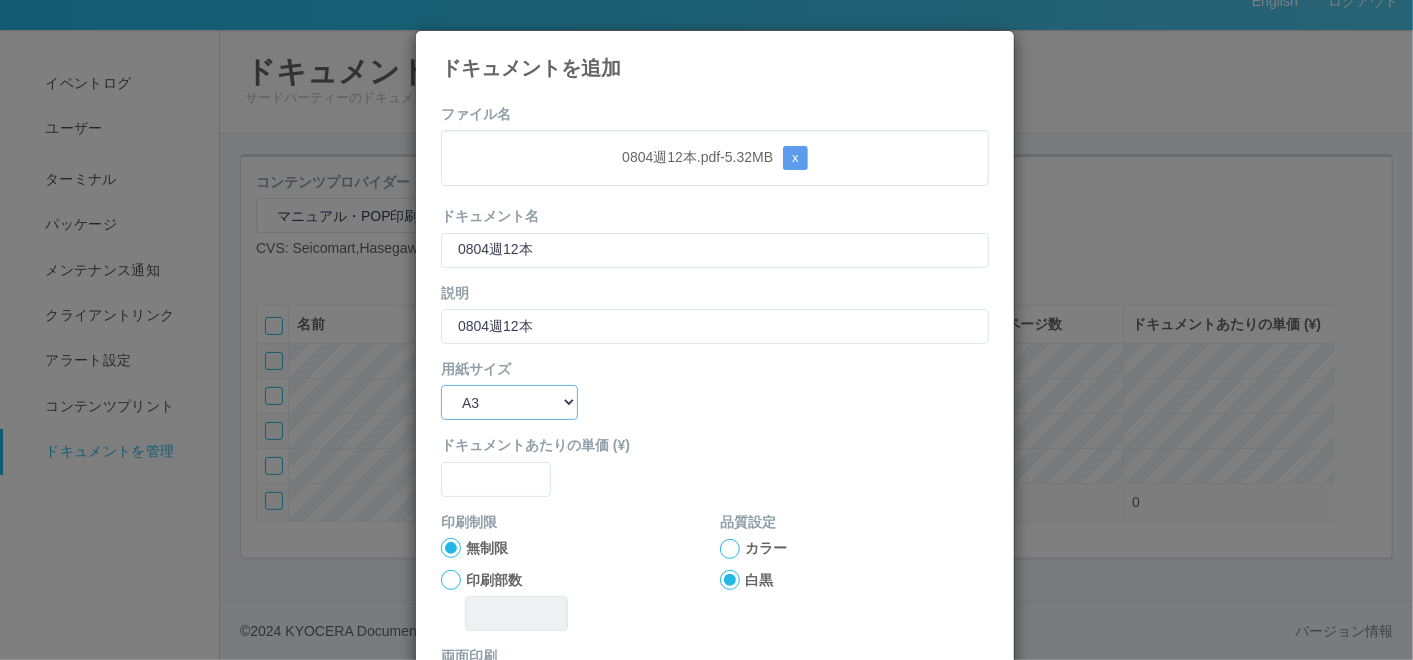 click on "B5 A4 B4 A3" at bounding box center (509, 402) 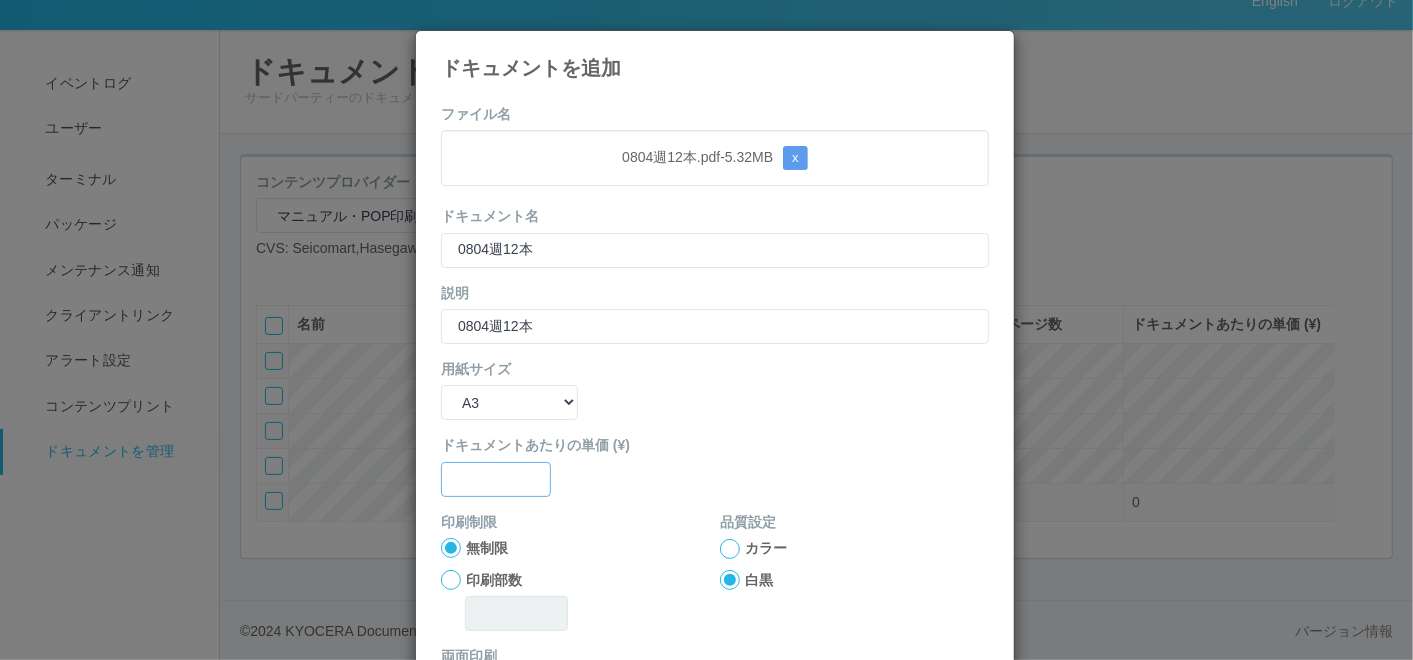 click at bounding box center (496, 479) 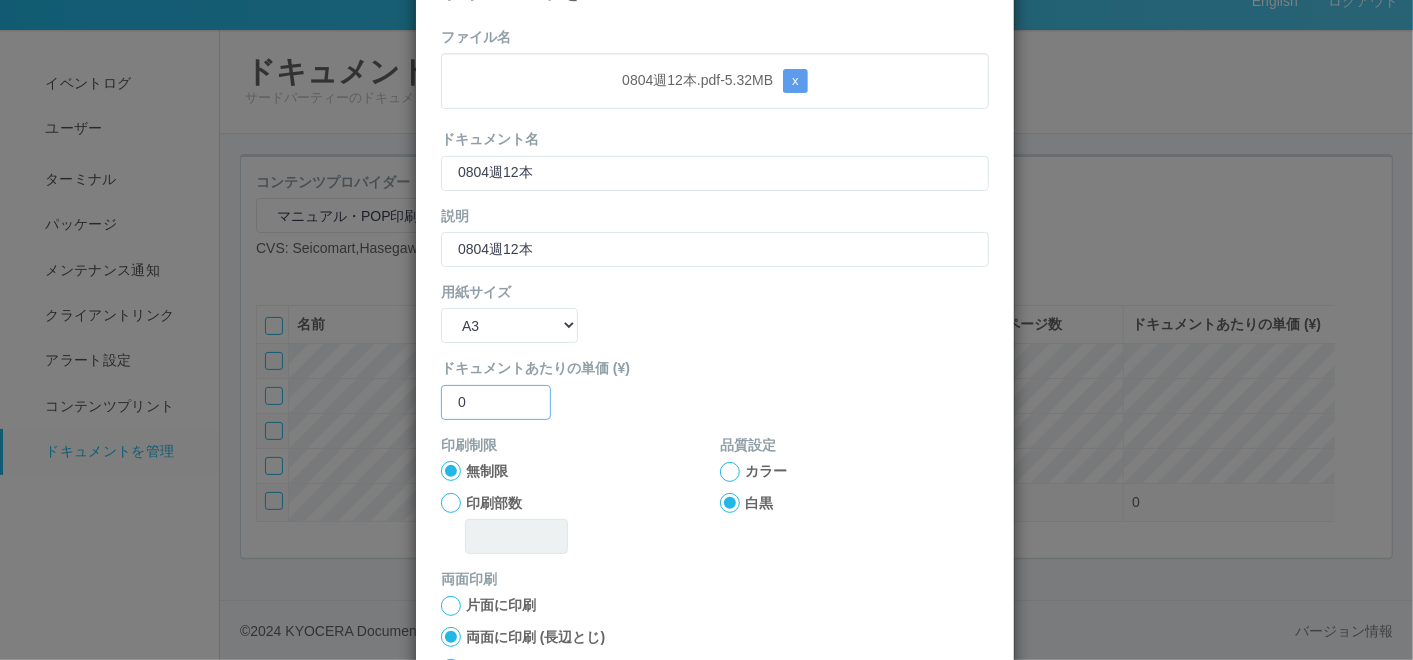 scroll, scrollTop: 111, scrollLeft: 0, axis: vertical 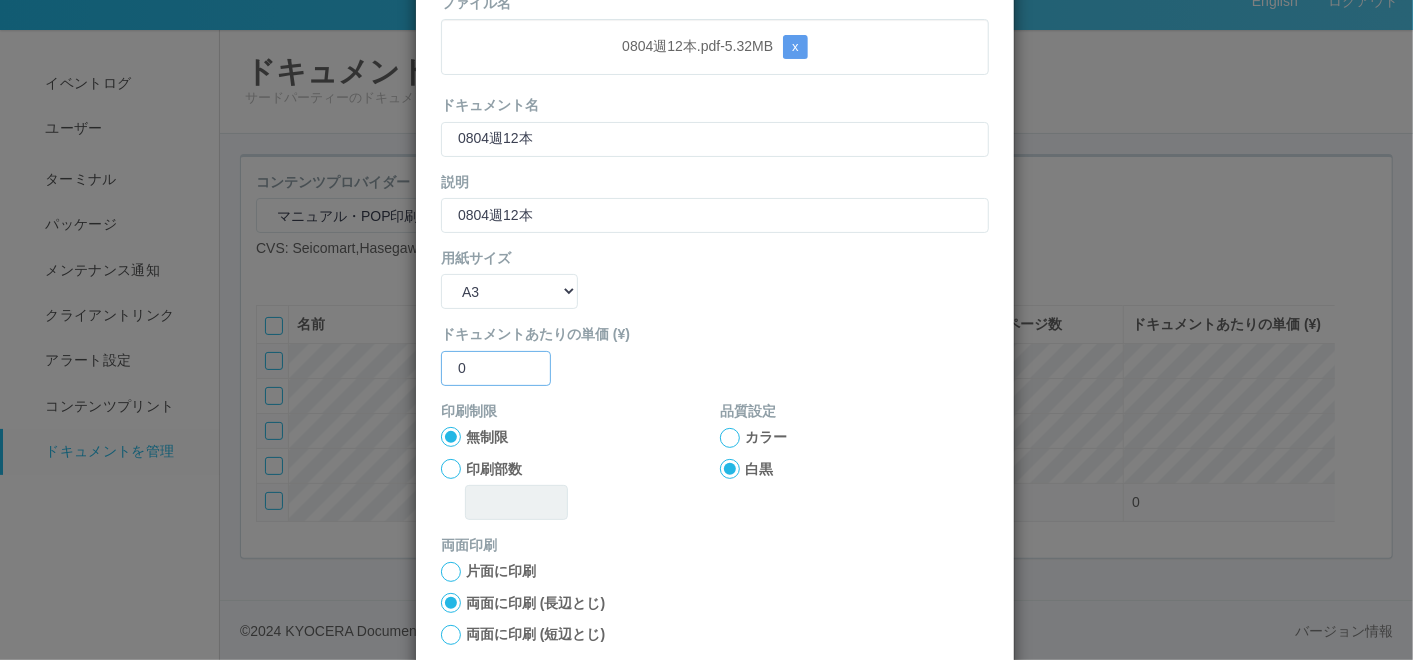 type on "0" 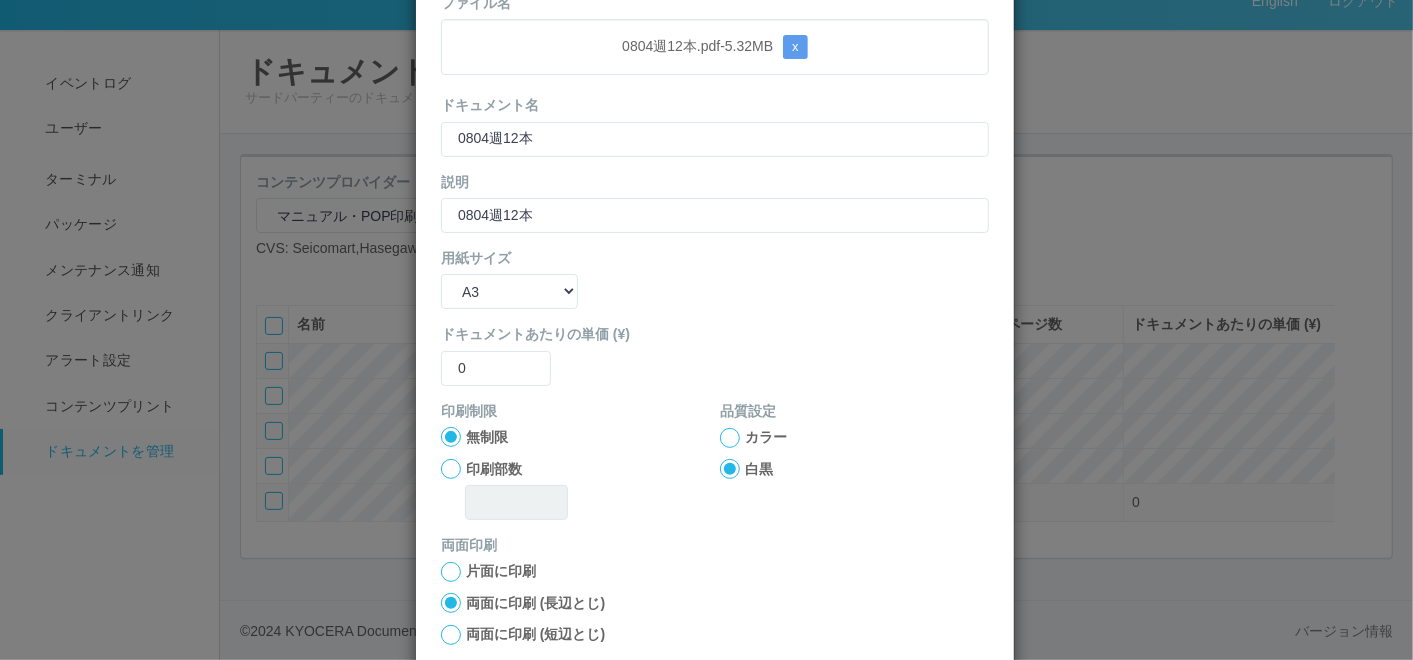 click at bounding box center (730, 438) 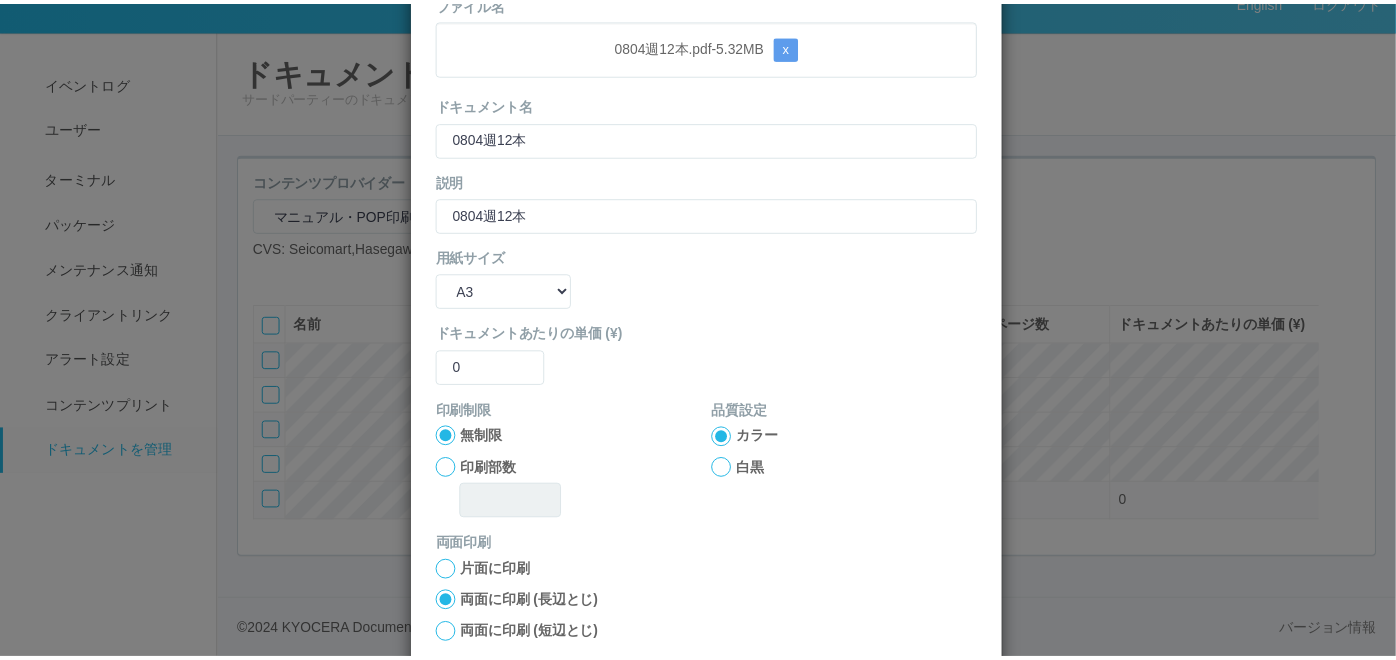 scroll, scrollTop: 199, scrollLeft: 0, axis: vertical 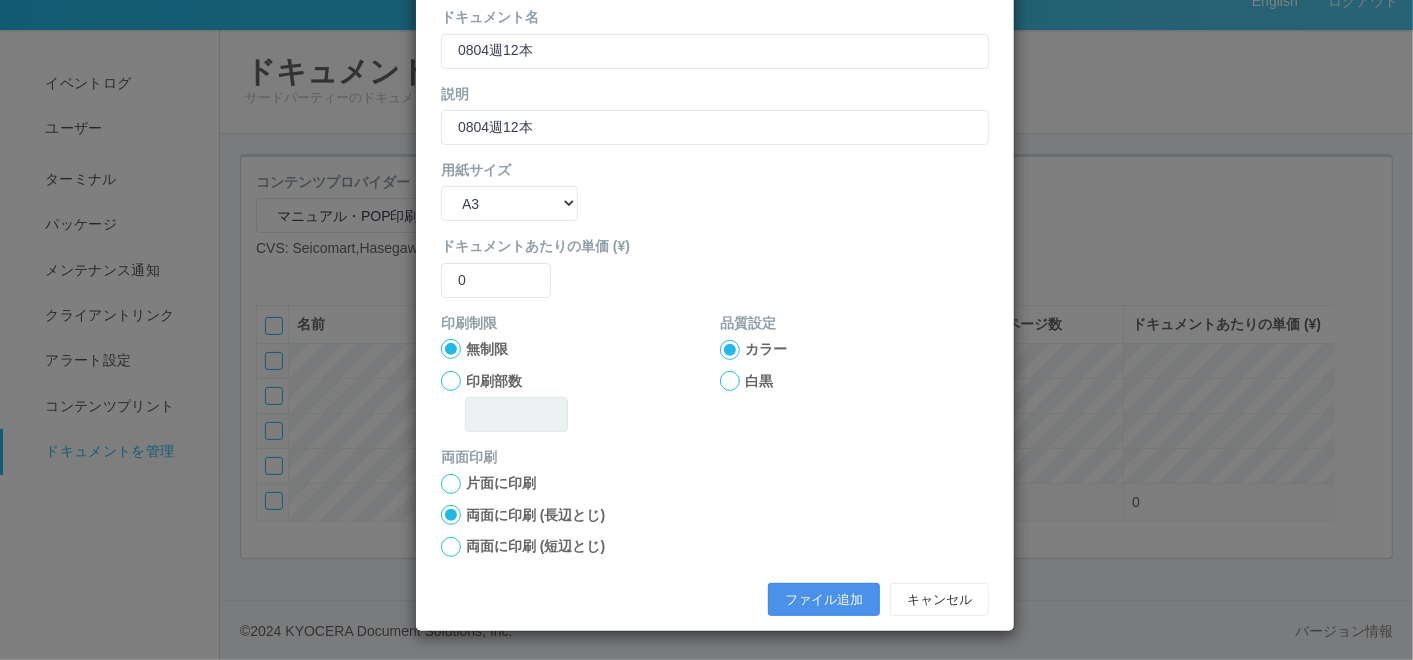 click on "ファイル追加" at bounding box center (824, 600) 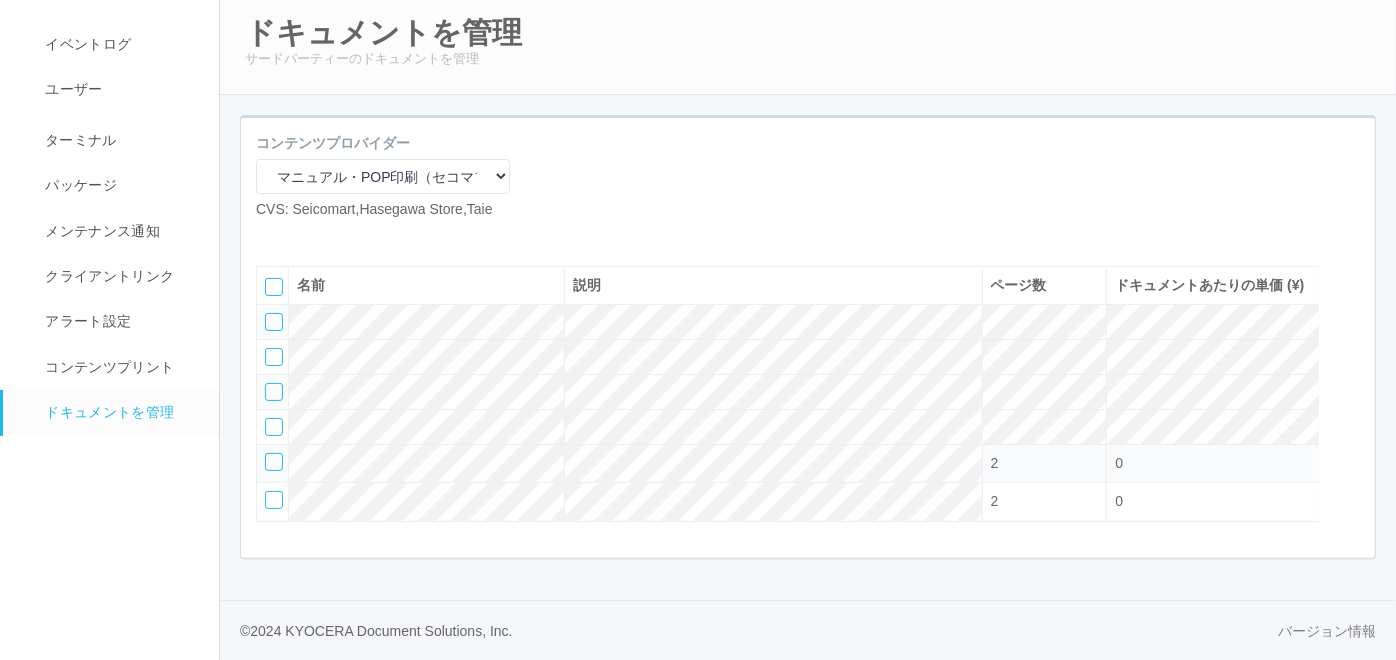 click at bounding box center (271, 236) 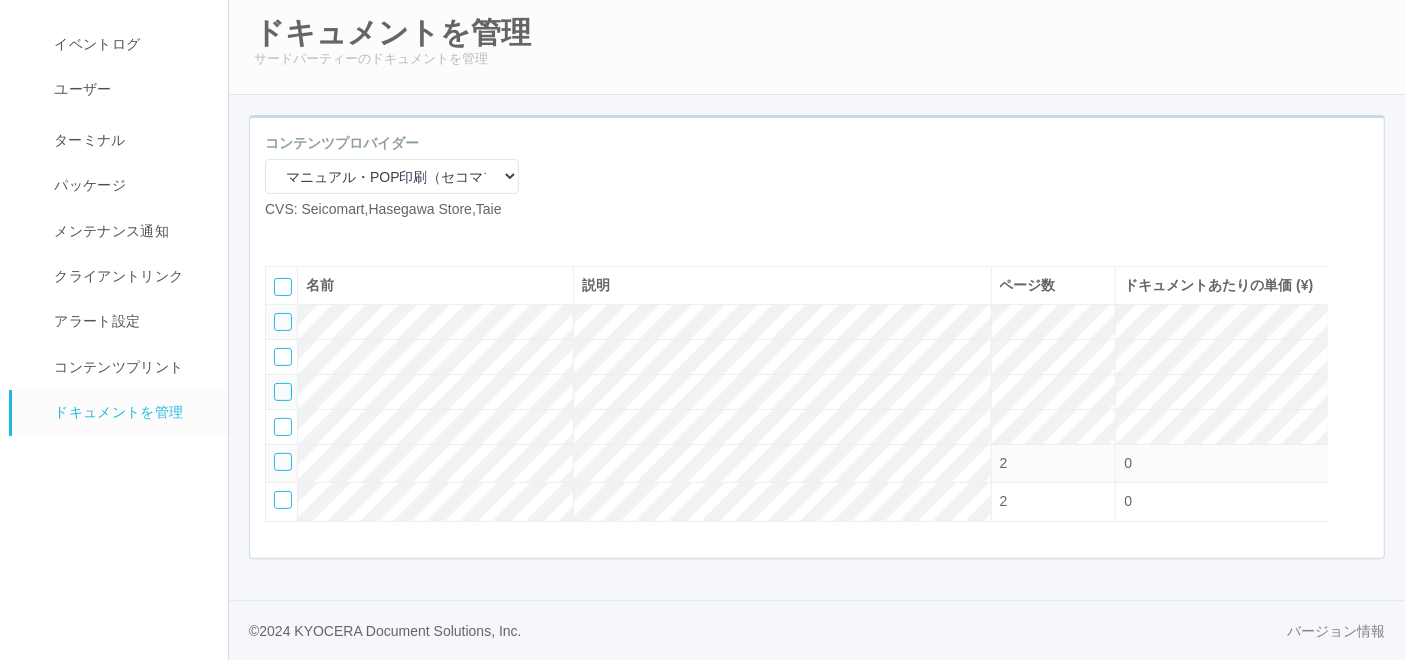 scroll, scrollTop: 109, scrollLeft: 0, axis: vertical 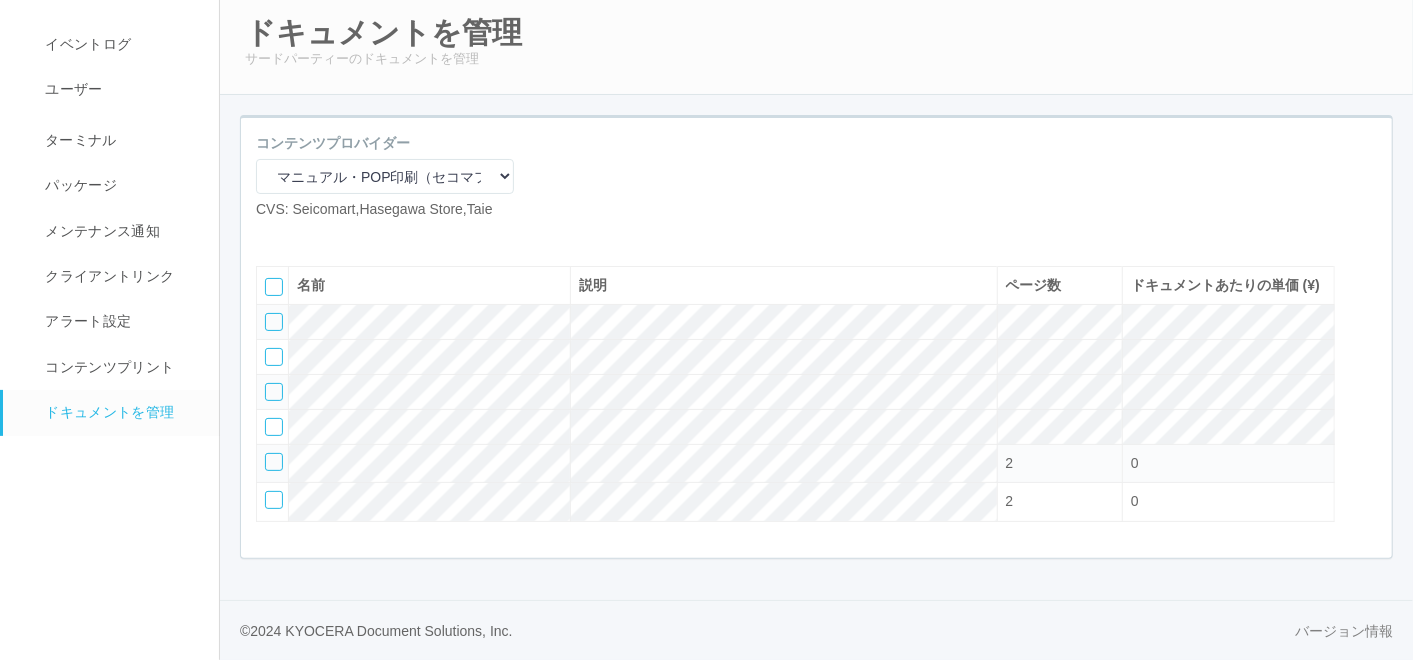 select on "A4" 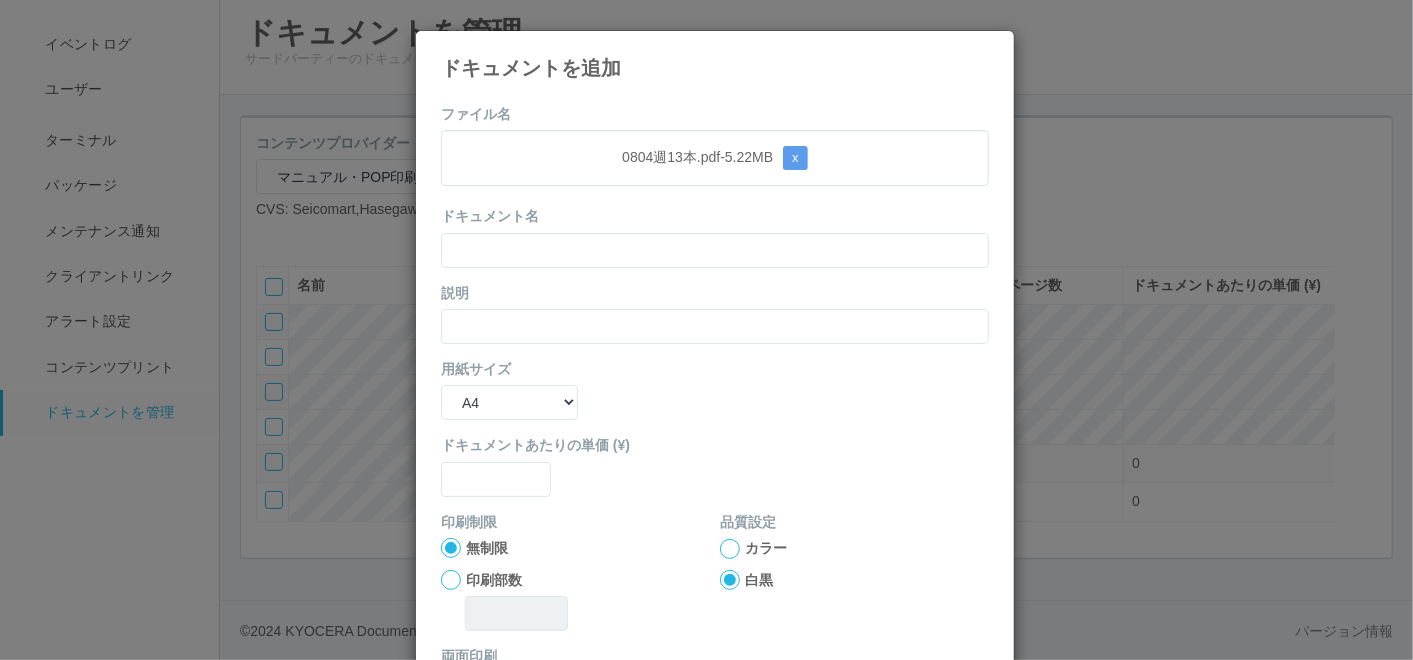 click on "ファイル名 0804週13本.pdf  -  5.22  MB x ドキュメント名 説明 用紙サイズ B5 A4 B4 A3 ドキュメントあたりの単価 (¥) 印刷制限 無制限 印刷部数 品質設定 カラー 白黒 両面印刷 片面に印刷 両面に印刷 (長辺とじ) 両面に印刷 (短辺とじ) ファイル追加 キャンセル" at bounding box center [715, 464] 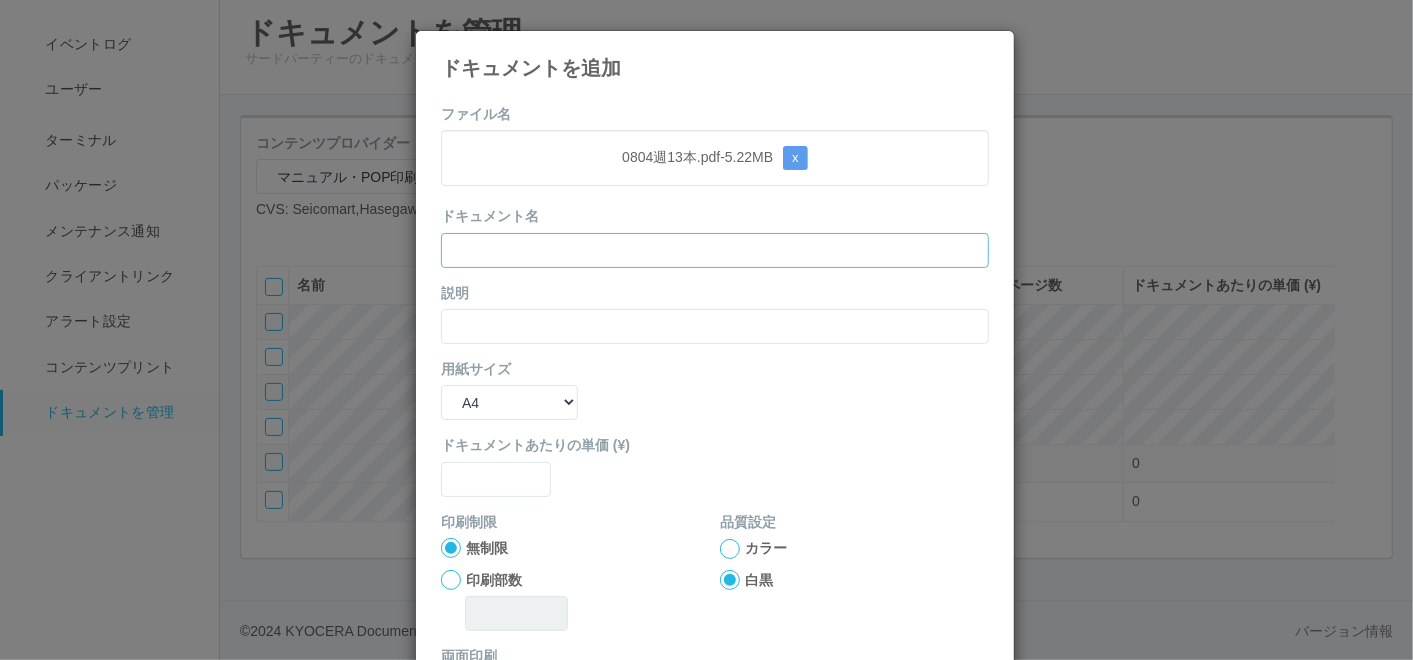click at bounding box center (715, 250) 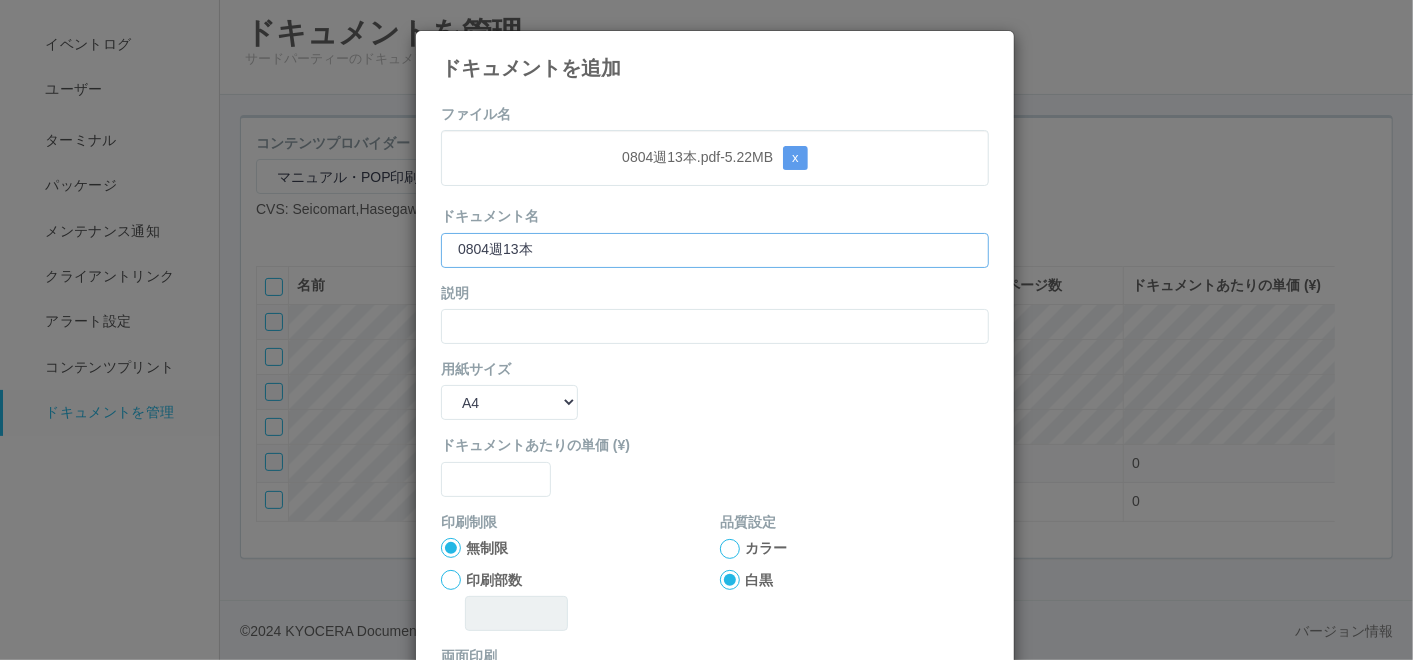 type on "0804週13本" 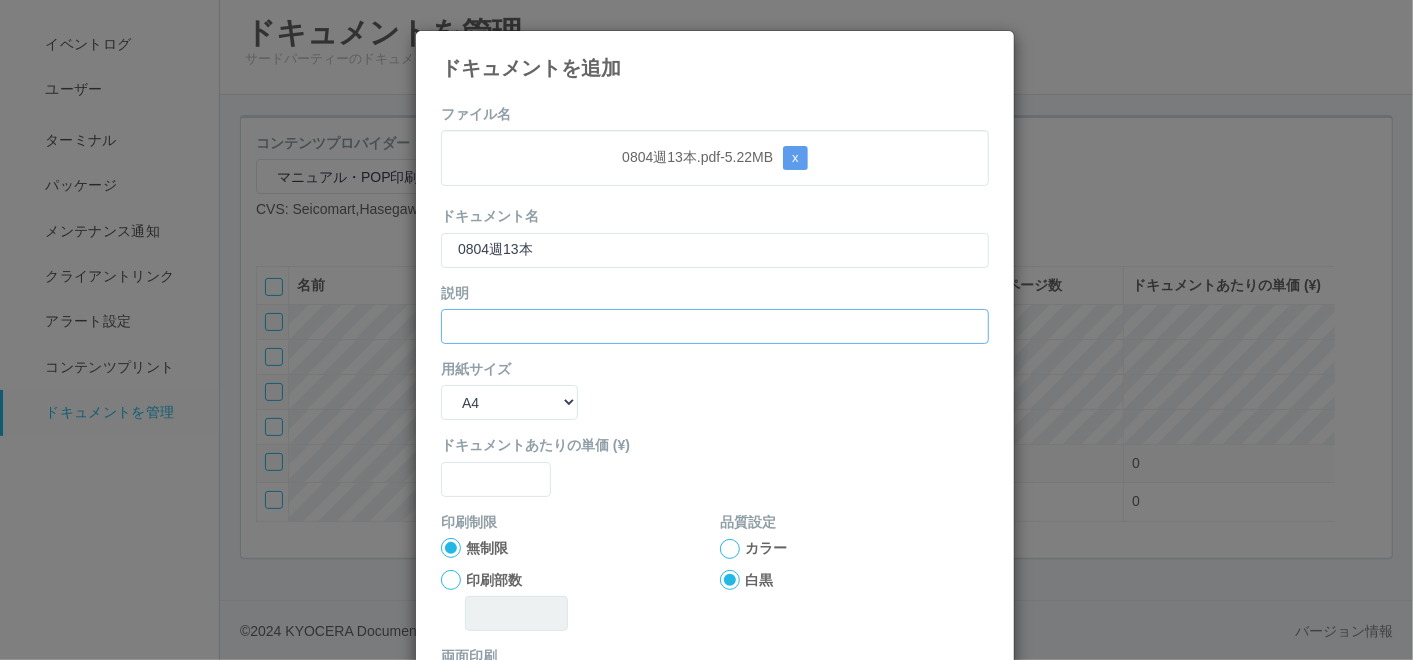click at bounding box center [715, 326] 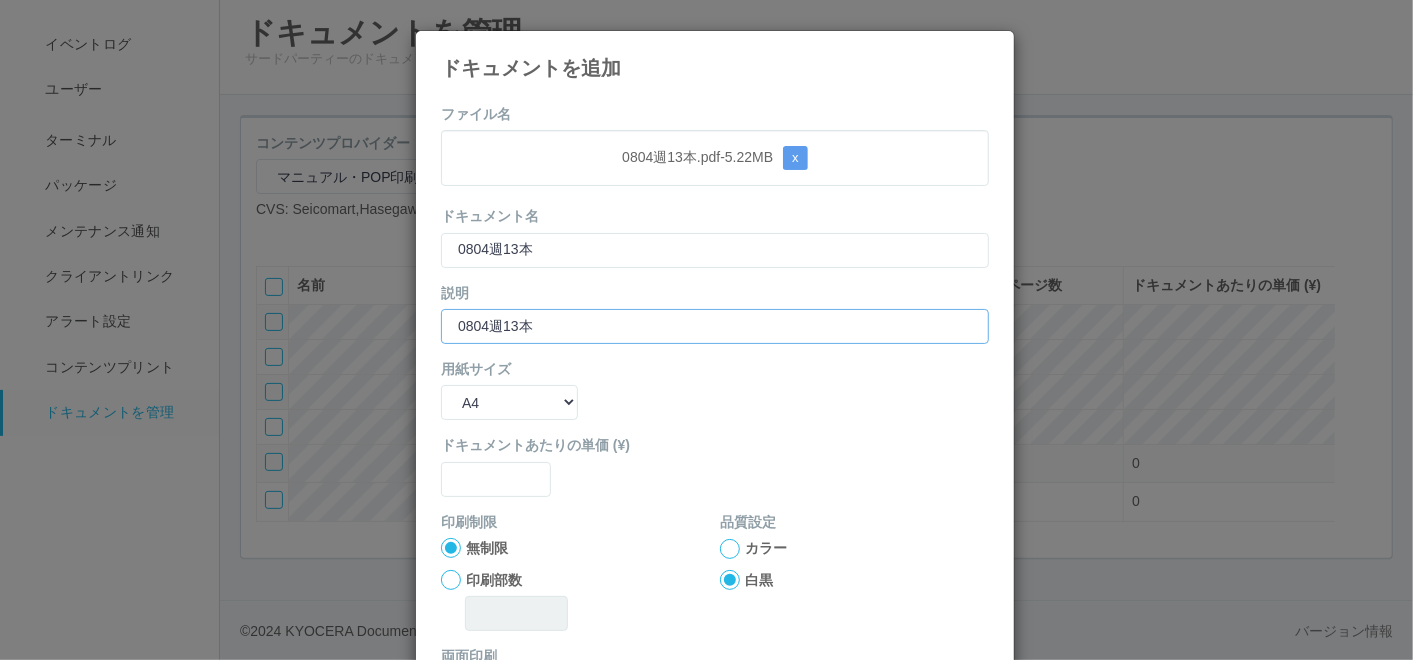 type on "0804週13本" 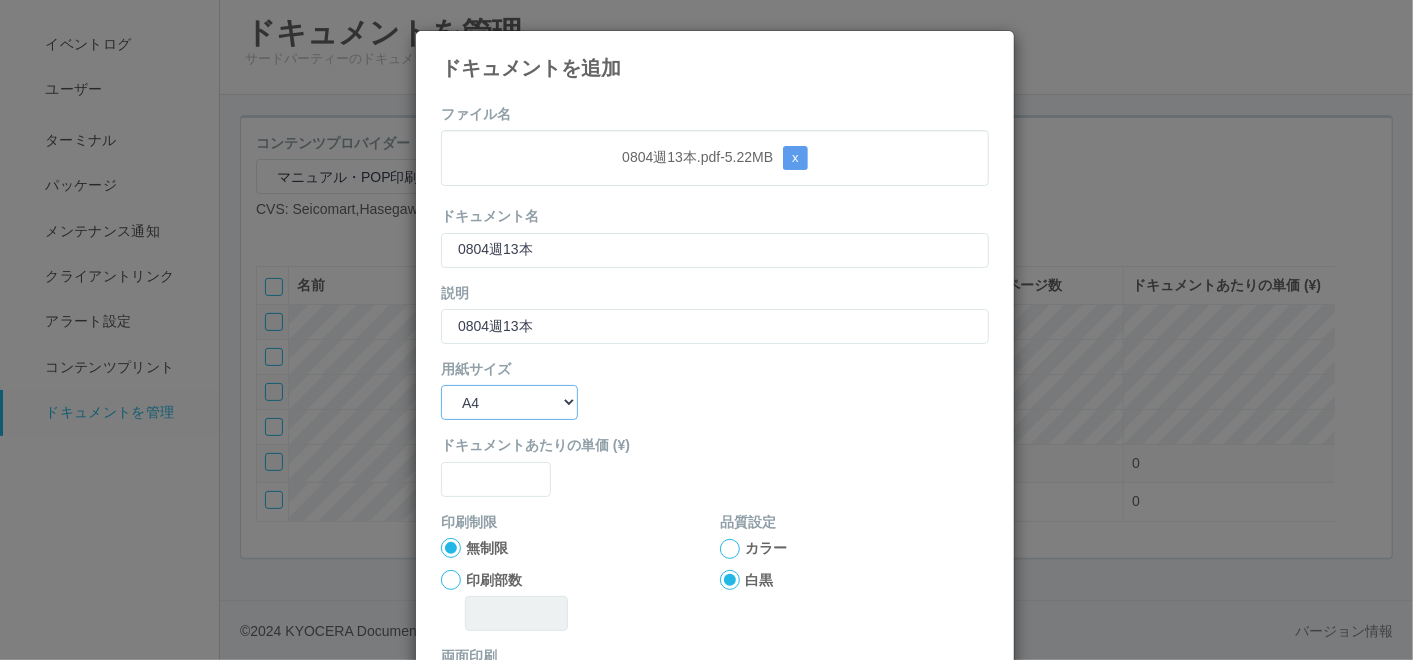 drag, startPoint x: 463, startPoint y: 397, endPoint x: 463, endPoint y: 409, distance: 12 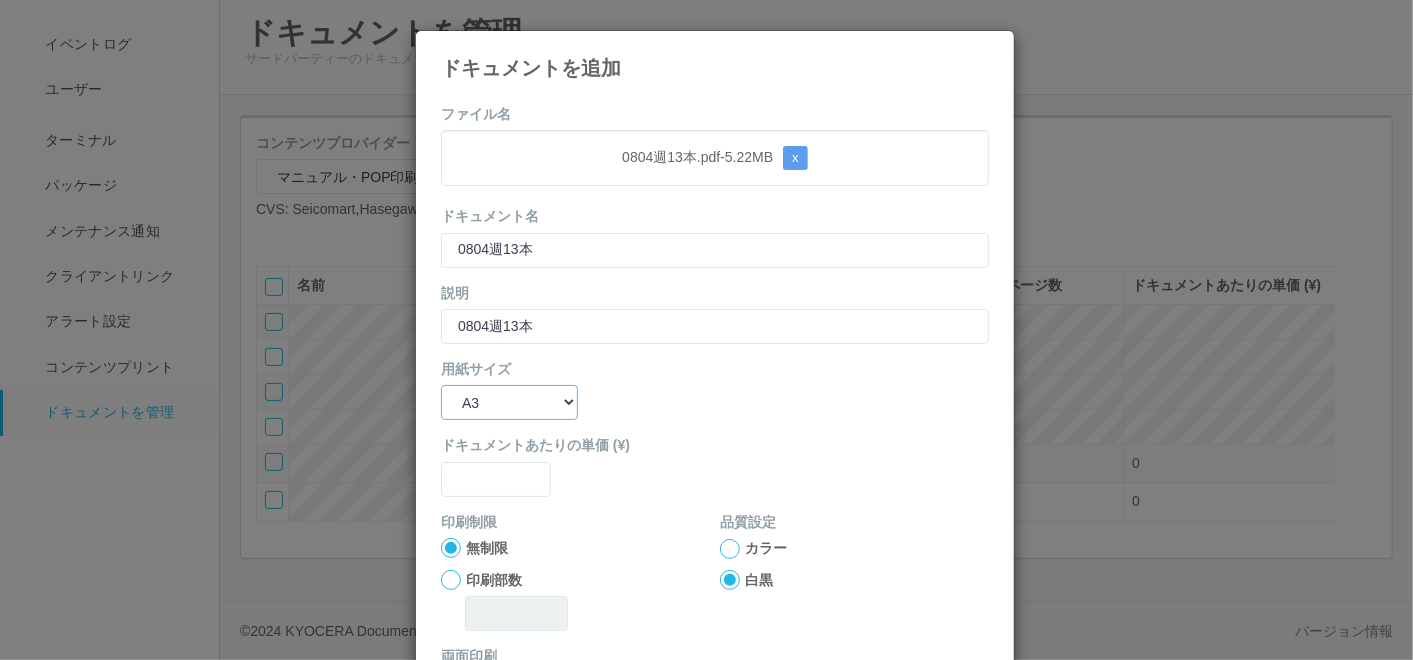 click on "B5 A4 B4 A3" at bounding box center (509, 402) 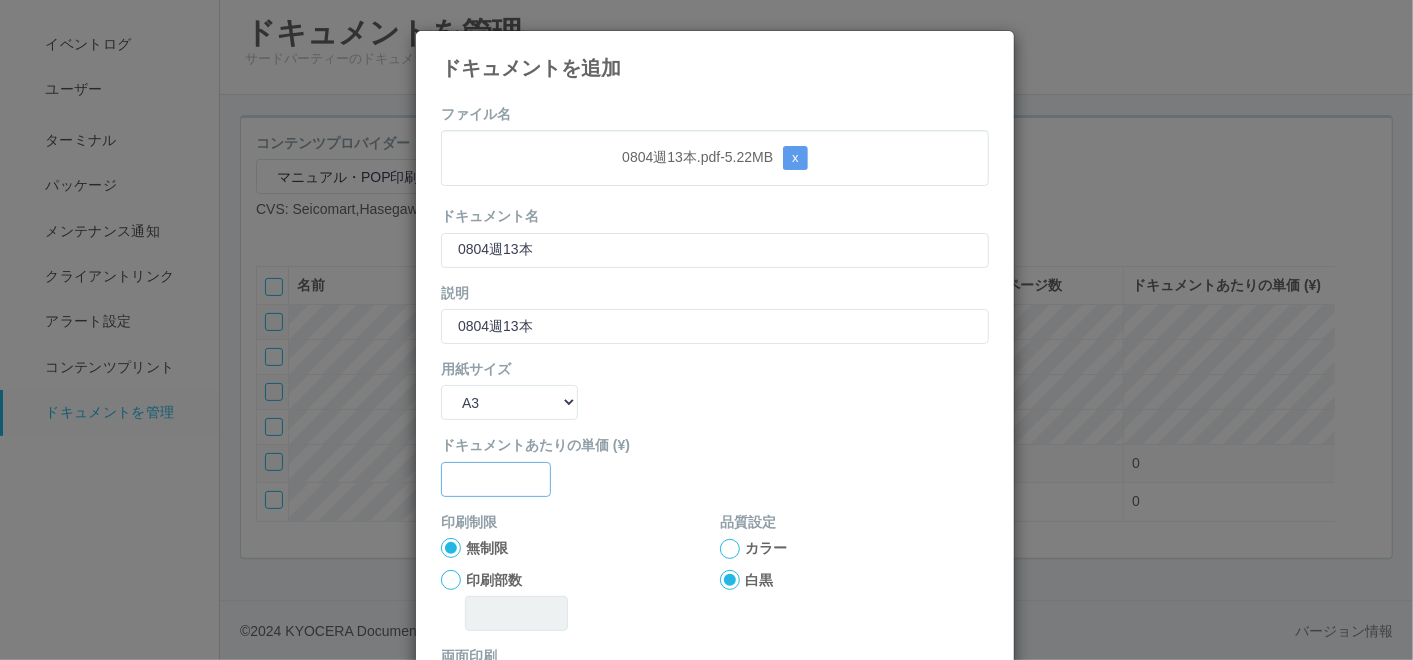 click at bounding box center [496, 479] 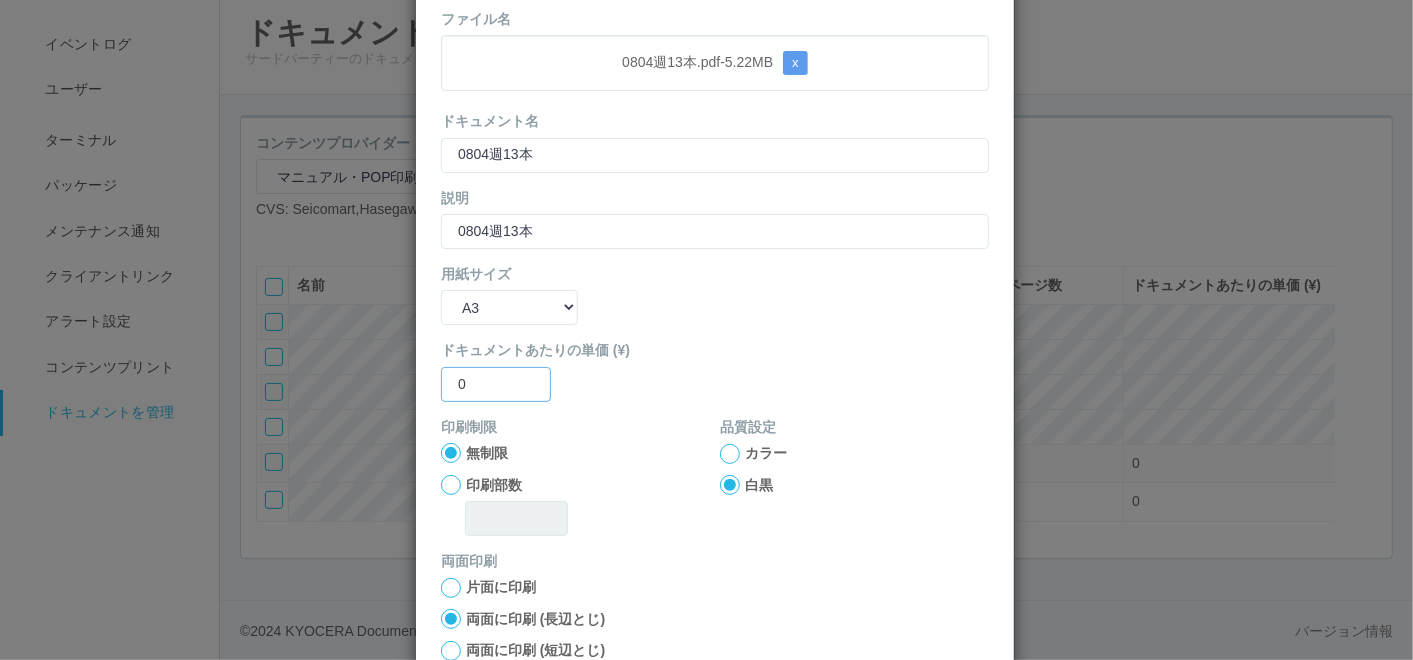 scroll, scrollTop: 199, scrollLeft: 0, axis: vertical 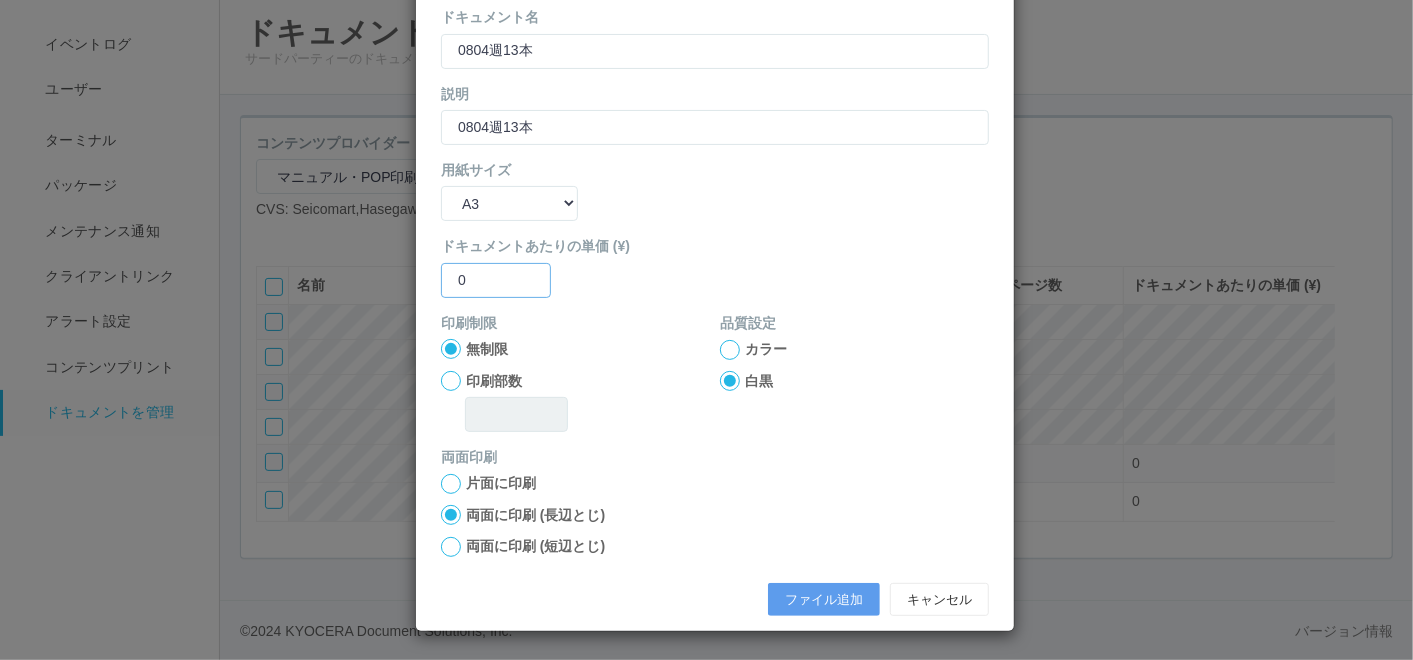 type on "0" 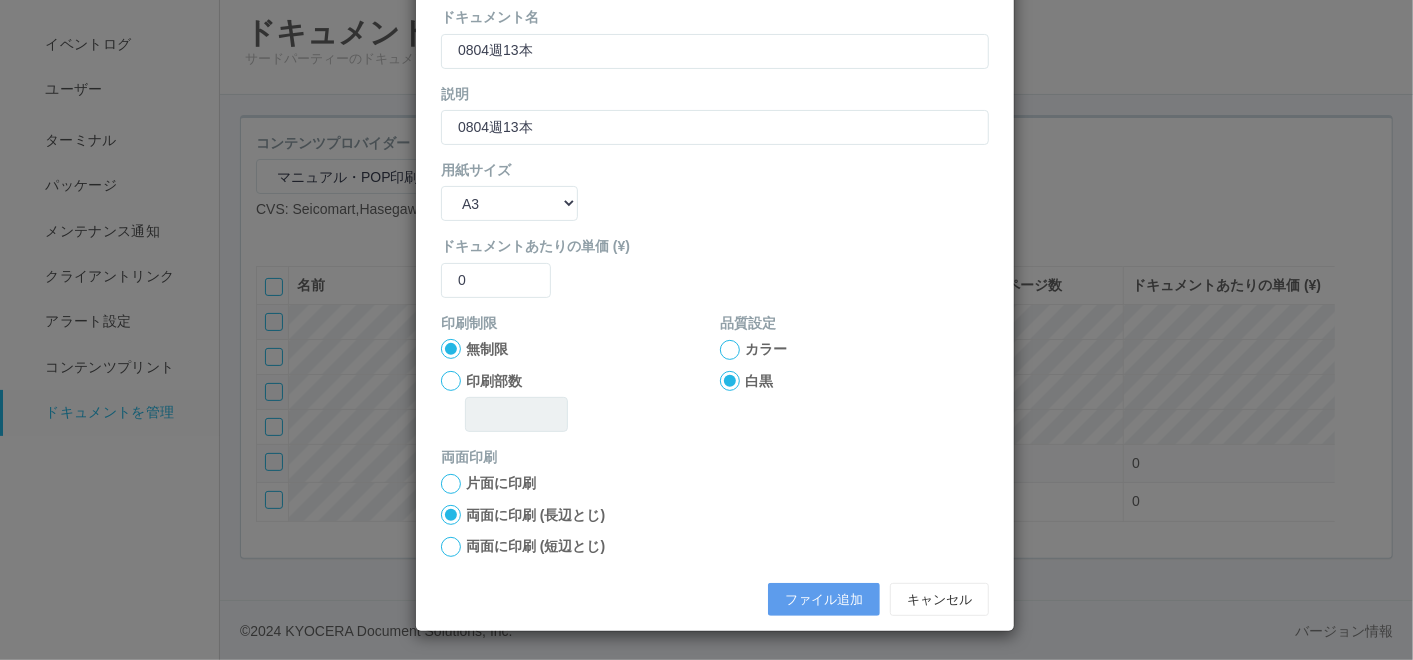 click at bounding box center (730, 350) 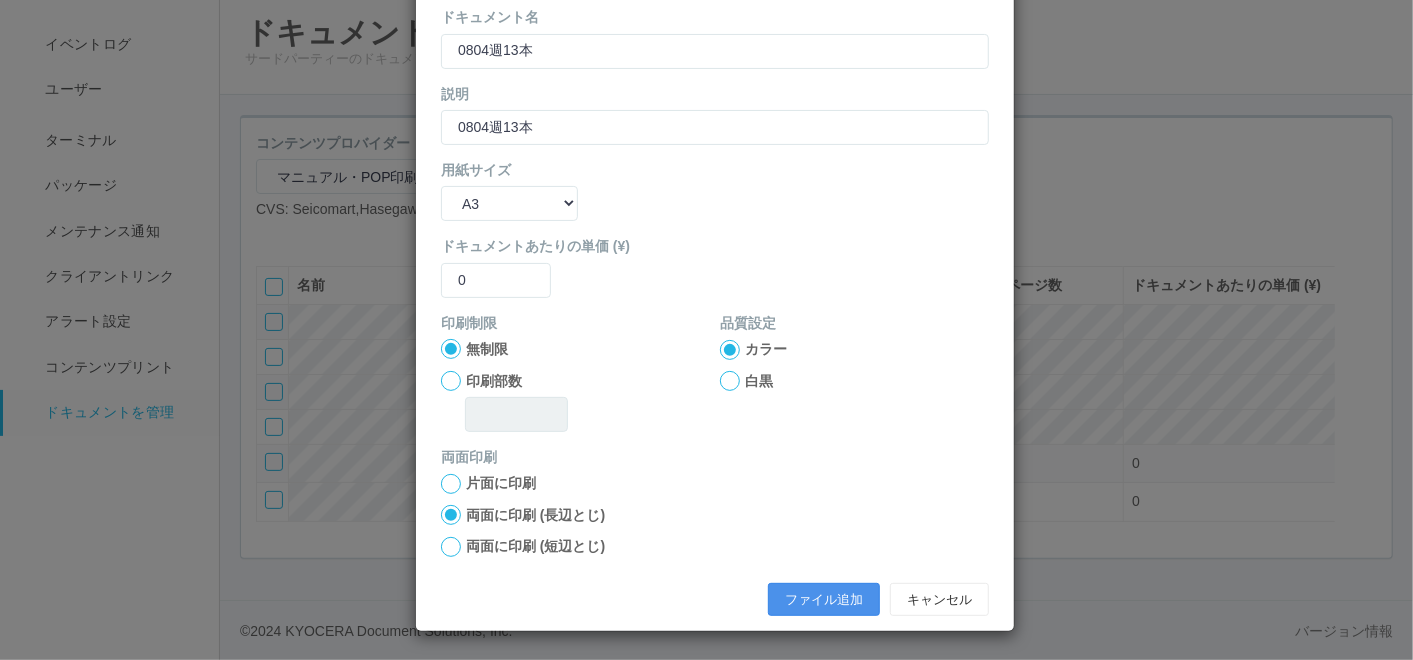 click on "ファイル追加" at bounding box center (824, 600) 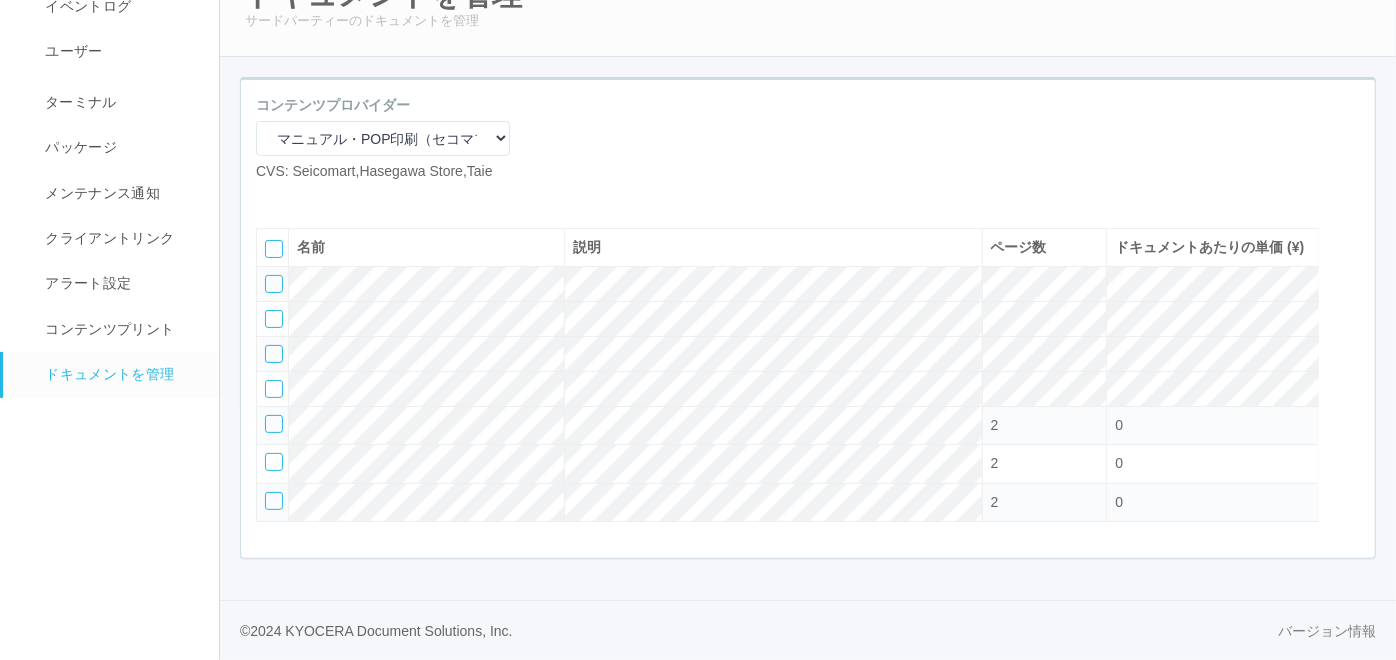click at bounding box center [271, 198] 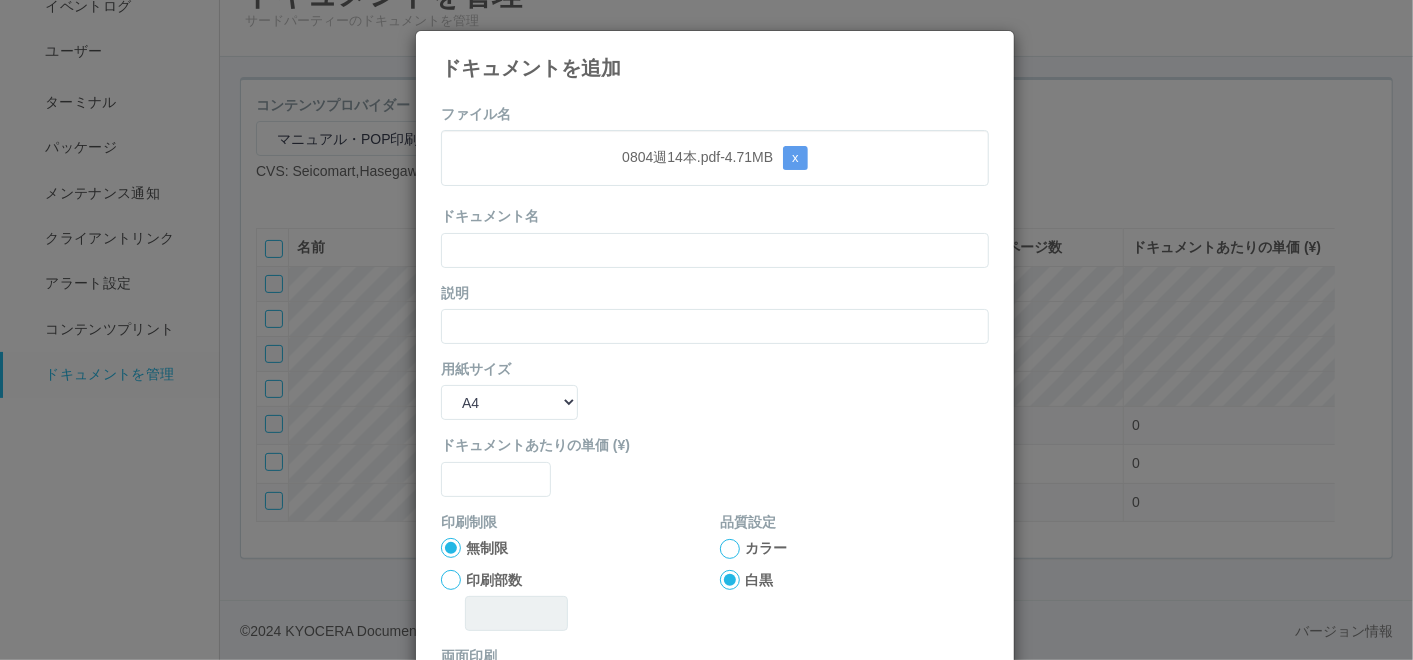 click on "ファイル名 0804週14本.pdf  -  4.71  MB x ドキュメント名 説明 用紙サイズ B5 A4 B4 A3 ドキュメントあたりの単価 (¥) 印刷制限 無制限 印刷部数 品質設定 カラー 白黒 両面印刷 片面に印刷 両面に印刷 (長辺とじ) 両面に印刷 (短辺とじ) ファイル追加 キャンセル" at bounding box center (715, 464) 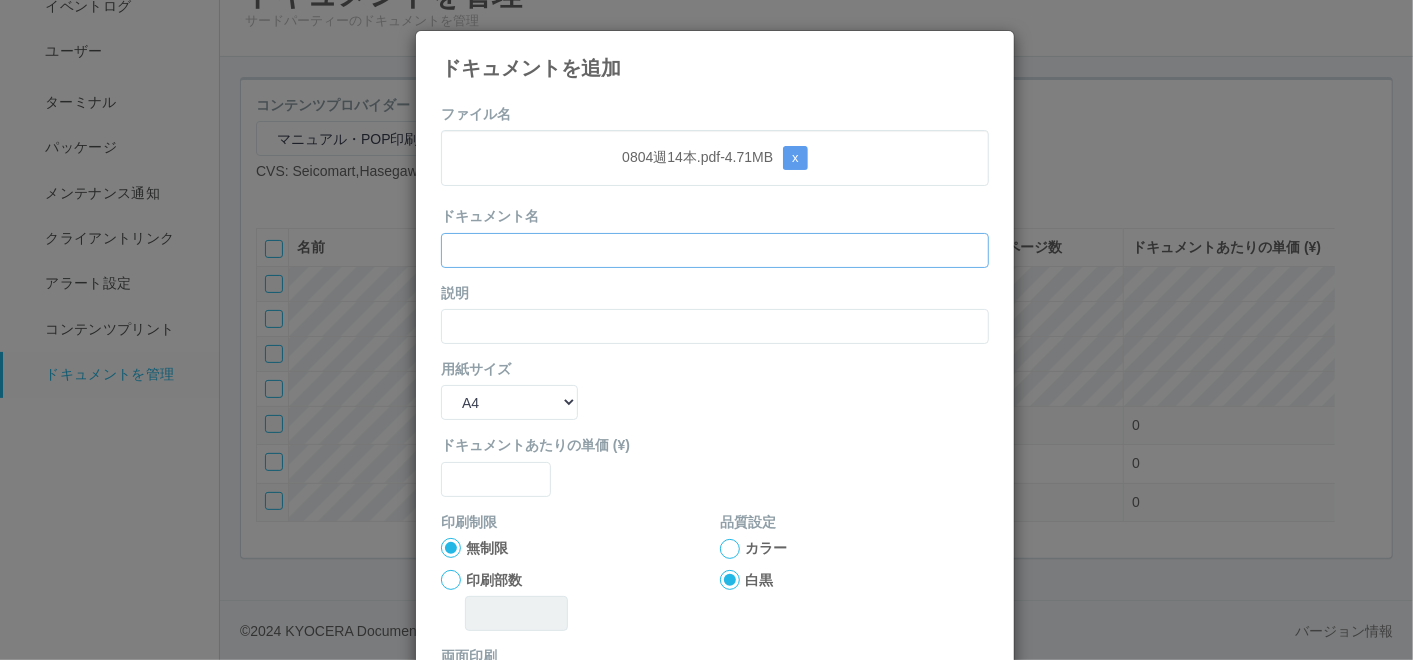 drag, startPoint x: 570, startPoint y: 241, endPoint x: 565, endPoint y: 251, distance: 11.18034 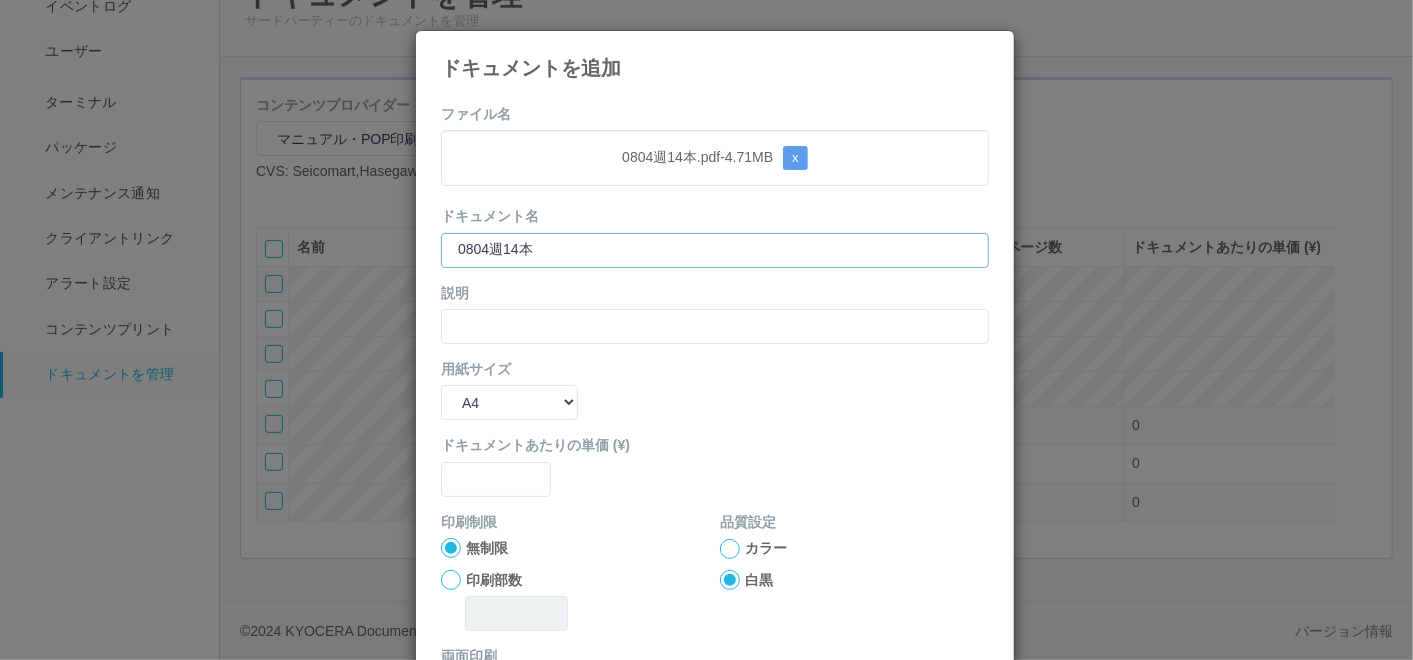 type on "0804週14本" 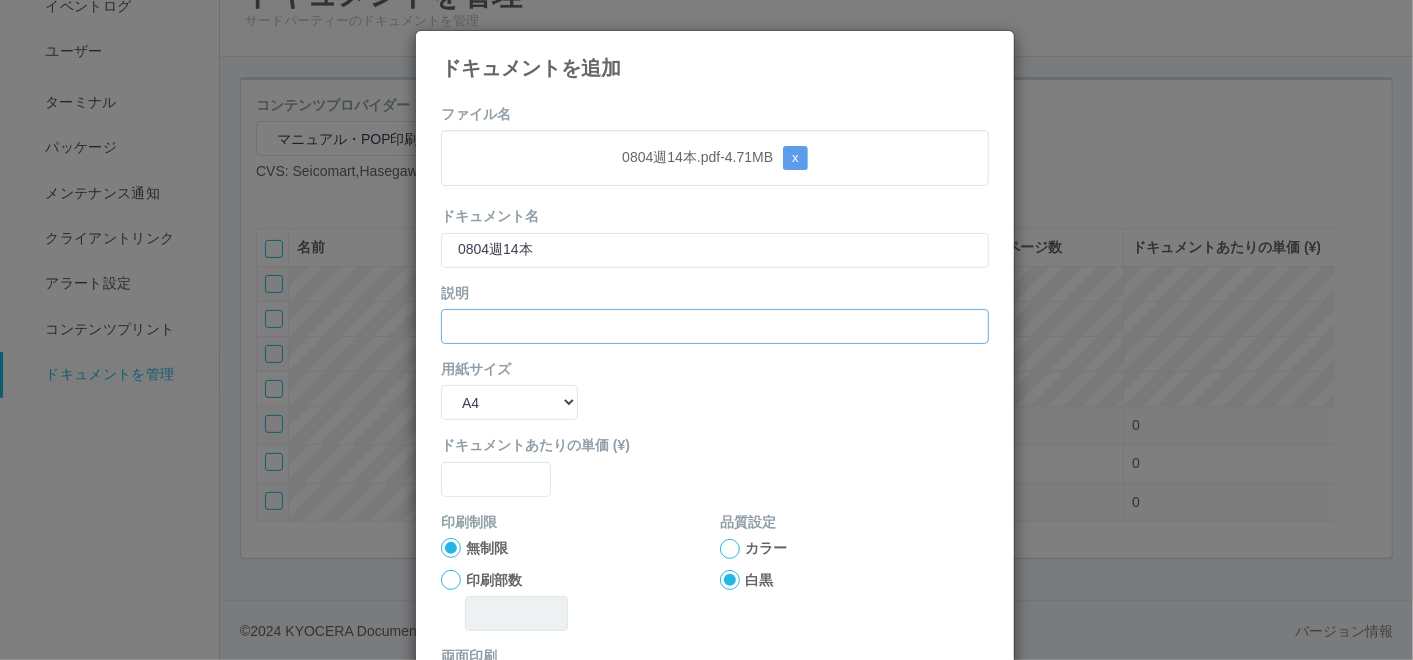 click at bounding box center [715, 326] 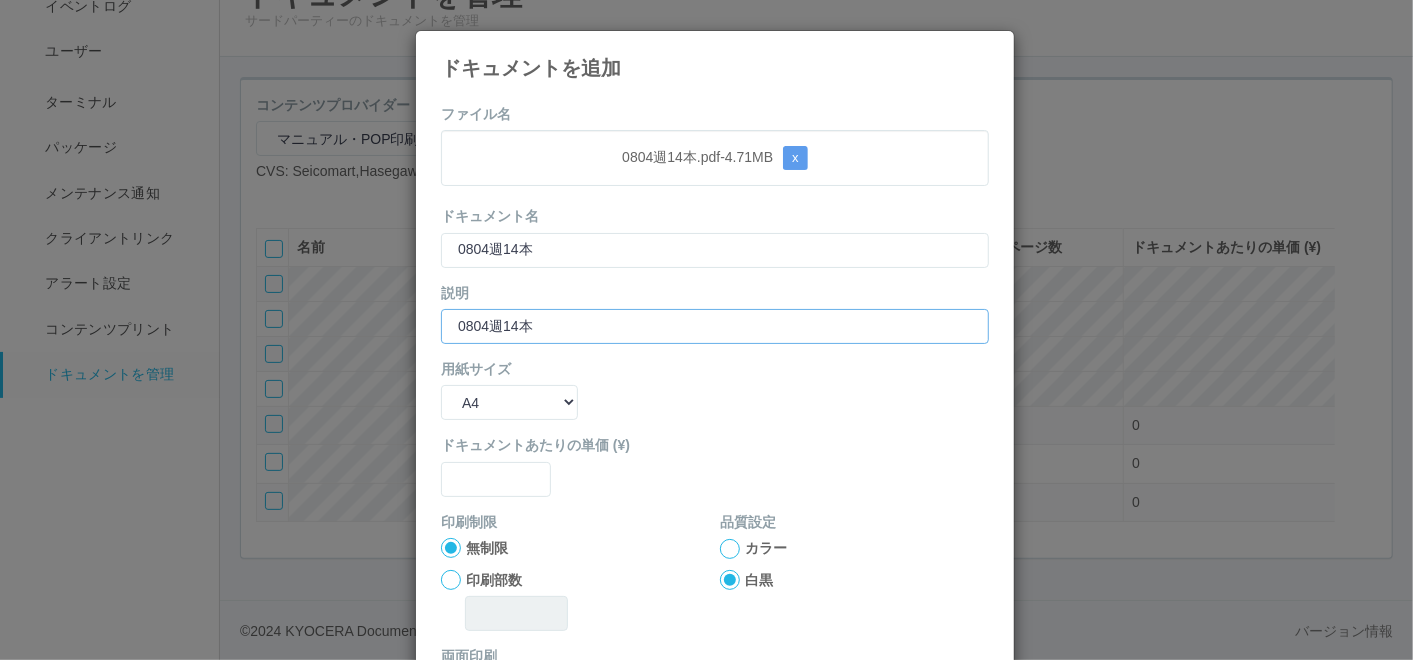 type on "0804週14本" 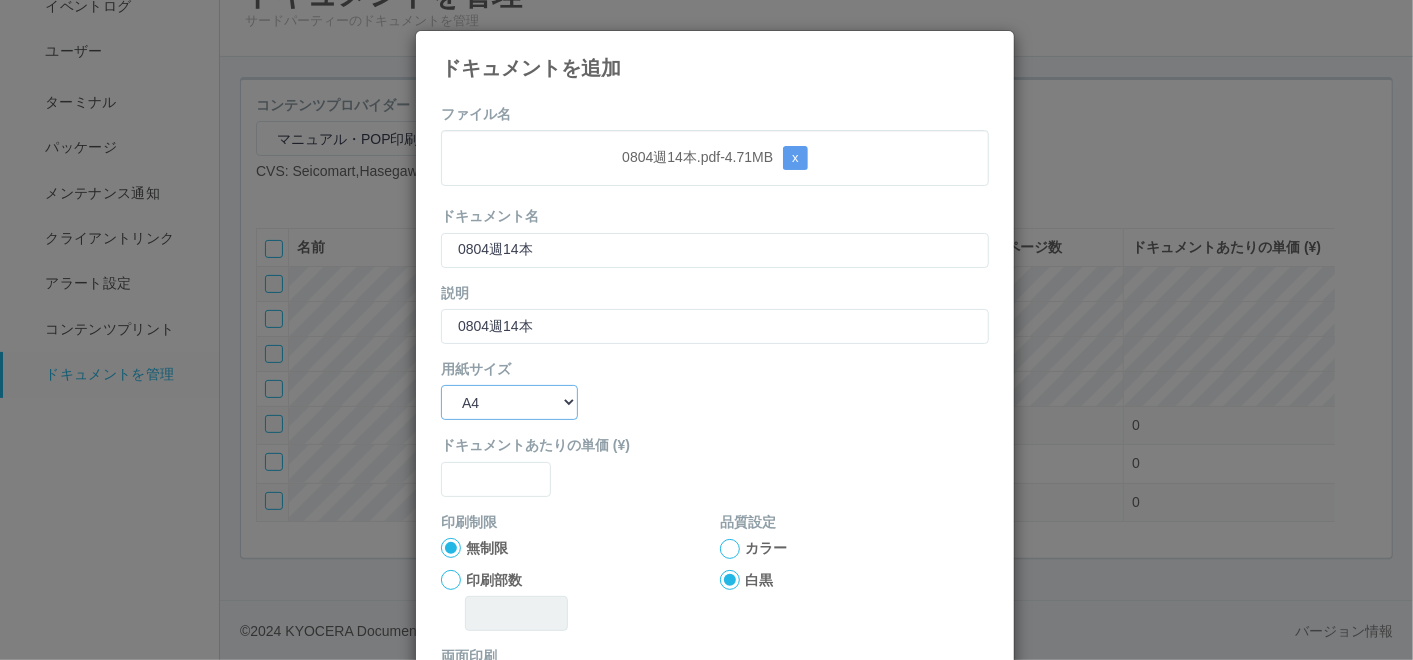 click on "B5 A4 B4 A3" at bounding box center (509, 402) 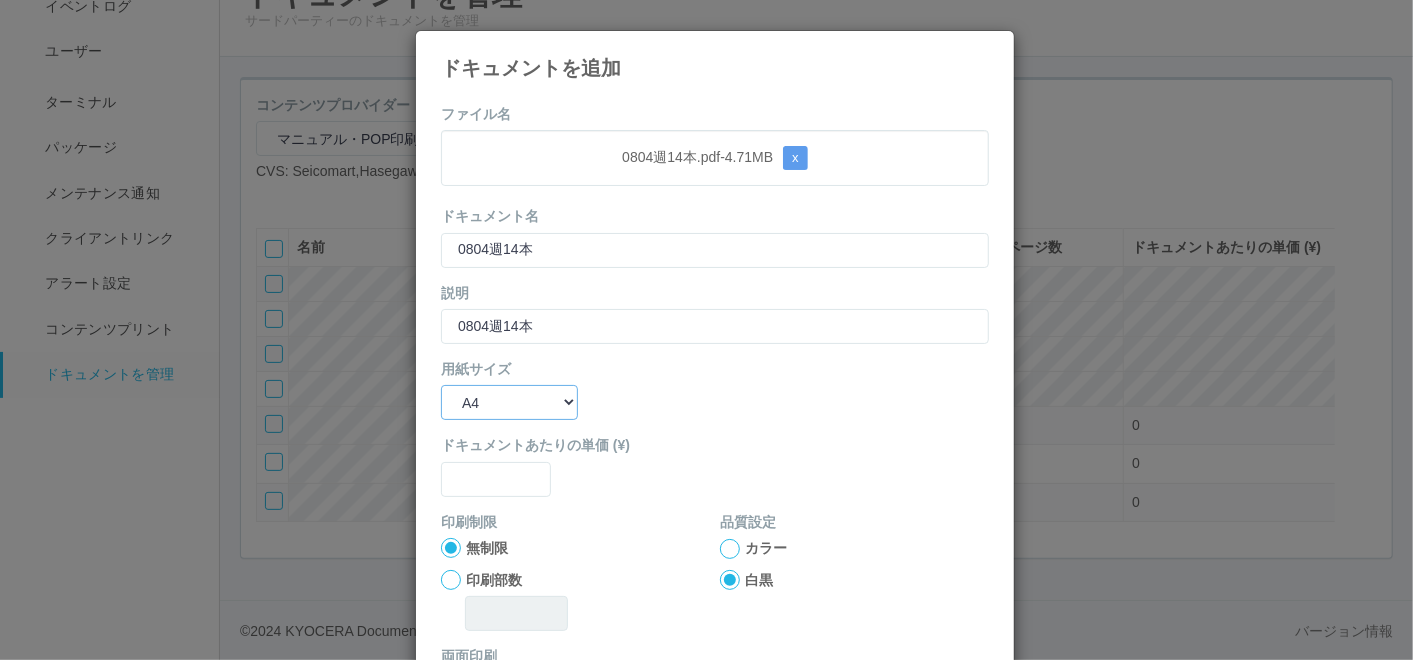 select on "A3" 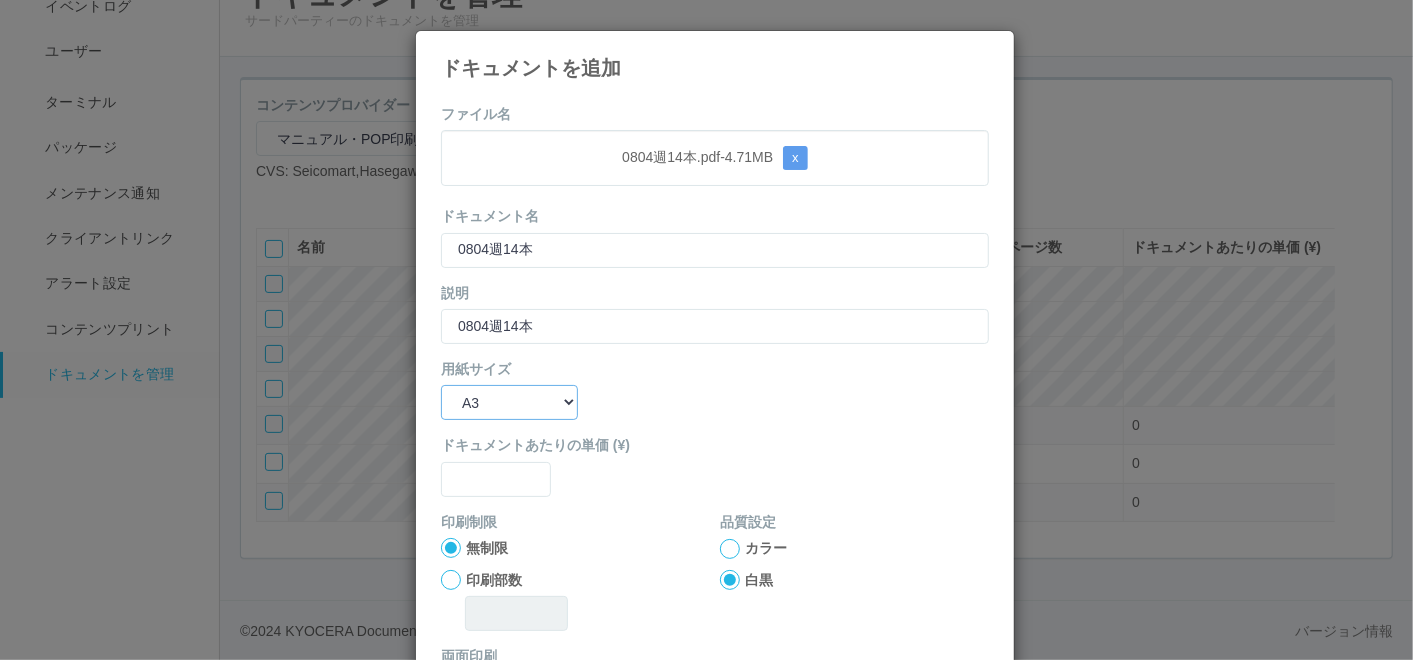 click on "B5 A4 B4 A3" at bounding box center (509, 402) 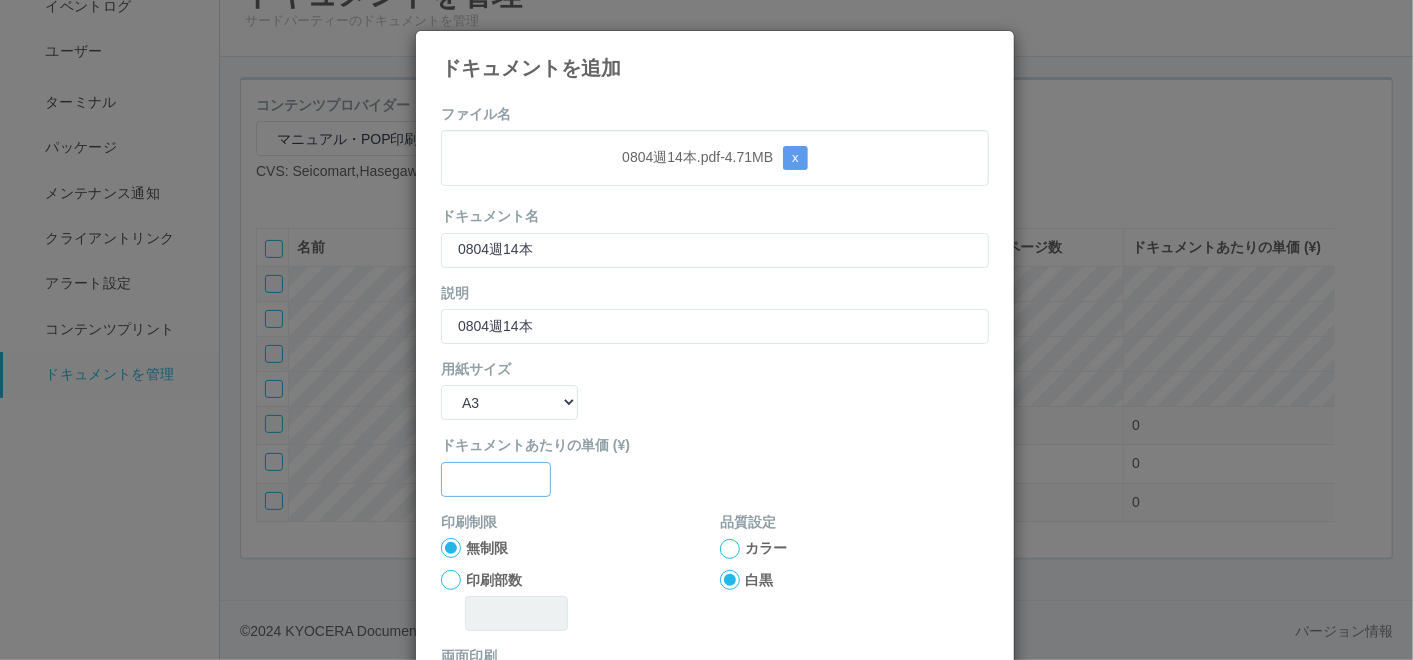 click at bounding box center (496, 479) 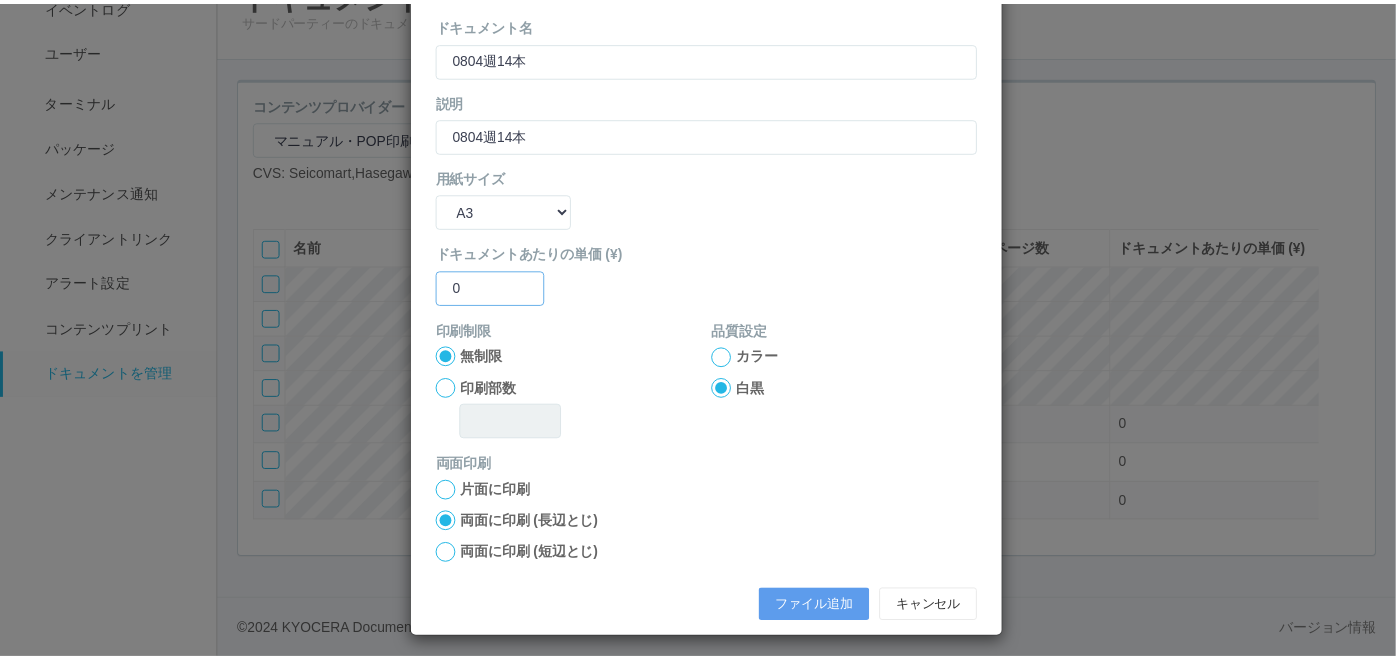 scroll, scrollTop: 199, scrollLeft: 0, axis: vertical 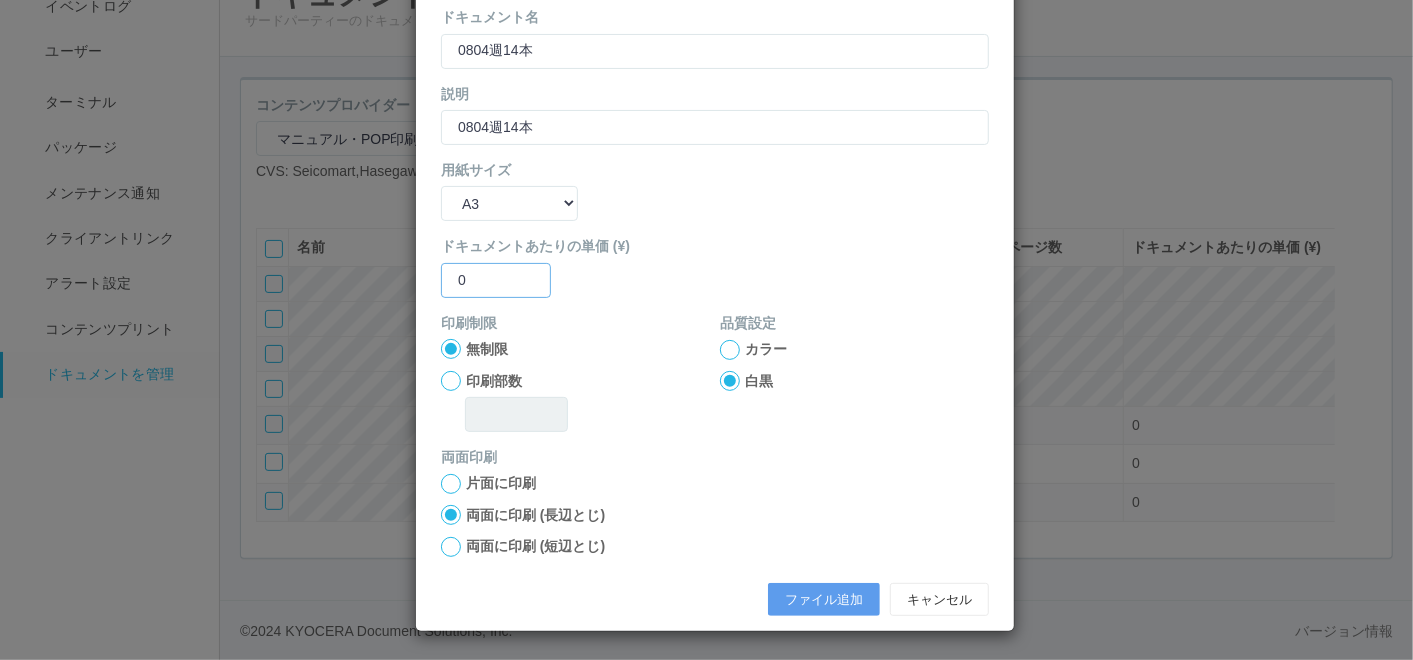 type on "0" 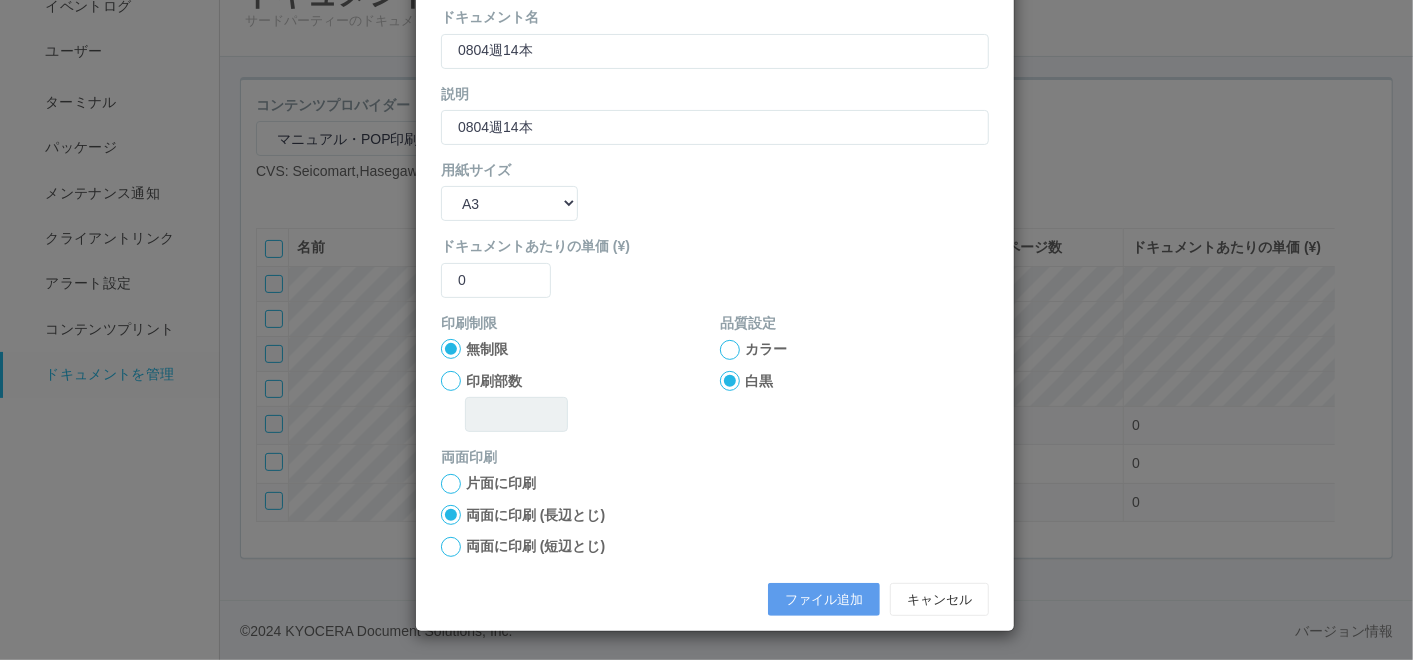 click at bounding box center (730, 350) 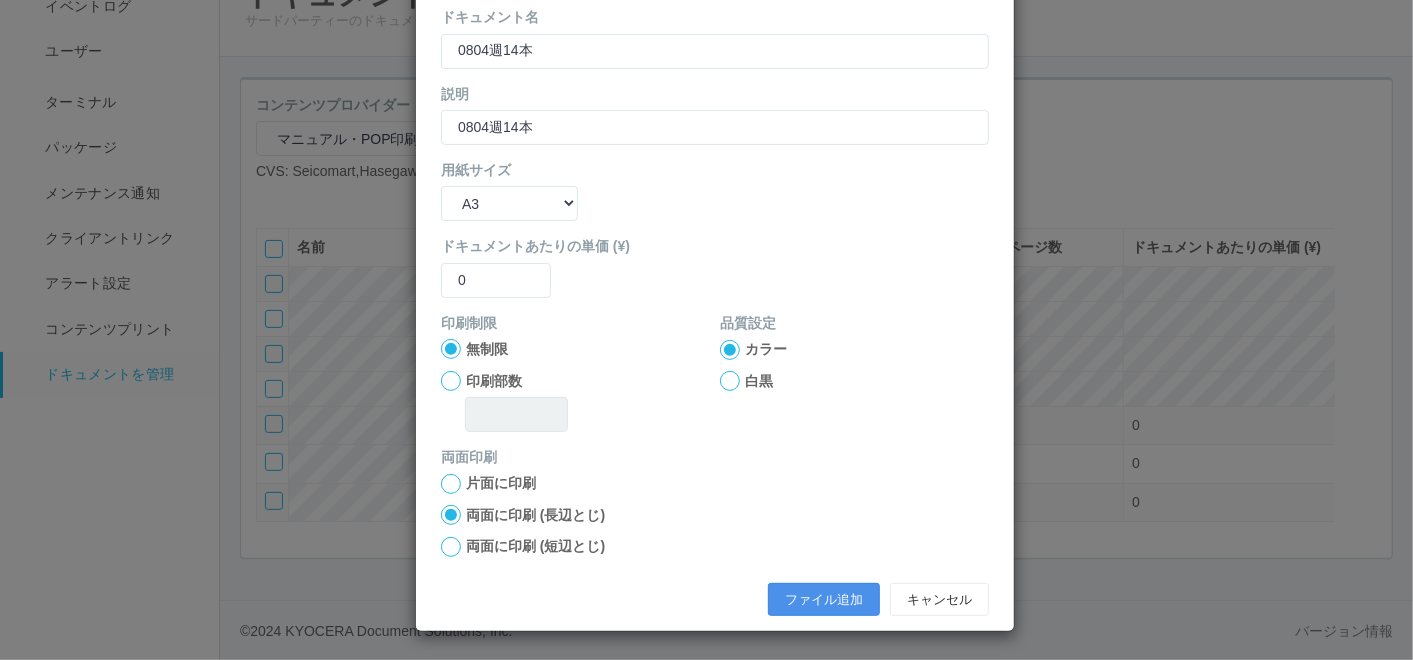 click on "ファイル追加" at bounding box center [824, 600] 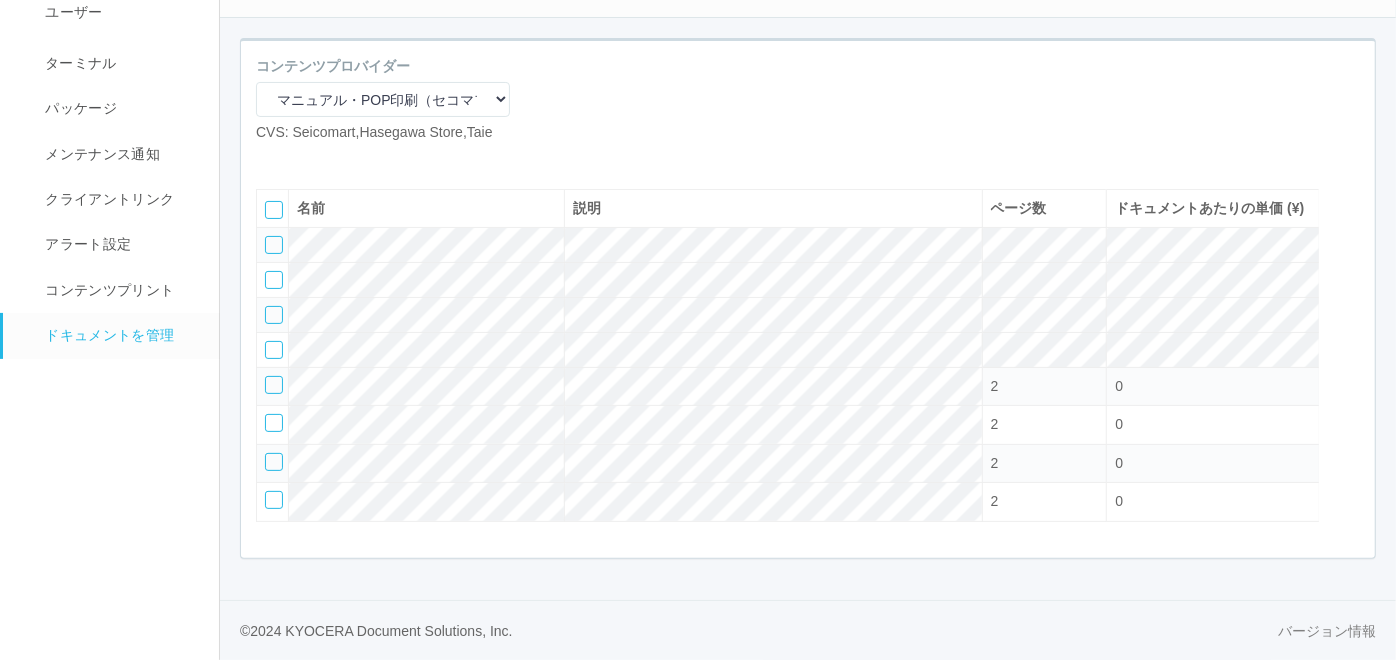 scroll, scrollTop: 207, scrollLeft: 0, axis: vertical 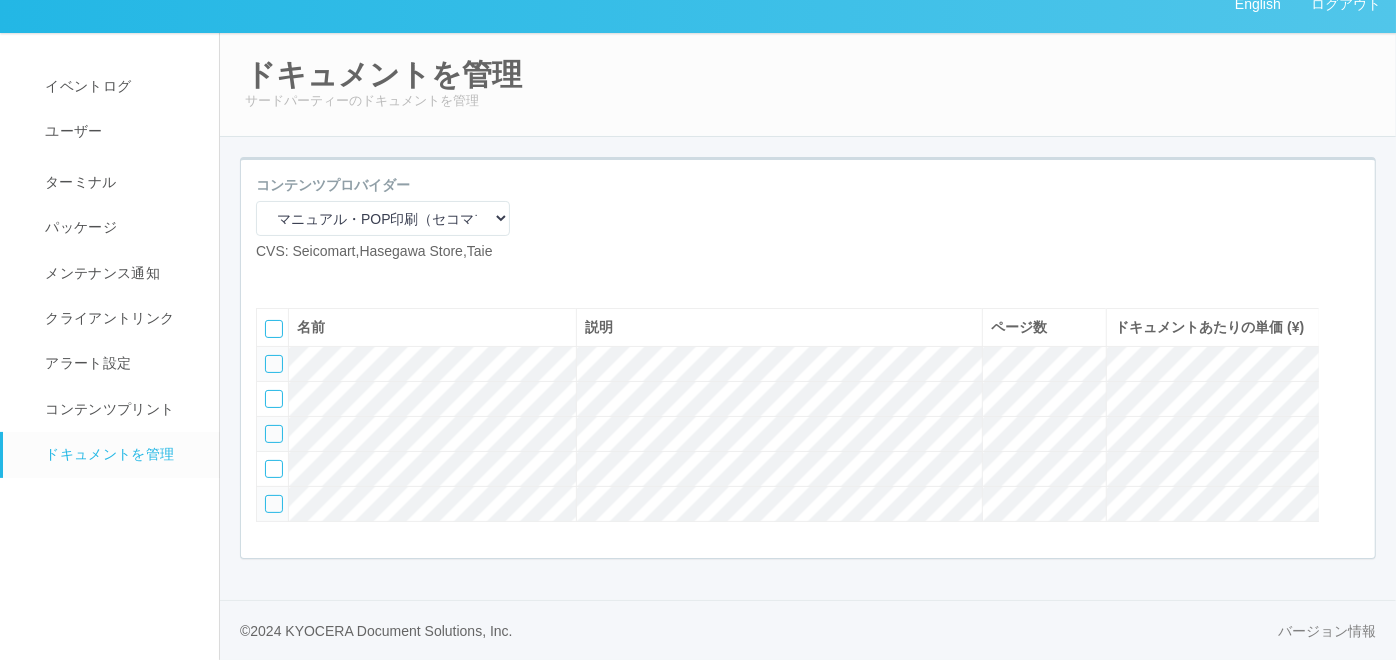 click on "コンテンツプロバイダー マニュアル・POP印刷（スギ薬局） マニュアル・POP印刷（DY） マニュアル・POP印刷（共通） マニュアル・POP印刷（セコマ） マニュアル・POP印刷（セコマフォルダ） 北海道学力コンクール CVS: Seicomart,Hasegawa Store,Taie" at bounding box center (808, 226) 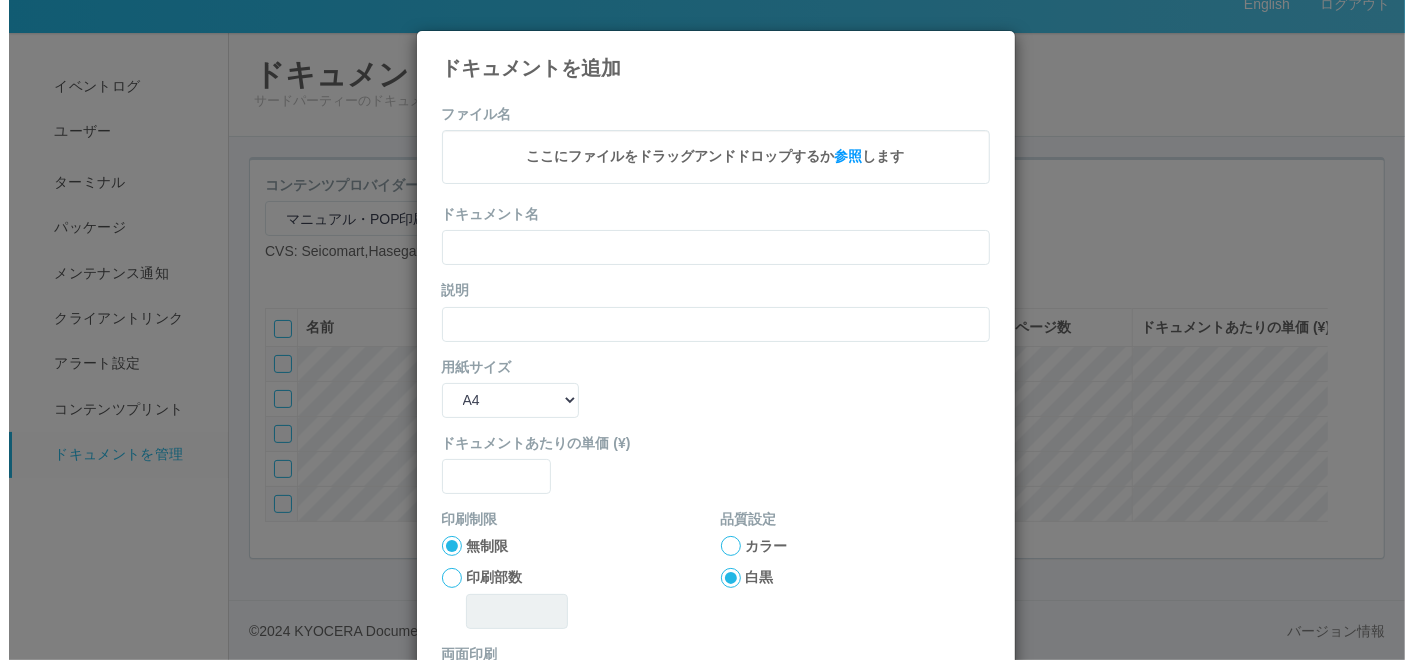scroll, scrollTop: 71, scrollLeft: 0, axis: vertical 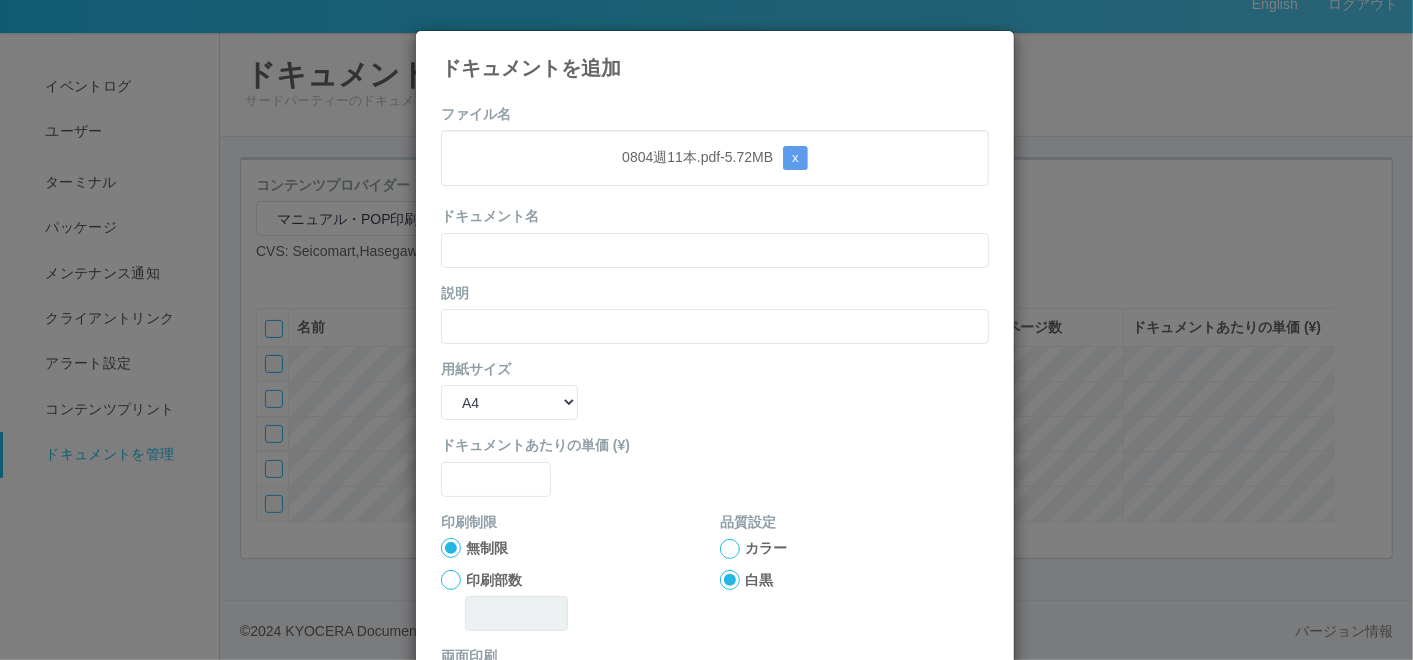drag, startPoint x: 559, startPoint y: 121, endPoint x: 560, endPoint y: 139, distance: 18.027756 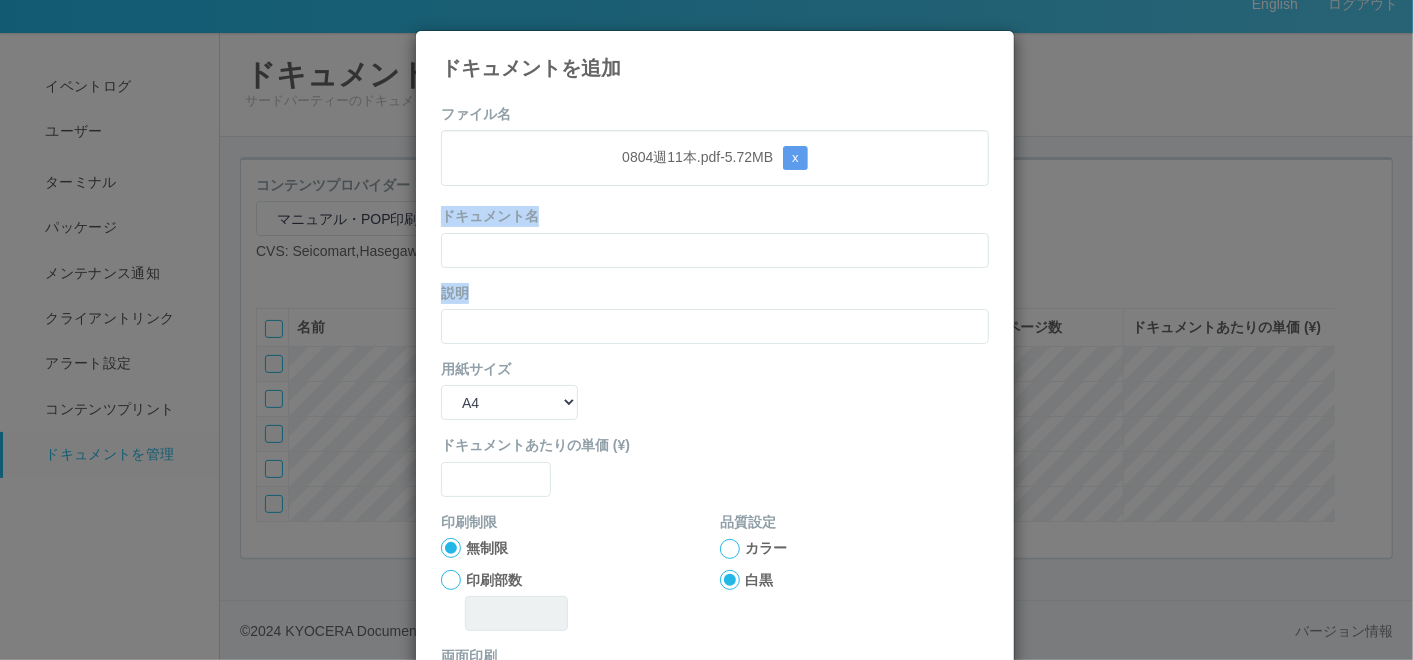 click at bounding box center [715, 250] 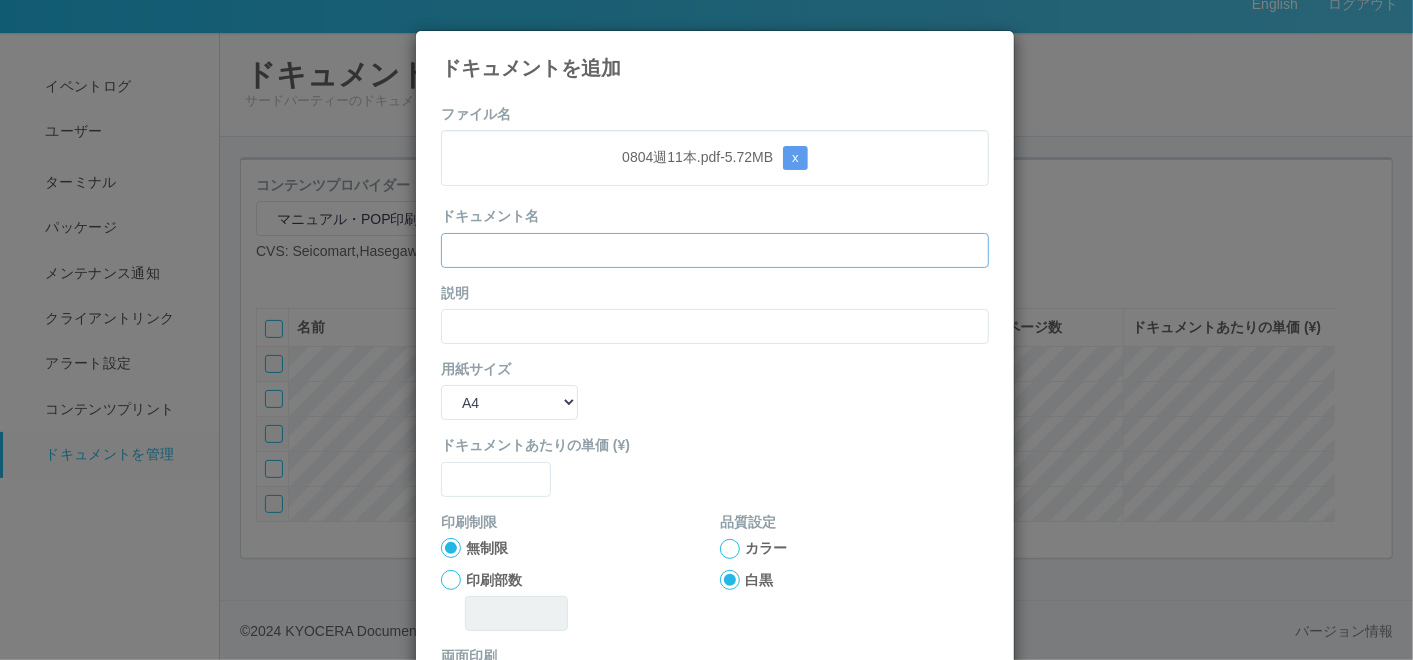 paste on "0804週11本" 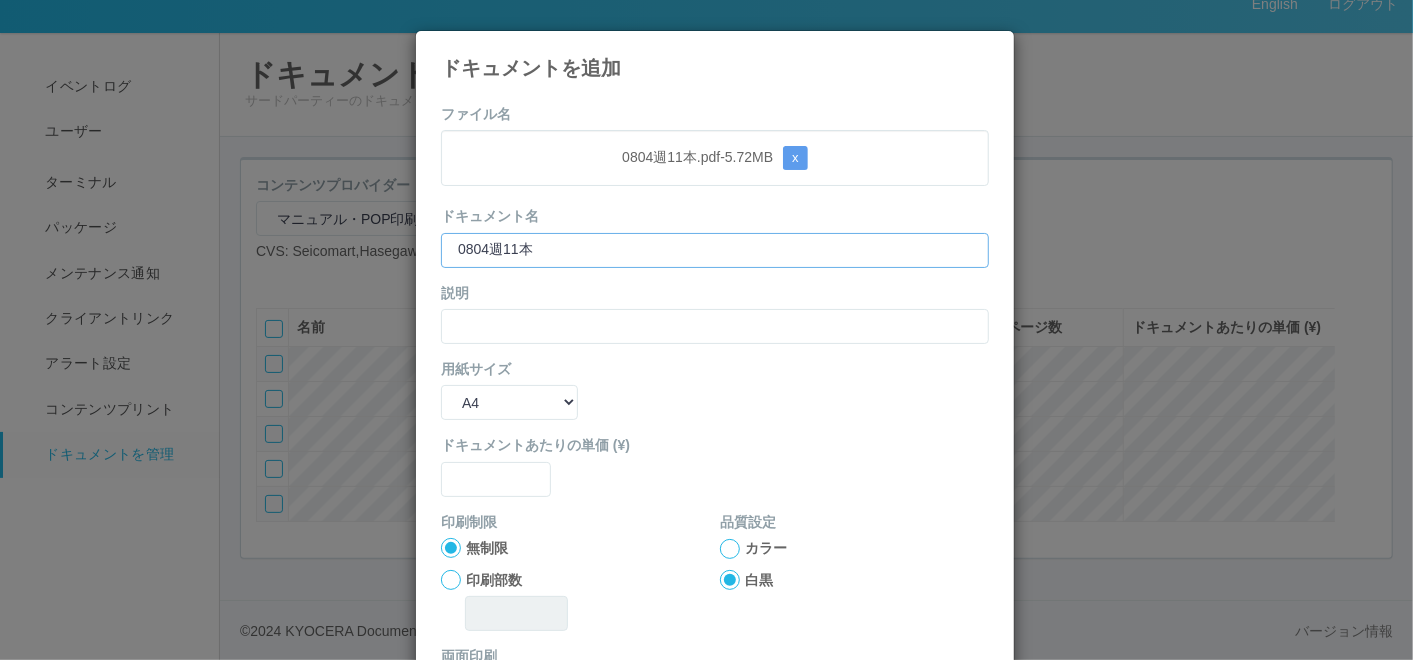 type on "0804週11本" 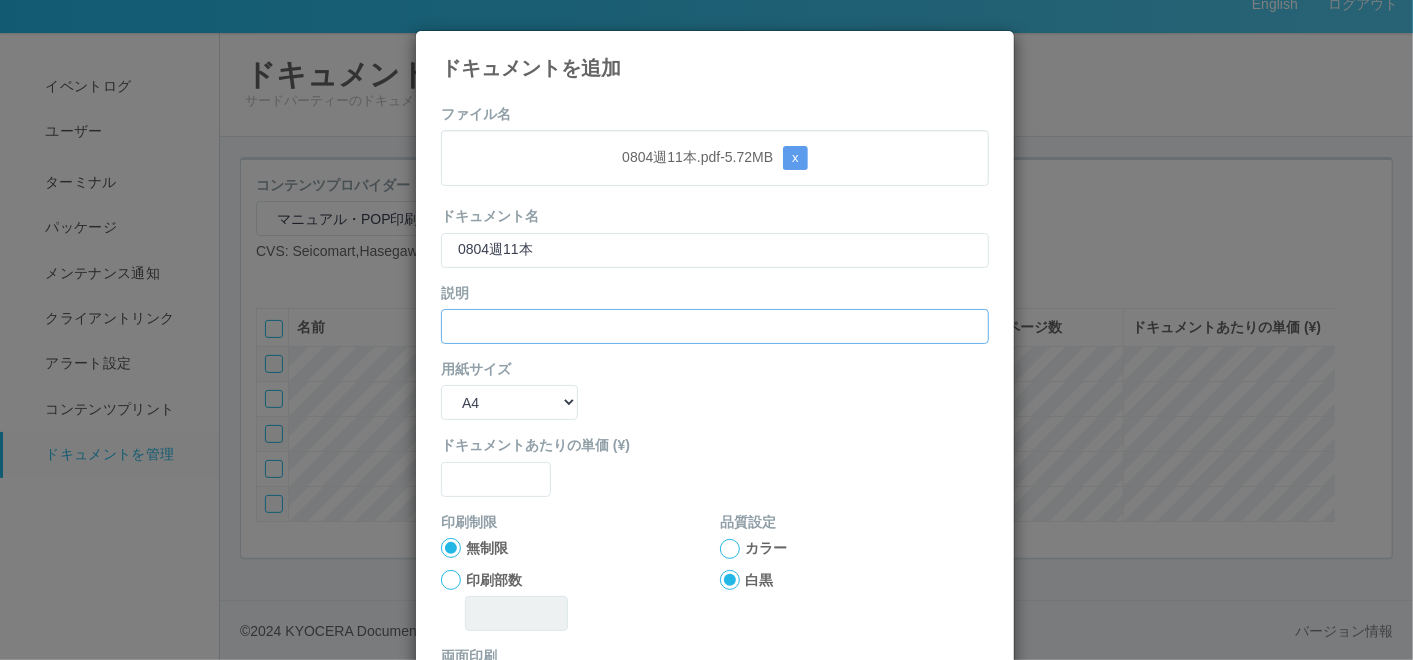 click at bounding box center (715, 326) 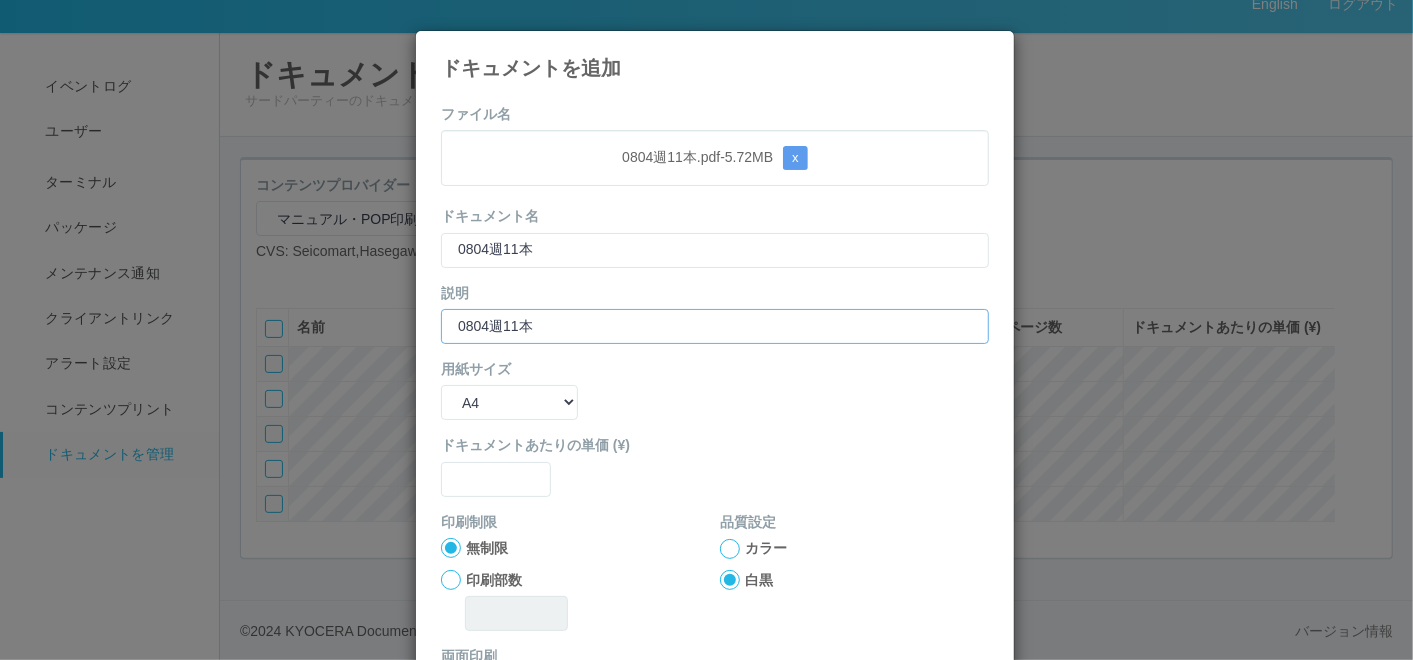 type on "0804週11本" 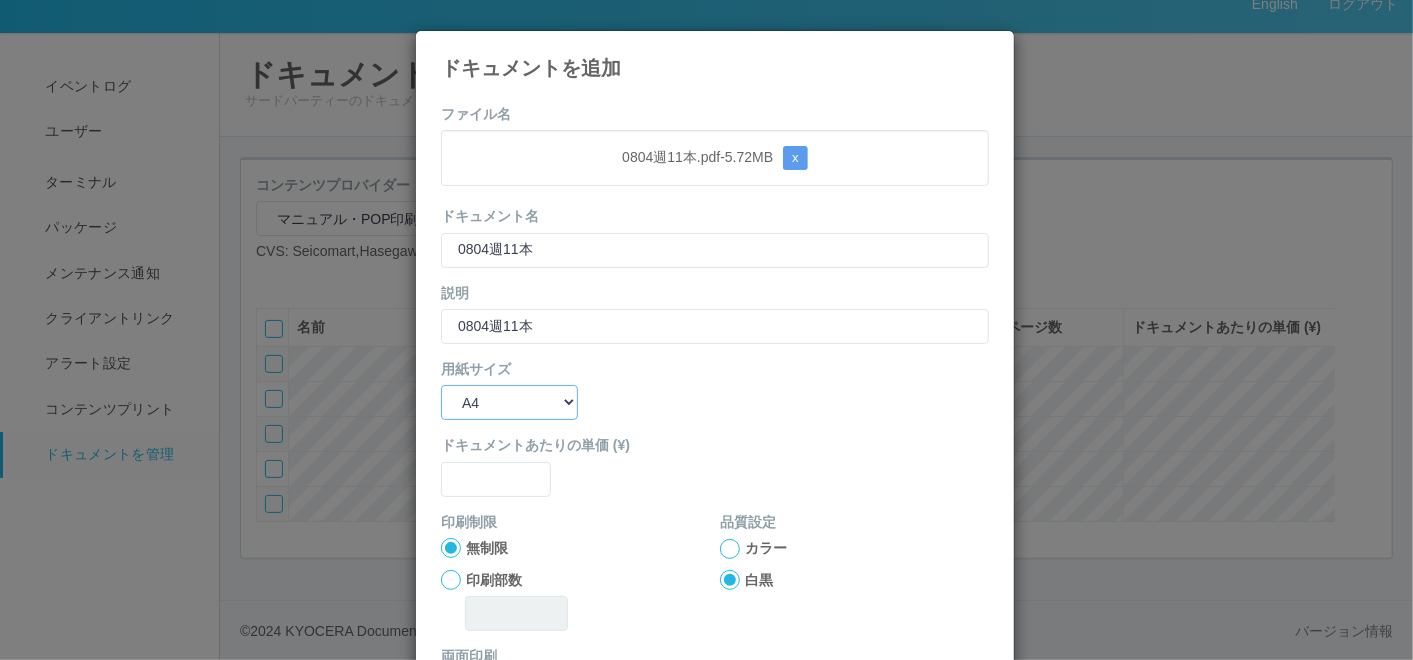 drag, startPoint x: 483, startPoint y: 391, endPoint x: 483, endPoint y: 407, distance: 16 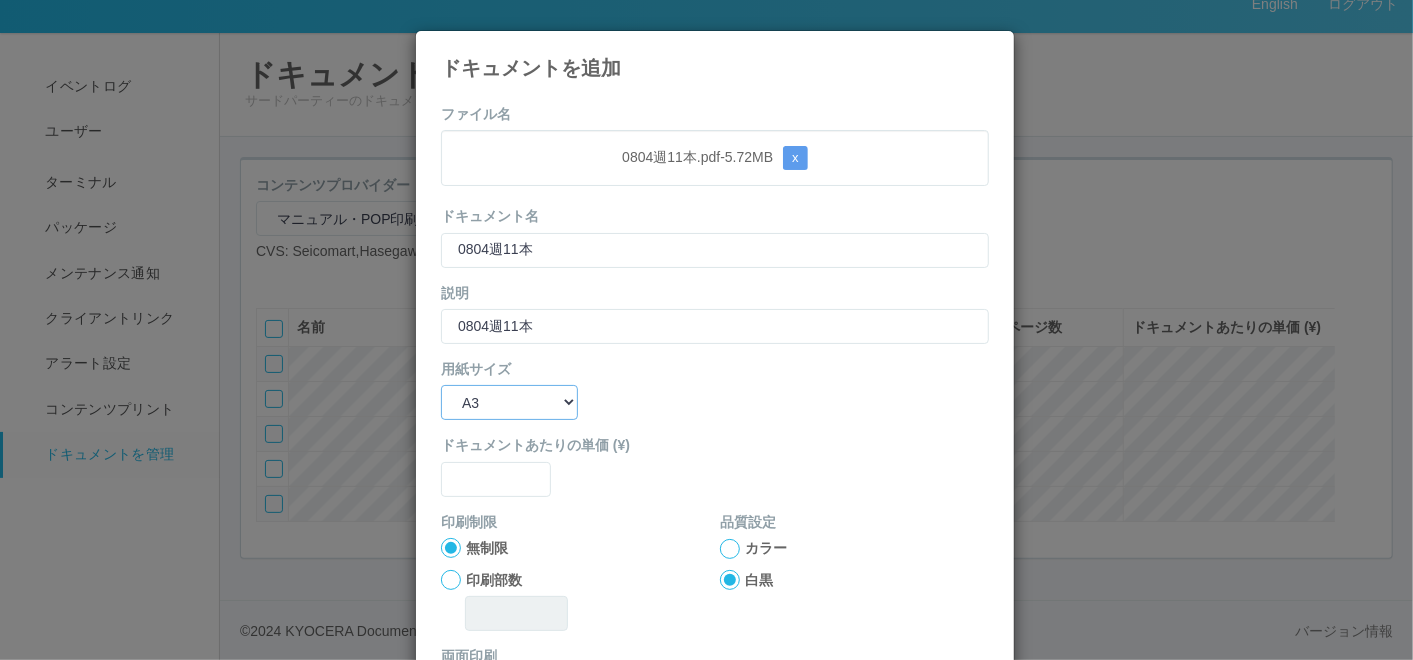 click on "B5 A4 B4 A3" at bounding box center [509, 402] 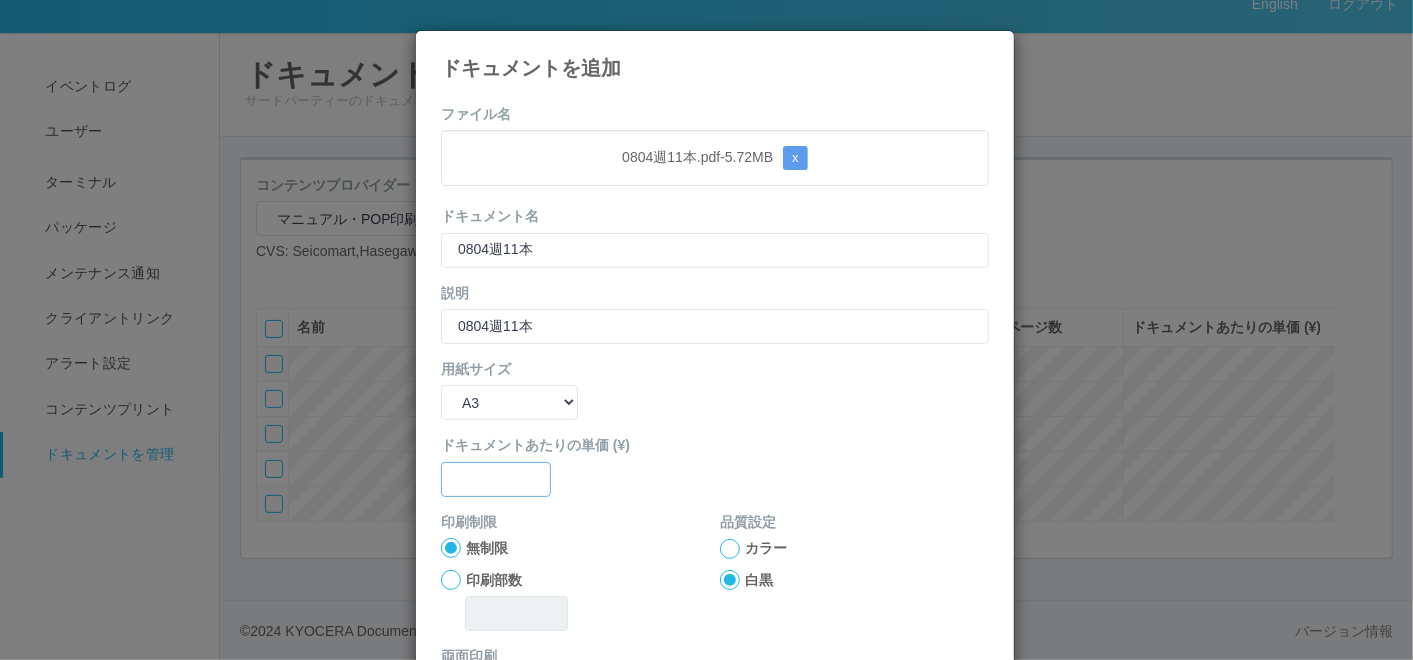 click at bounding box center [496, 479] 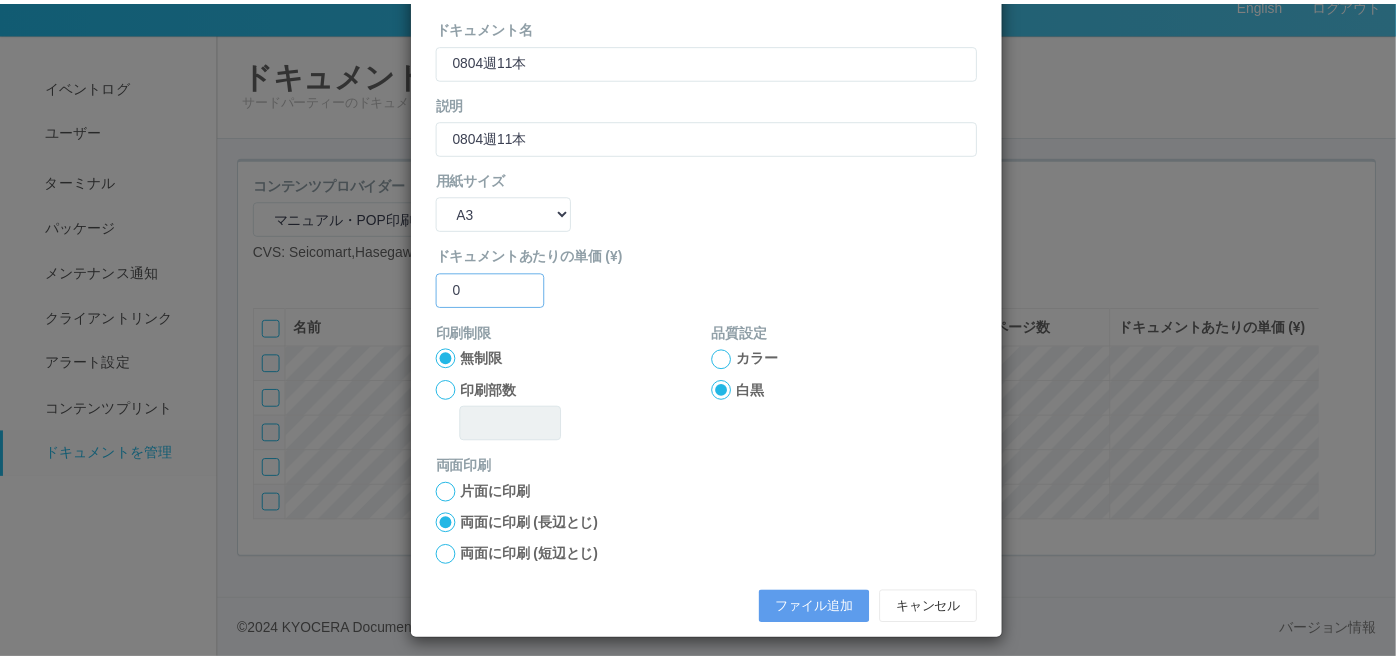 scroll, scrollTop: 199, scrollLeft: 0, axis: vertical 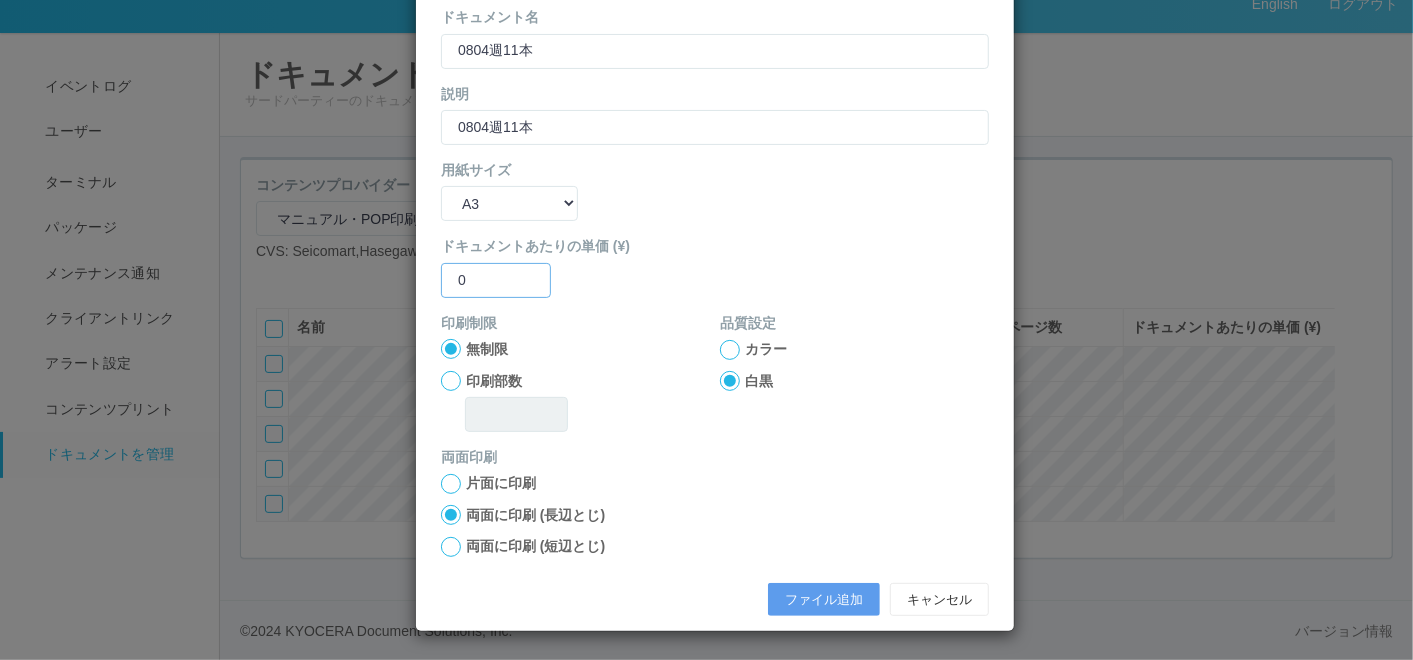 type on "0" 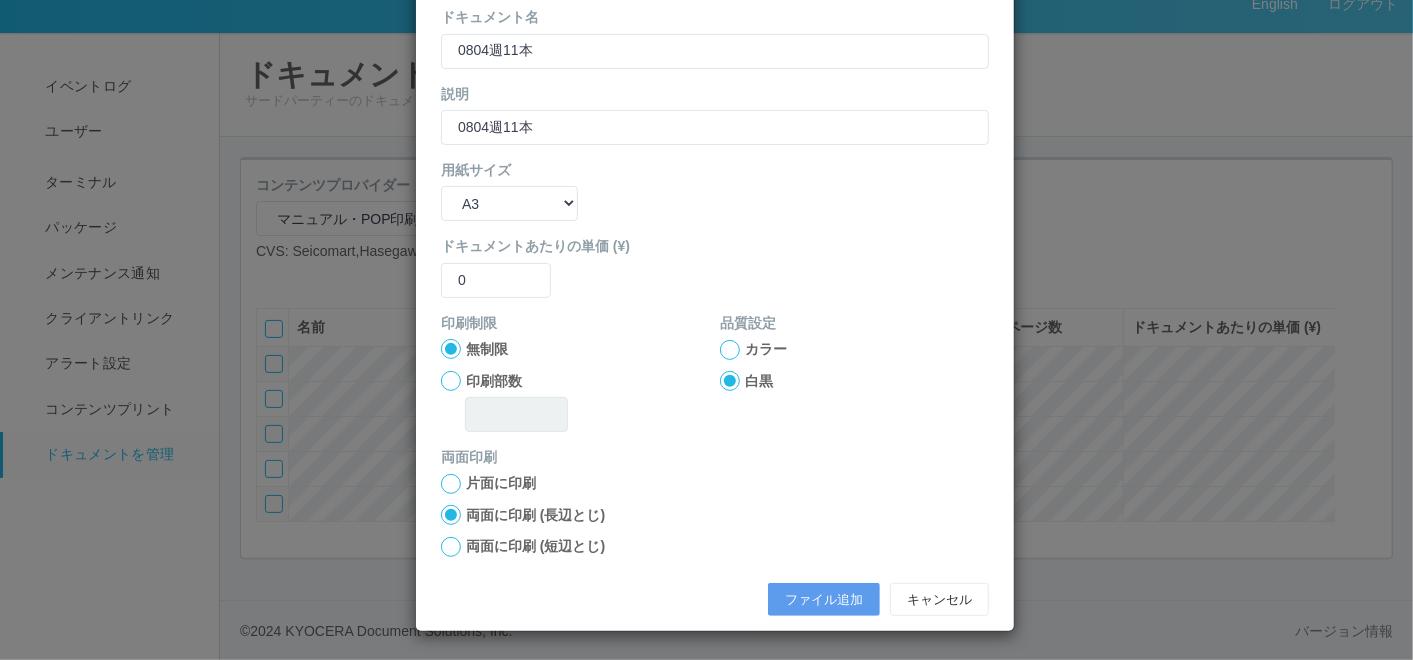 click at bounding box center [730, 350] 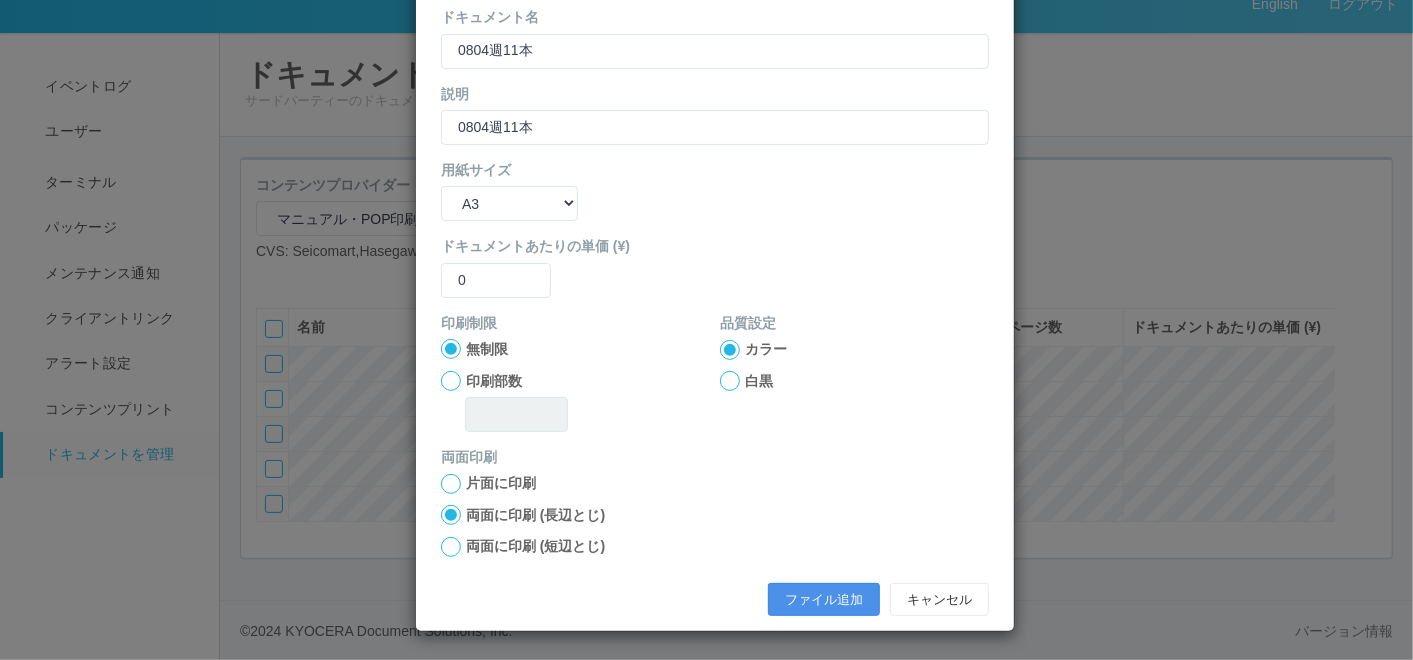 click on "ファイル追加" at bounding box center [824, 600] 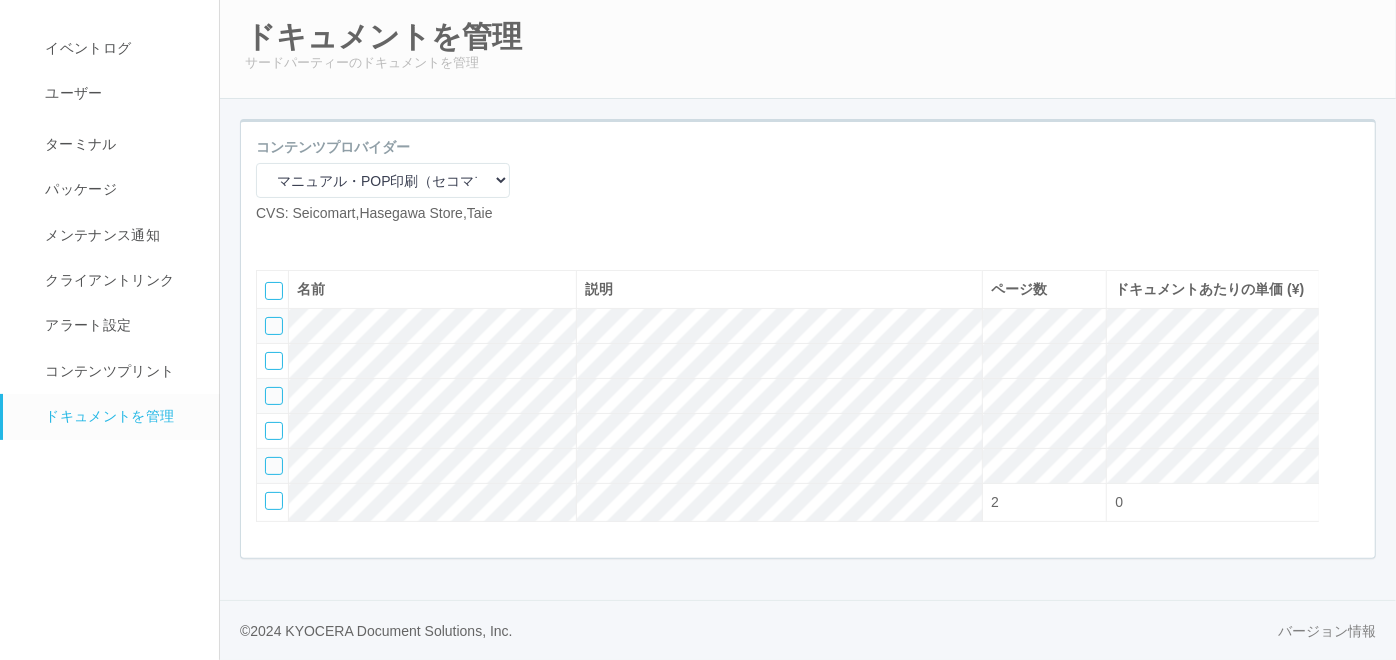 click on "コンテンツプロバイダー マニュアル・POP印刷（スギ薬局） マニュアル・POP印刷（DY） マニュアル・POP印刷（共通） マニュアル・POP印刷（セコマ） マニュアル・POP印刷（セコマフォルダ） 北海道学力コンクール CVS: Seicomart,Hasegawa Store,Taie" at bounding box center (383, 188) 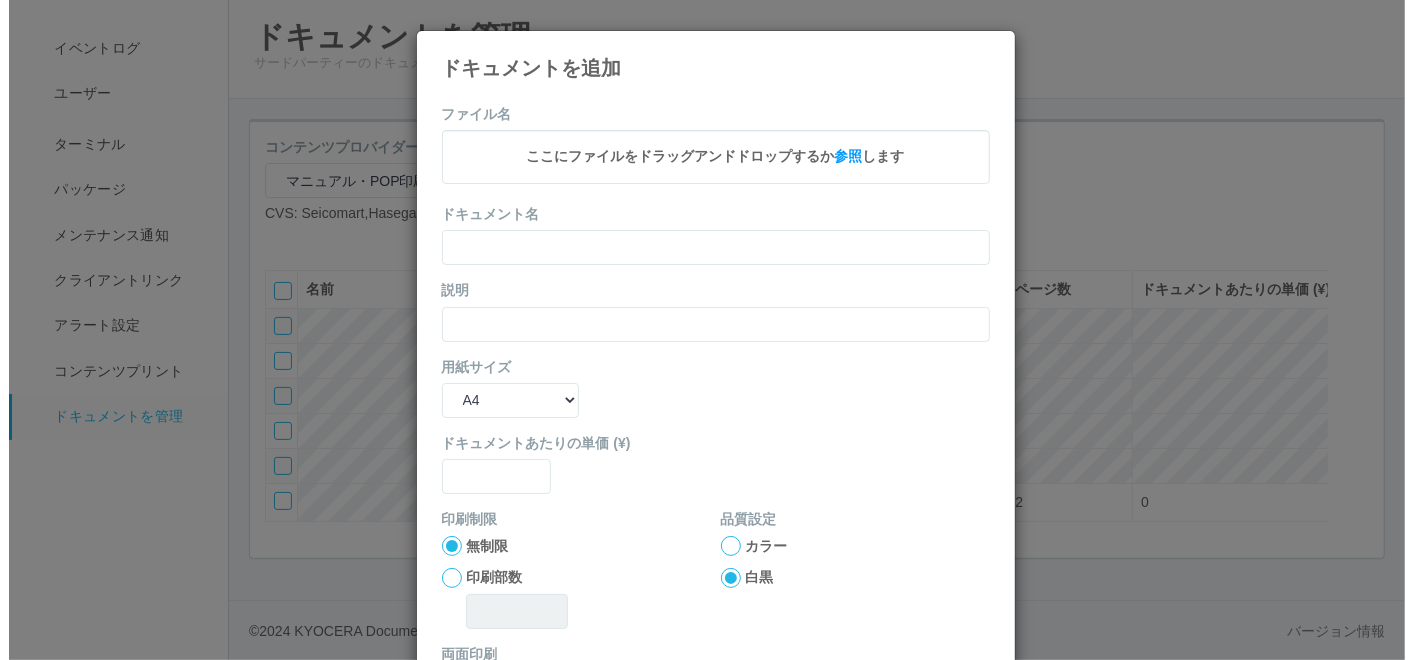 scroll, scrollTop: 109, scrollLeft: 0, axis: vertical 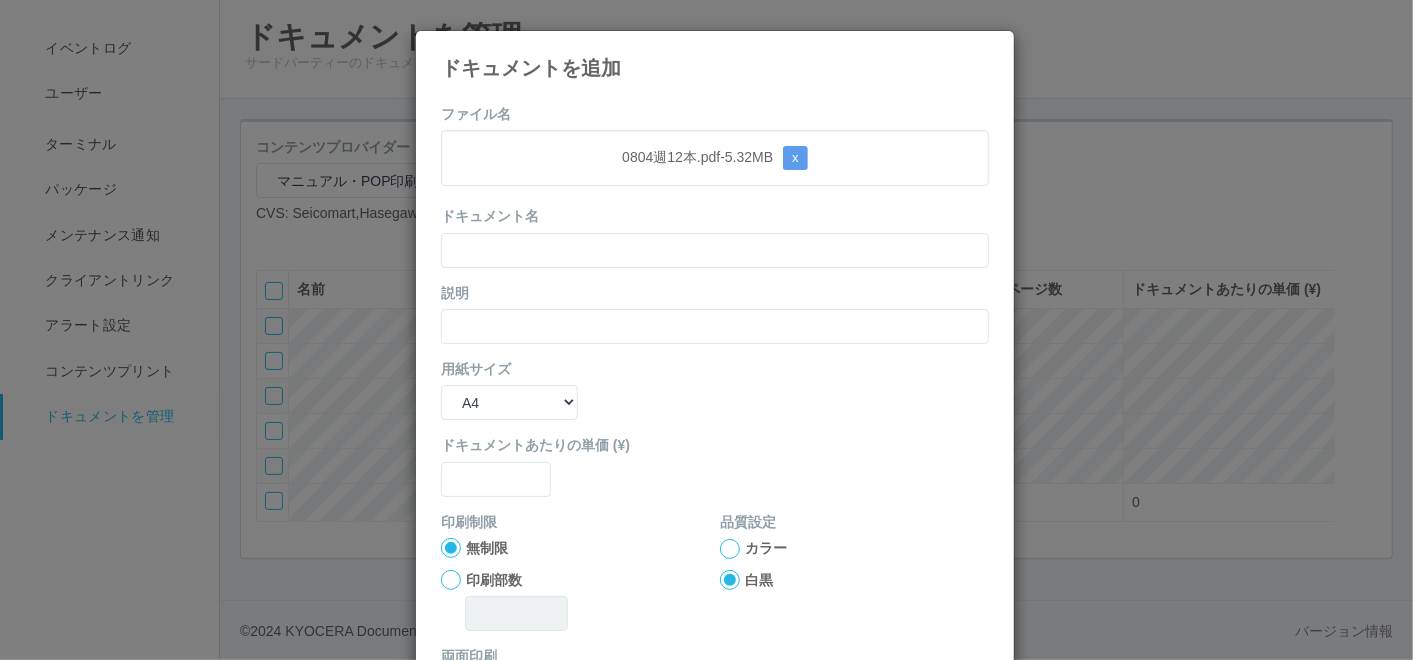 click on "0804週12本.pdf  -  5.32  MB x" at bounding box center [715, 158] 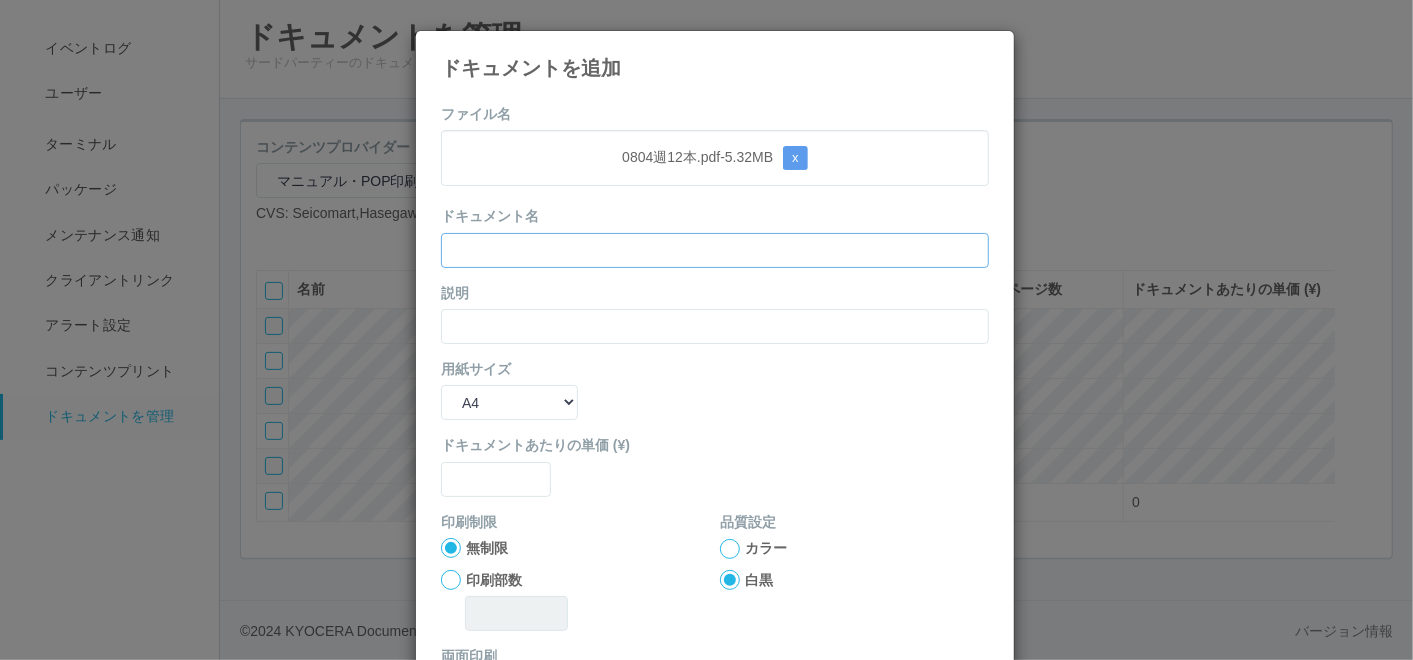 click at bounding box center [715, 250] 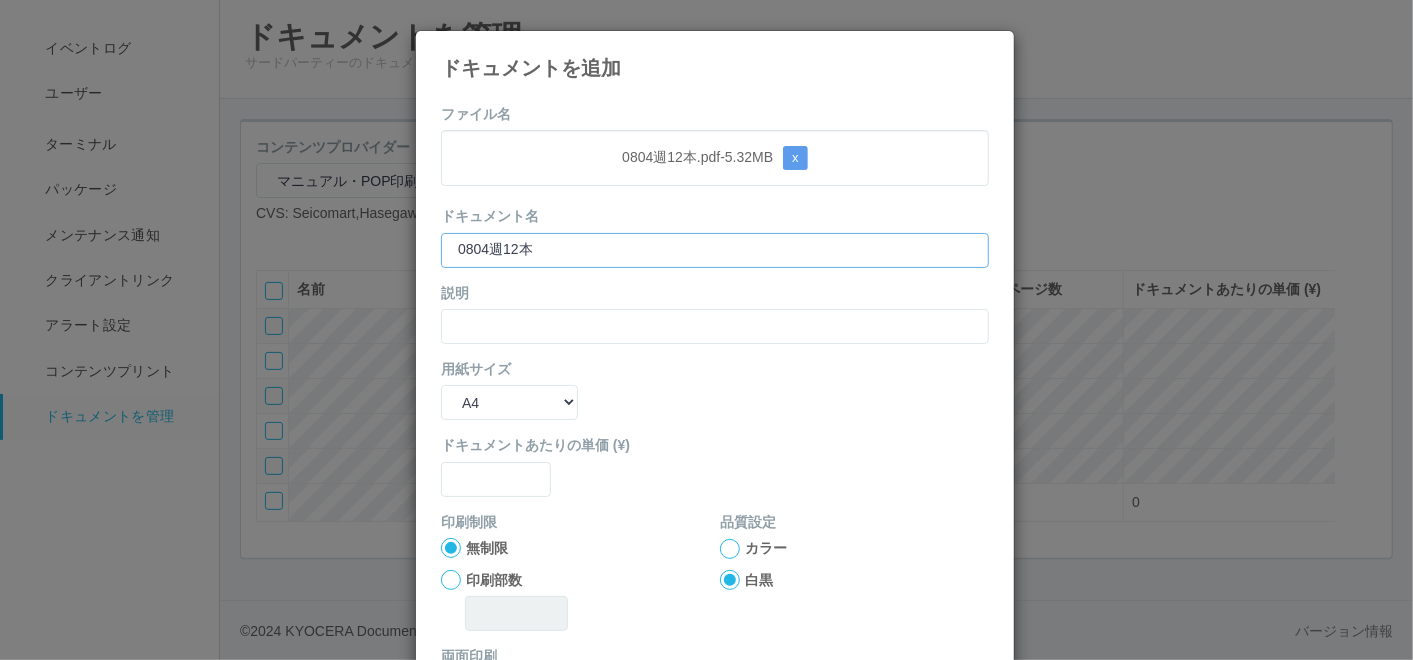 type on "0804週12本" 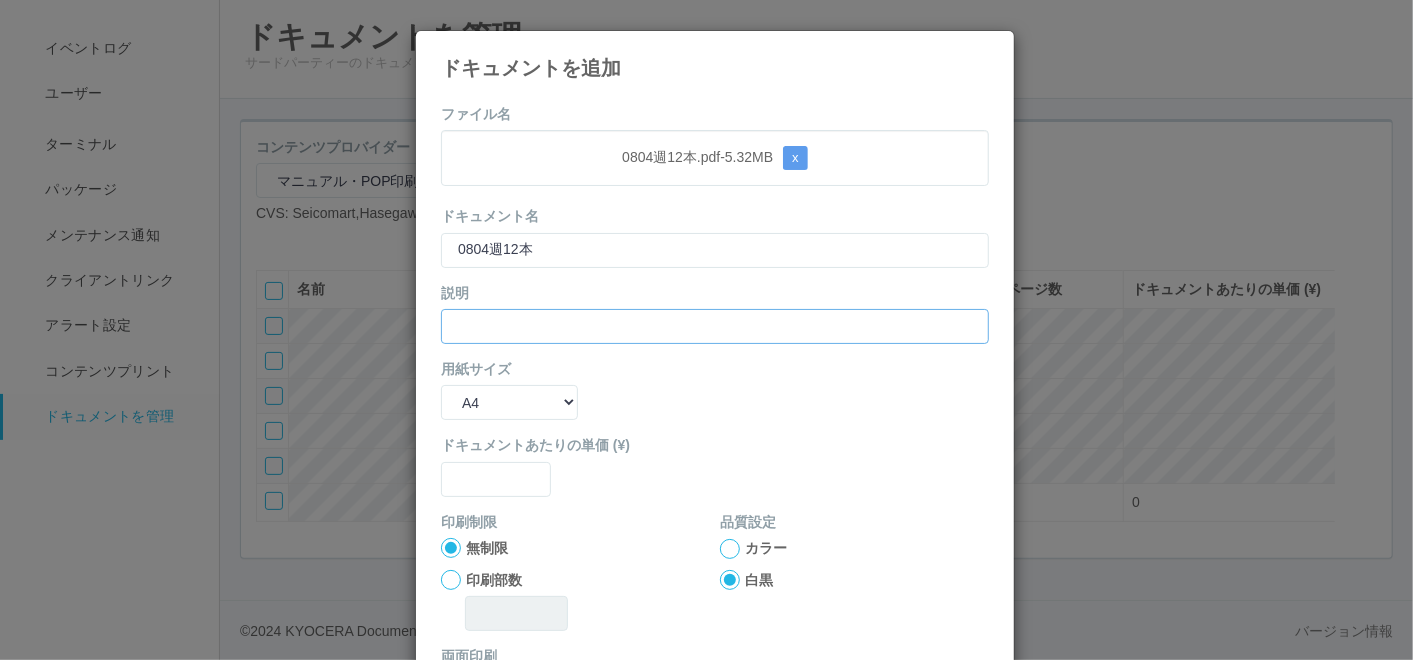 click at bounding box center (715, 326) 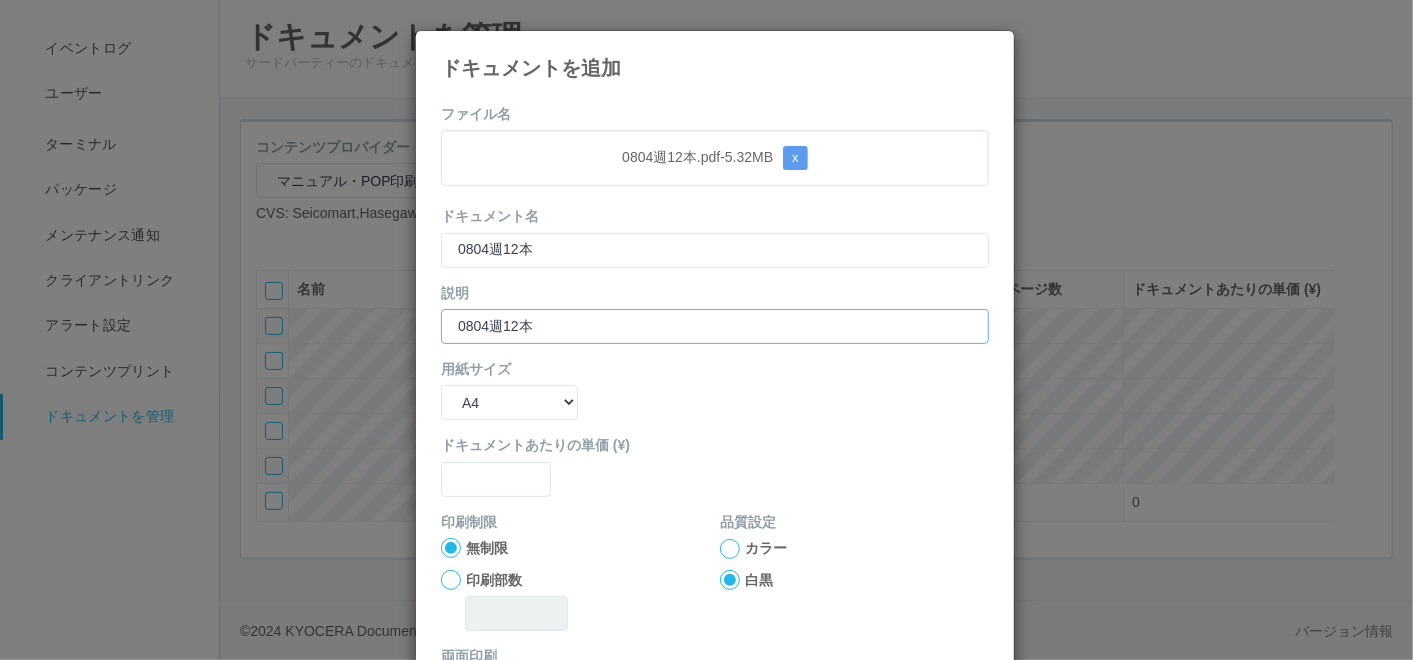 type on "0804週12本" 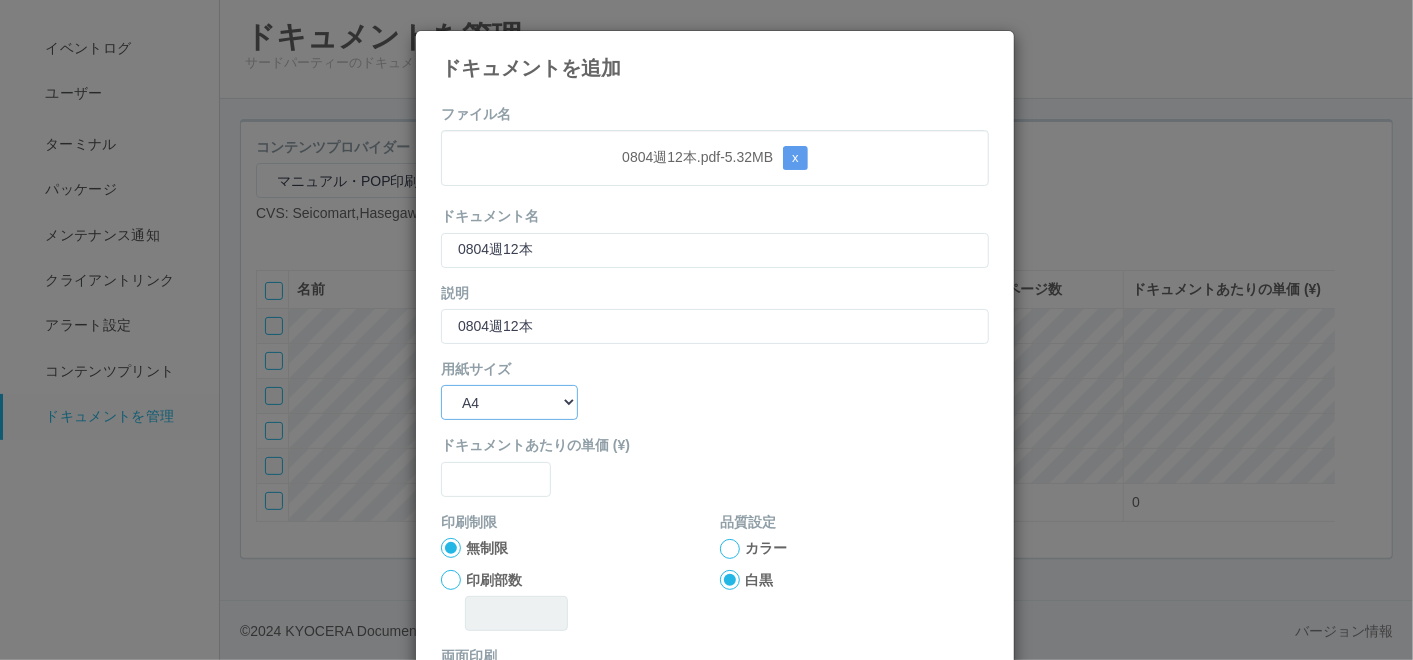 click on "B5 A4 B4 A3" at bounding box center (509, 402) 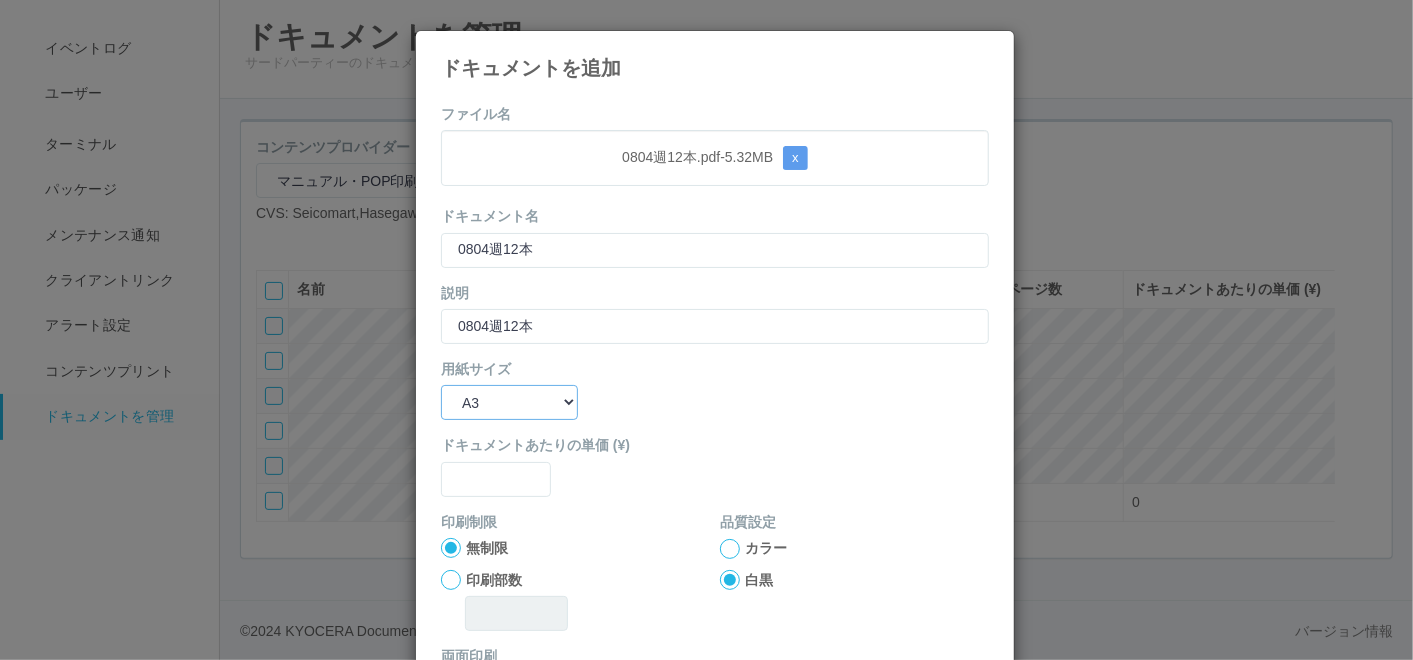 click on "B5 A4 B4 A3" at bounding box center (509, 402) 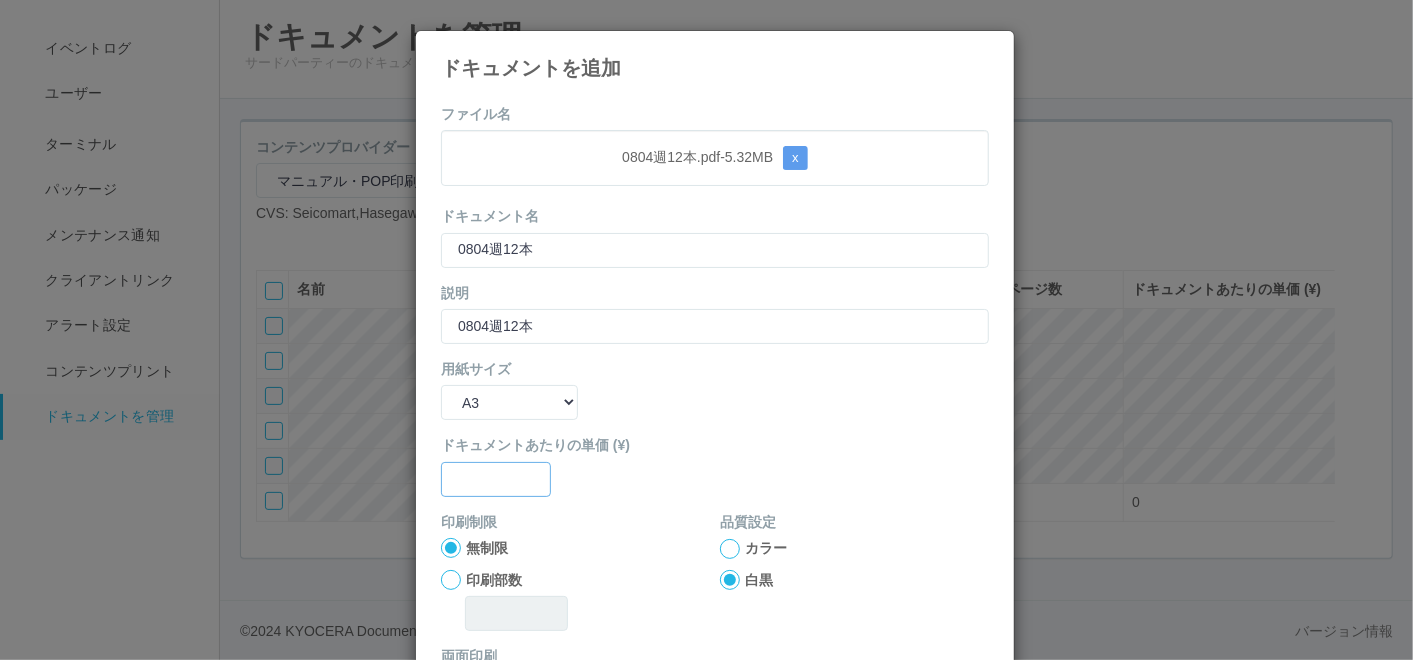 click at bounding box center (496, 479) 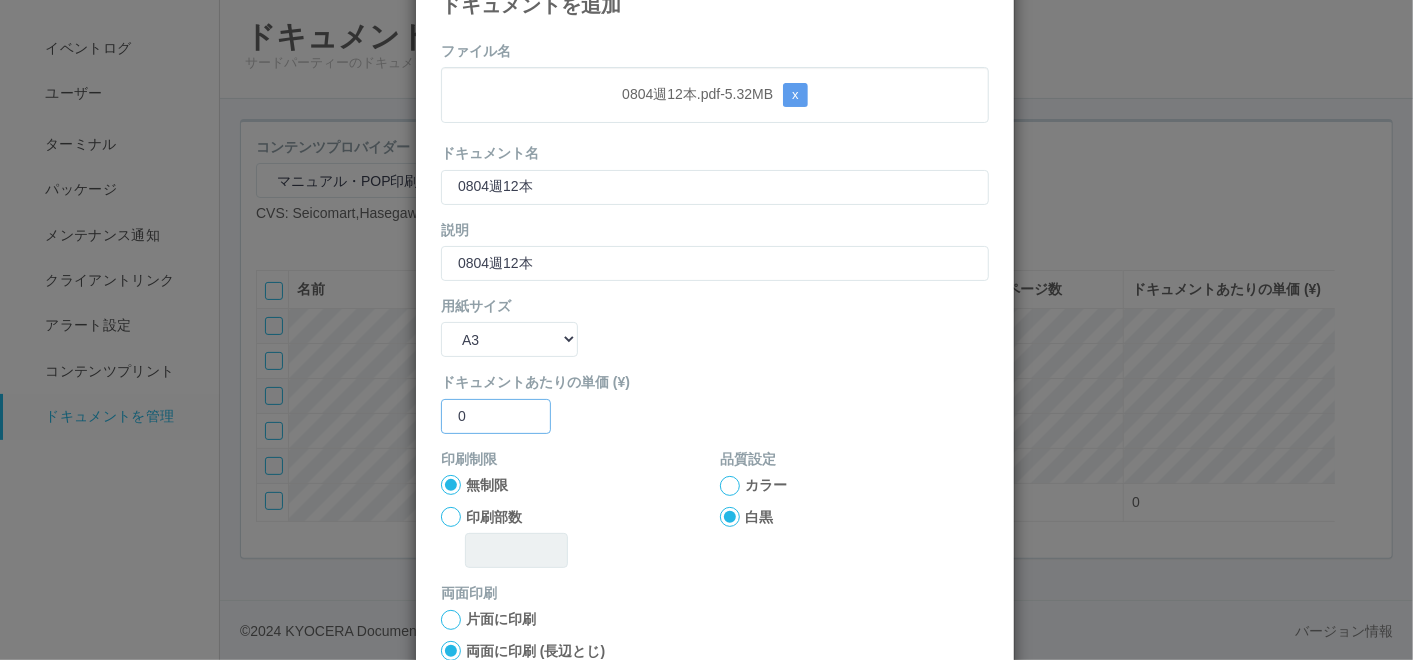 scroll, scrollTop: 111, scrollLeft: 0, axis: vertical 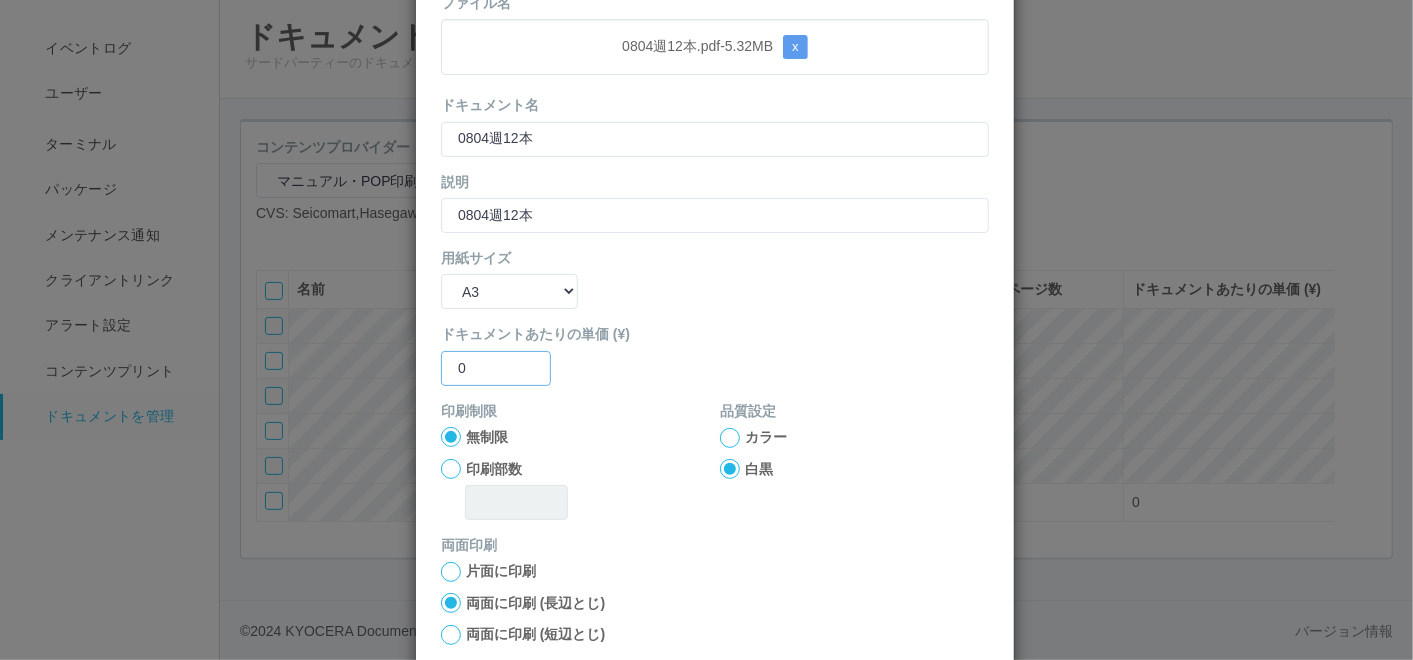 type on "0" 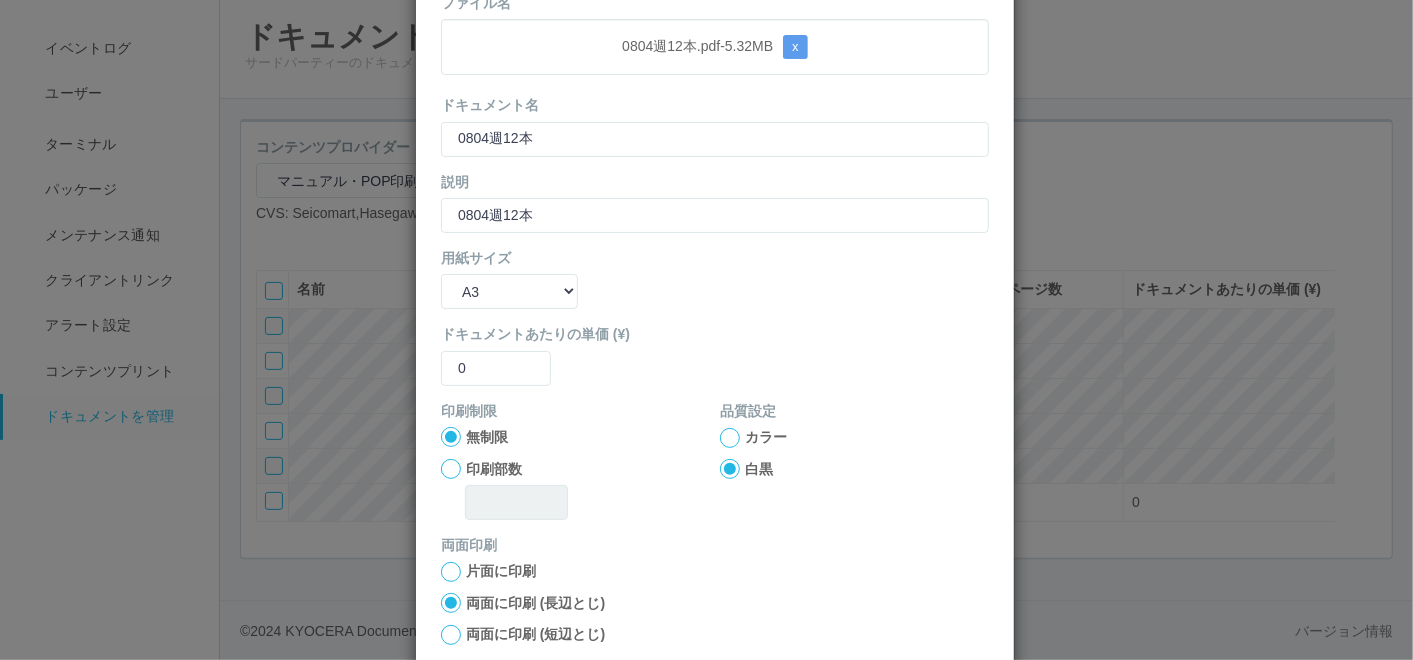 click at bounding box center (730, 438) 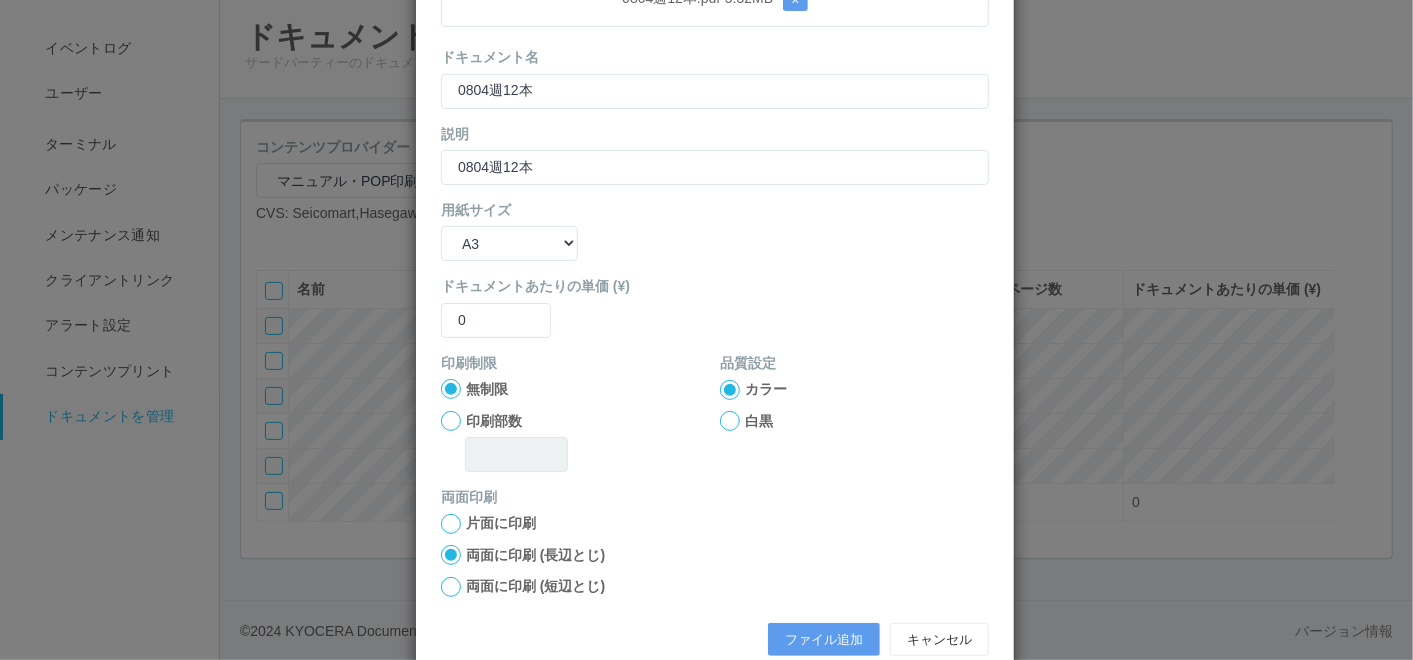 scroll, scrollTop: 199, scrollLeft: 0, axis: vertical 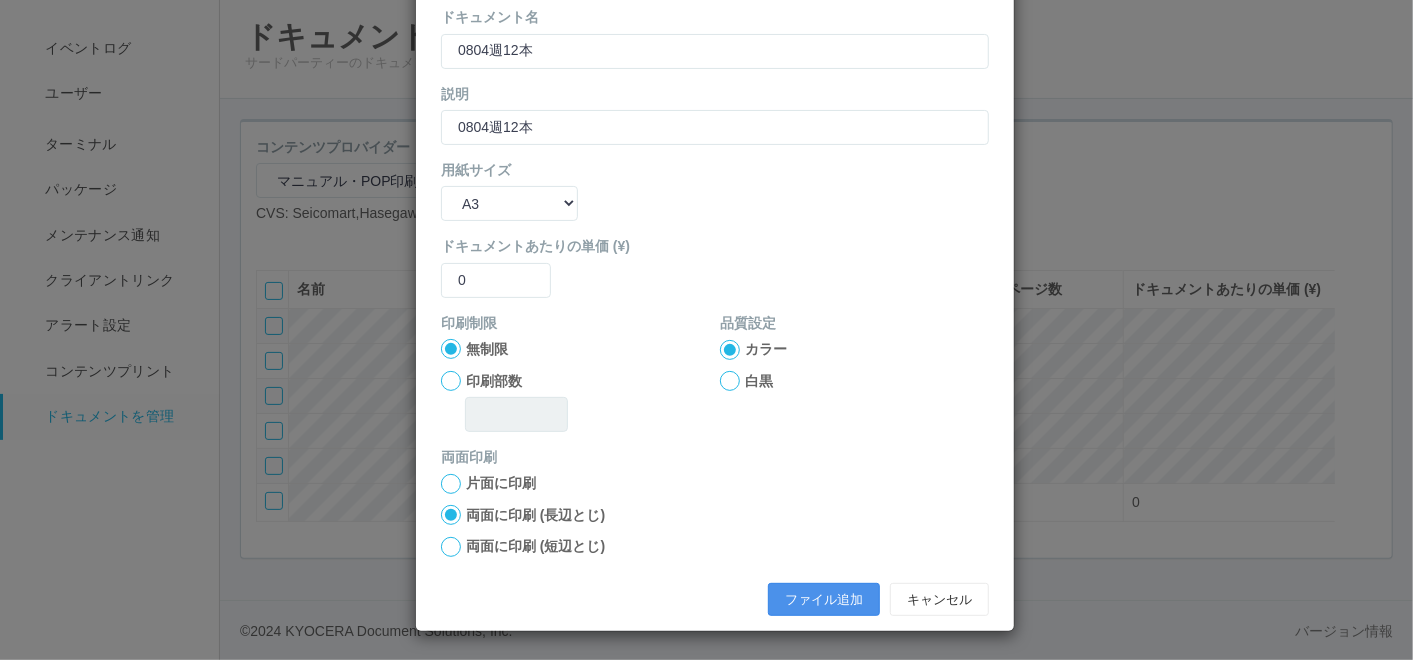 click on "ファイル追加" at bounding box center (824, 600) 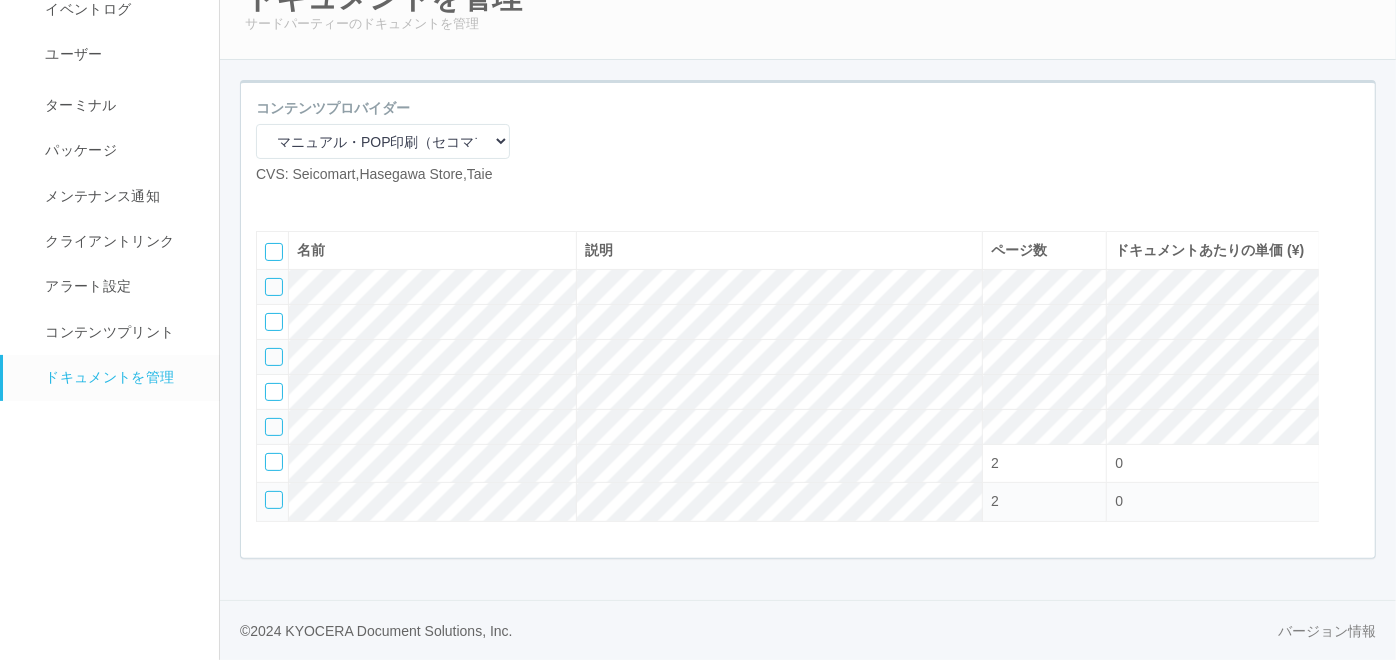 click at bounding box center (271, 201) 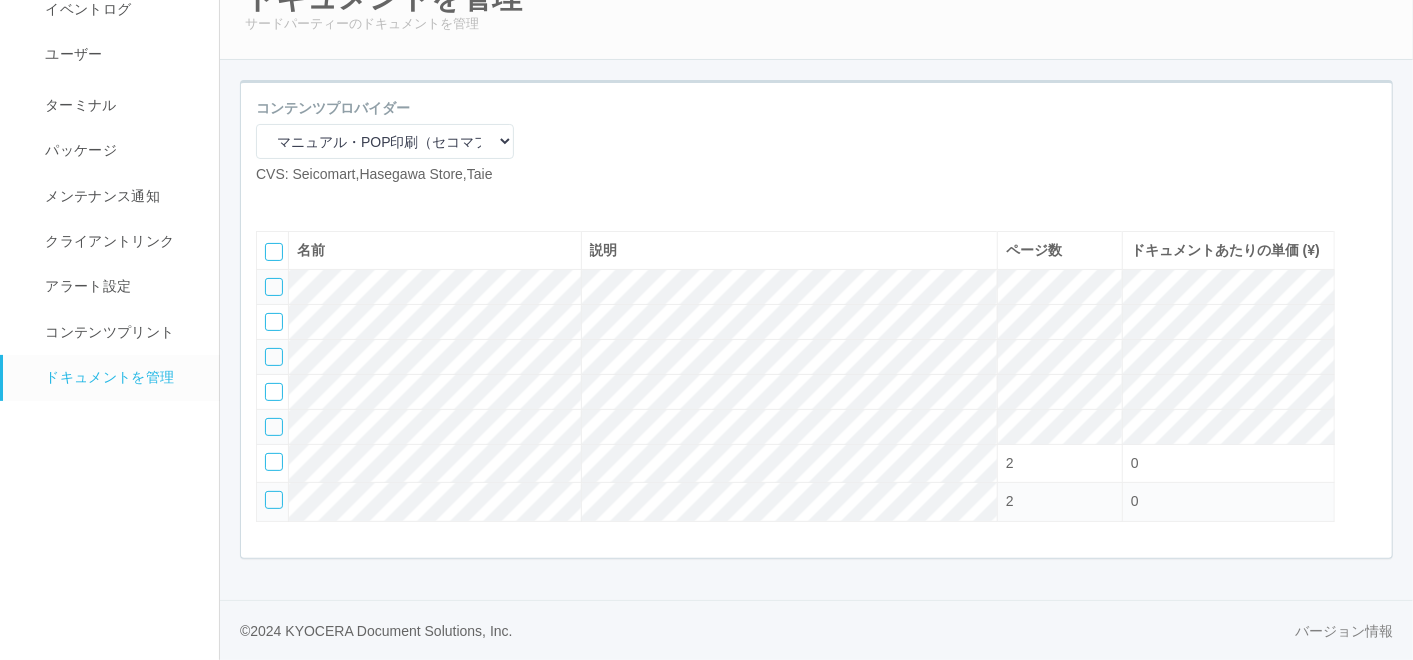 select on "A4" 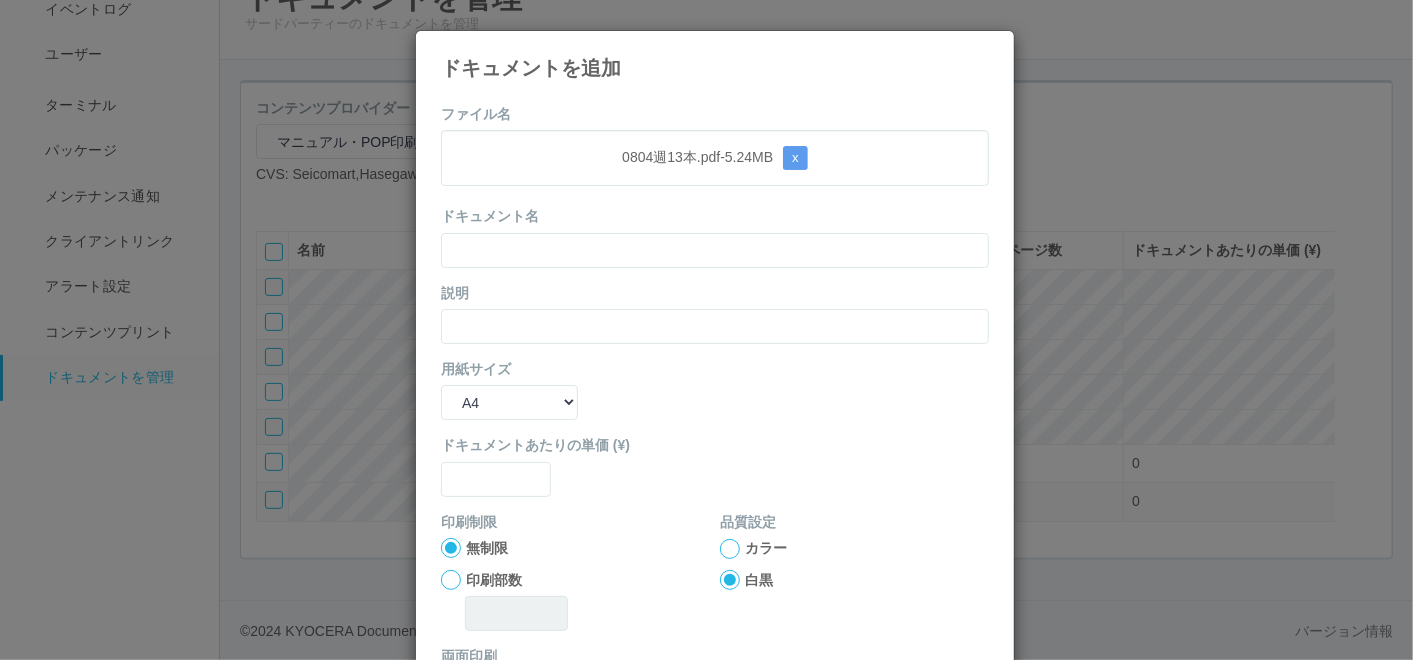 click on "ファイル名 0804週13本.pdf  -  5.24  MB x ドキュメント名 説明 用紙サイズ B5 A4 B4 A3 ドキュメントあたりの単価 (¥) 印刷制限 無制限 印刷部数 品質設定 カラー 白黒 両面印刷 片面に印刷 両面に印刷 (長辺とじ) 両面に印刷 (短辺とじ) ファイル追加 キャンセル" at bounding box center (715, 464) 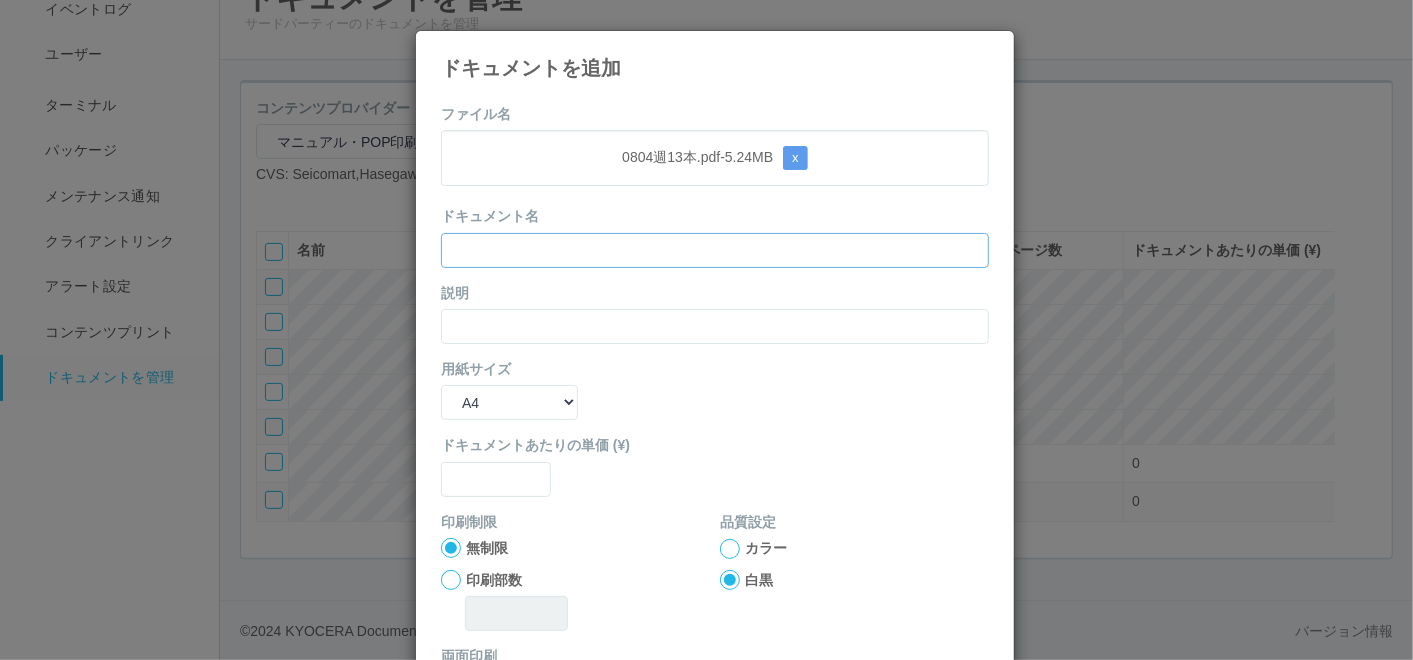 click at bounding box center [715, 250] 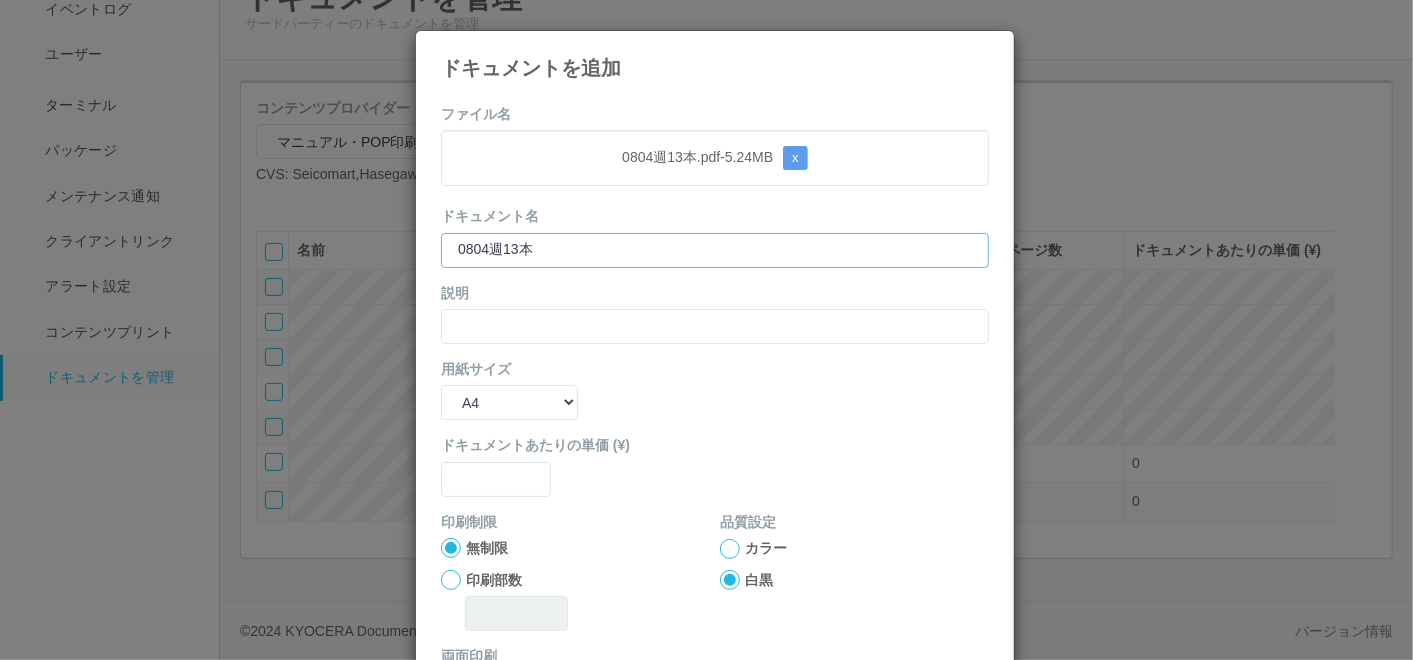 type on "0804週13本" 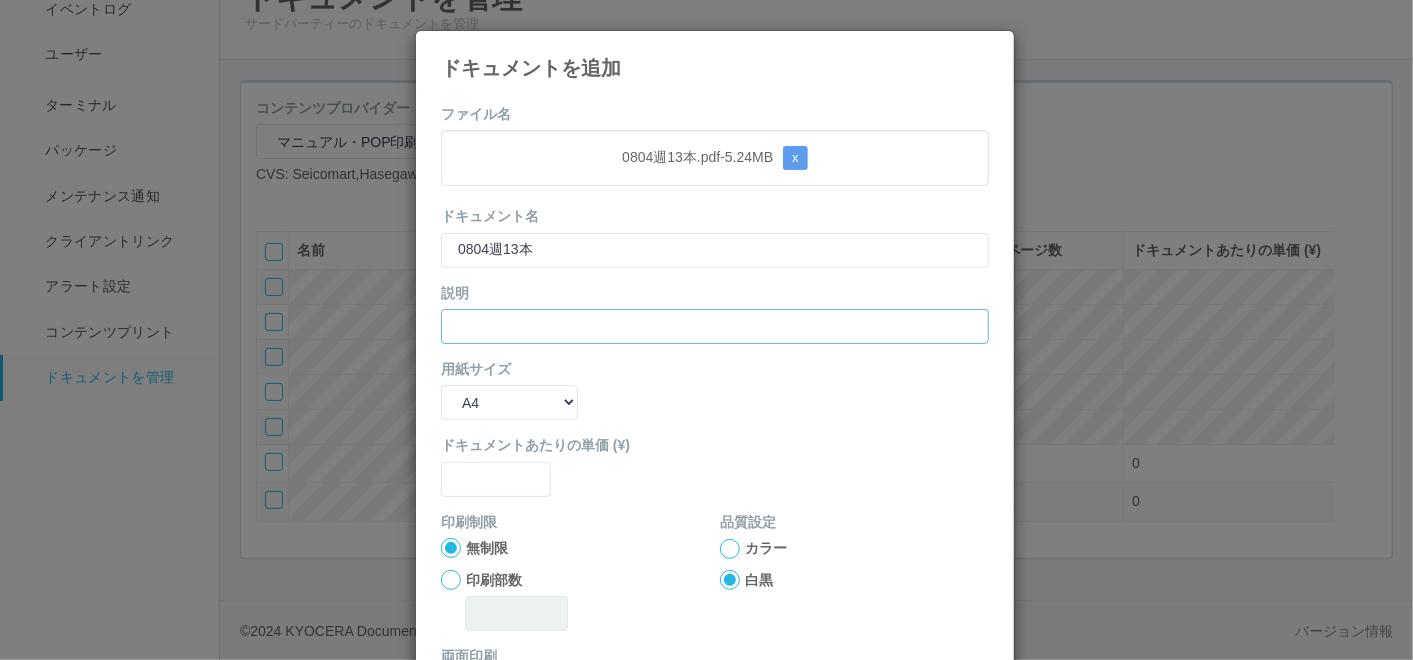 click at bounding box center [715, 326] 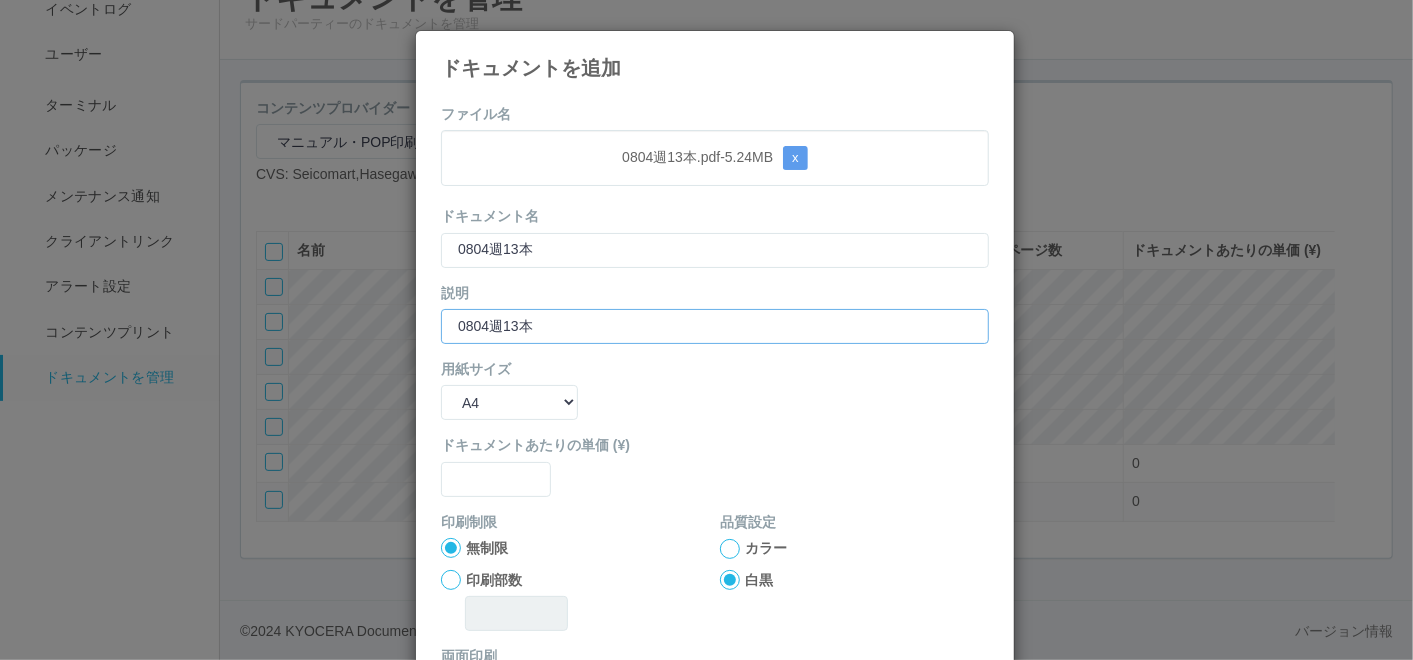 type on "0804週13本" 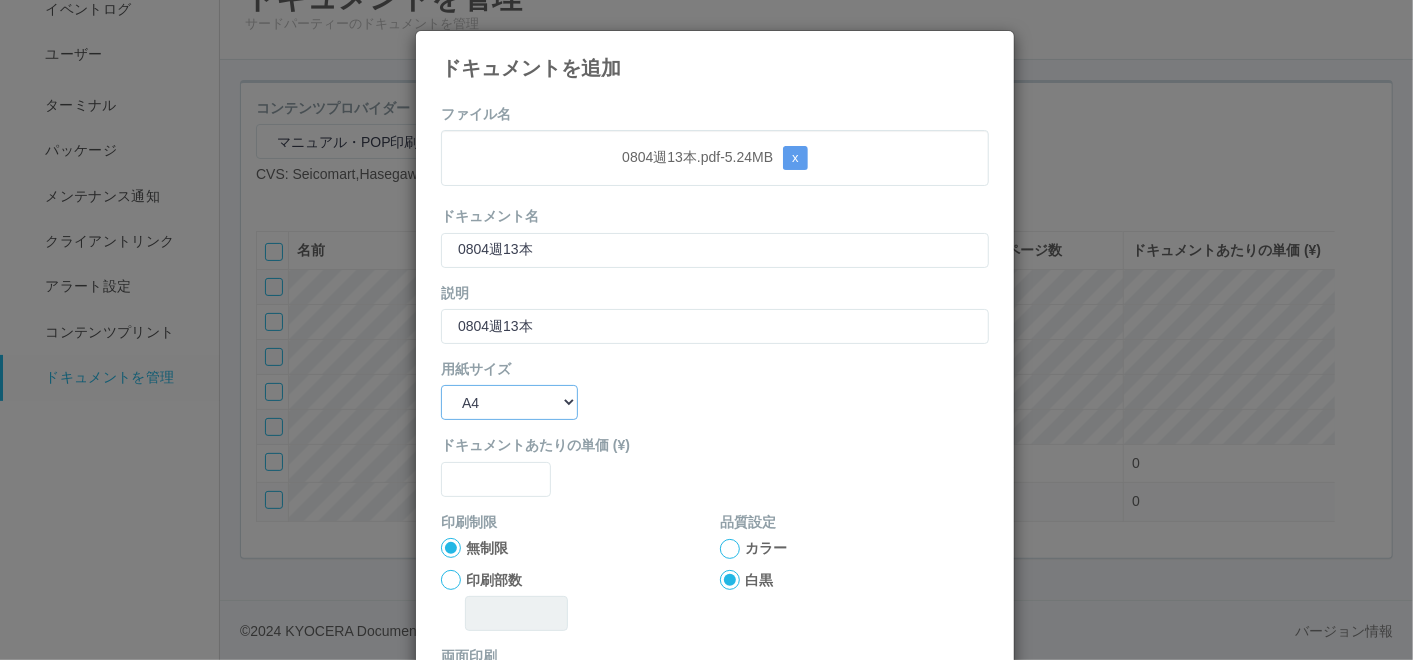 click on "B5 A4 B4 A3" at bounding box center [509, 402] 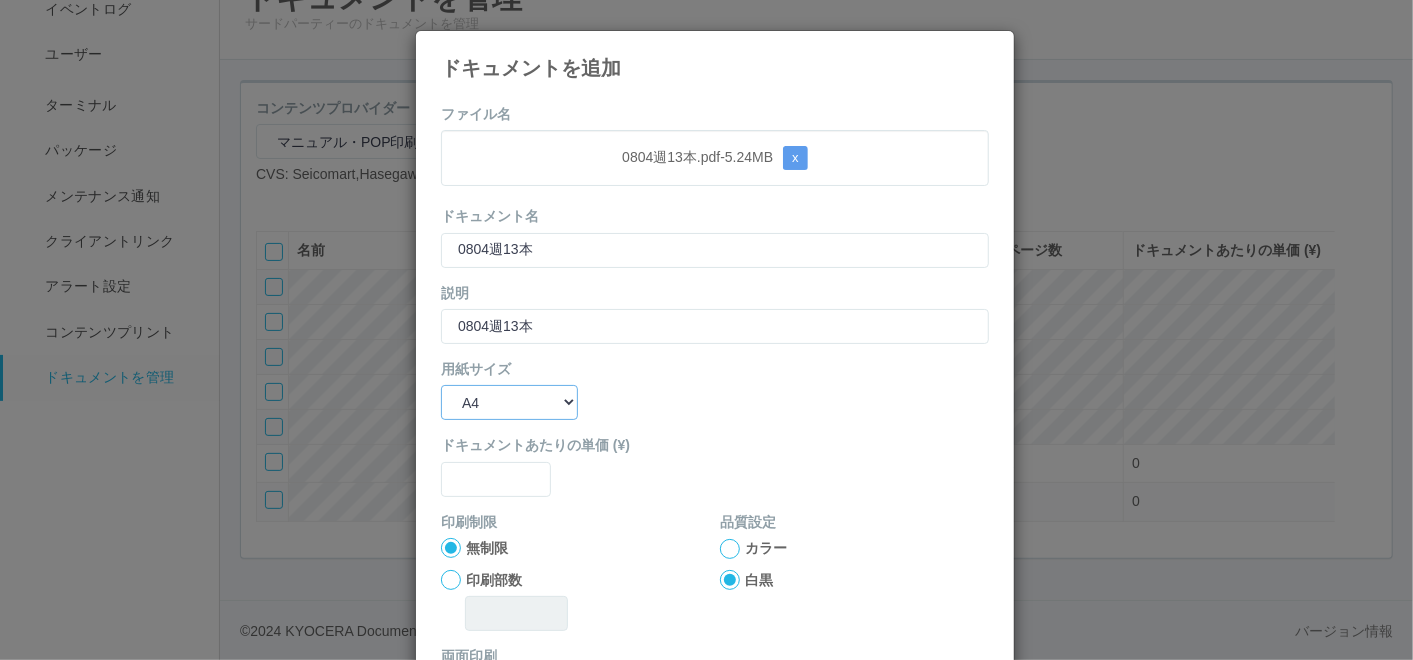 select on "A3" 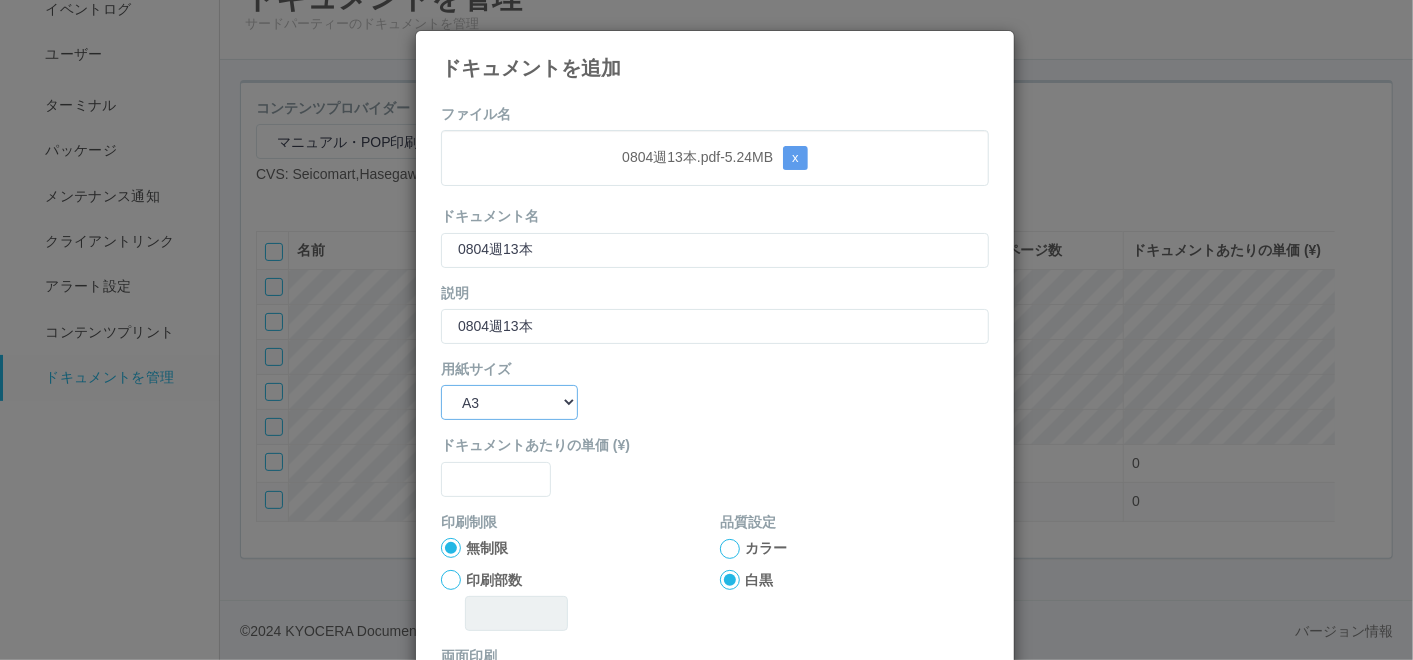 click on "B5 A4 B4 A3" at bounding box center [509, 402] 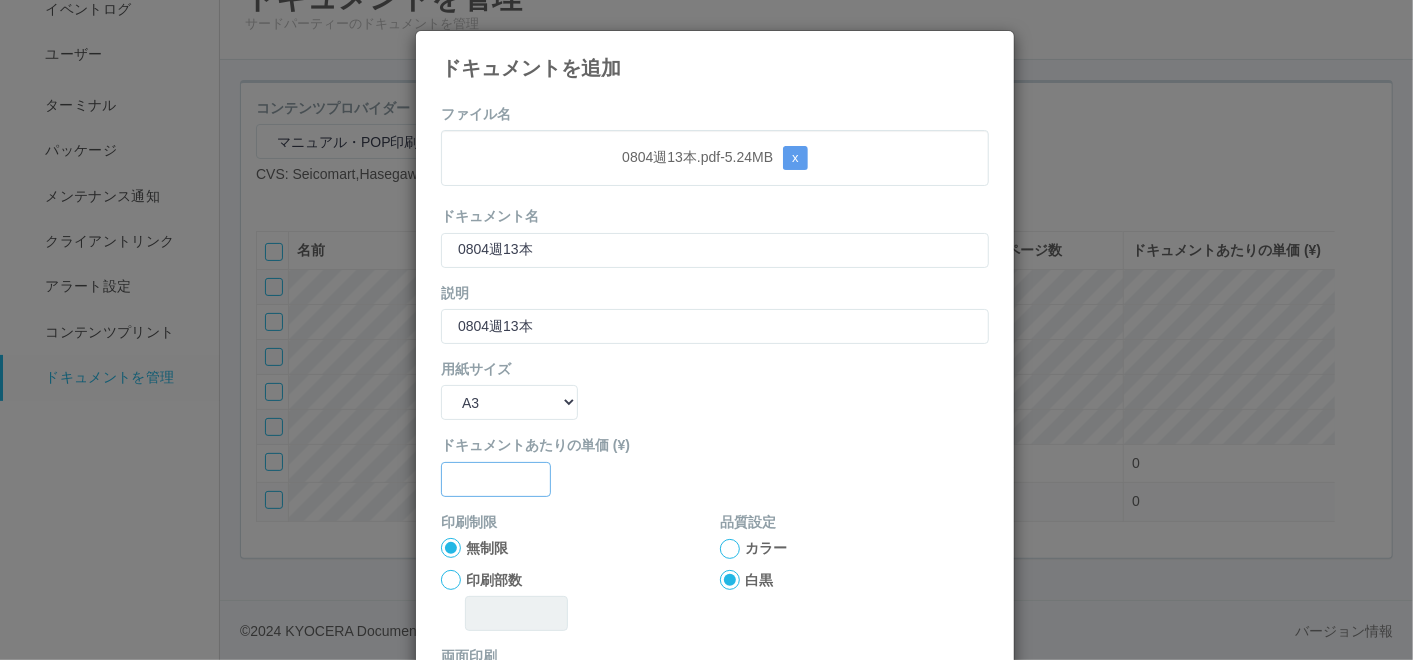 click at bounding box center (496, 479) 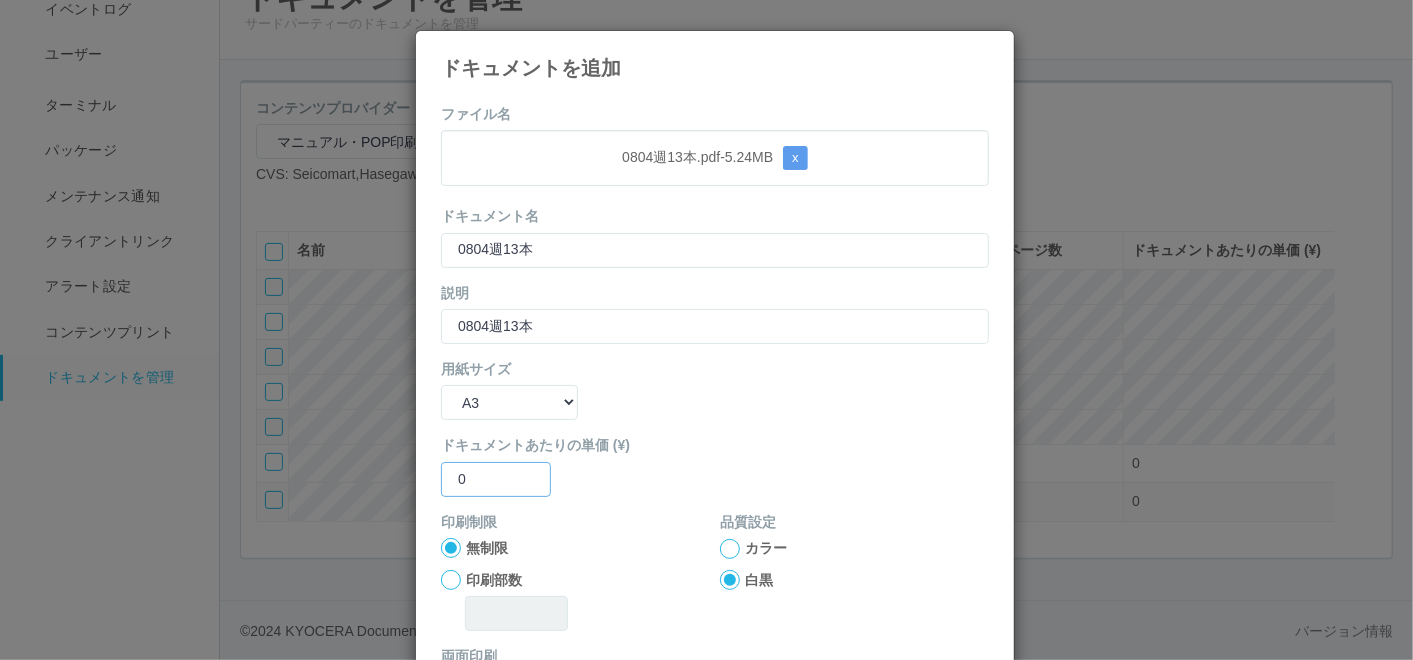 type on "0" 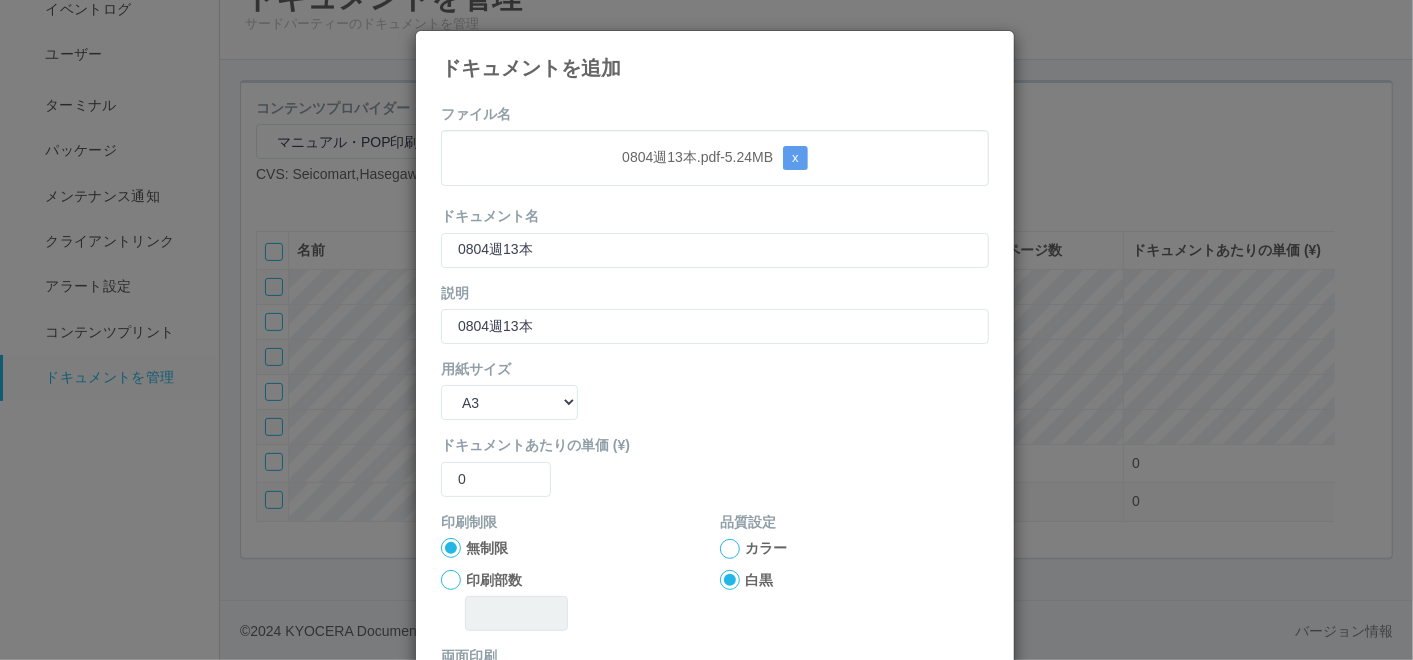 click at bounding box center (730, 549) 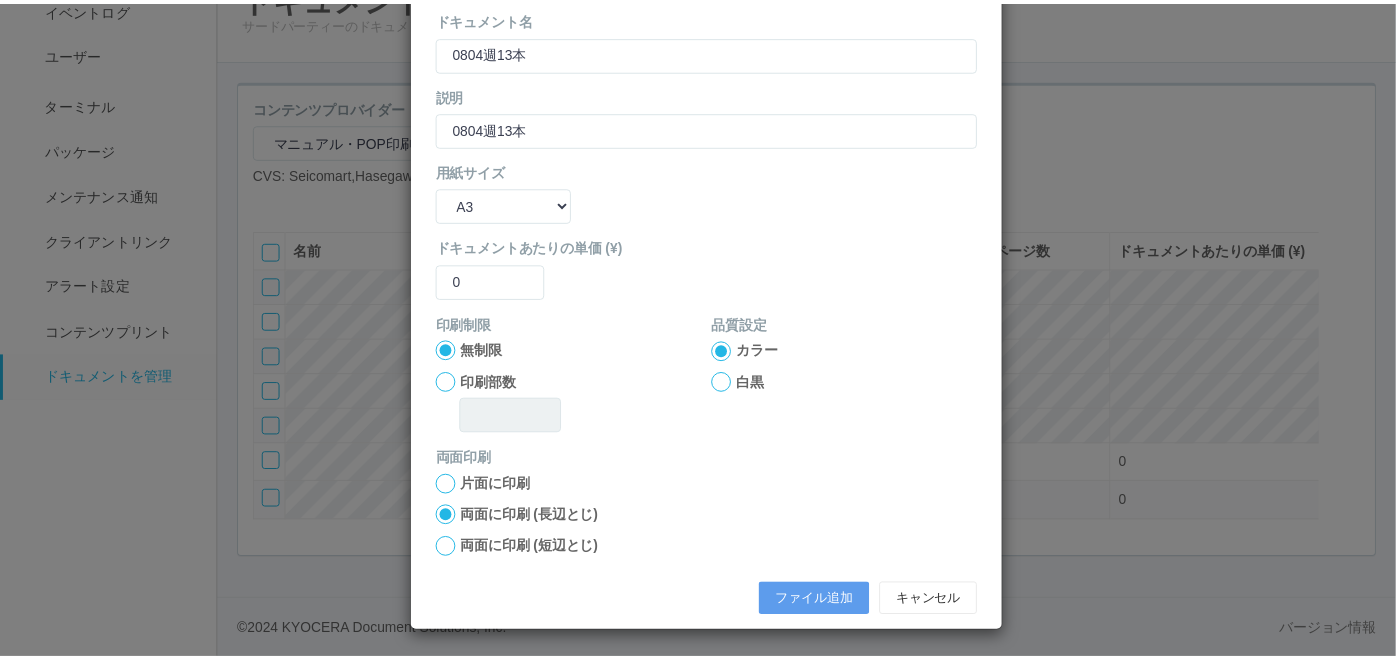 scroll, scrollTop: 199, scrollLeft: 0, axis: vertical 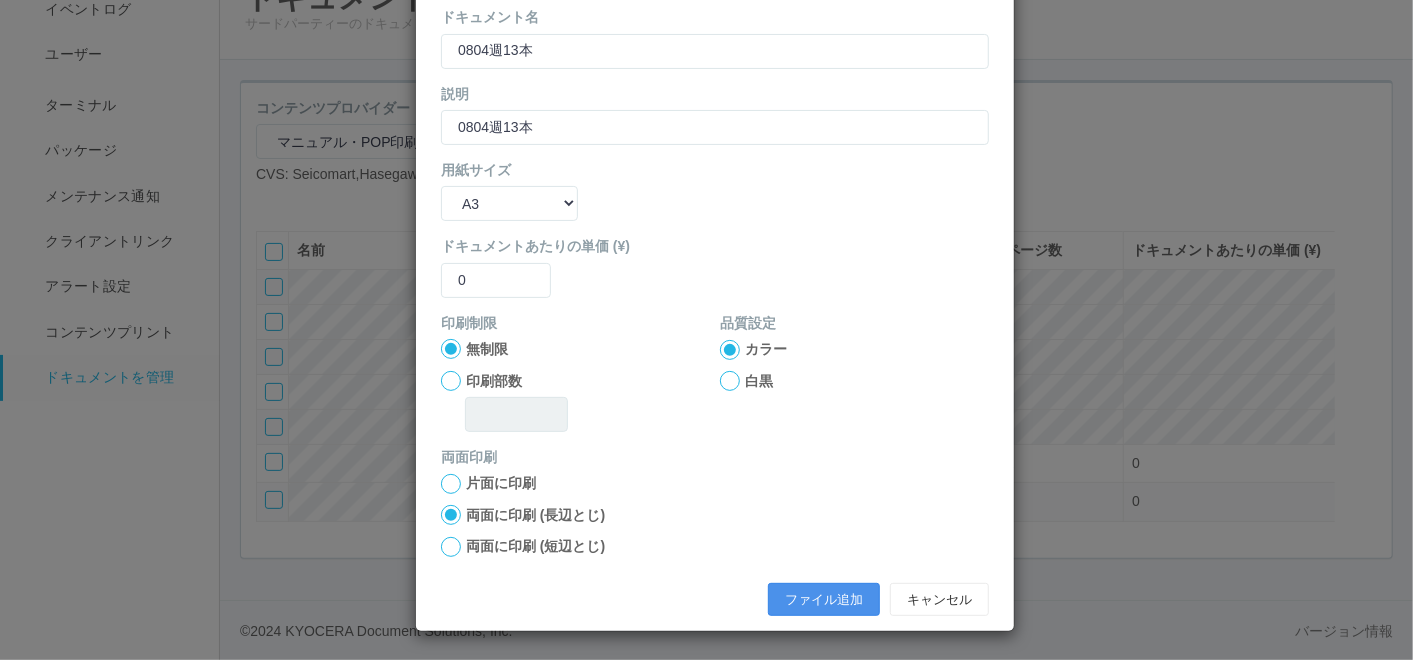 click on "ファイル追加" at bounding box center [824, 600] 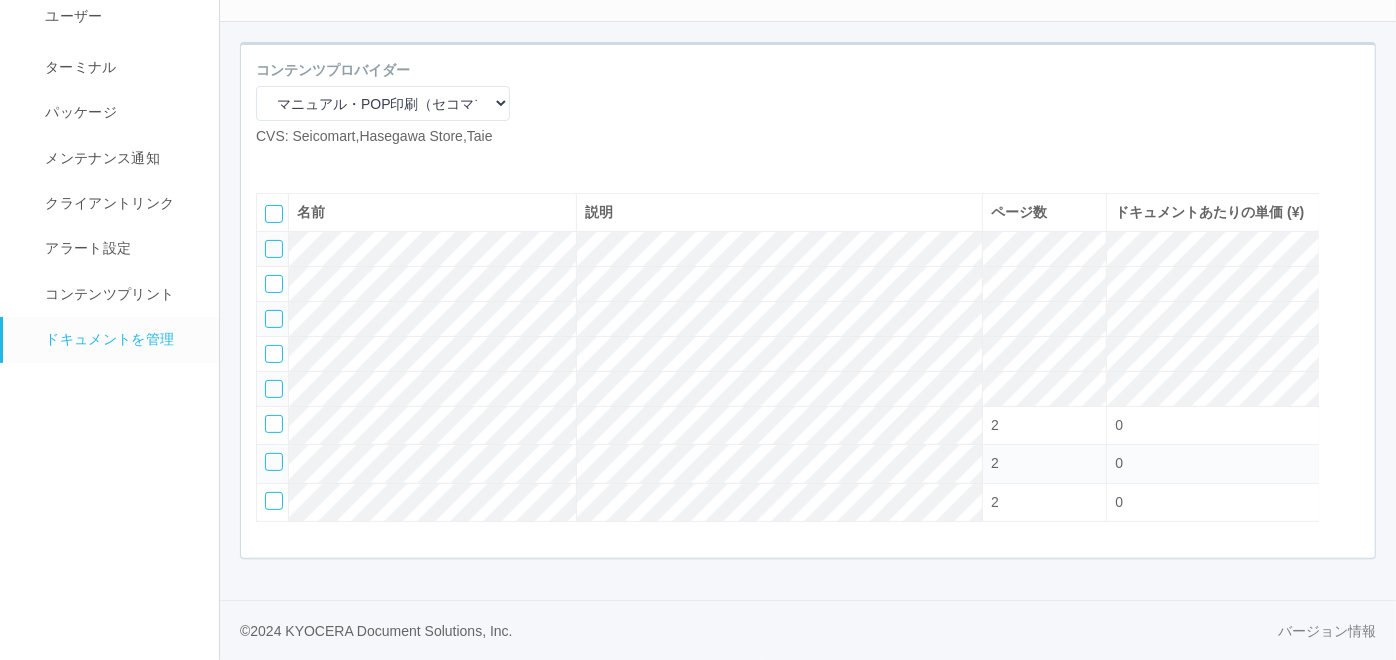 scroll, scrollTop: 207, scrollLeft: 0, axis: vertical 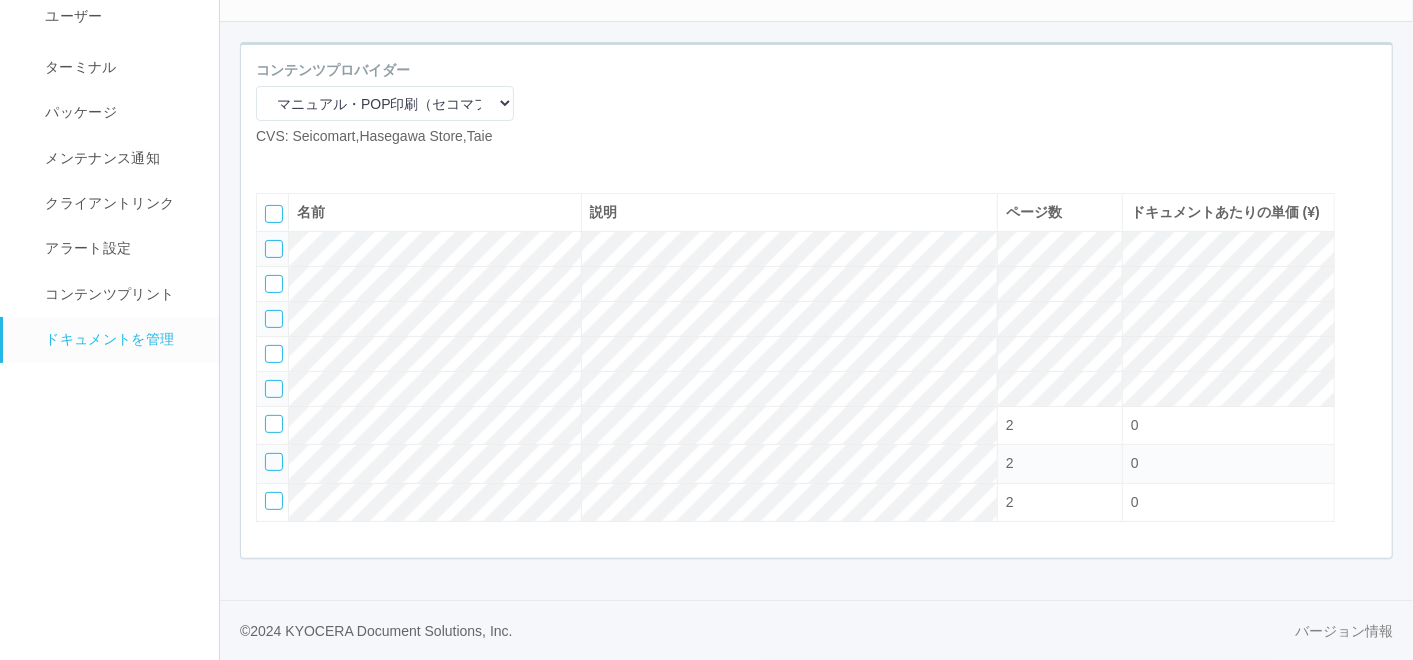select on "A4" 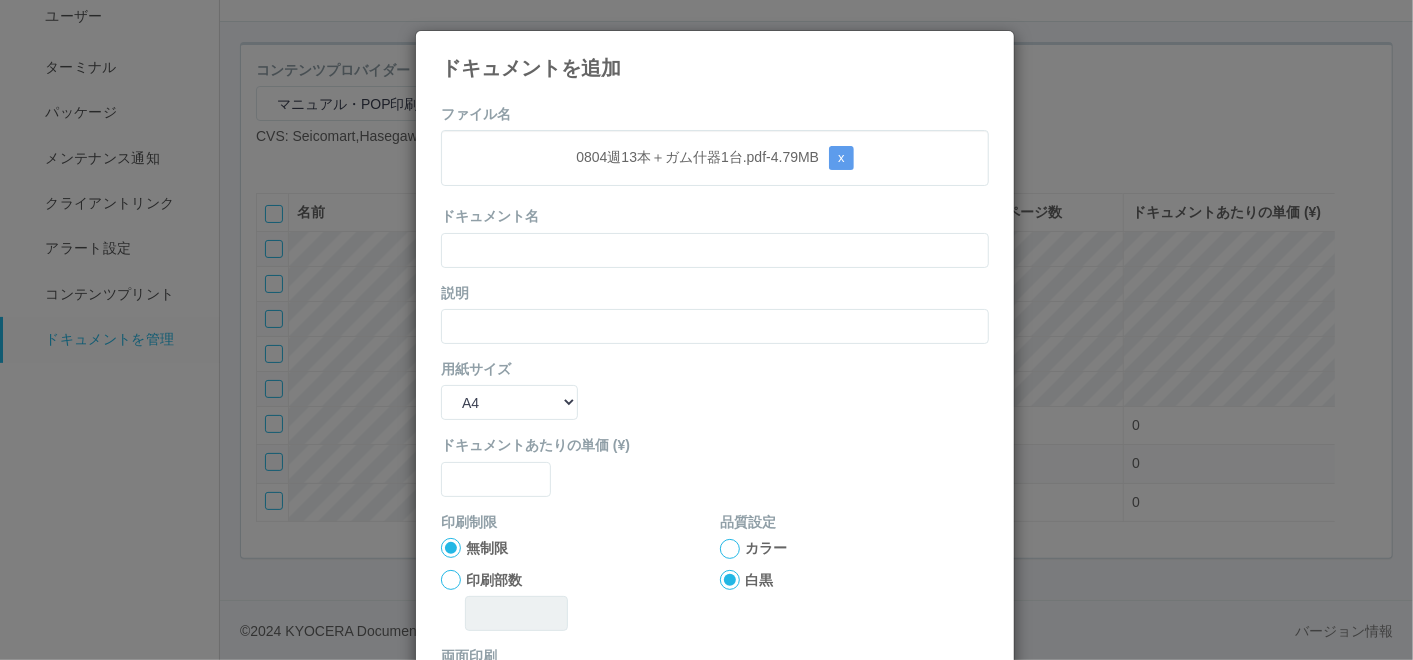 click on "0804週13本＋ガム什器1台.pdf  -  4.79  MB x" at bounding box center [715, 158] 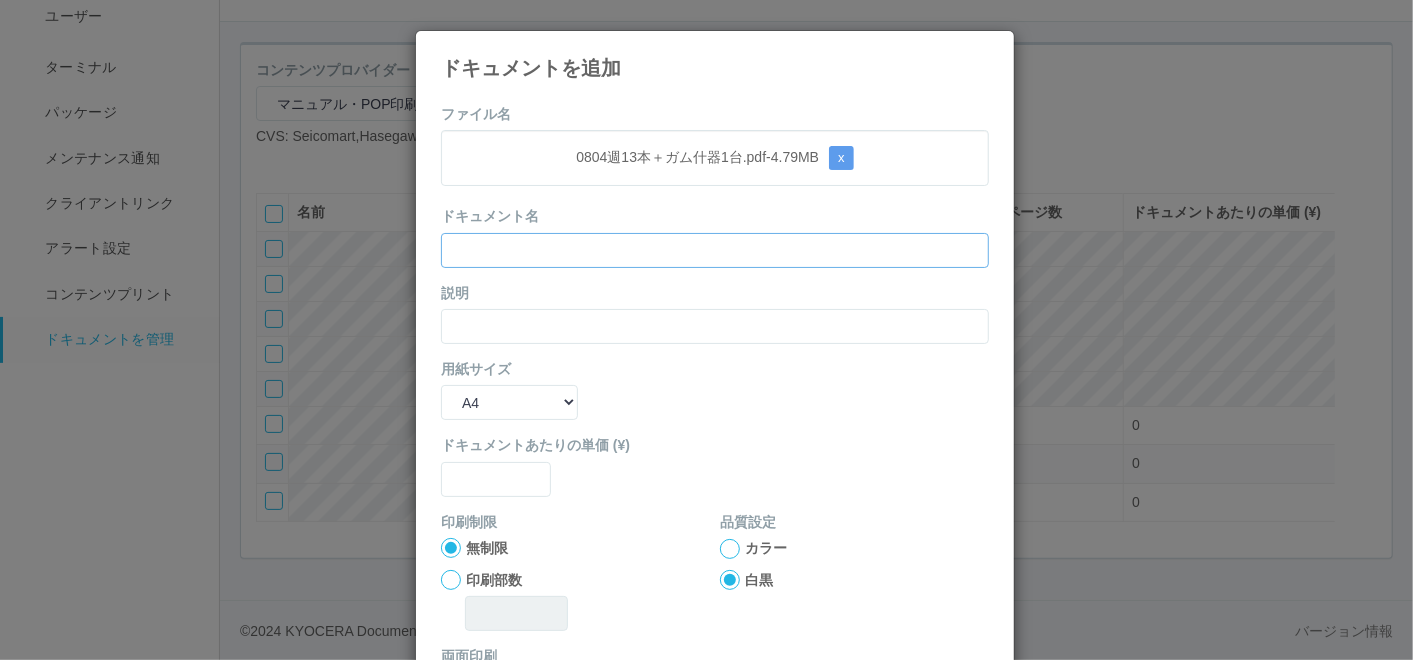 click at bounding box center (715, 250) 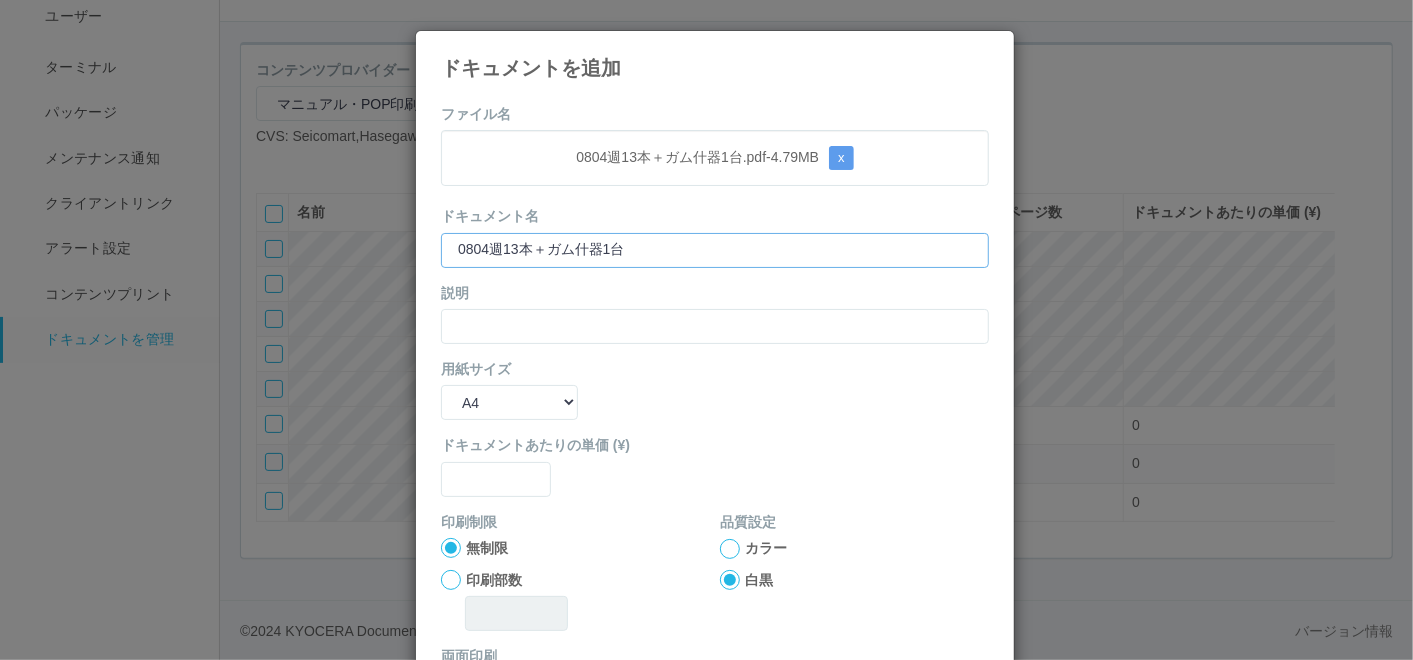 type on "0804週13本＋ガム什器1台" 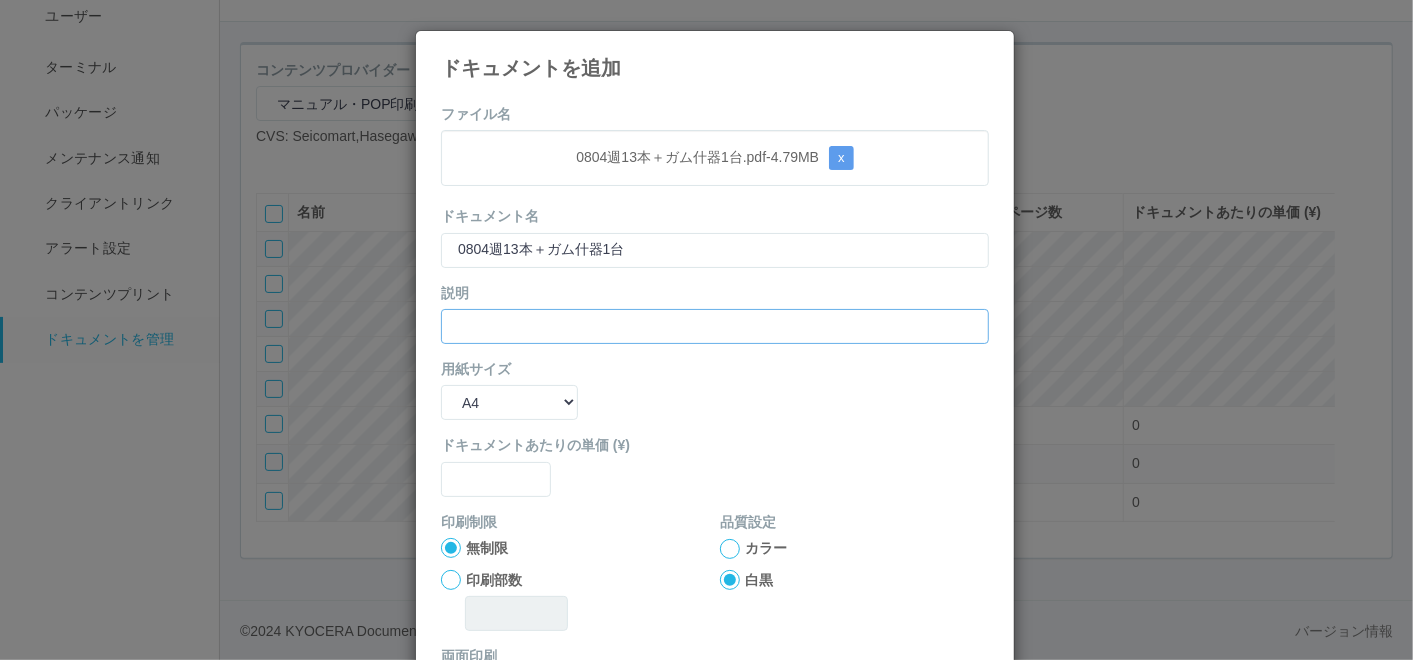 click at bounding box center [715, 326] 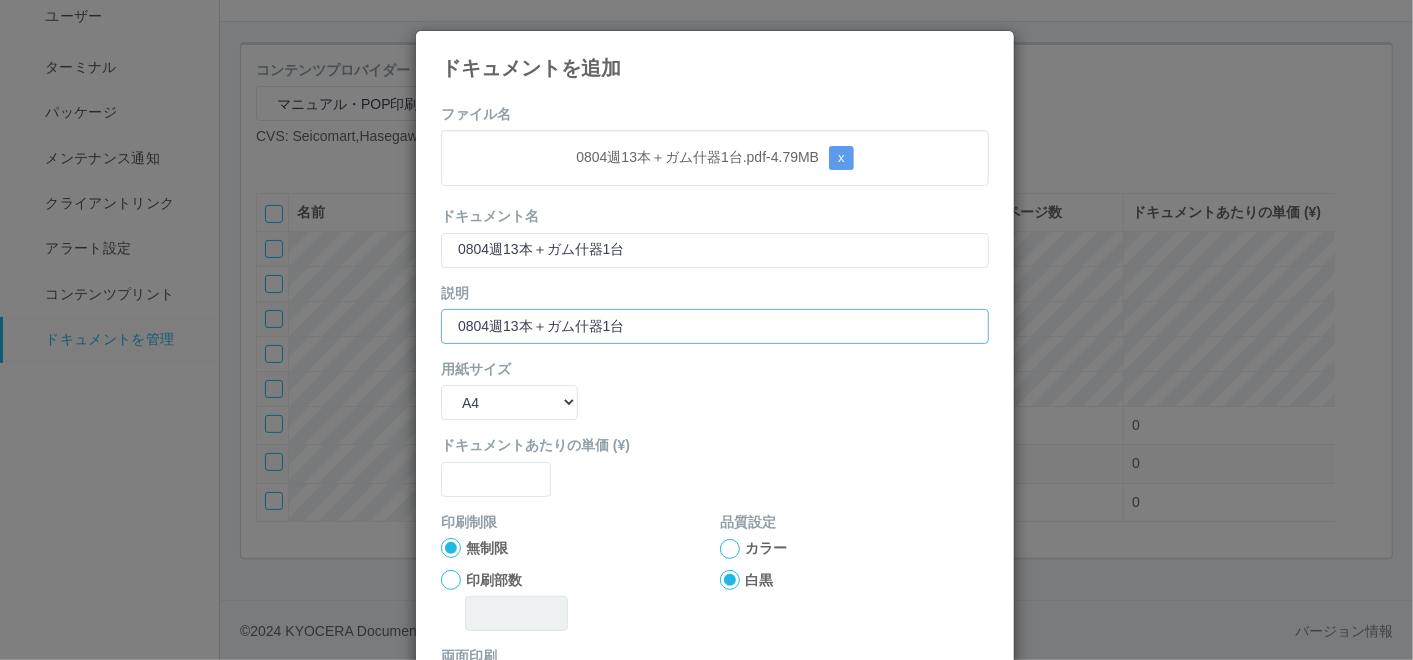 type on "0804週13本＋ガム什器1台" 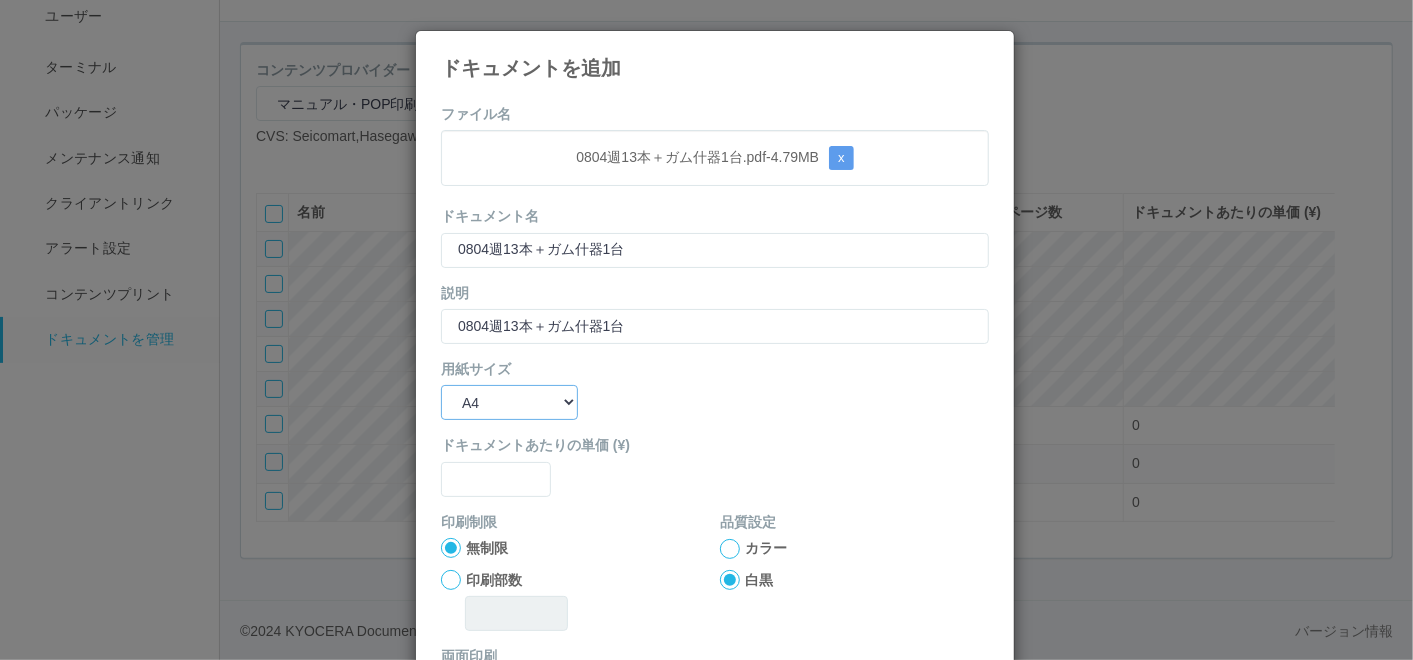 drag, startPoint x: 468, startPoint y: 406, endPoint x: 477, endPoint y: 422, distance: 18.35756 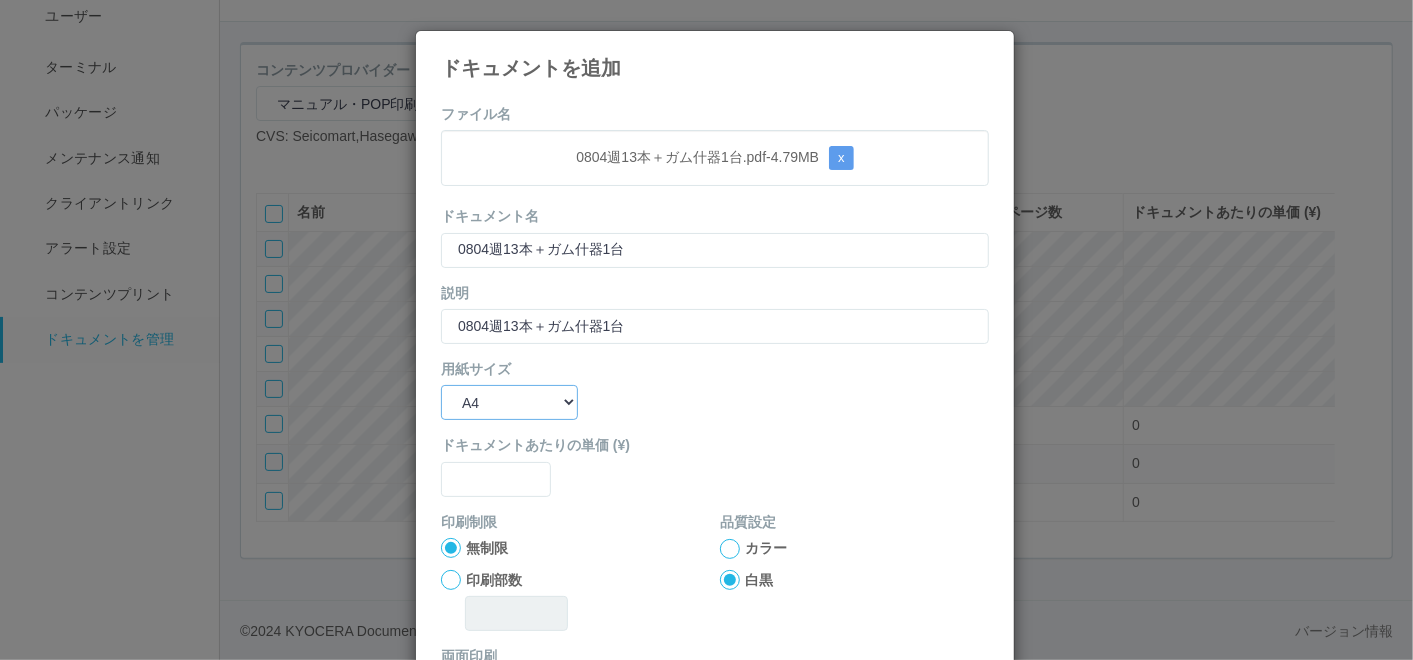 select on "A3" 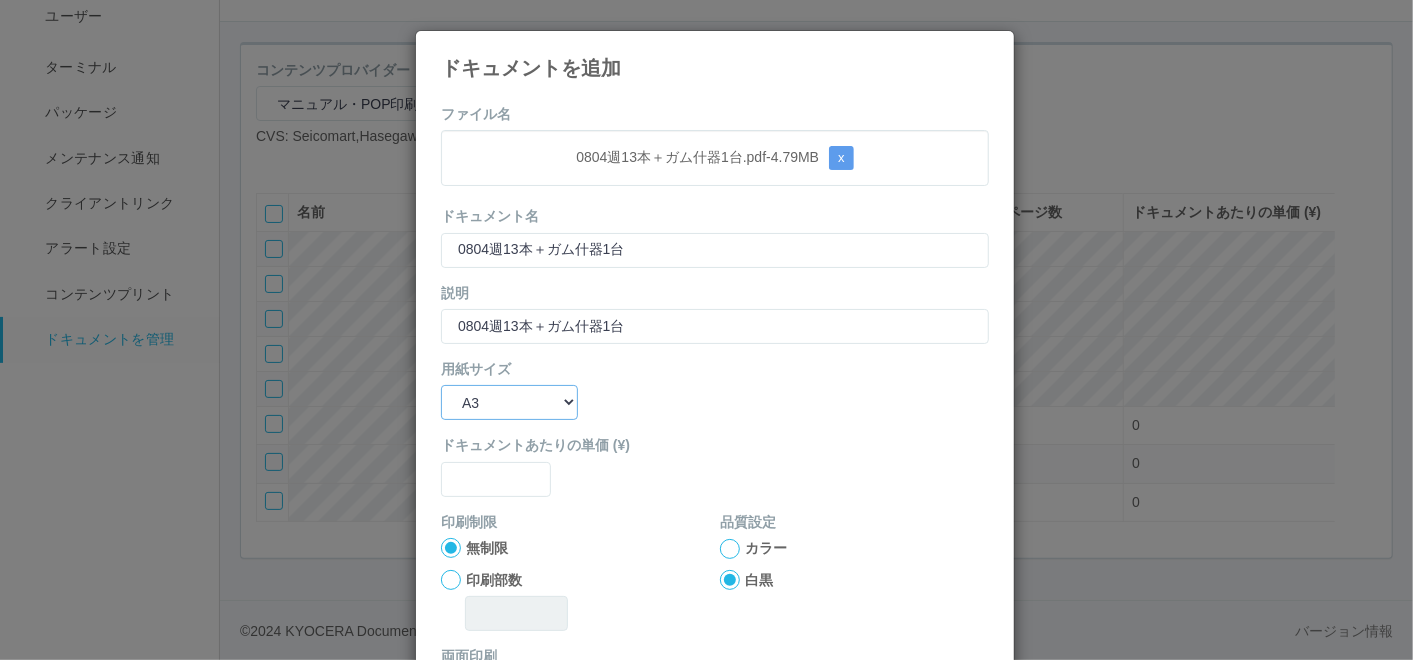 click on "B5 A4 B4 A3" at bounding box center [509, 402] 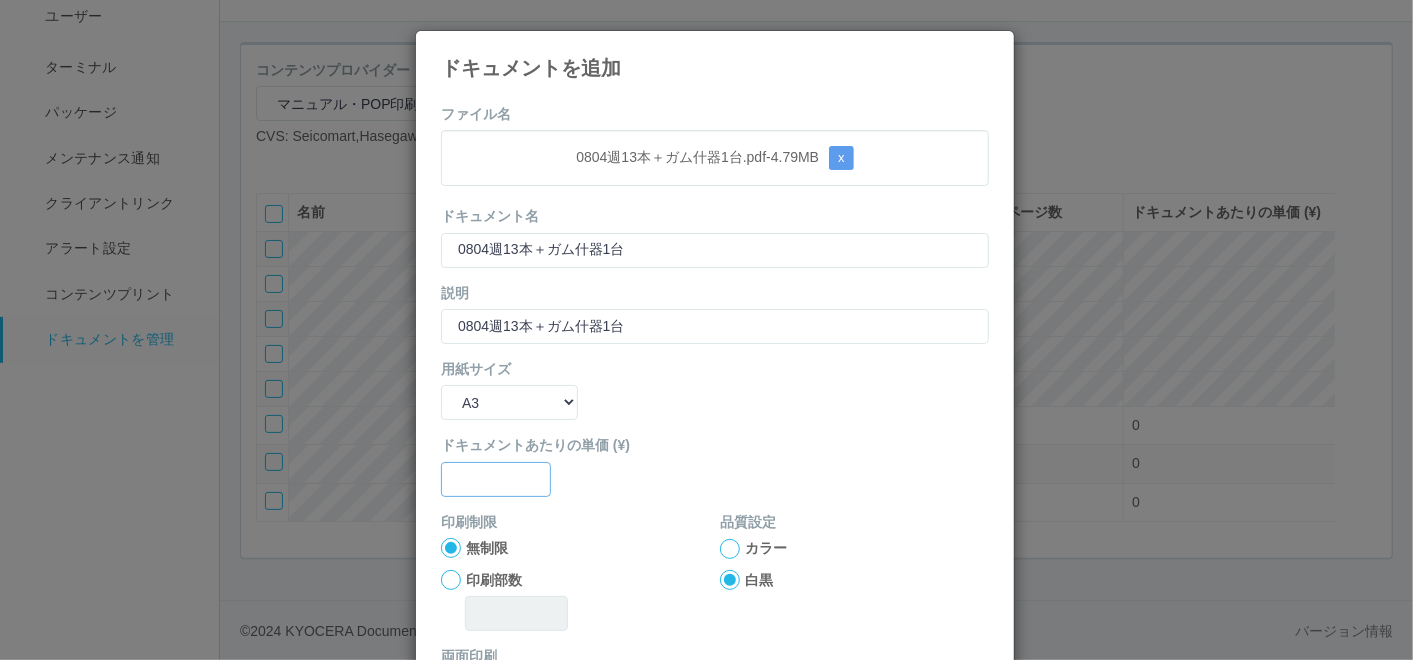 click at bounding box center (496, 479) 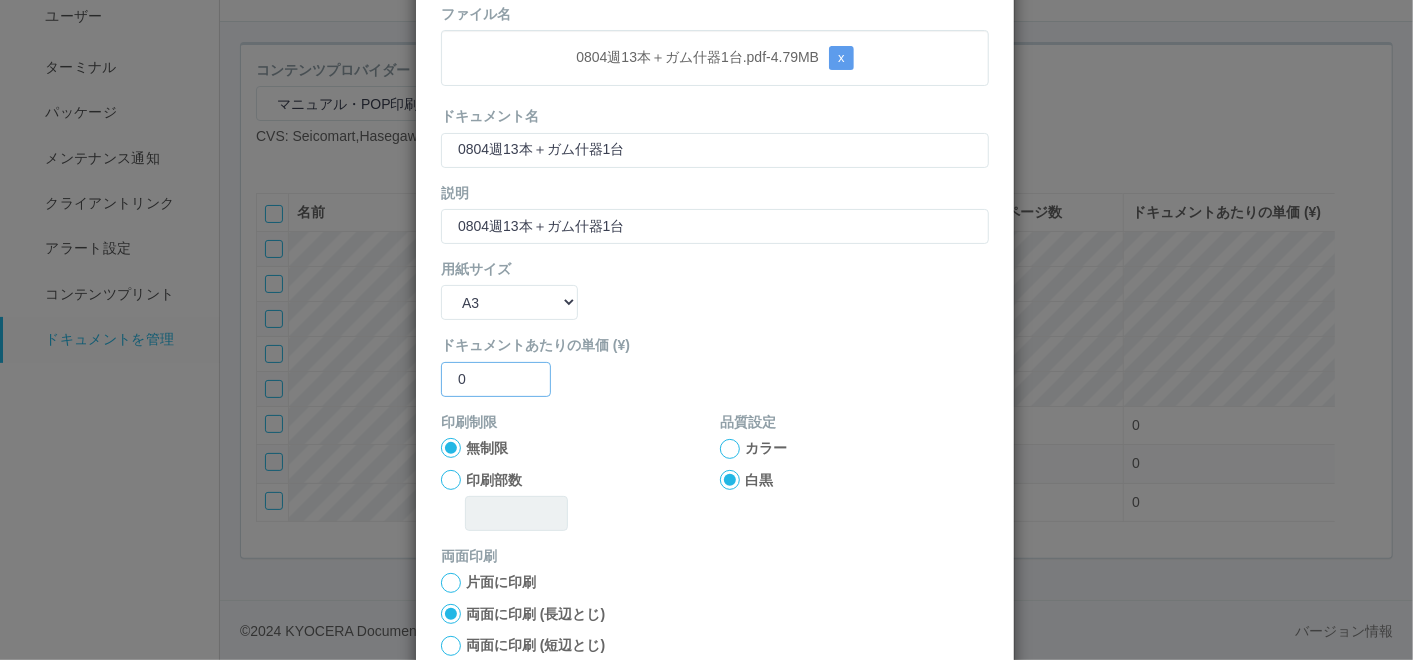 scroll, scrollTop: 199, scrollLeft: 0, axis: vertical 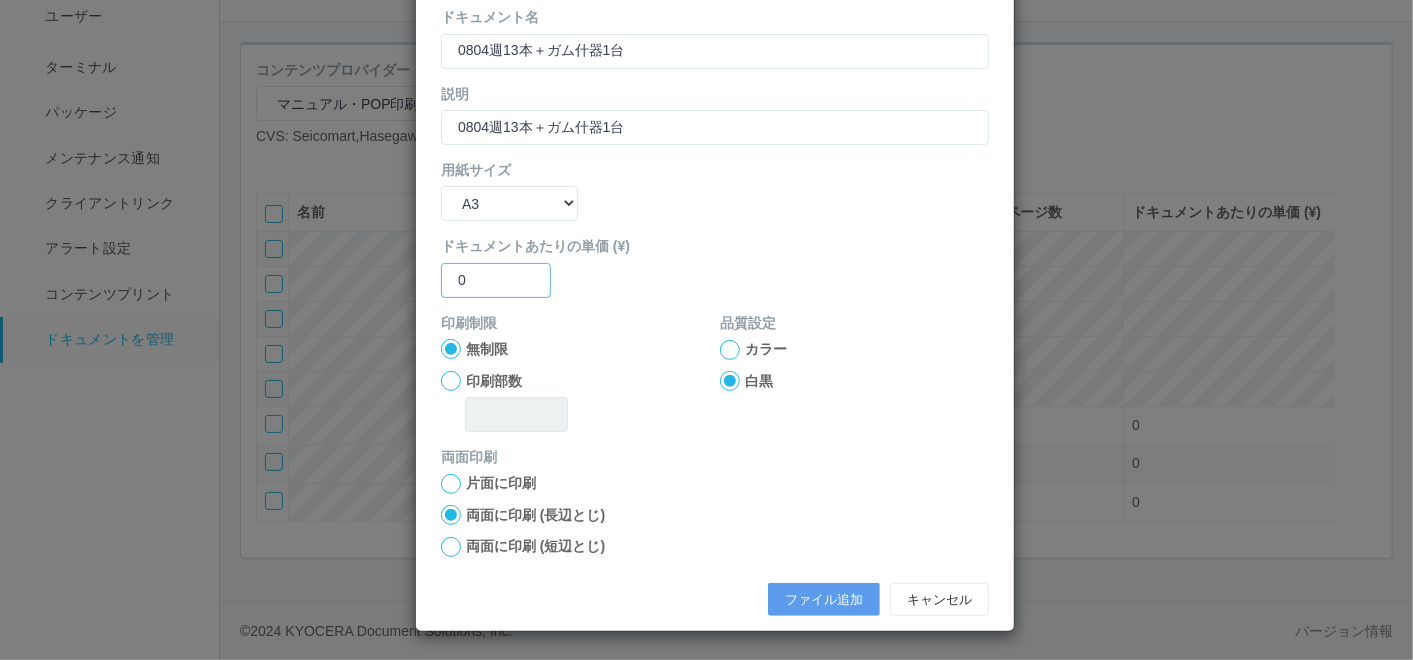 type on "0" 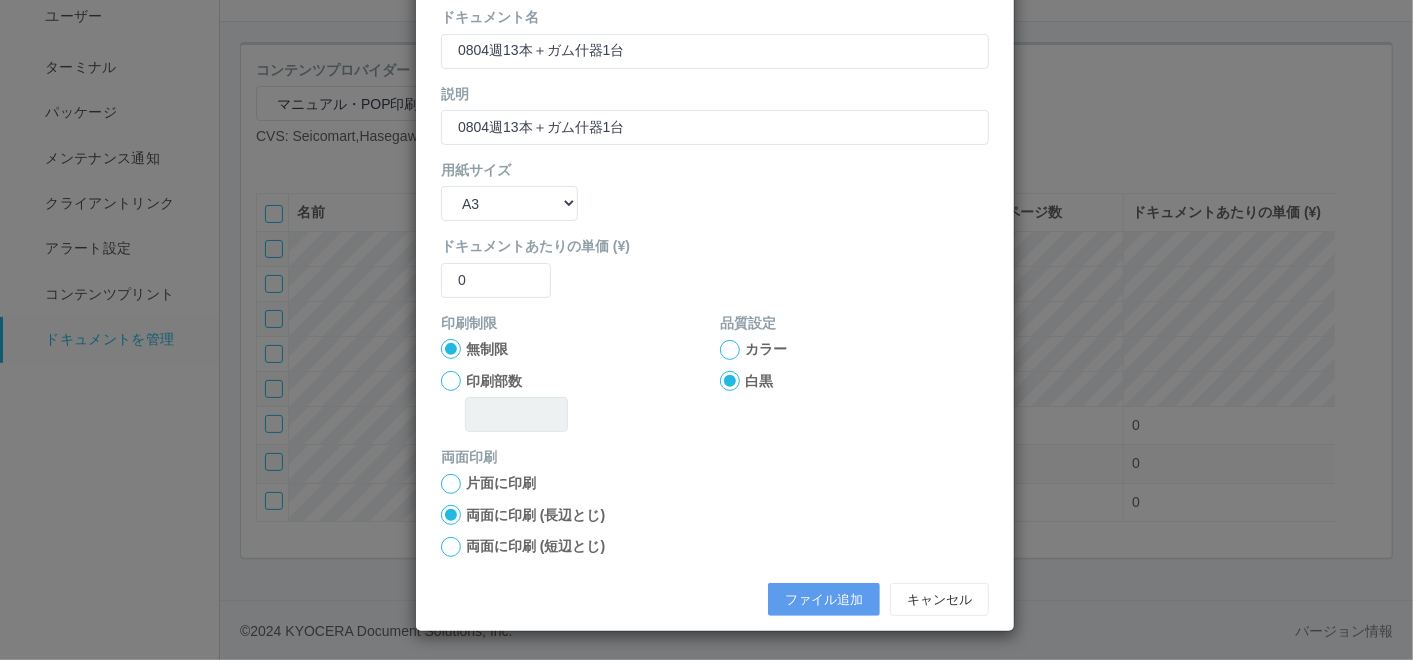 click at bounding box center (730, 350) 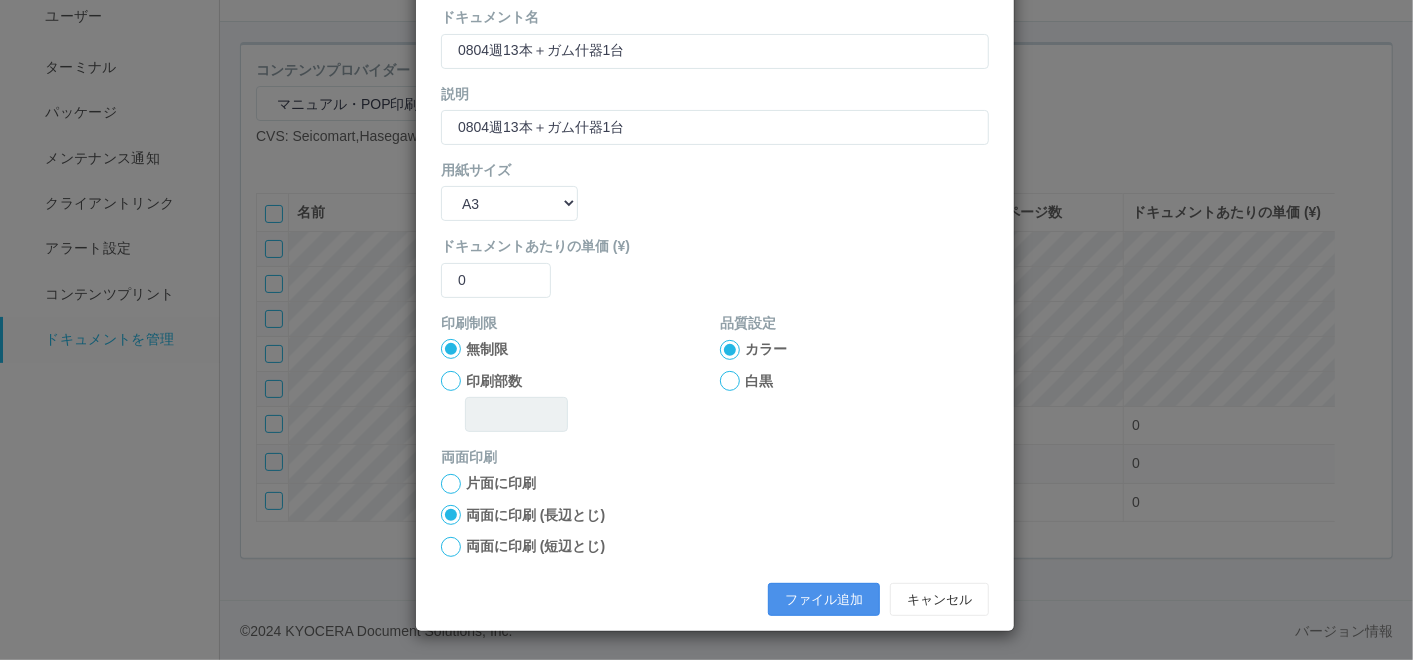 click on "ファイル追加" at bounding box center (824, 600) 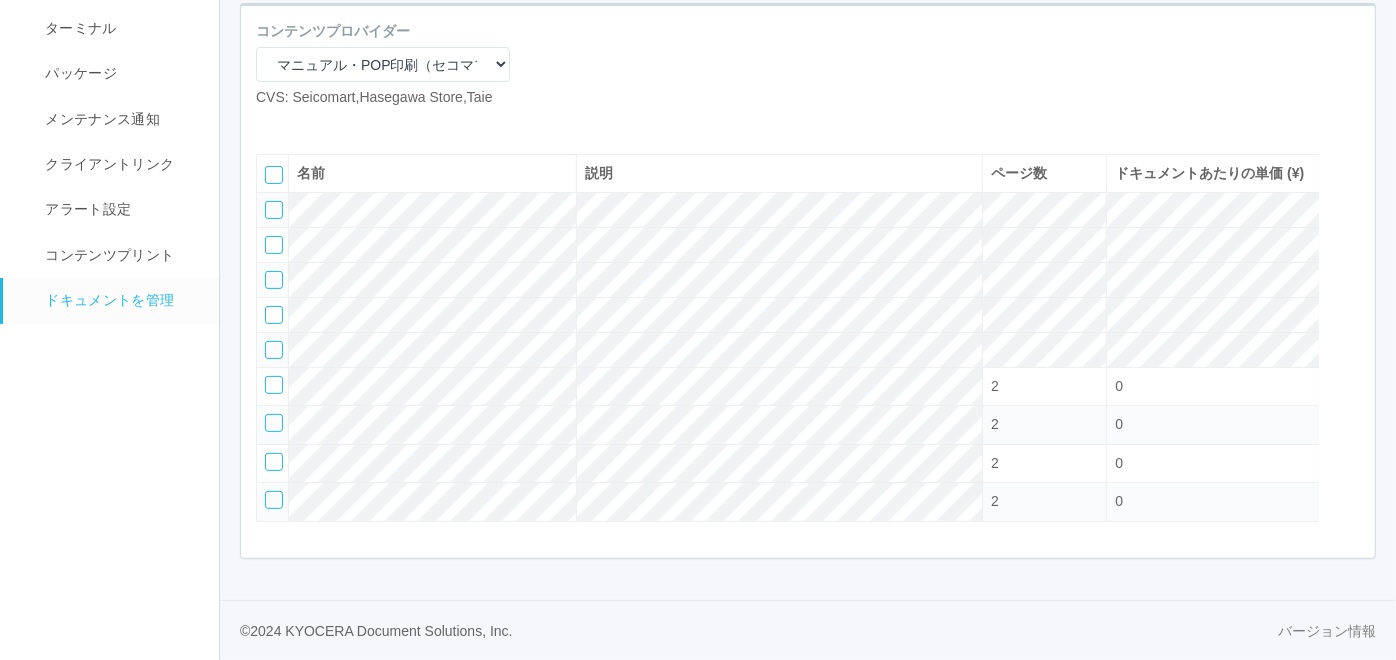 click at bounding box center [271, 124] 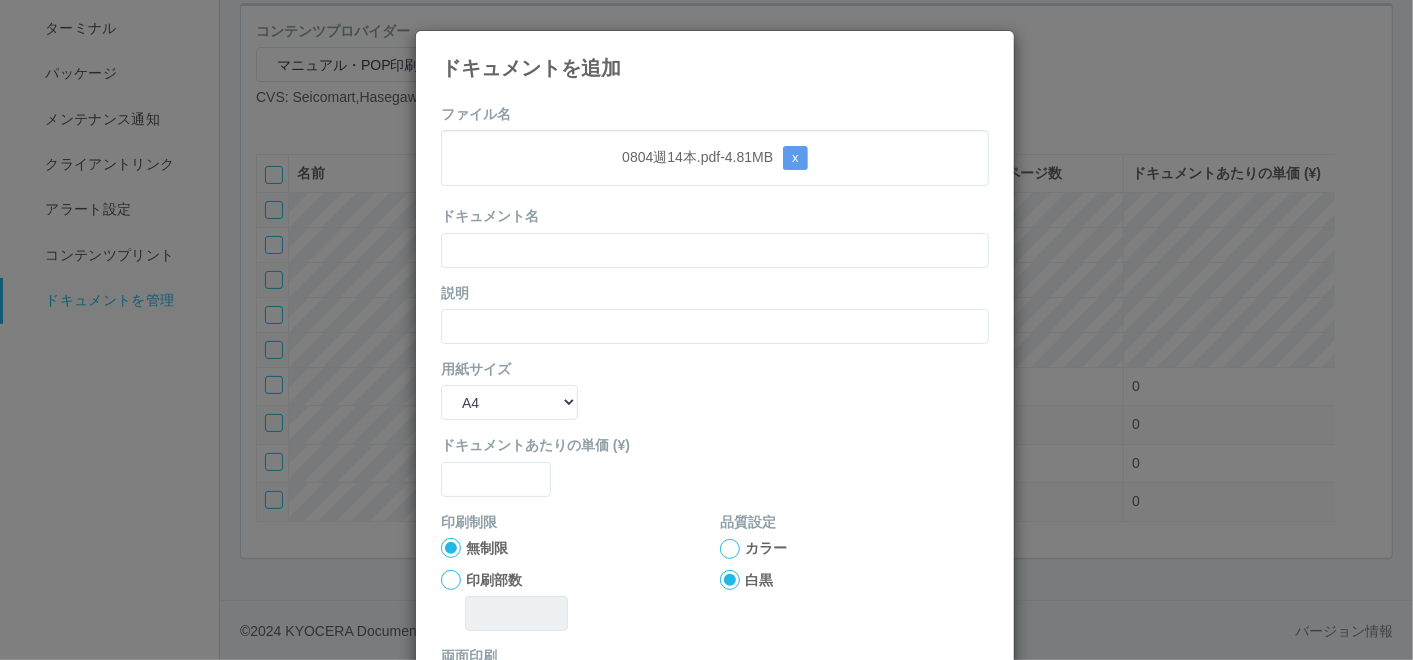 click on "ファイル名 0804週14本.pdf  -  4.81  MB x ドキュメント名 説明 用紙サイズ B5 A4 B4 A3 ドキュメントあたりの単価 (¥) 印刷制限 無制限 印刷部数 品質設定 カラー 白黒 両面印刷 片面に印刷 両面に印刷 (長辺とじ) 両面に印刷 (短辺とじ) ファイル追加 キャンセル" at bounding box center (715, 464) 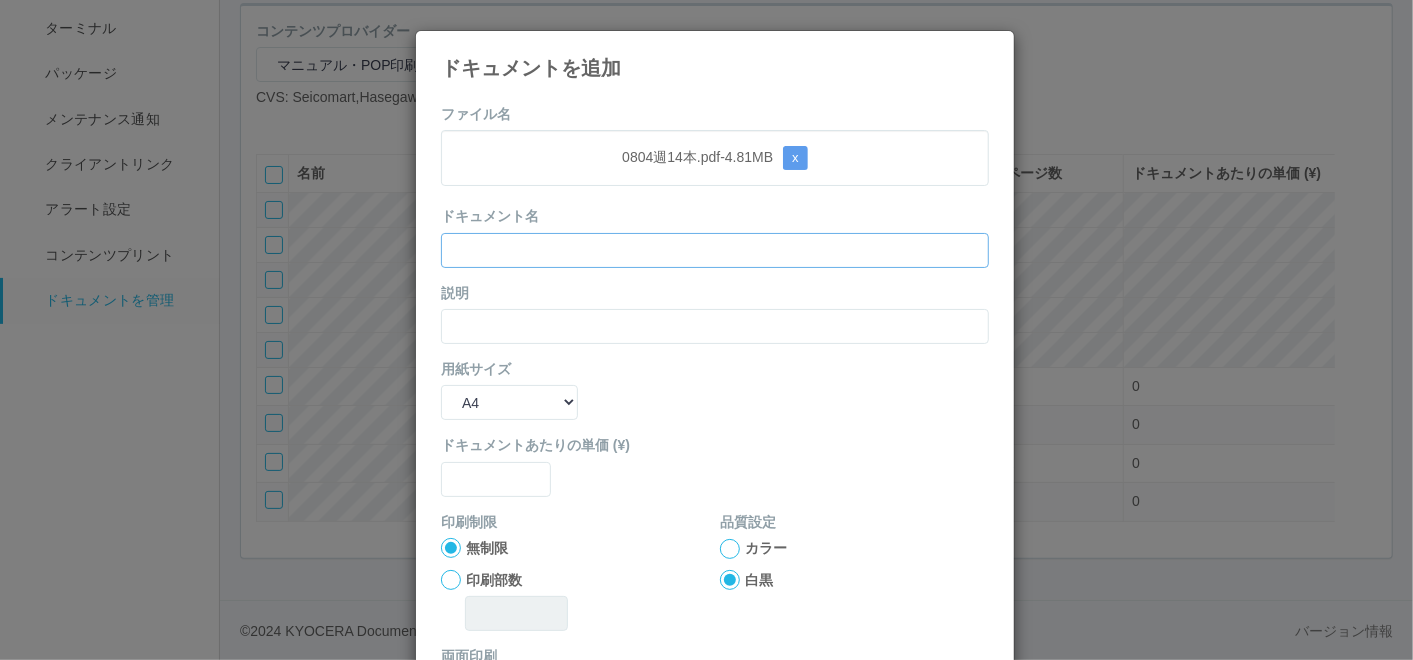 click at bounding box center [715, 250] 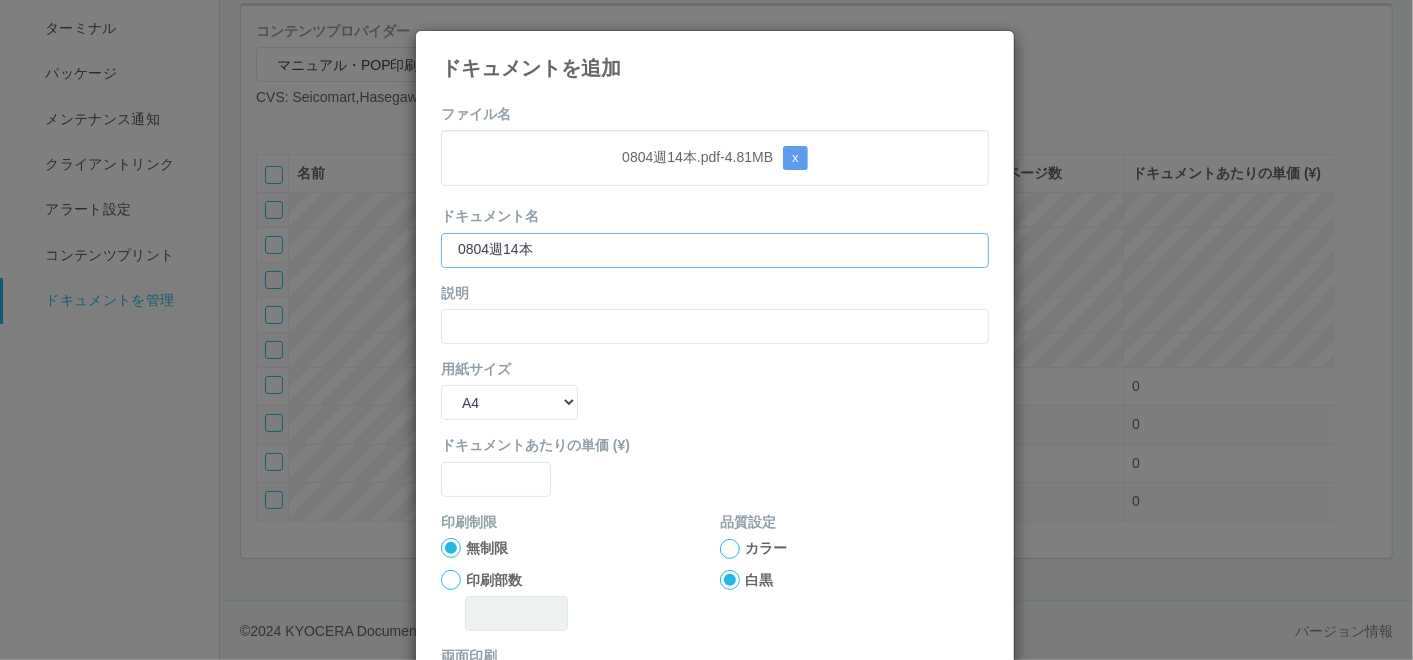 type on "0804週14本" 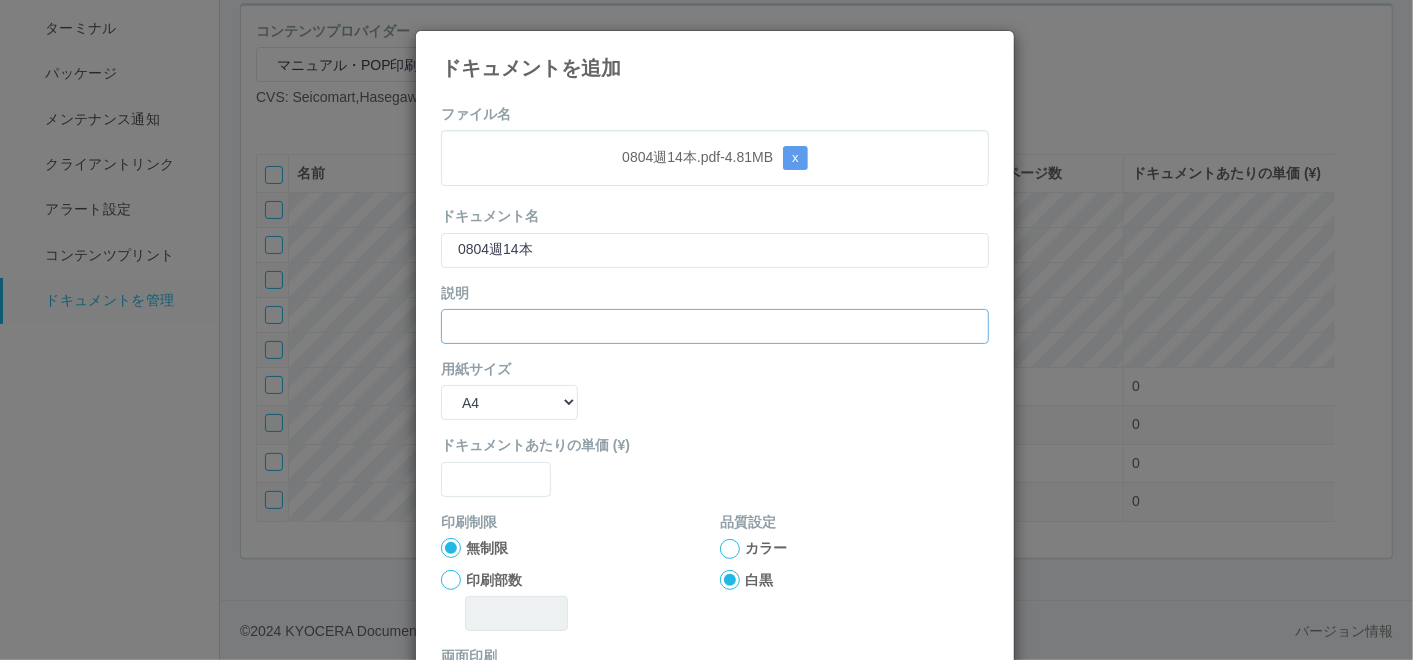click at bounding box center (715, 326) 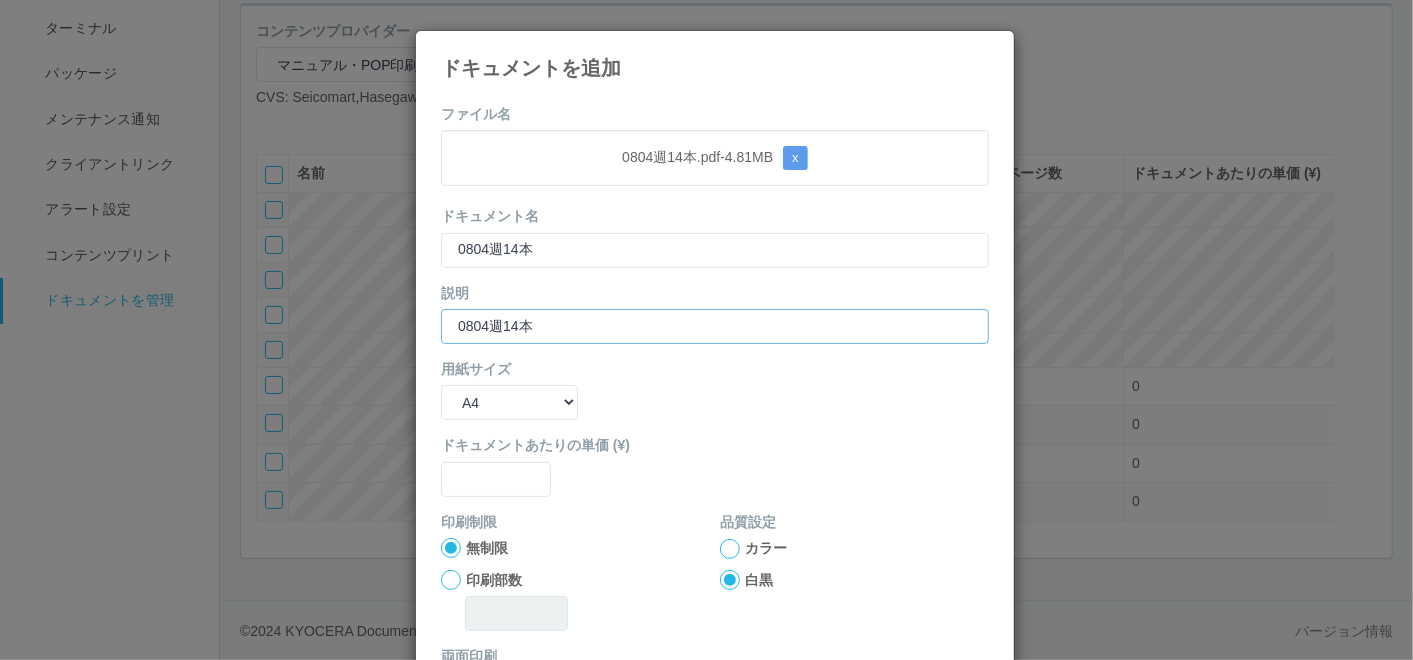 type on "0804週14本" 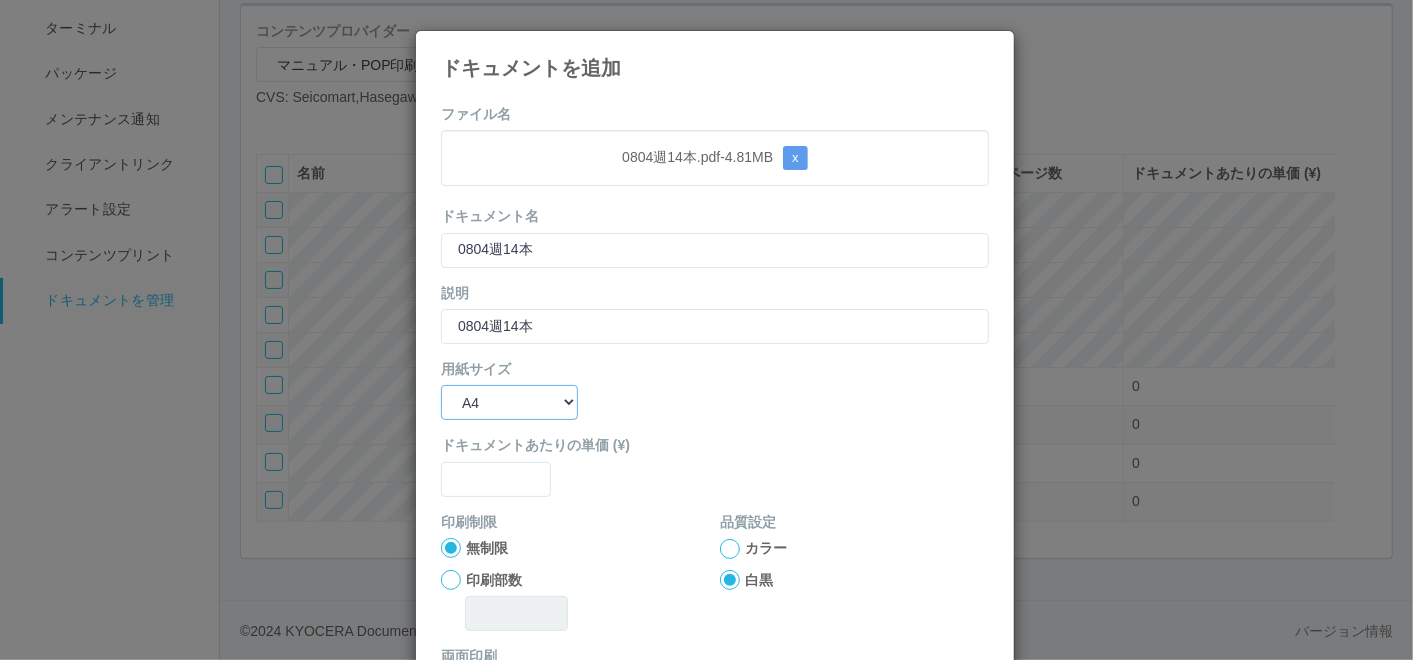 click on "B5 A4 B4 A3" at bounding box center (509, 402) 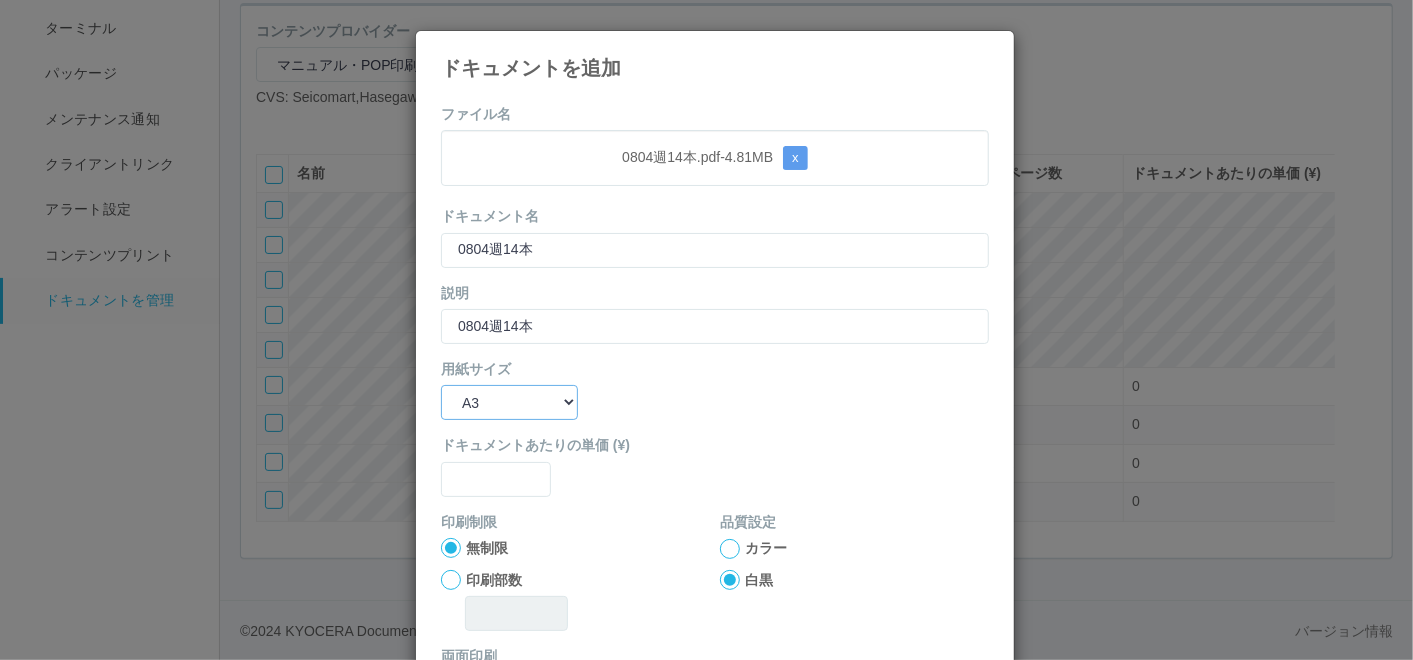 click on "B5 A4 B4 A3" at bounding box center [509, 402] 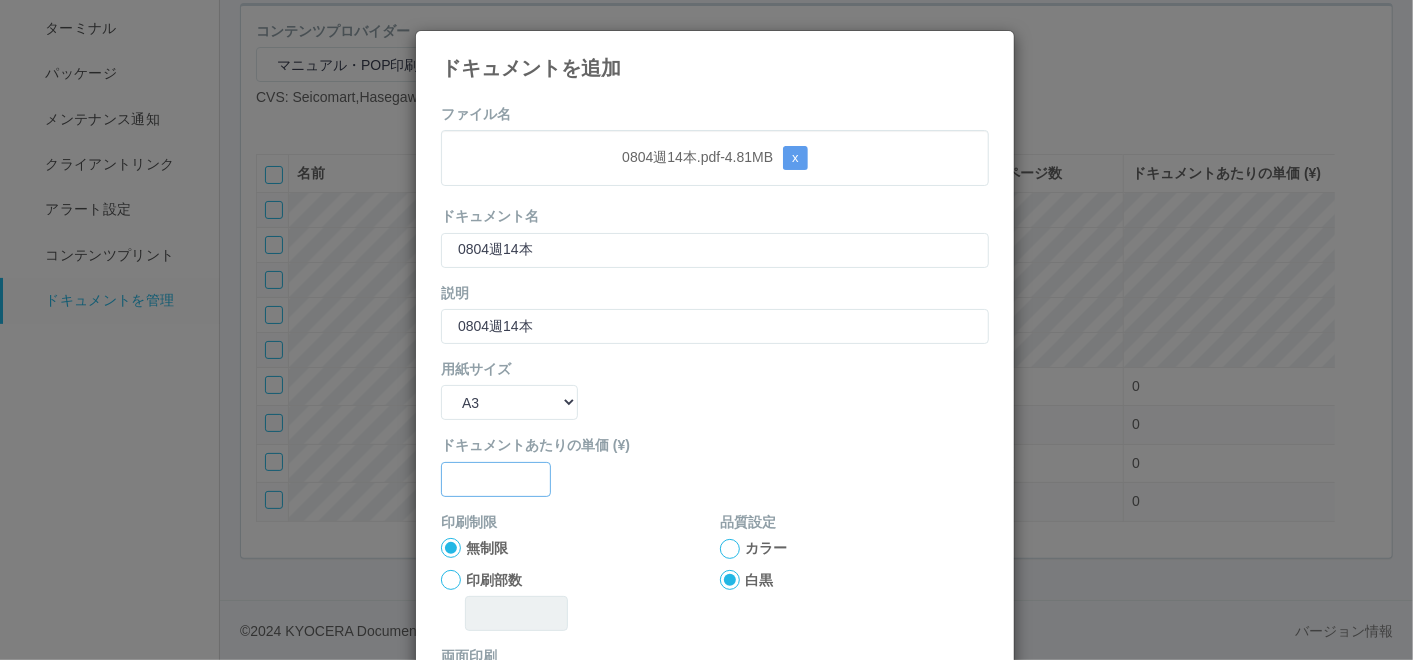 click at bounding box center (496, 479) 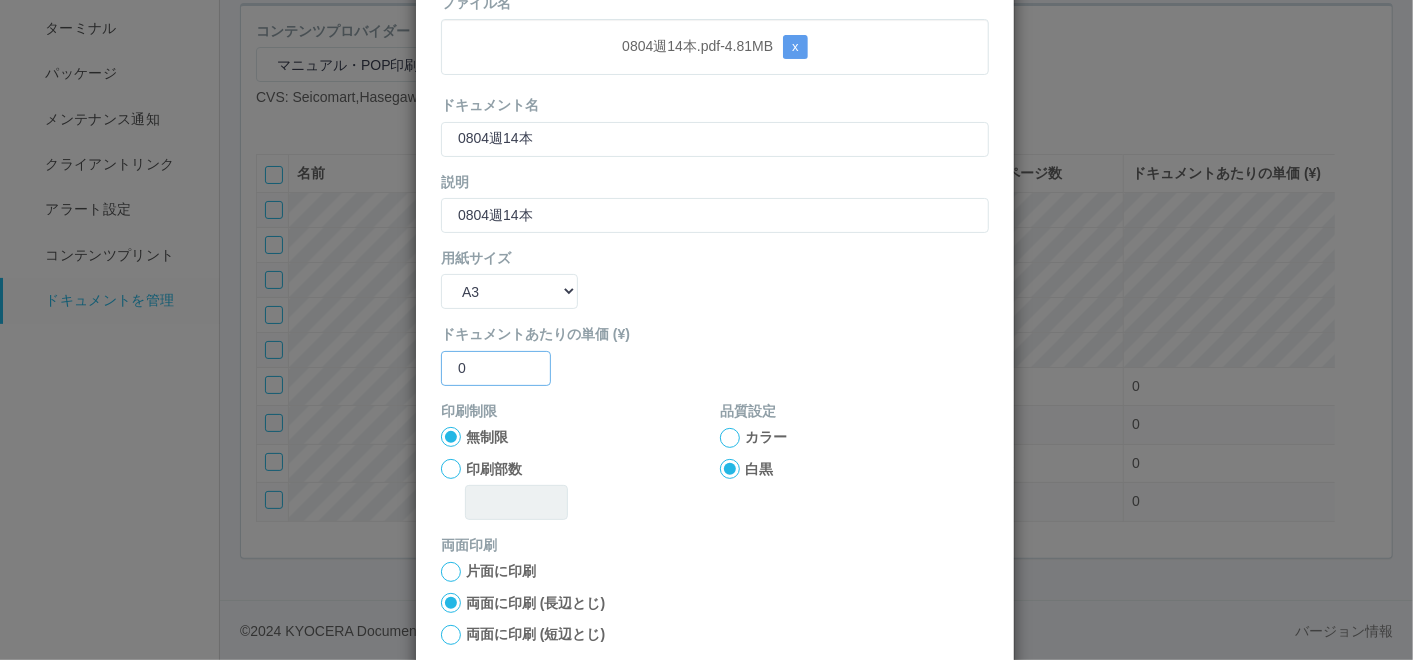 type on "0" 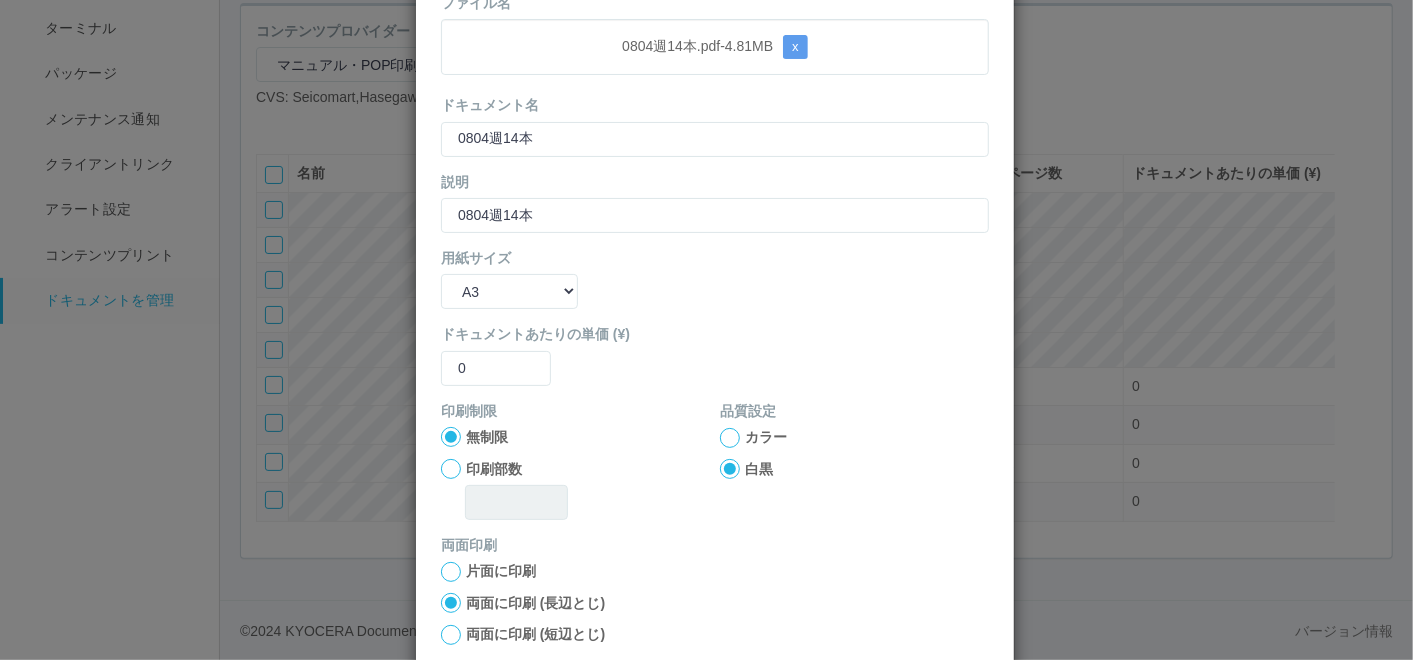 click at bounding box center [730, 438] 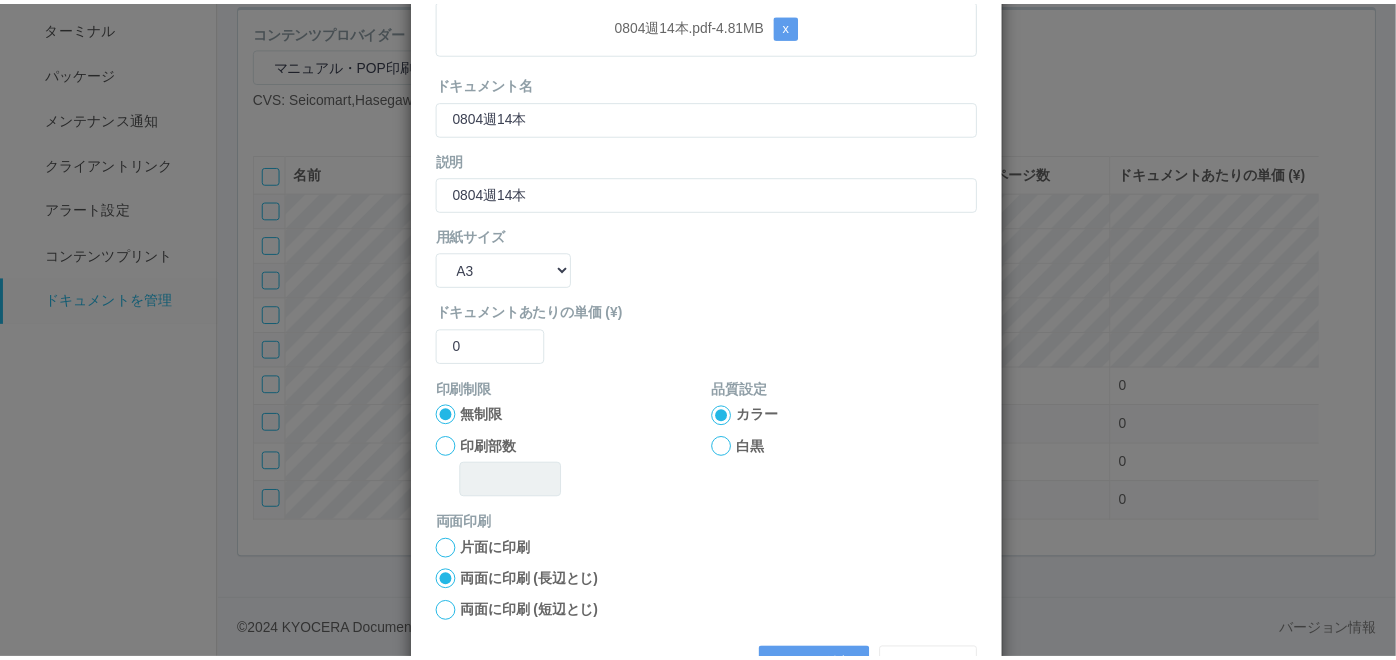 scroll, scrollTop: 199, scrollLeft: 0, axis: vertical 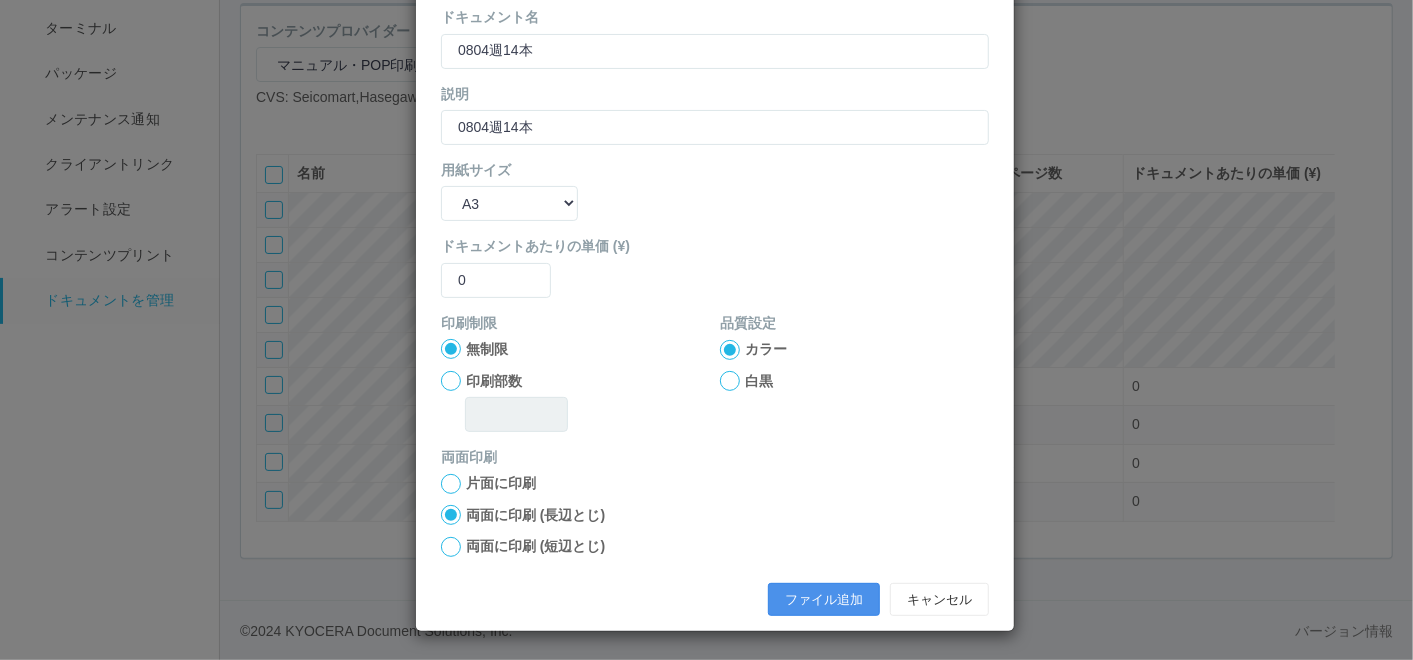 click on "ファイル追加" at bounding box center (824, 600) 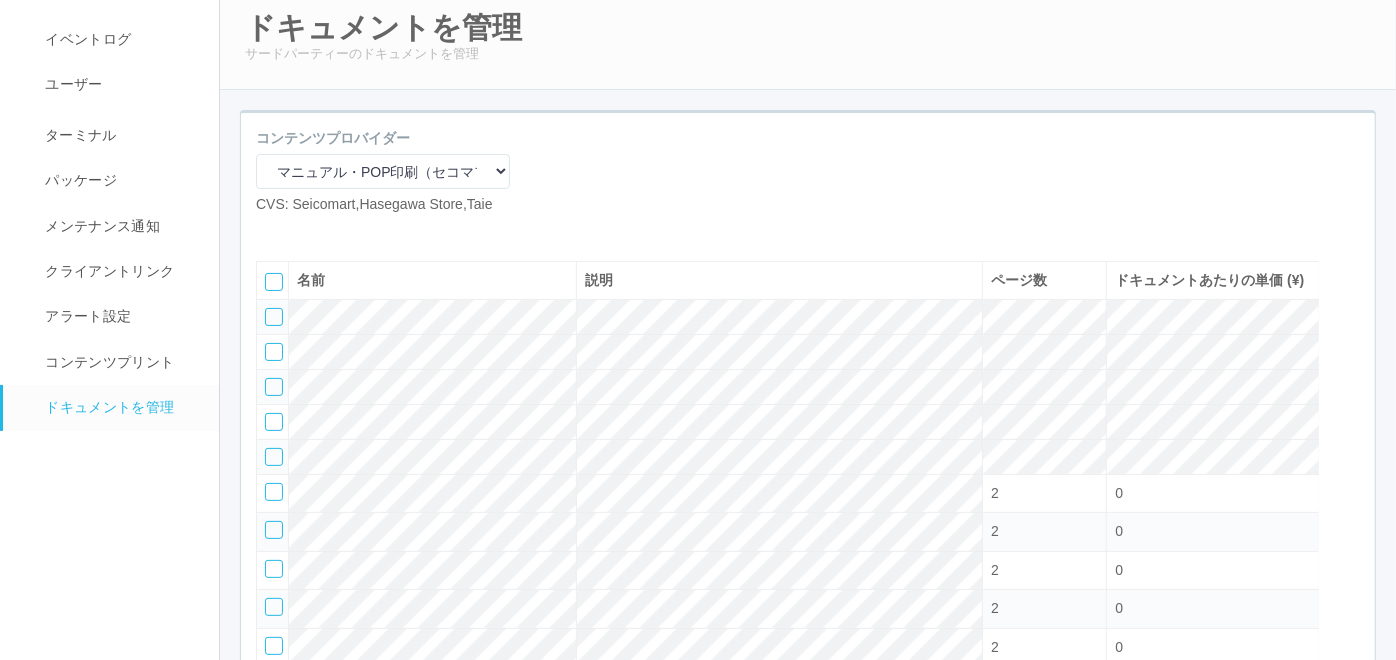 scroll, scrollTop: 61, scrollLeft: 0, axis: vertical 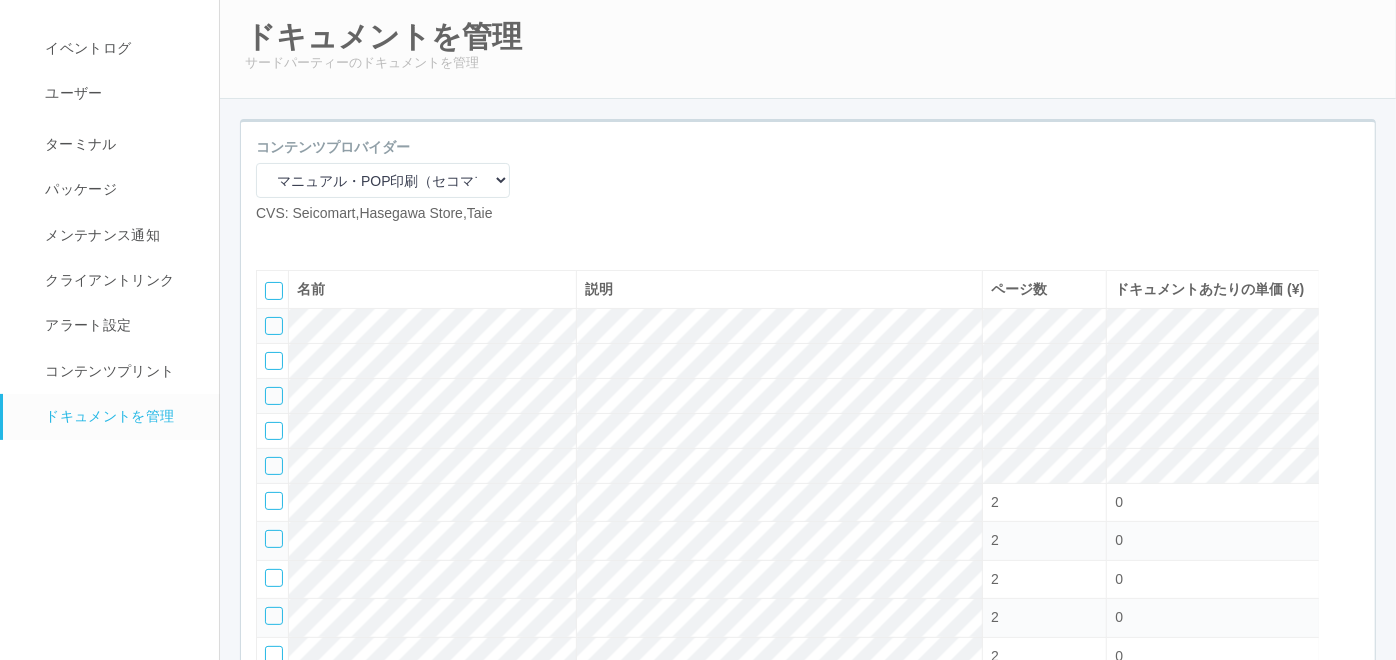 click at bounding box center [301, 240] 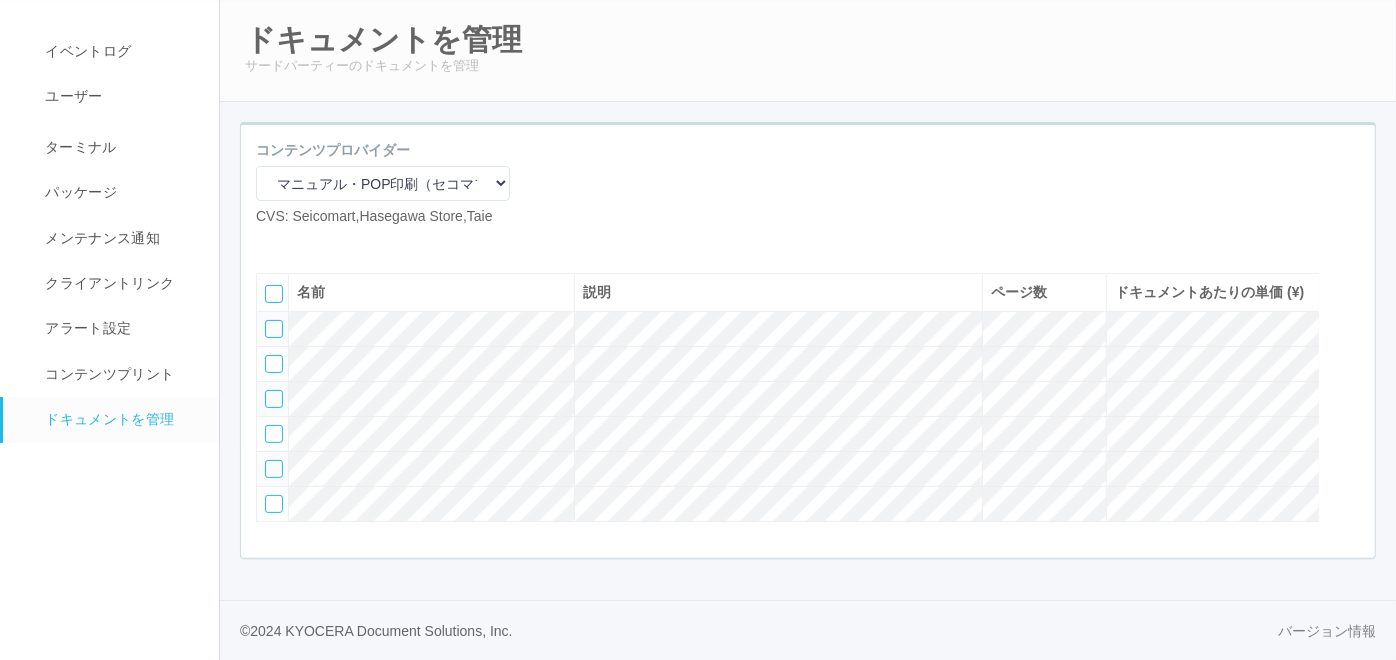 scroll, scrollTop: 131, scrollLeft: 0, axis: vertical 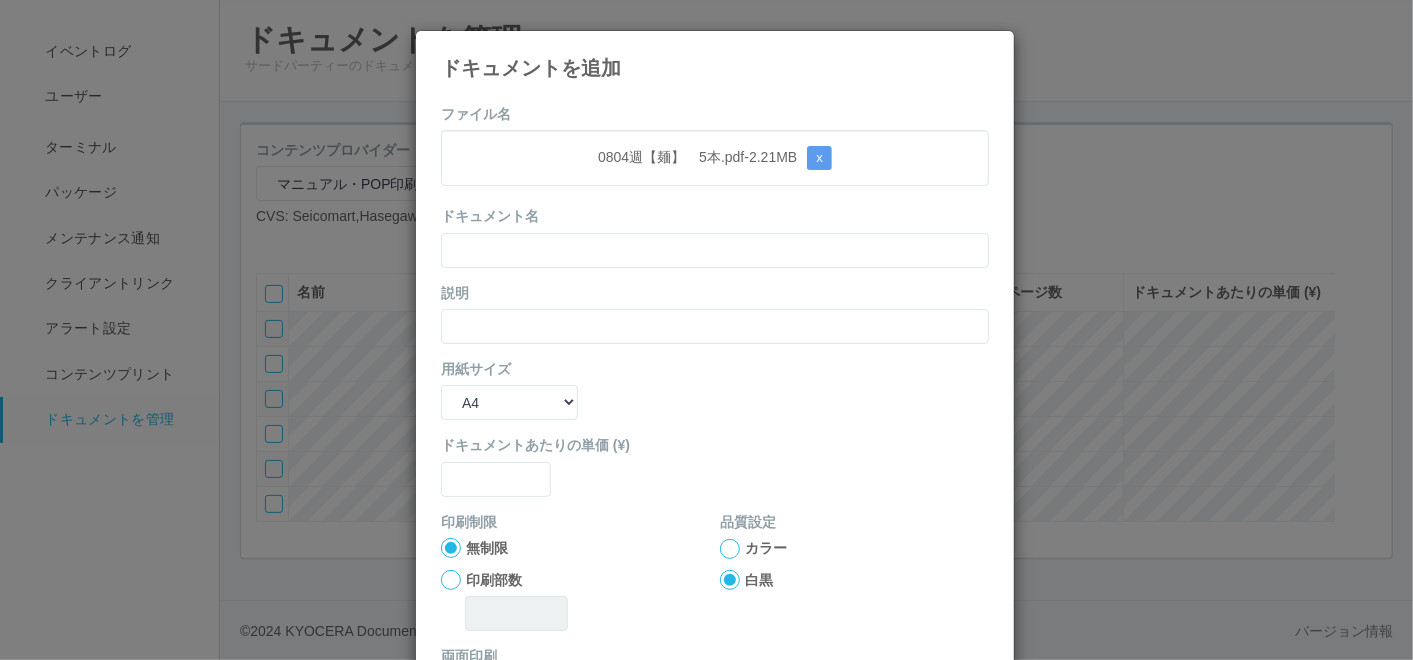 click on "0804週【麺】　5本.pdf  -  2.21  MB x" at bounding box center (715, 158) 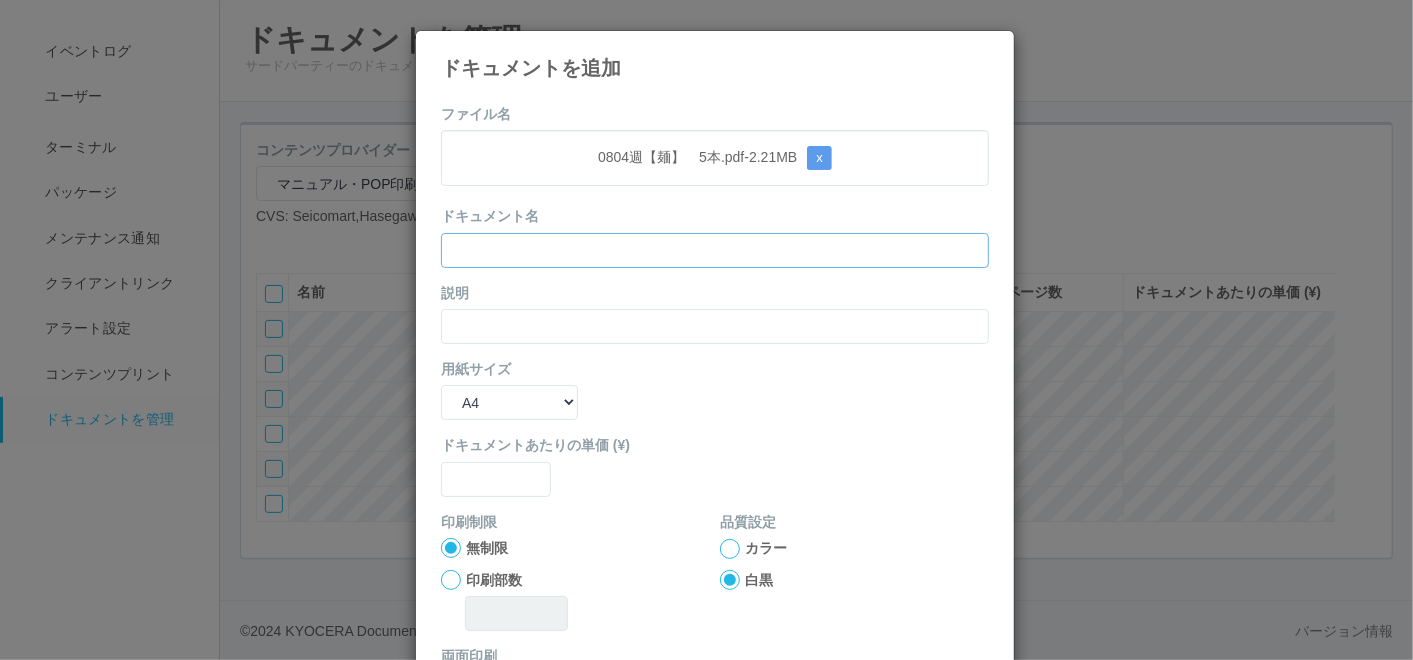click at bounding box center (715, 250) 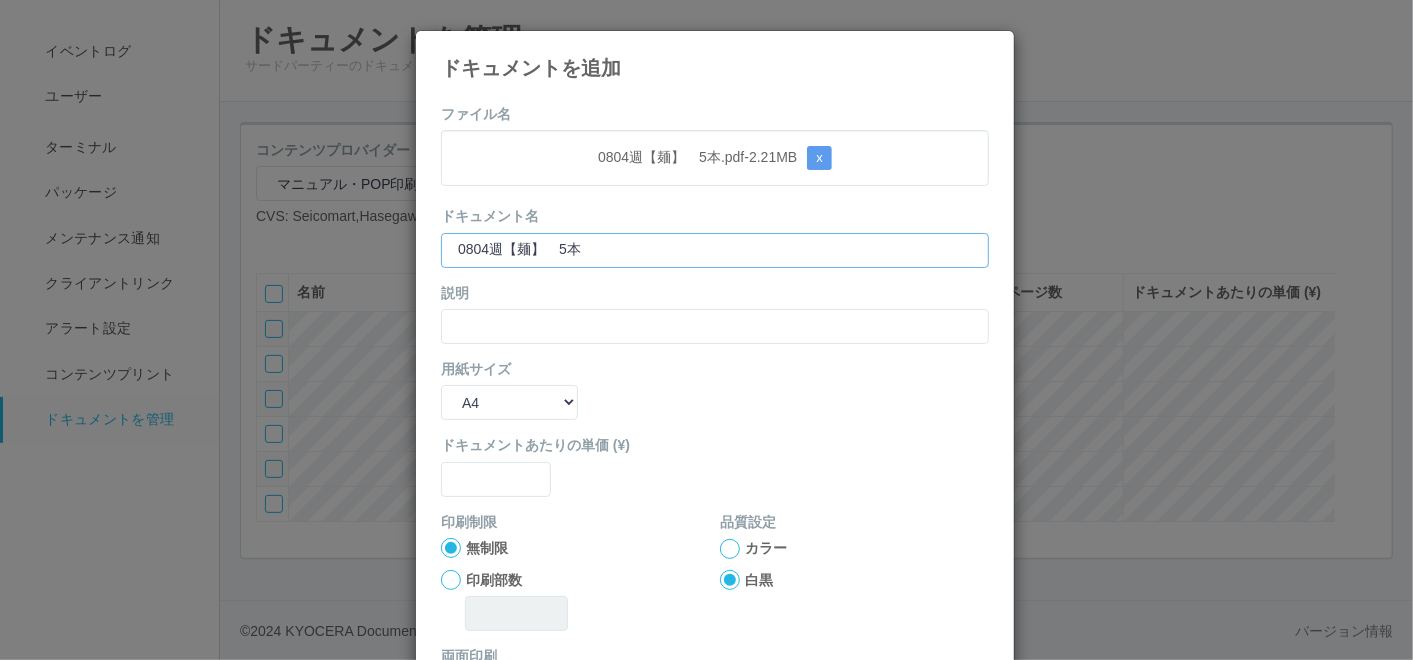 type on "0804週【麺】　5本" 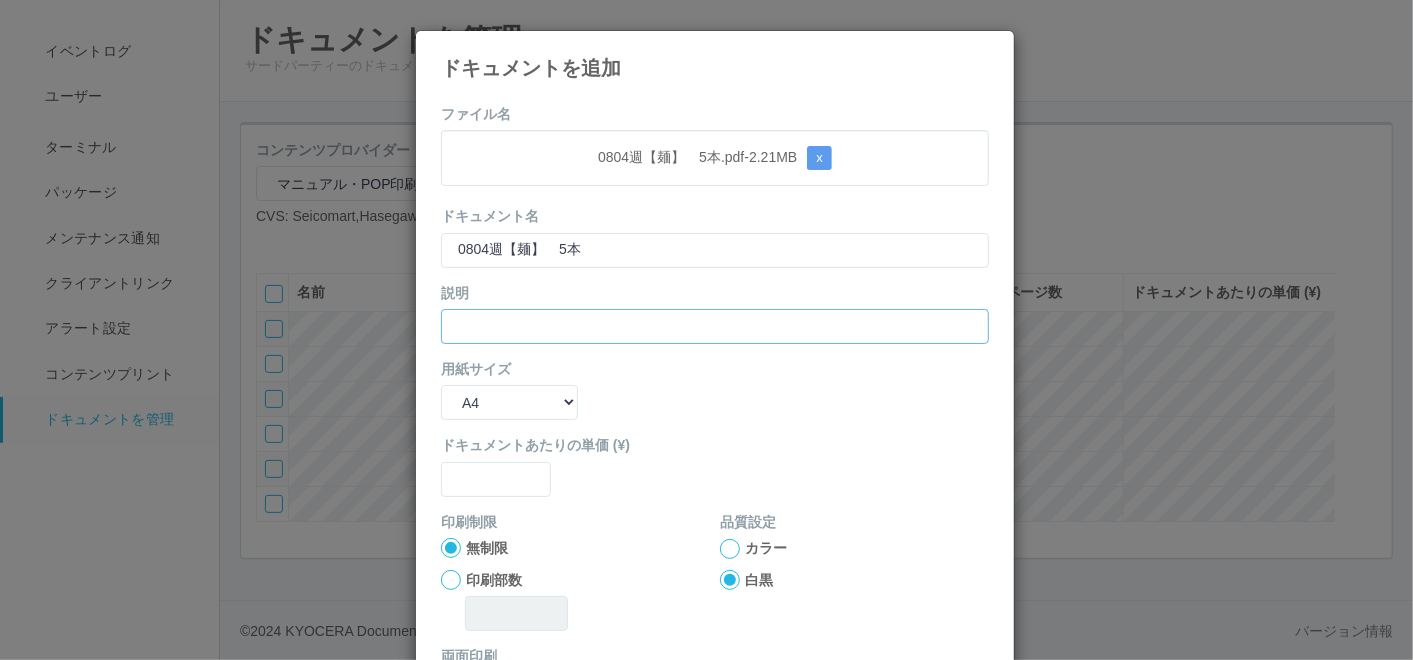 click at bounding box center (715, 326) 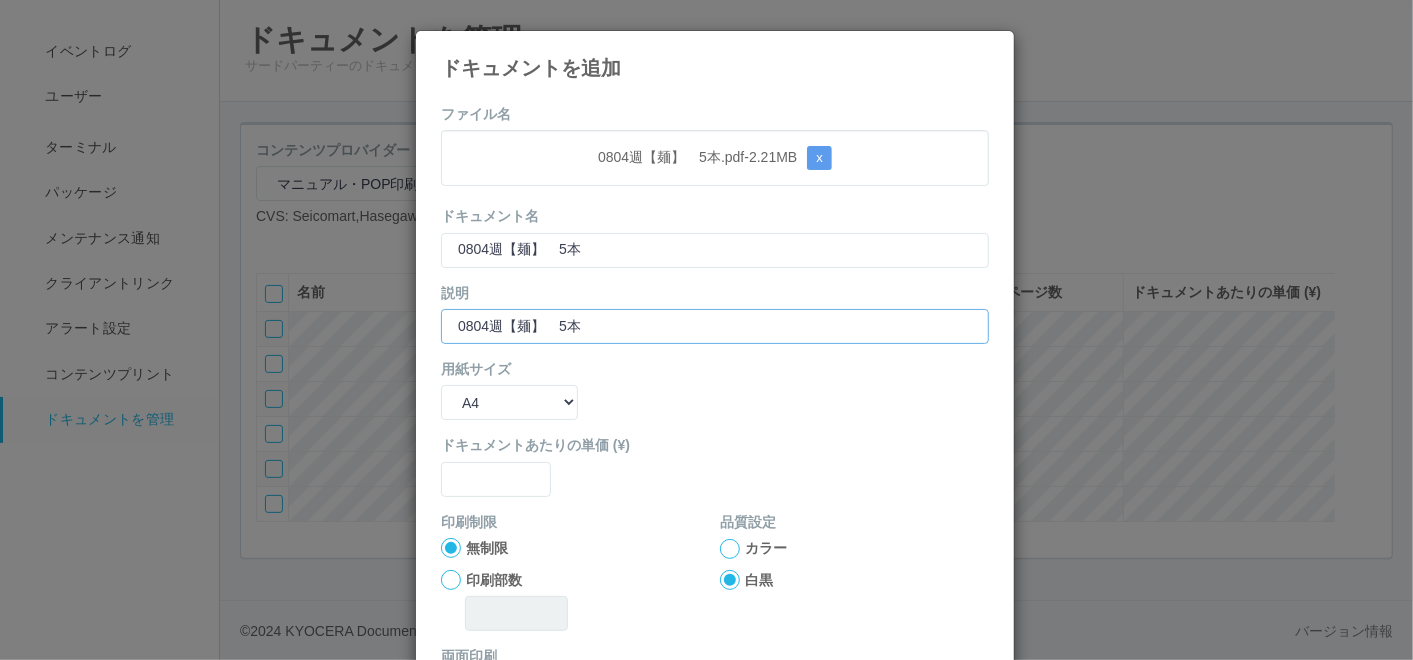 type on "0804週【麺】　5本" 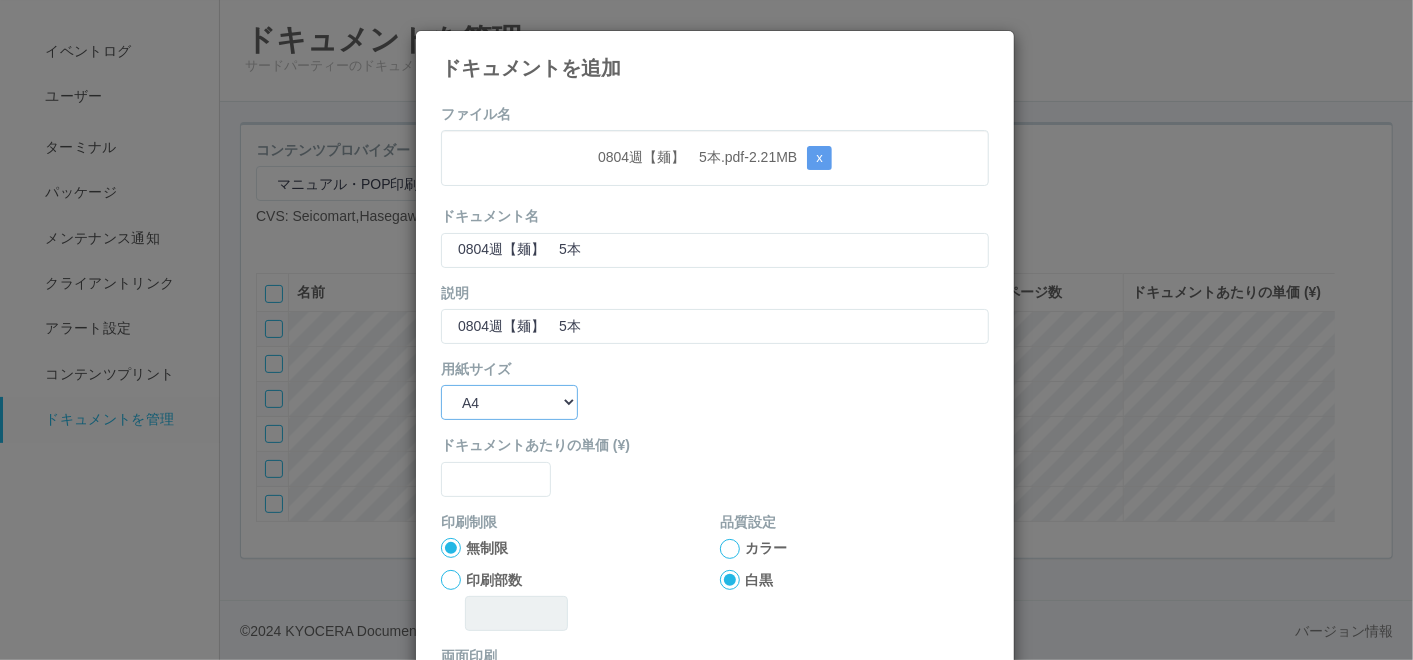 click on "B5 A4 B4 A3" at bounding box center (509, 402) 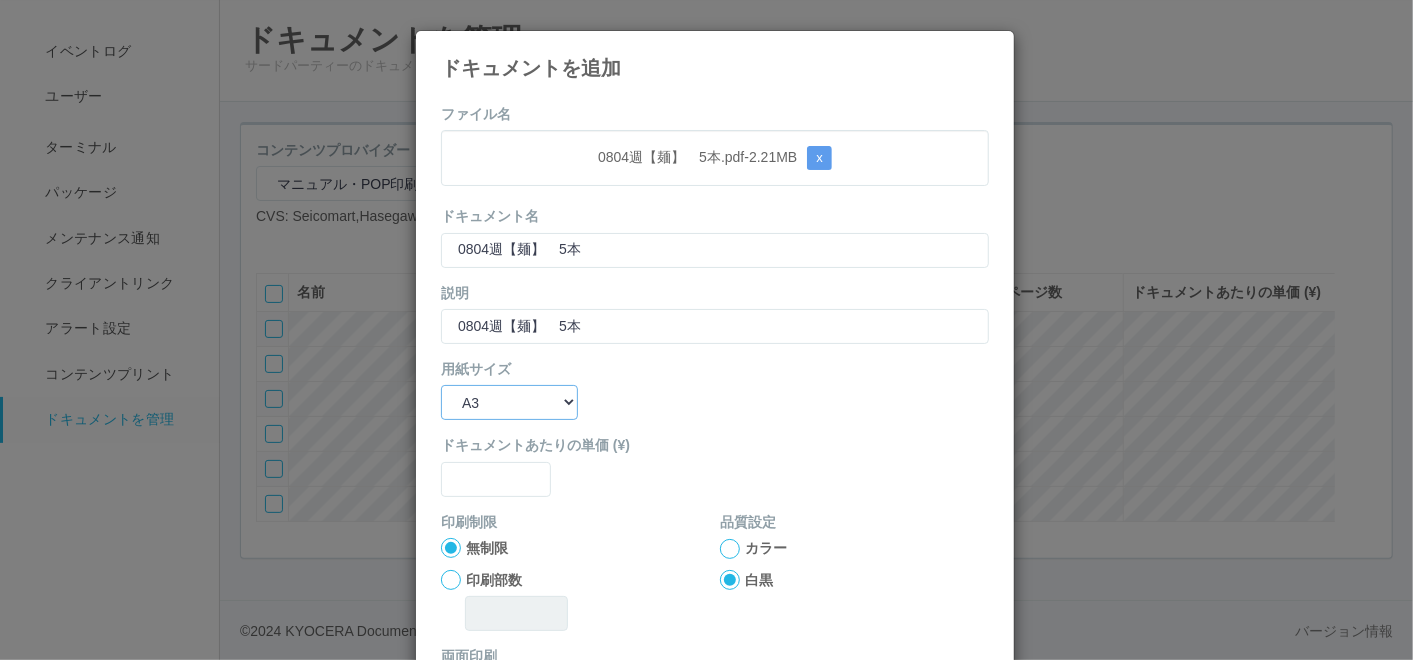 click on "B5 A4 B4 A3" at bounding box center [509, 402] 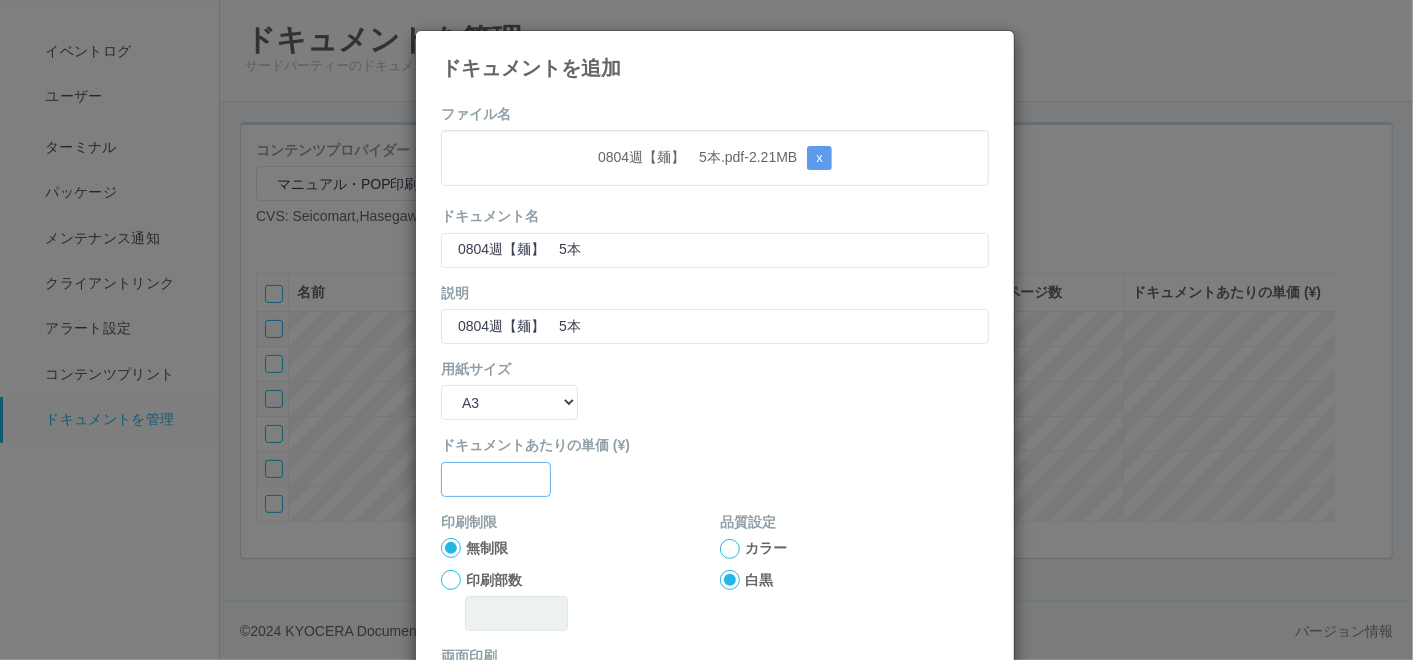 click at bounding box center [496, 479] 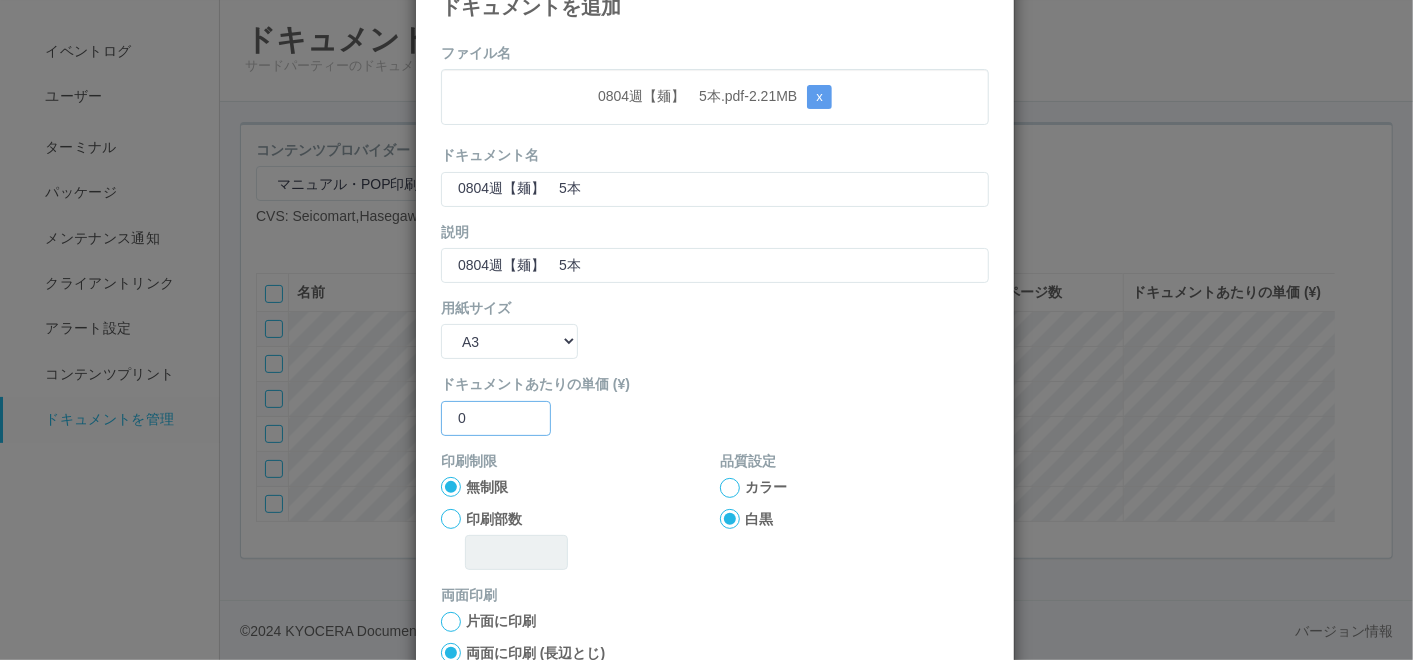scroll, scrollTop: 111, scrollLeft: 0, axis: vertical 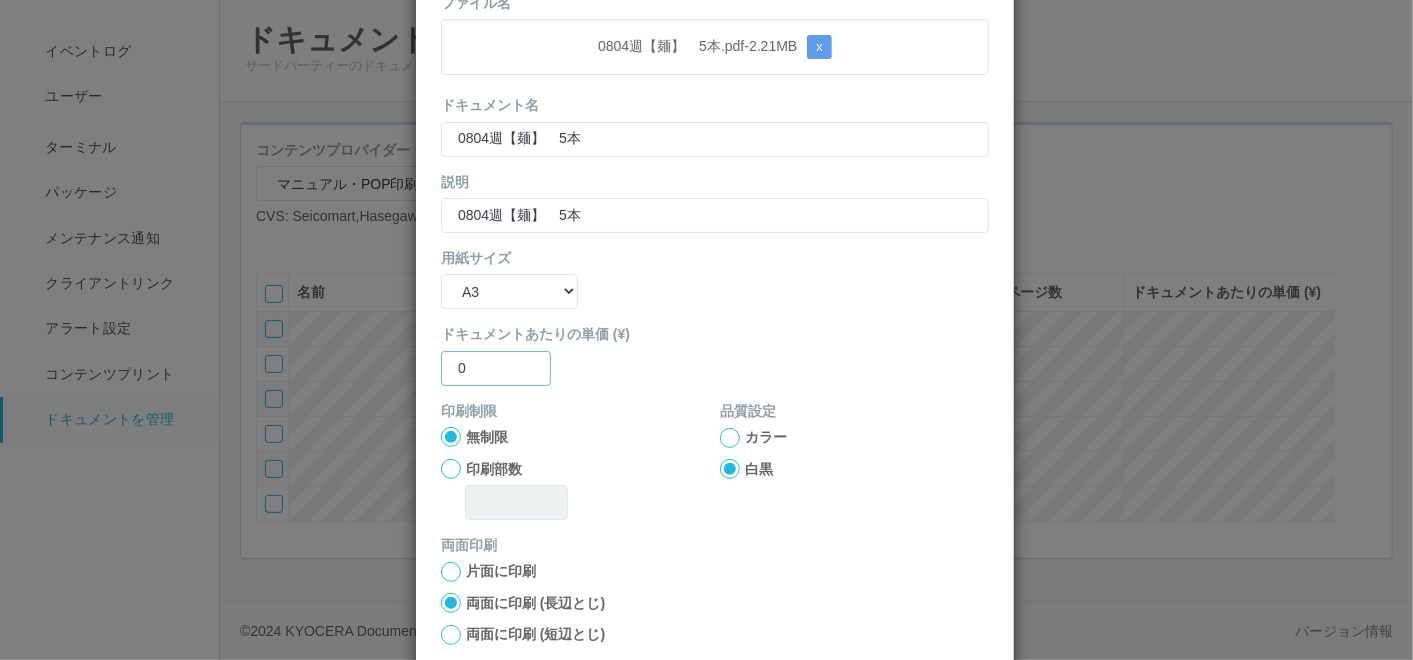 type on "0" 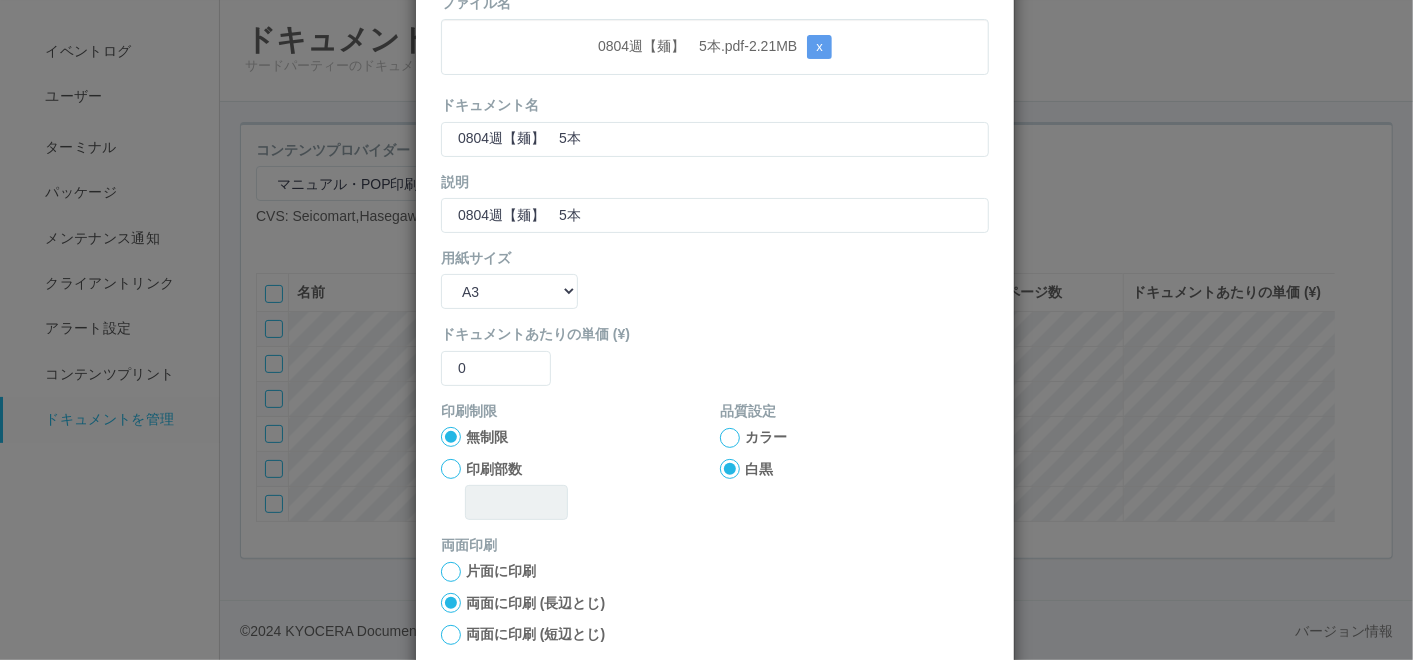 click at bounding box center [730, 469] 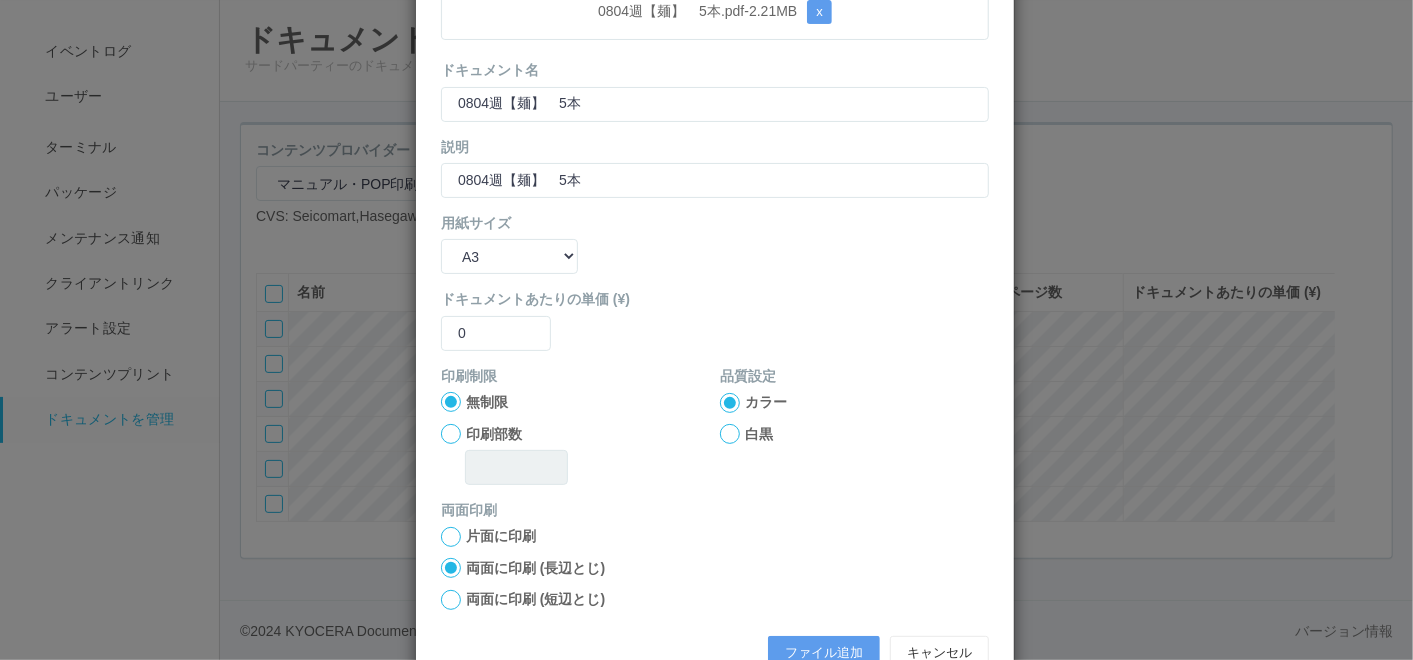 scroll, scrollTop: 199, scrollLeft: 0, axis: vertical 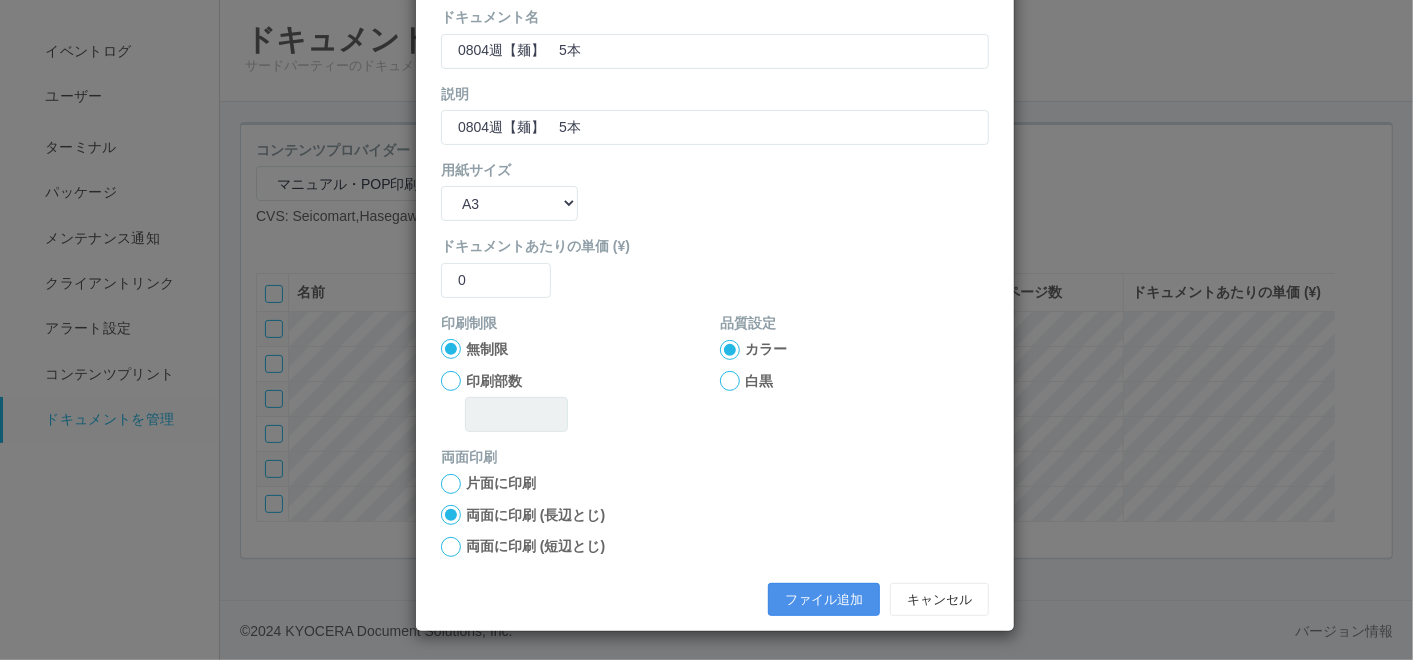 click on "ファイル追加" at bounding box center [824, 600] 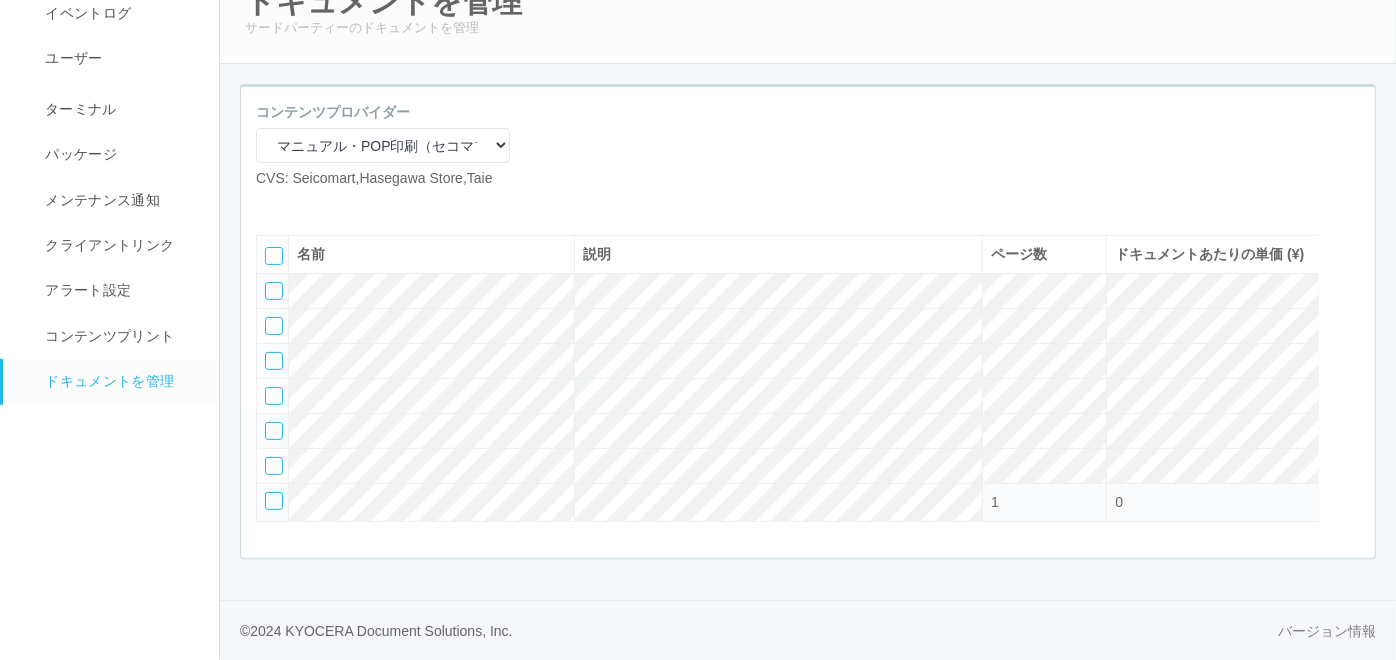 click at bounding box center [271, 205] 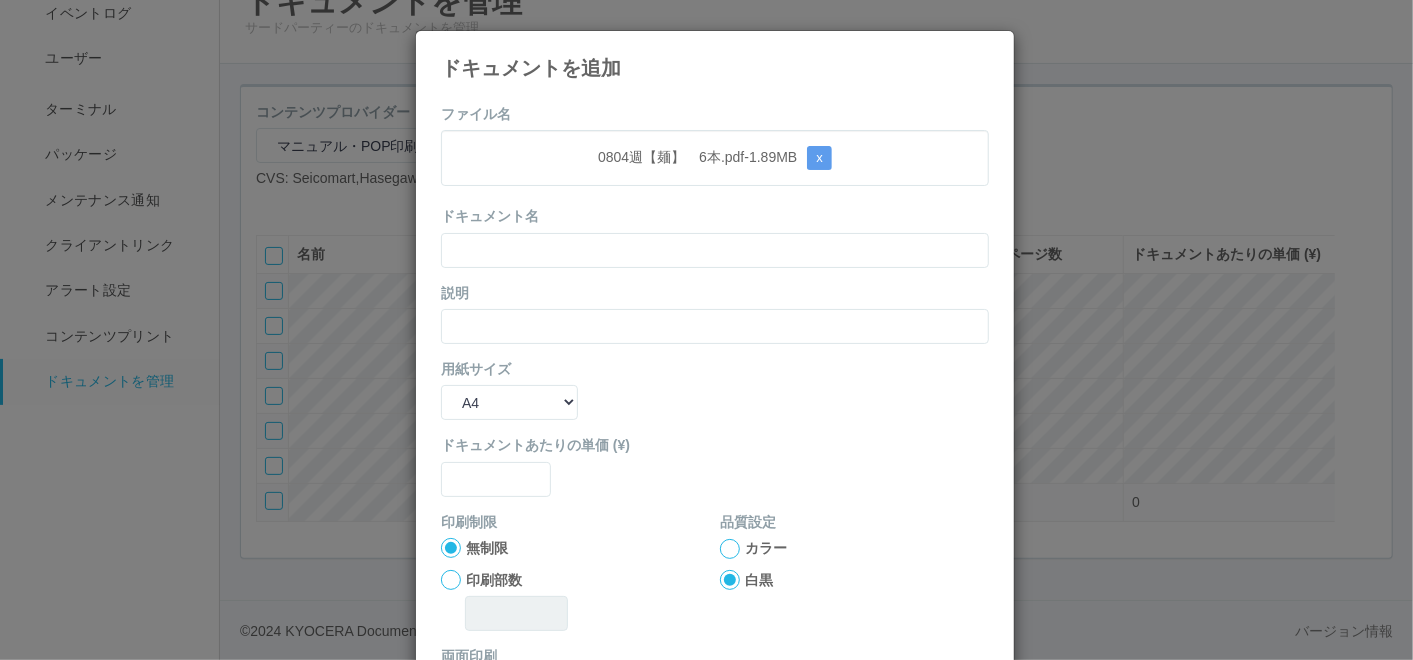 click on "ファイル名 0804週【麺】　6本.pdf  -  1.89  MB x ドキュメント名 説明 用紙サイズ B5 A4 B4 A3 ドキュメントあたりの単価 (¥) 印刷制限 無制限 印刷部数 品質設定 カラー 白黒 両面印刷 片面に印刷 両面に印刷 (長辺とじ) 両面に印刷 (短辺とじ) ファイル追加 キャンセル" at bounding box center (715, 464) 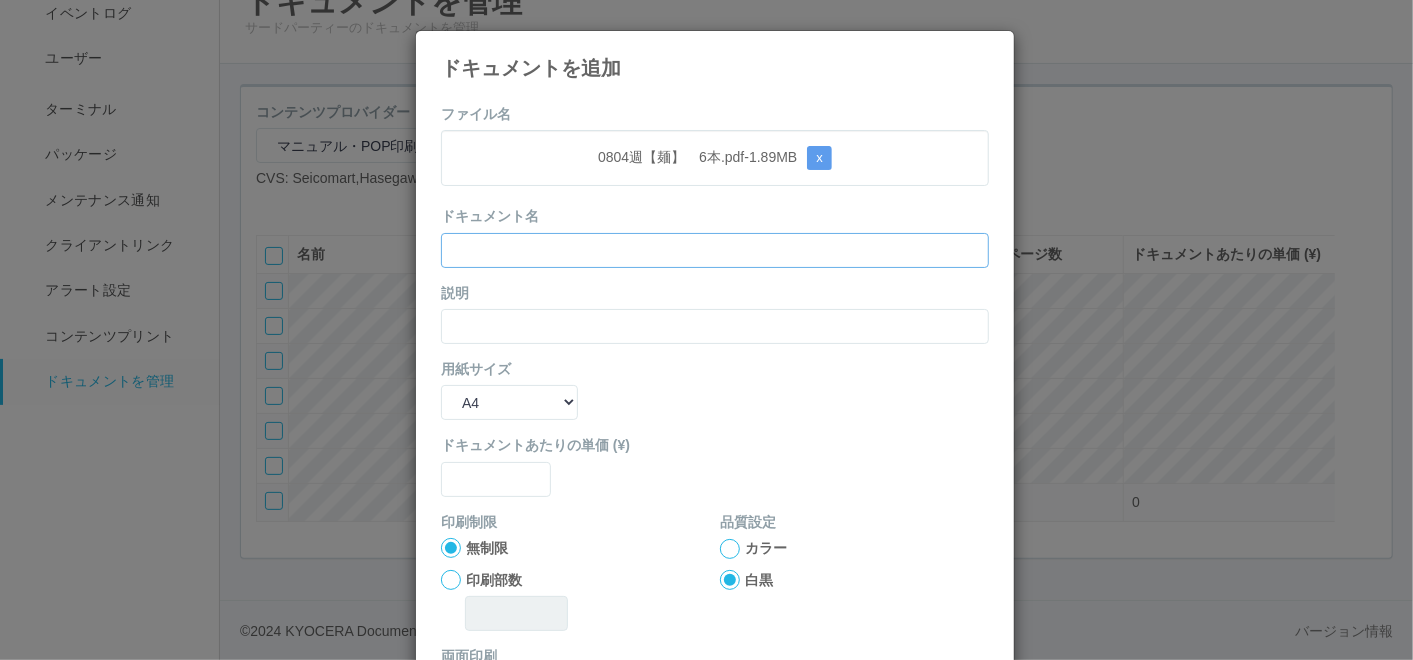 click at bounding box center (715, 250) 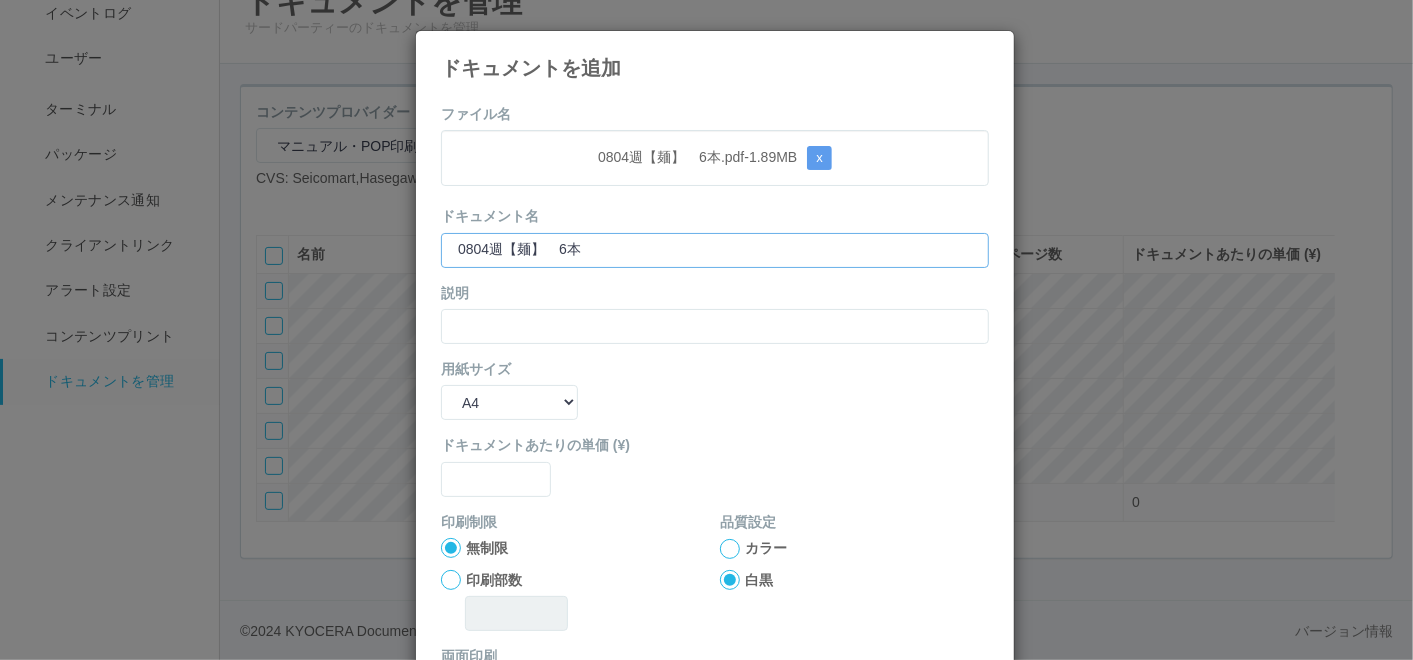 type on "0804週【麺】　6本" 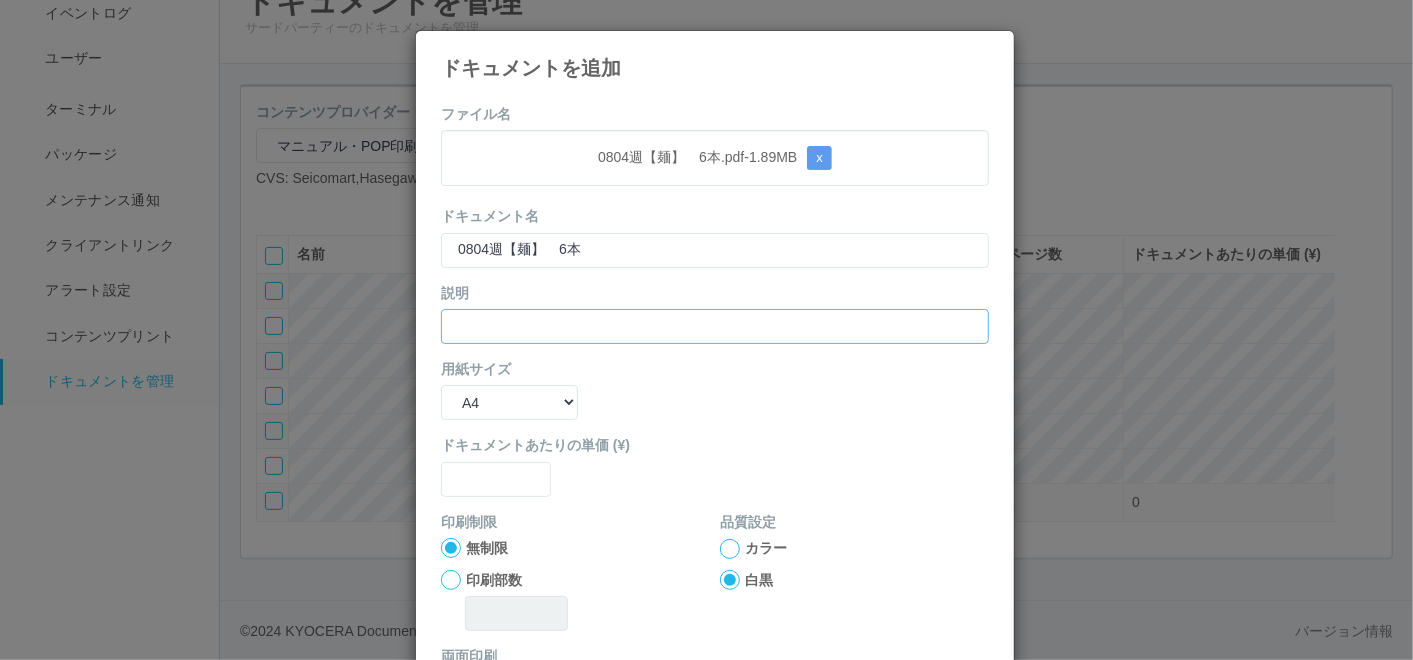 click at bounding box center [715, 326] 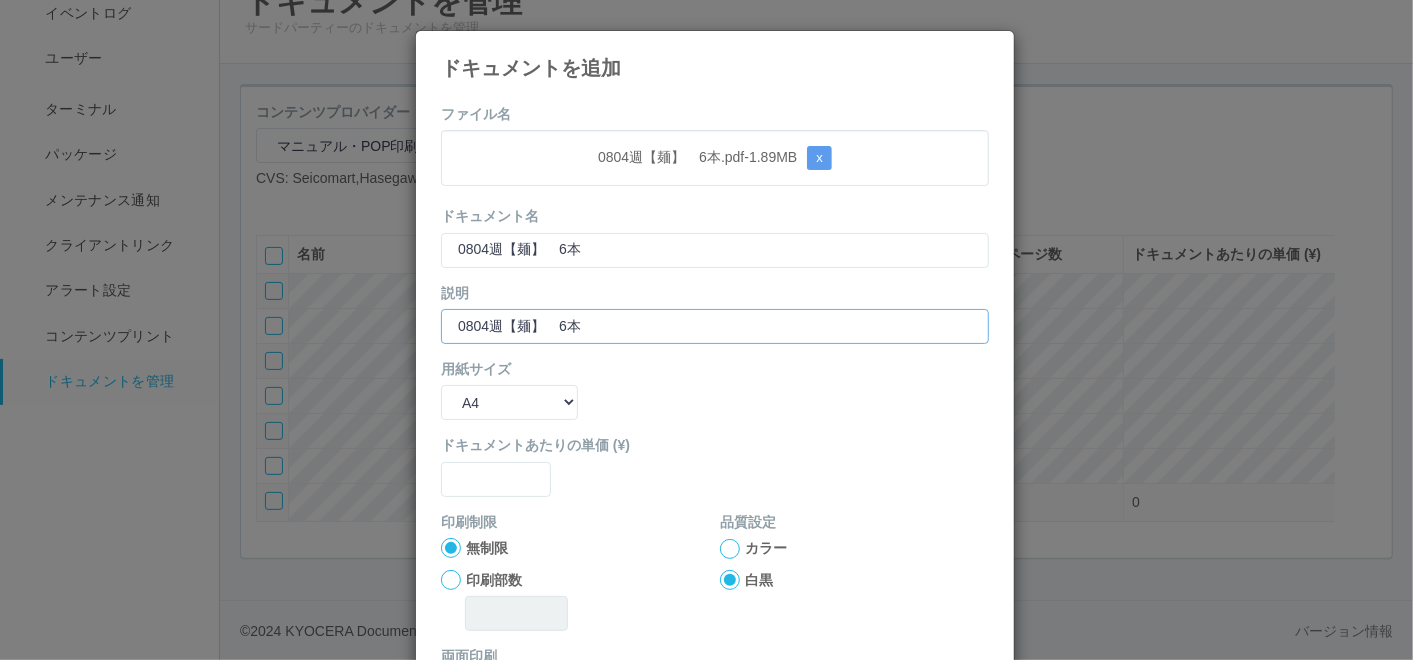 type on "0804週【麺】　6本" 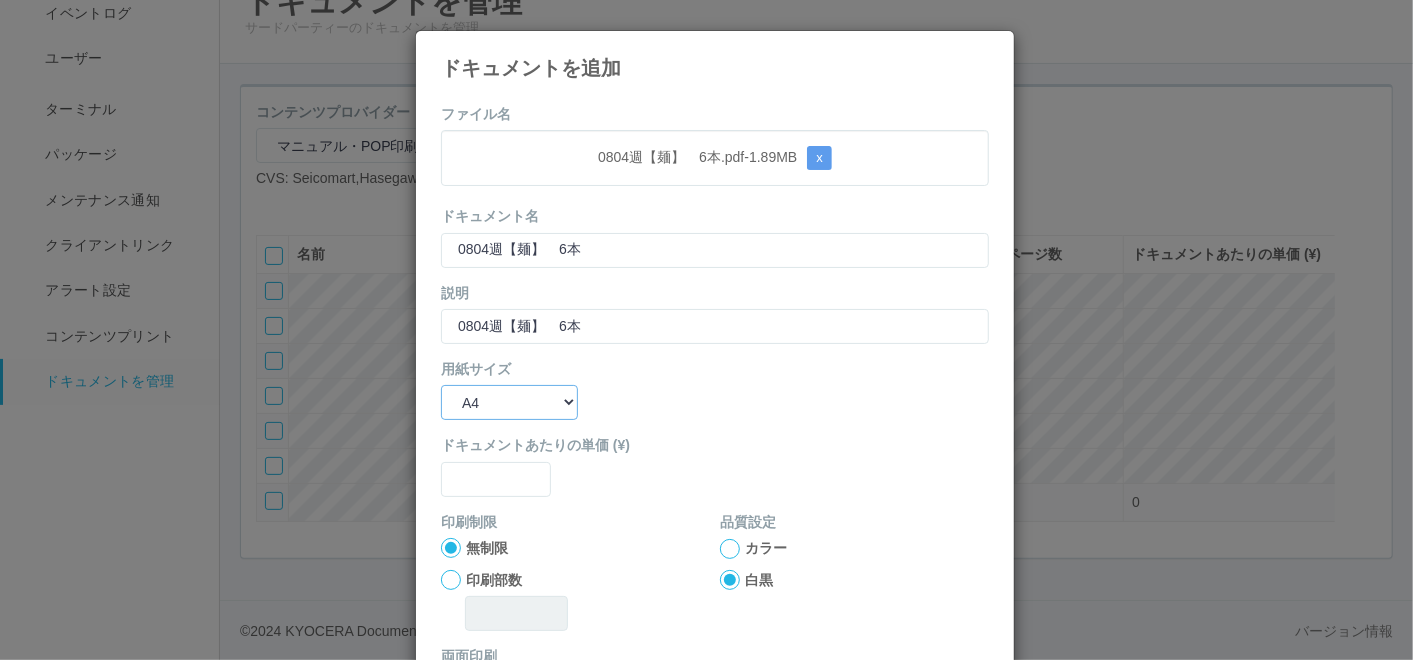 click on "B5 A4 B4 A3" at bounding box center [509, 402] 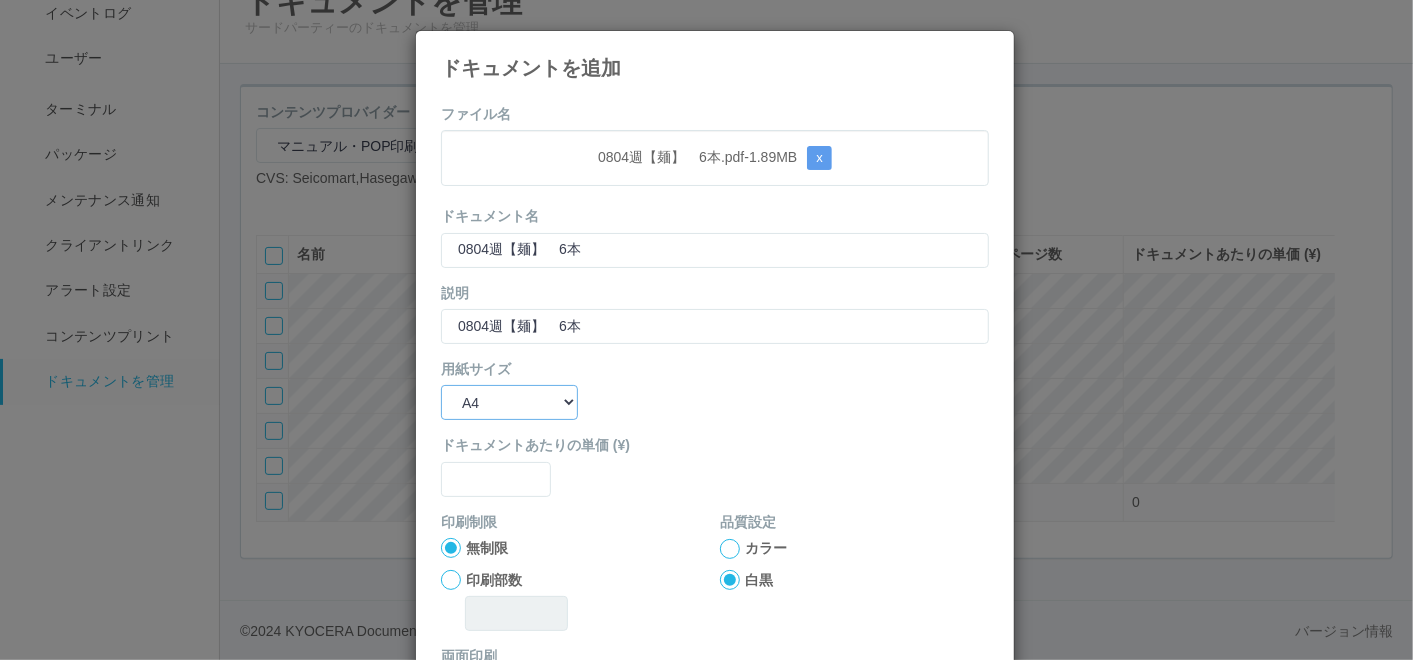 select on "A3" 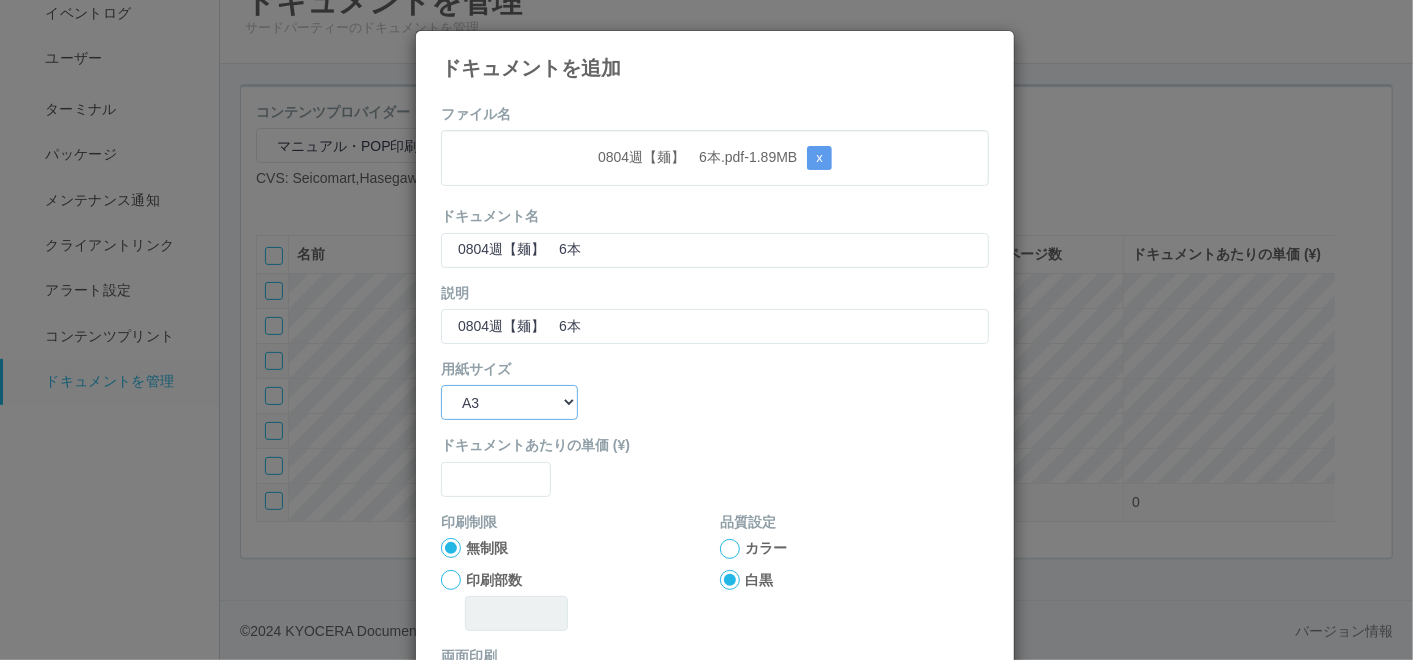 click on "B5 A4 B4 A3" at bounding box center (509, 402) 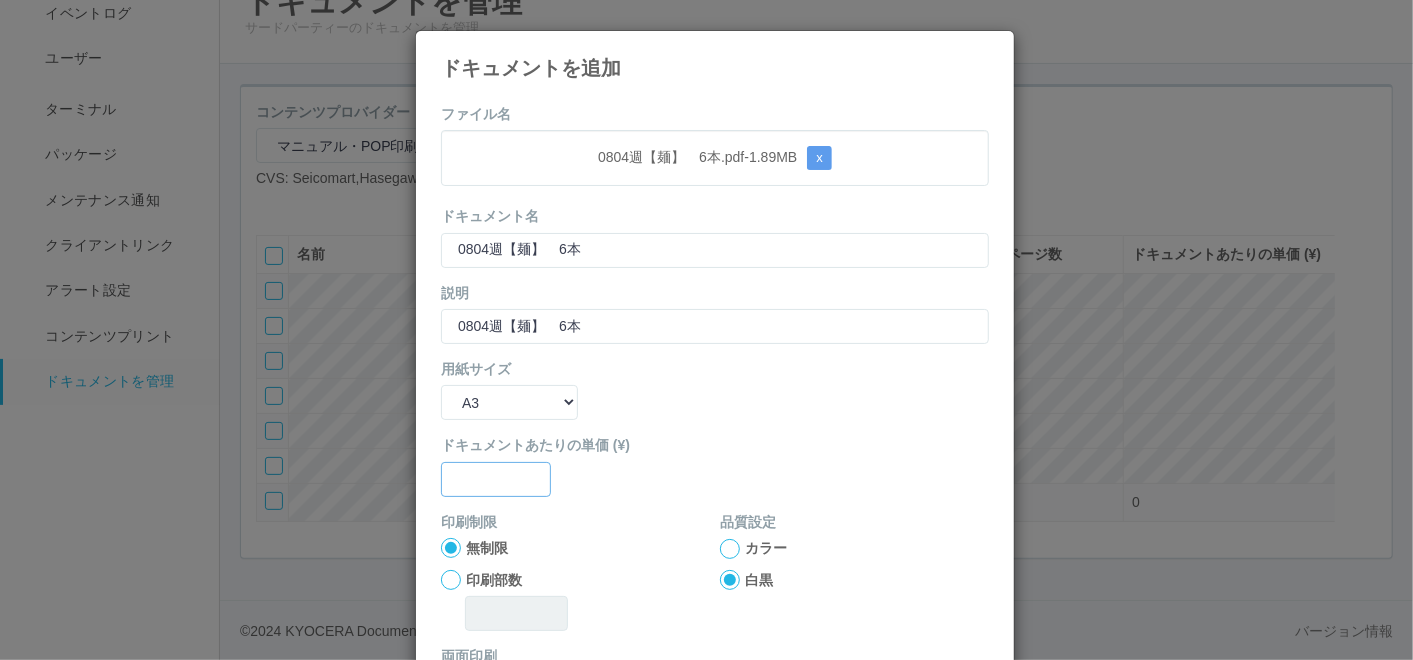 click at bounding box center [496, 479] 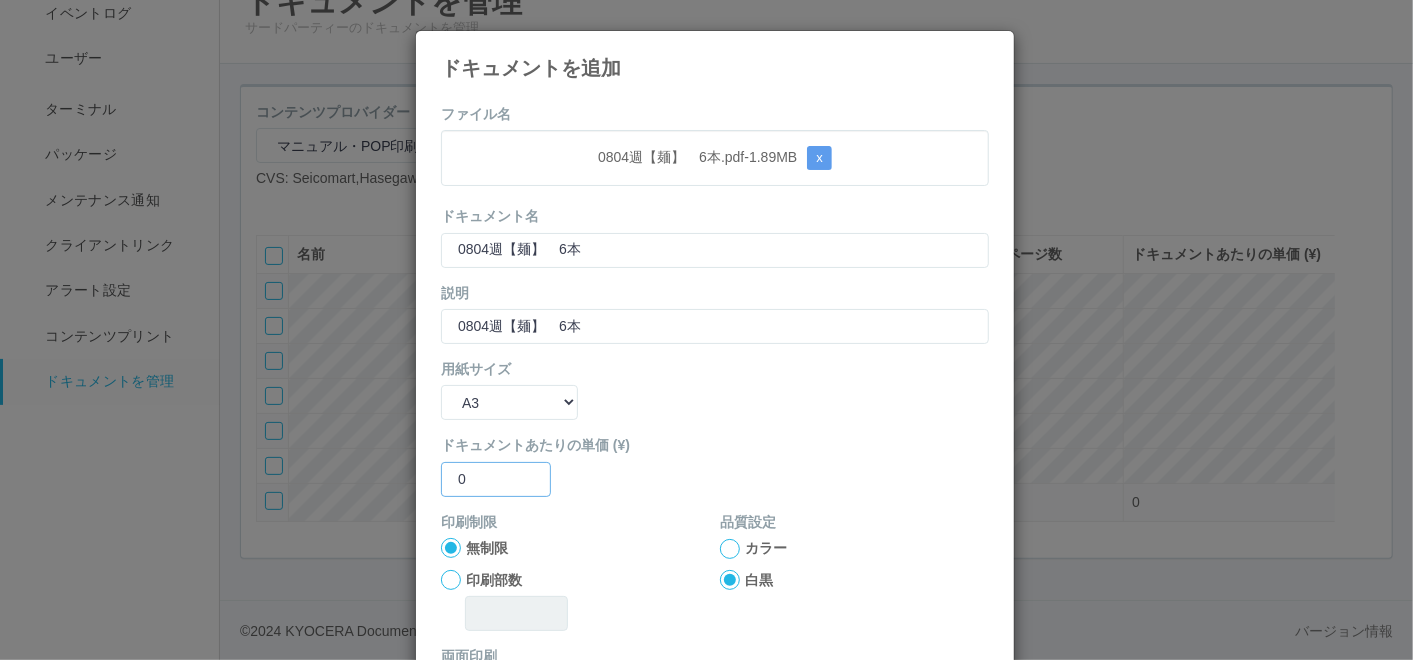 type on "0" 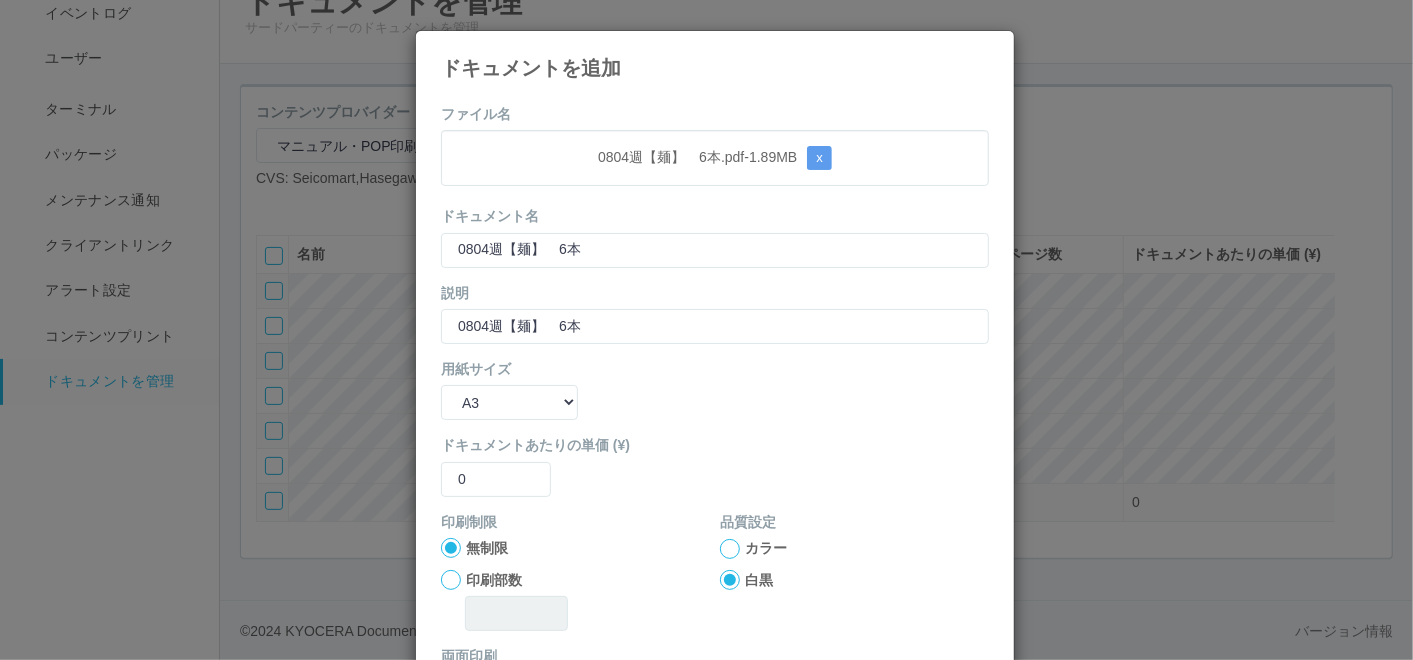 click at bounding box center [730, 549] 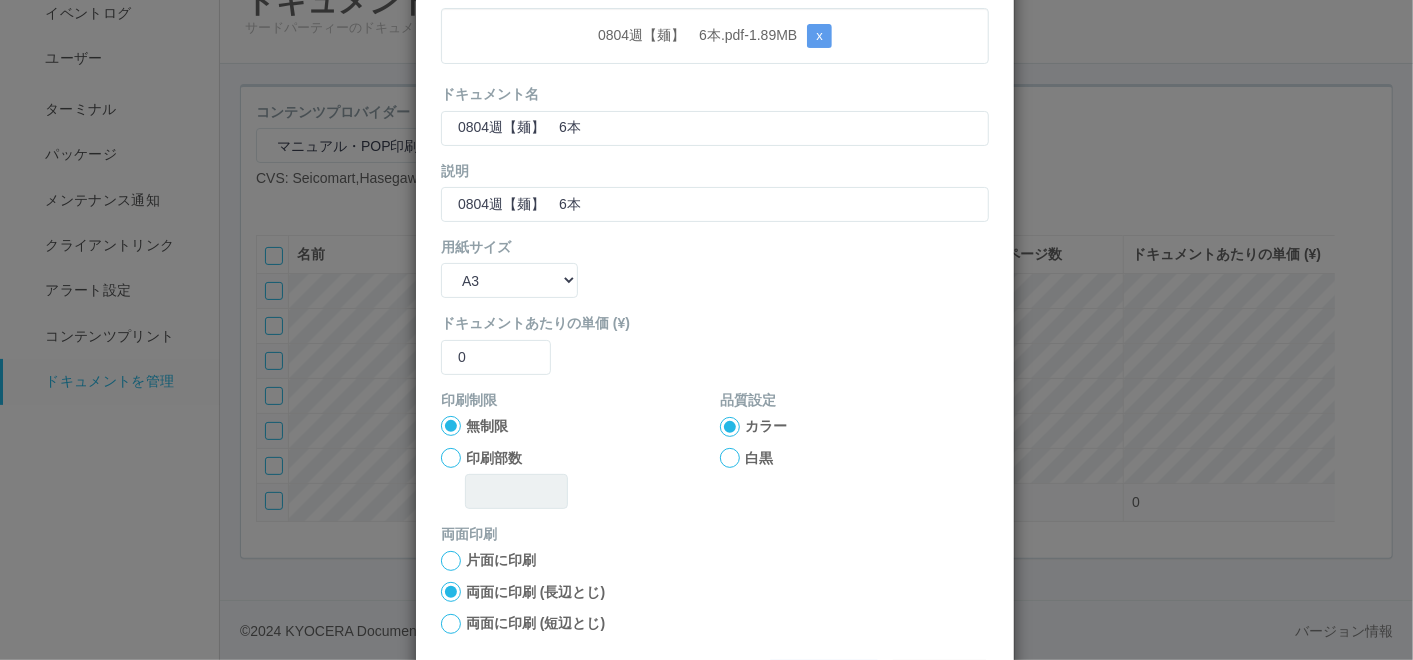 scroll, scrollTop: 199, scrollLeft: 0, axis: vertical 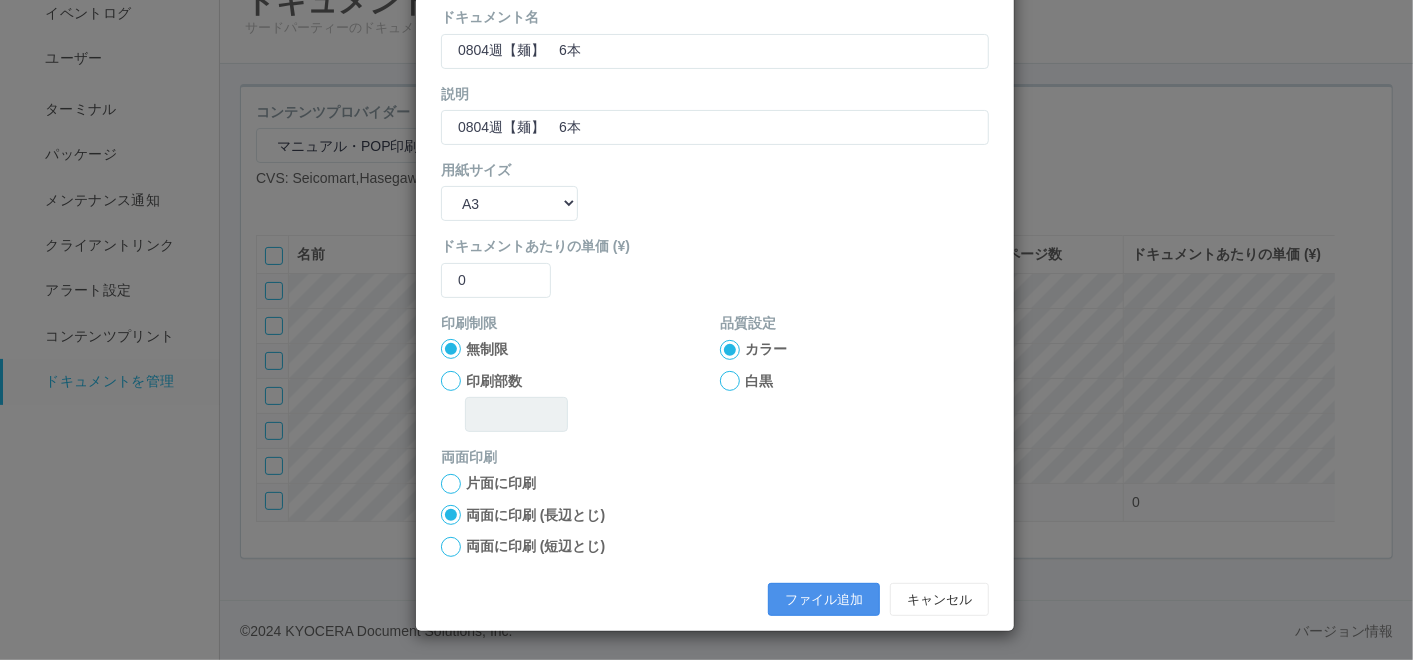 click on "ファイル追加" at bounding box center (824, 600) 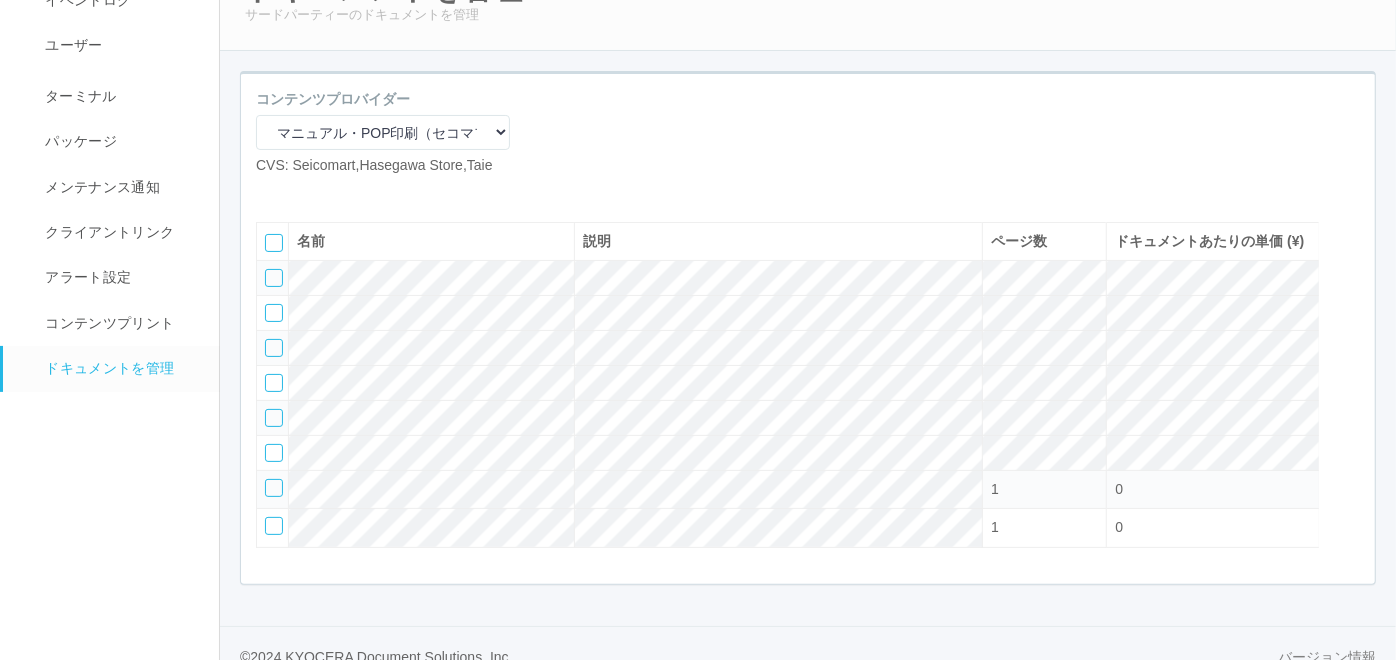 click at bounding box center [271, 192] 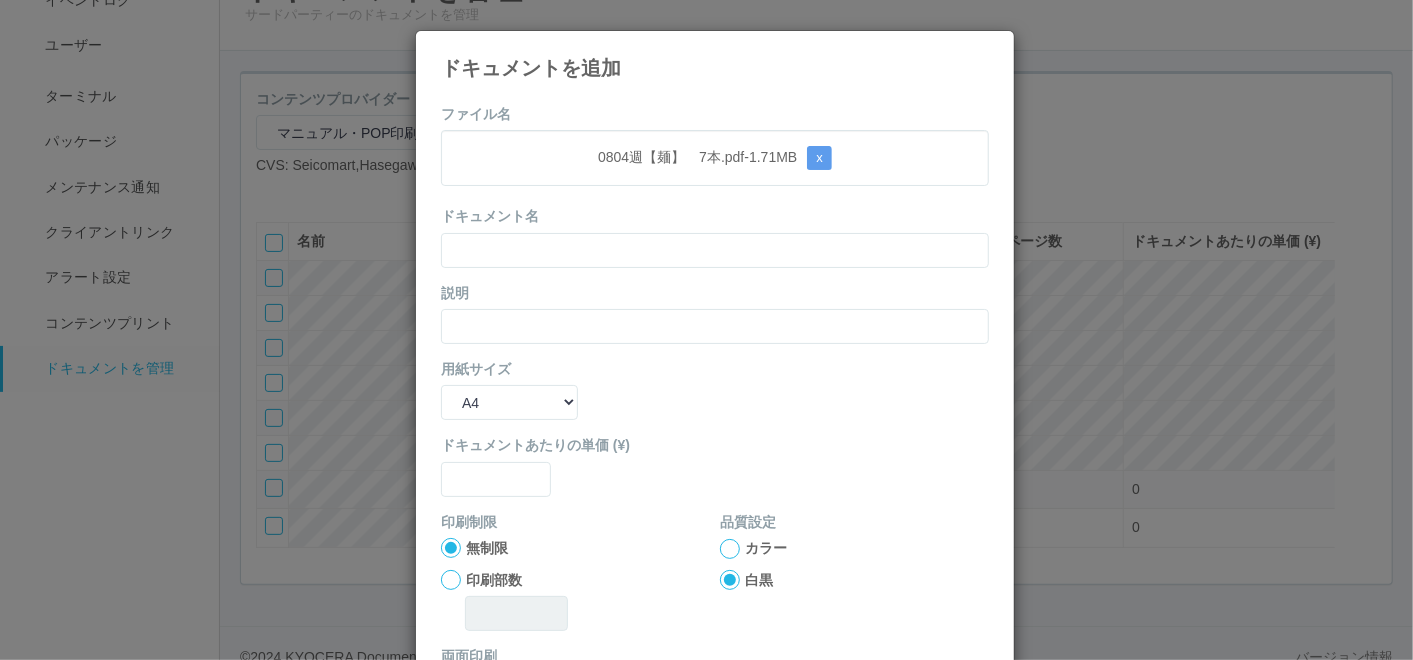 click on "ドキュメント名" at bounding box center (715, 236) 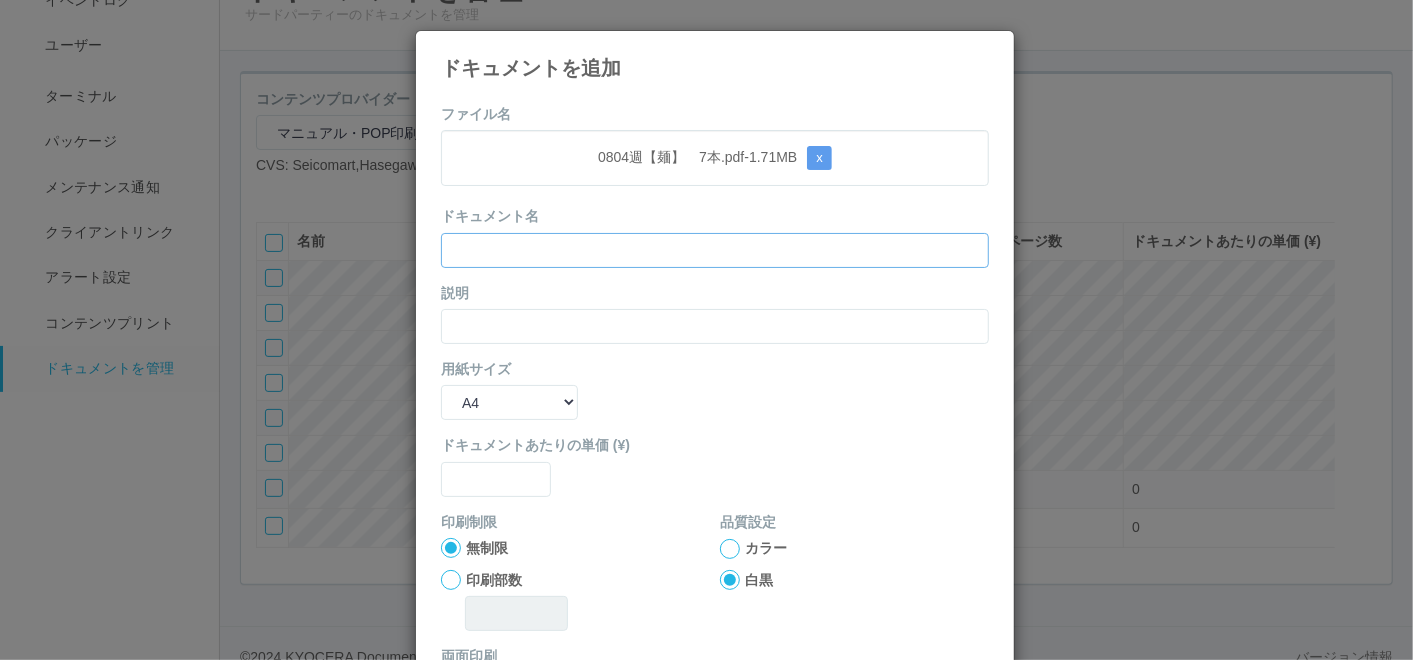 click at bounding box center [715, 250] 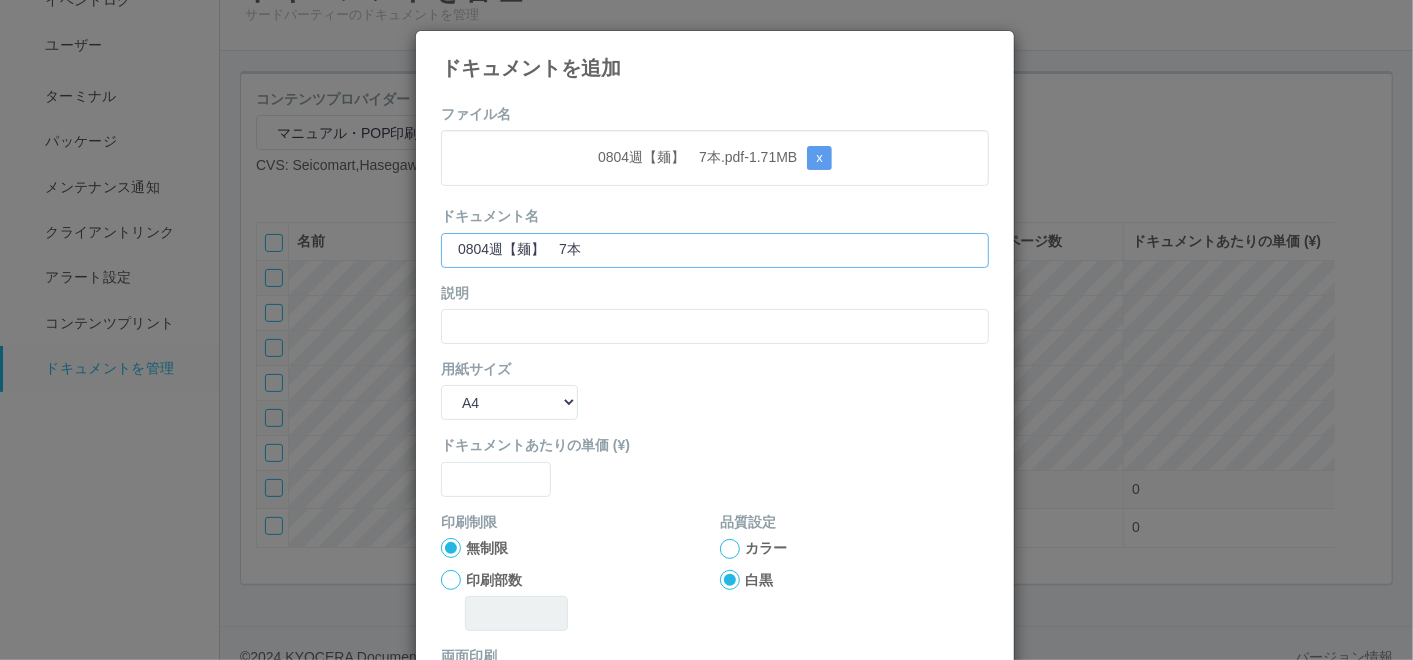 type on "0804週【麺】　7本" 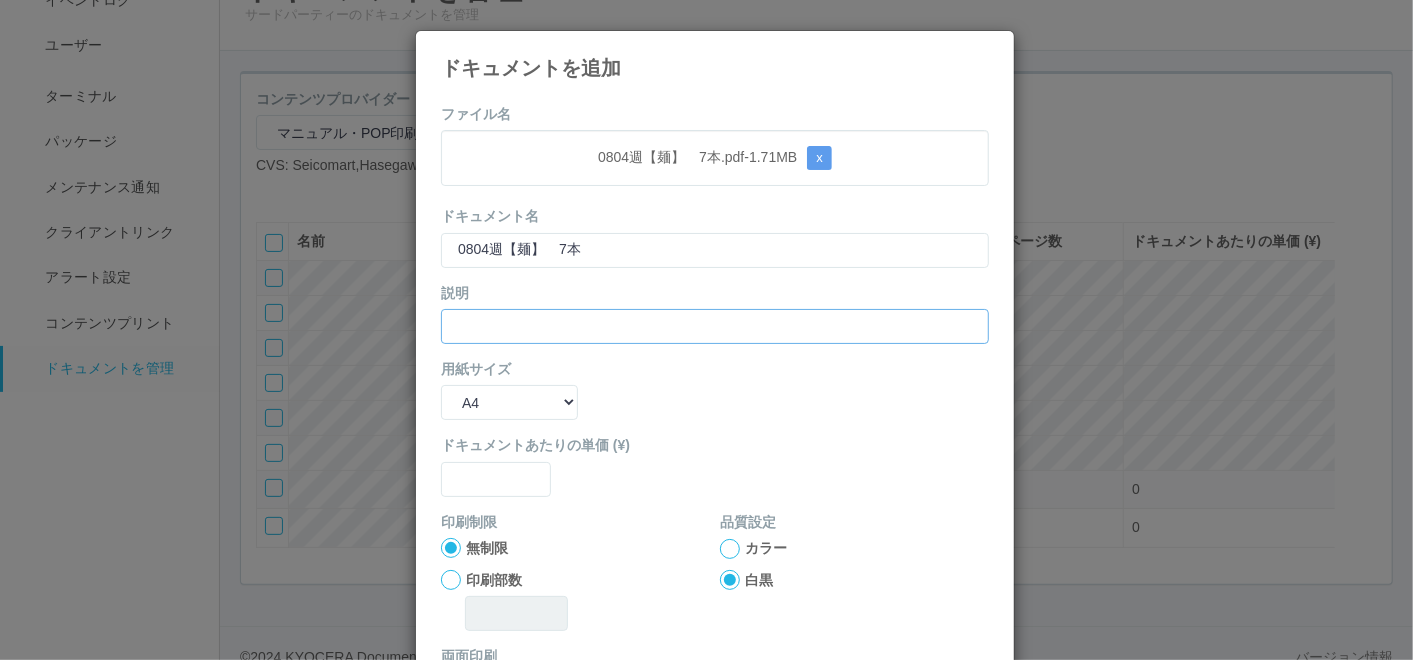 click at bounding box center (715, 326) 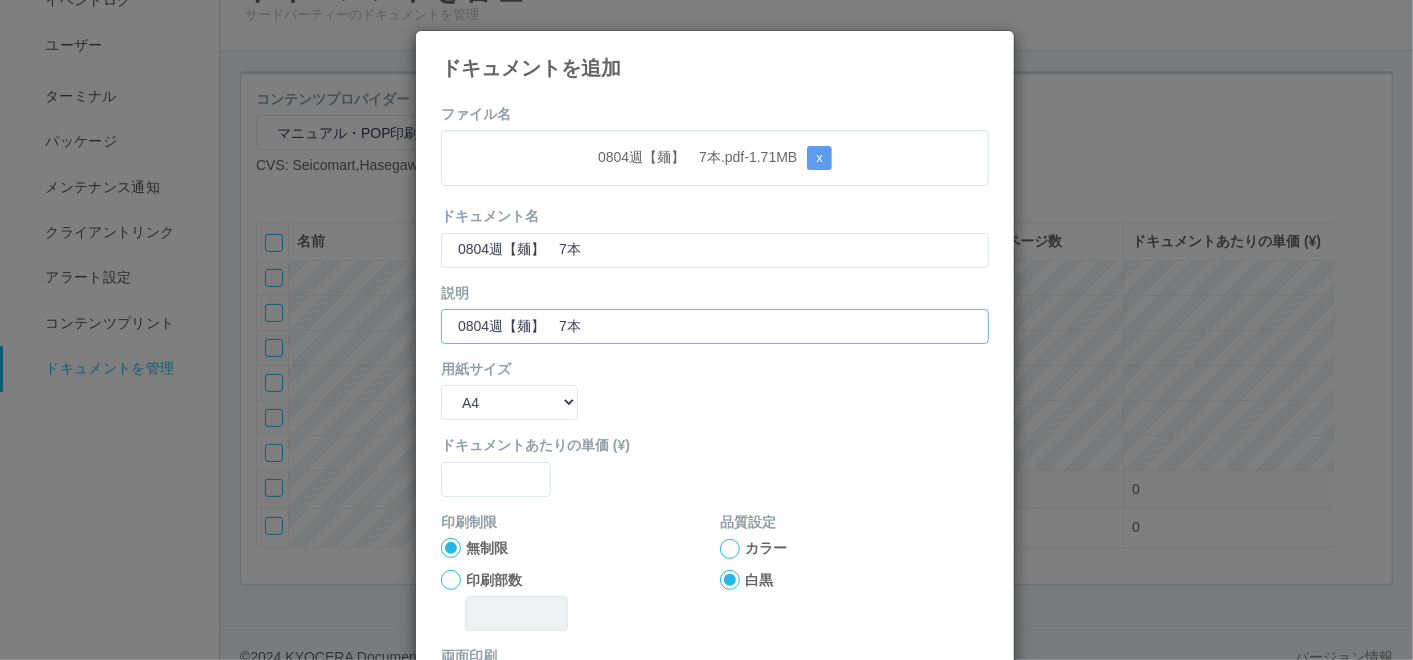 type on "0804週【麺】　7本" 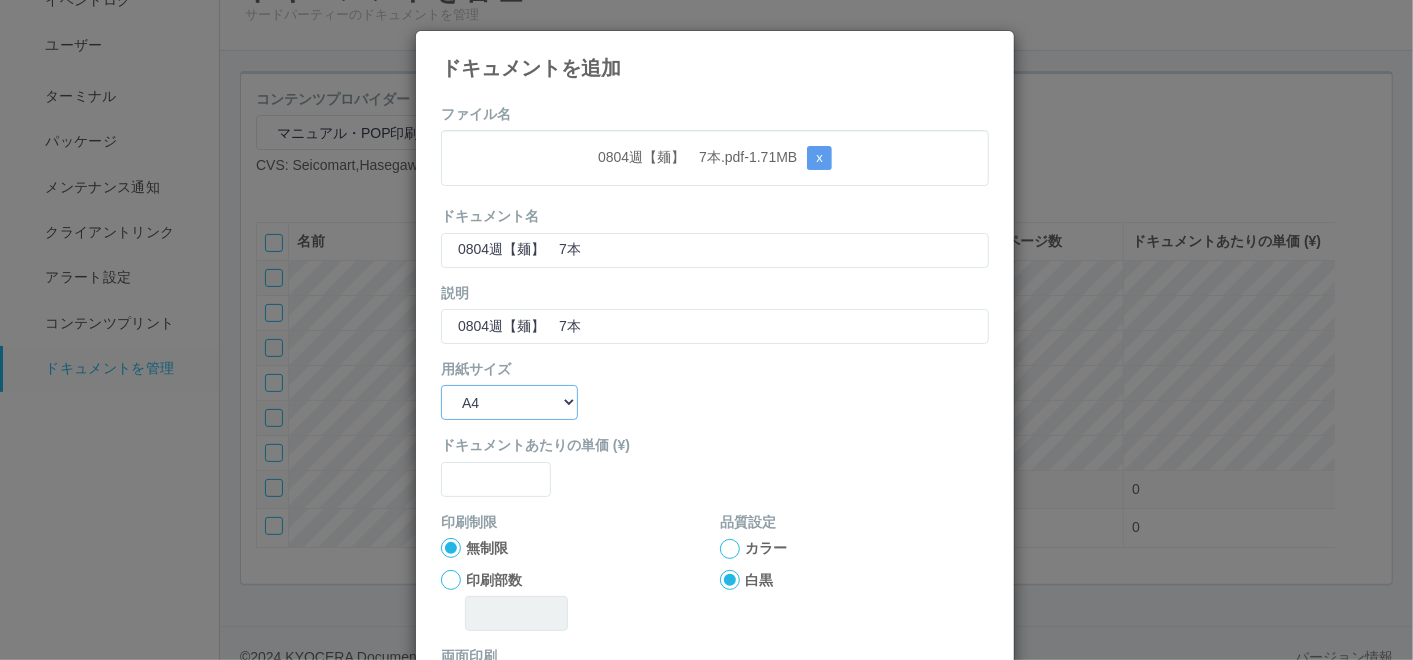 click on "B5 A4 B4 A3" at bounding box center [509, 402] 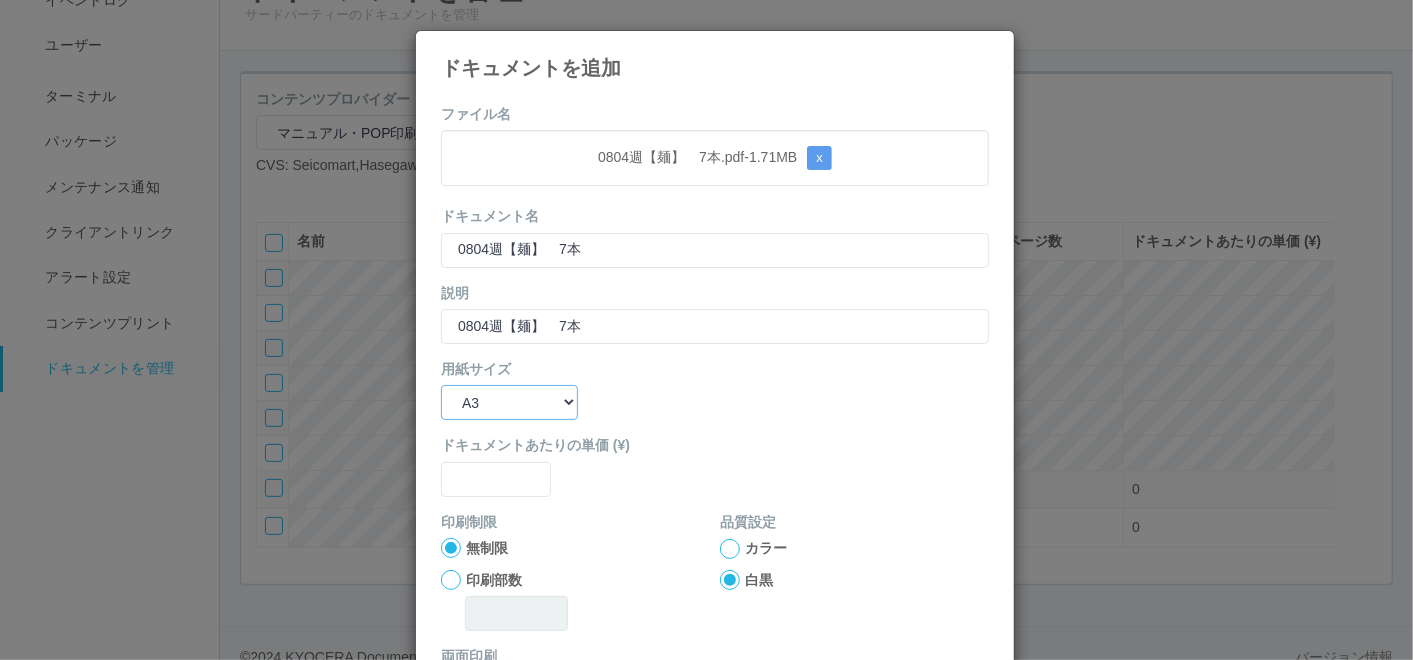 click on "B5 A4 B4 A3" at bounding box center (509, 402) 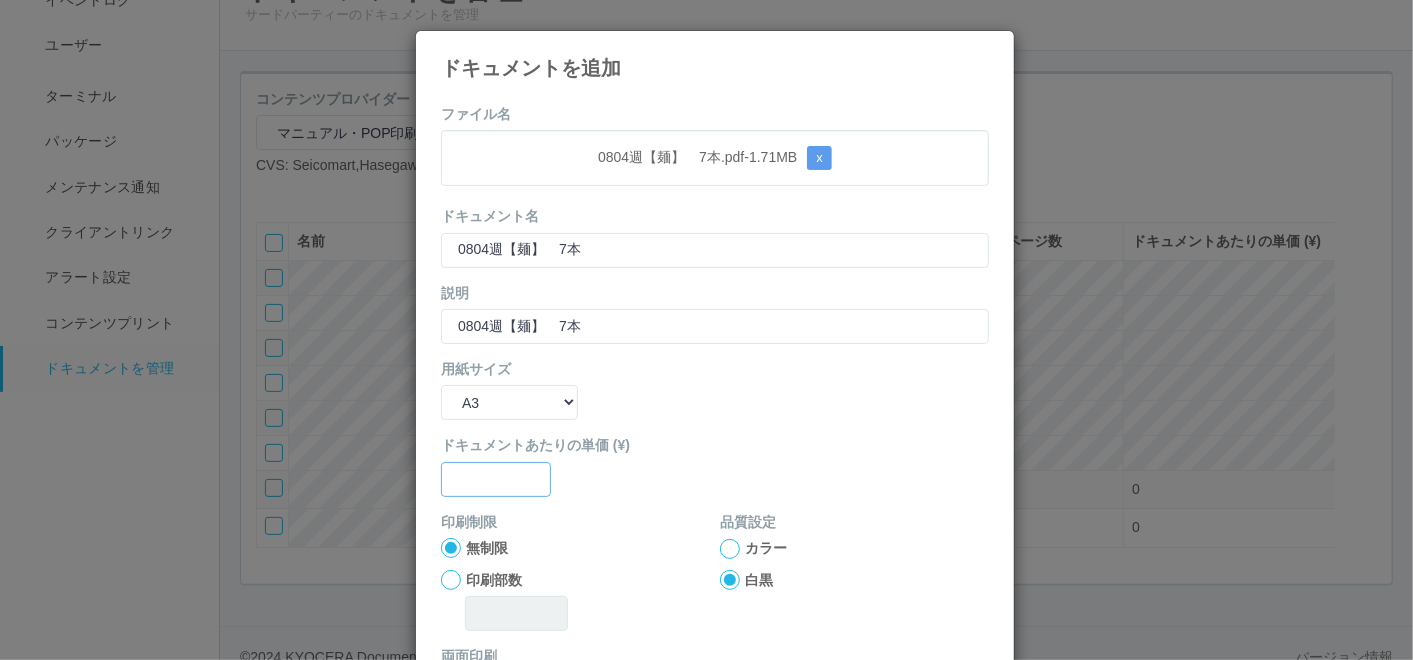 click at bounding box center [496, 479] 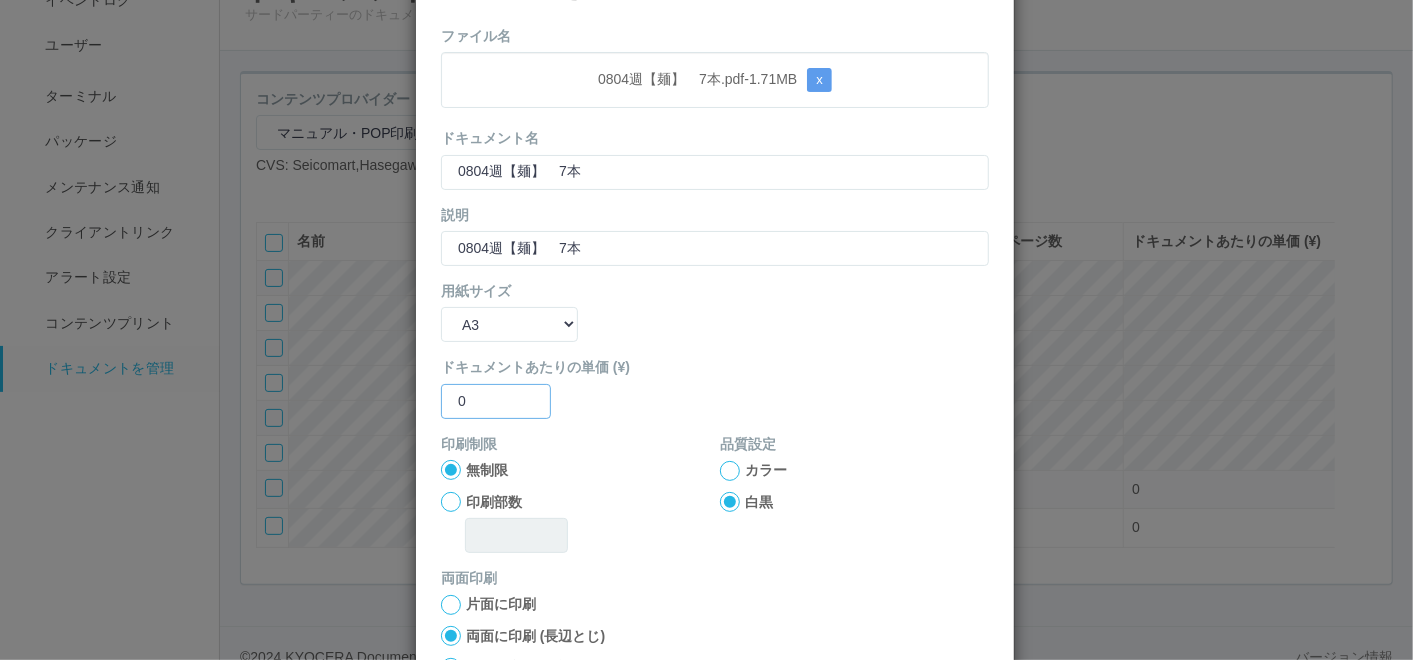 scroll, scrollTop: 111, scrollLeft: 0, axis: vertical 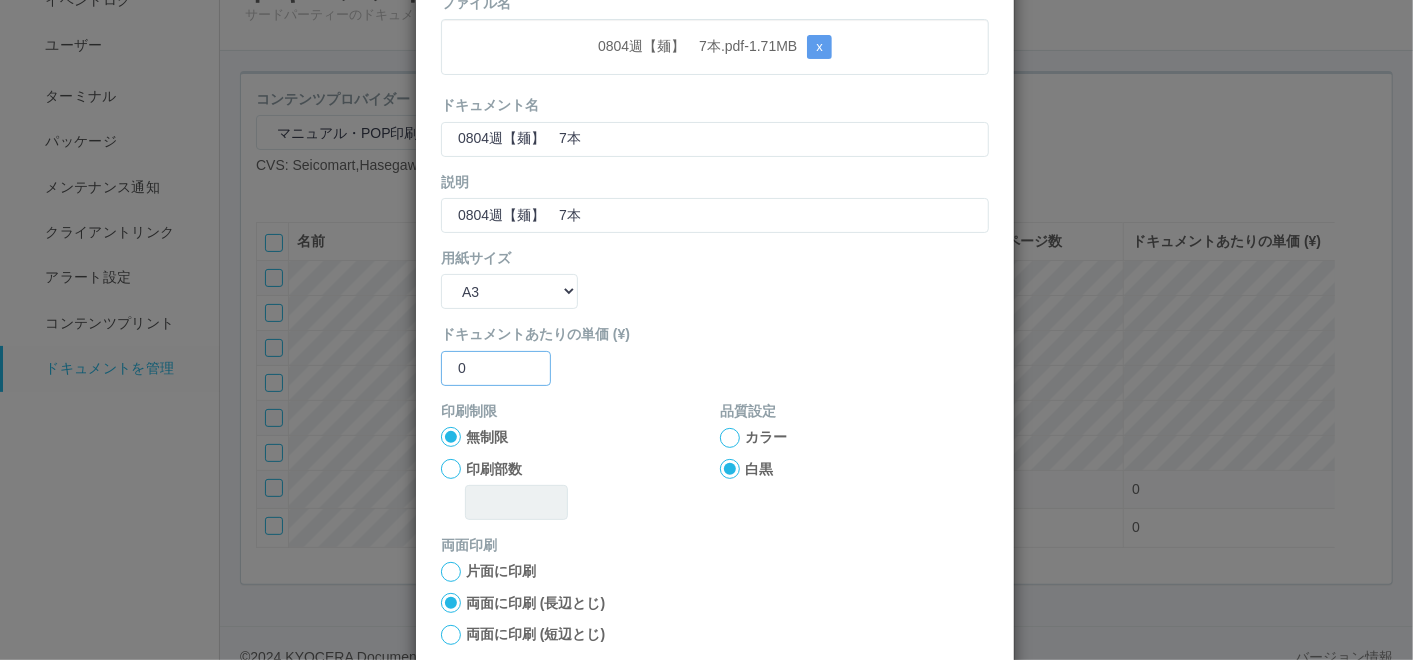 type on "0" 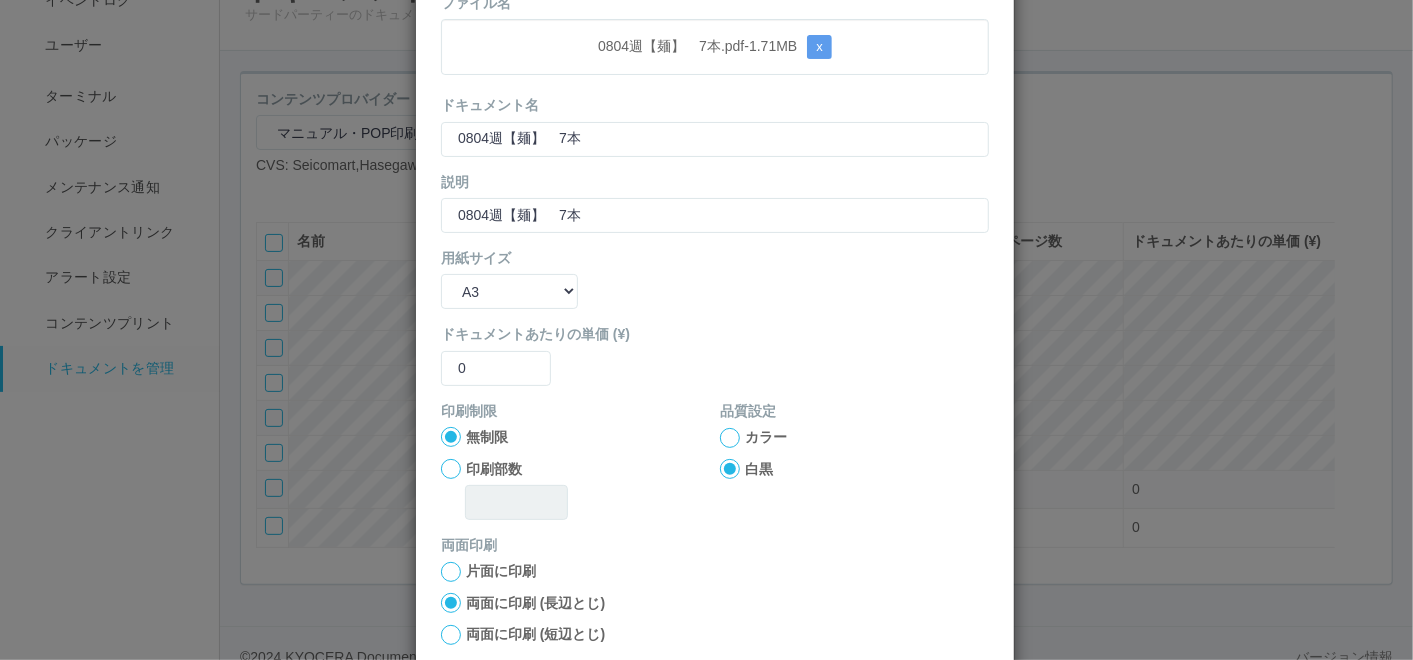 click on "印刷制限 無制限 印刷部数 品質設定 カラー 白黒" at bounding box center (715, 468) 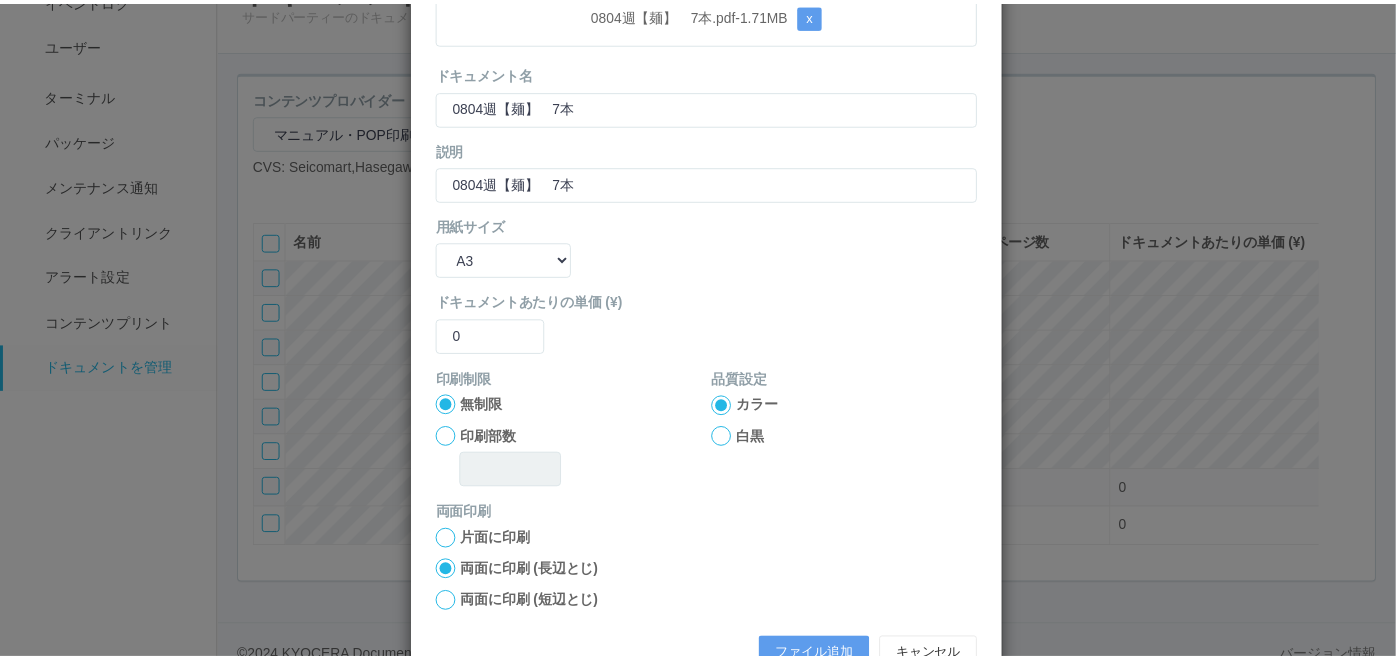 scroll, scrollTop: 199, scrollLeft: 0, axis: vertical 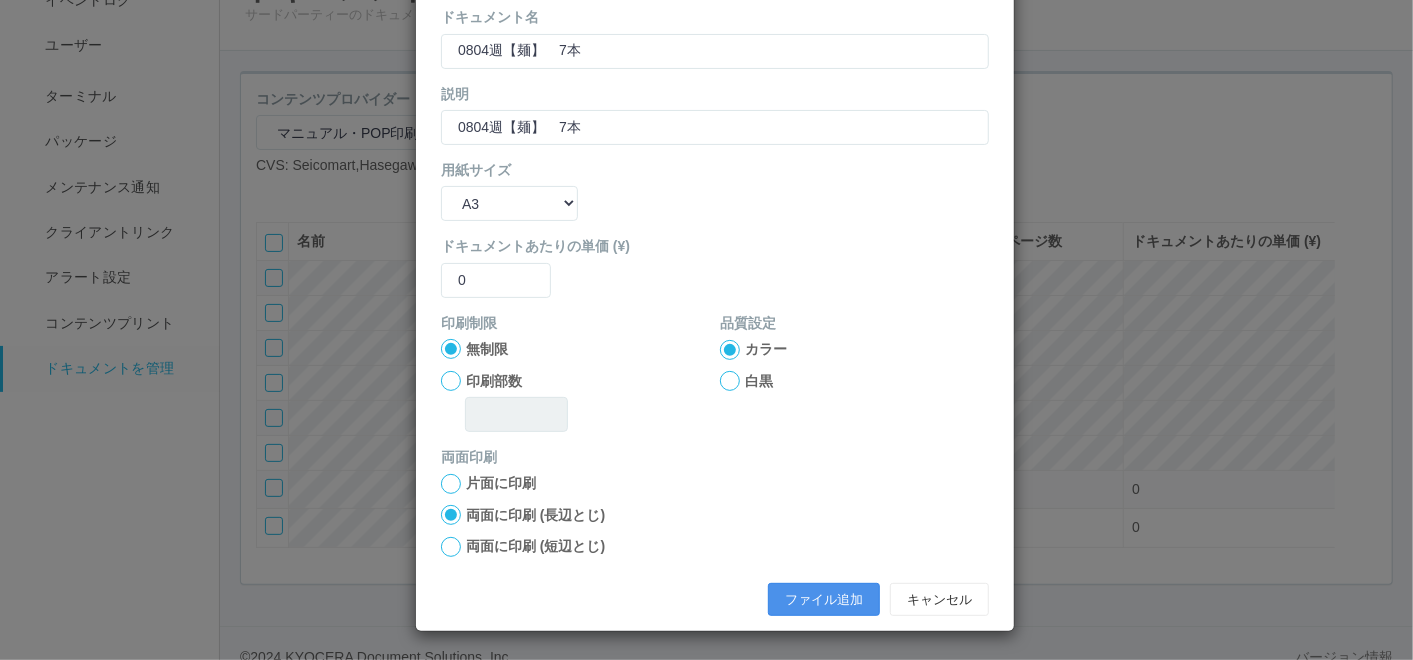 click on "ファイル追加" at bounding box center (824, 600) 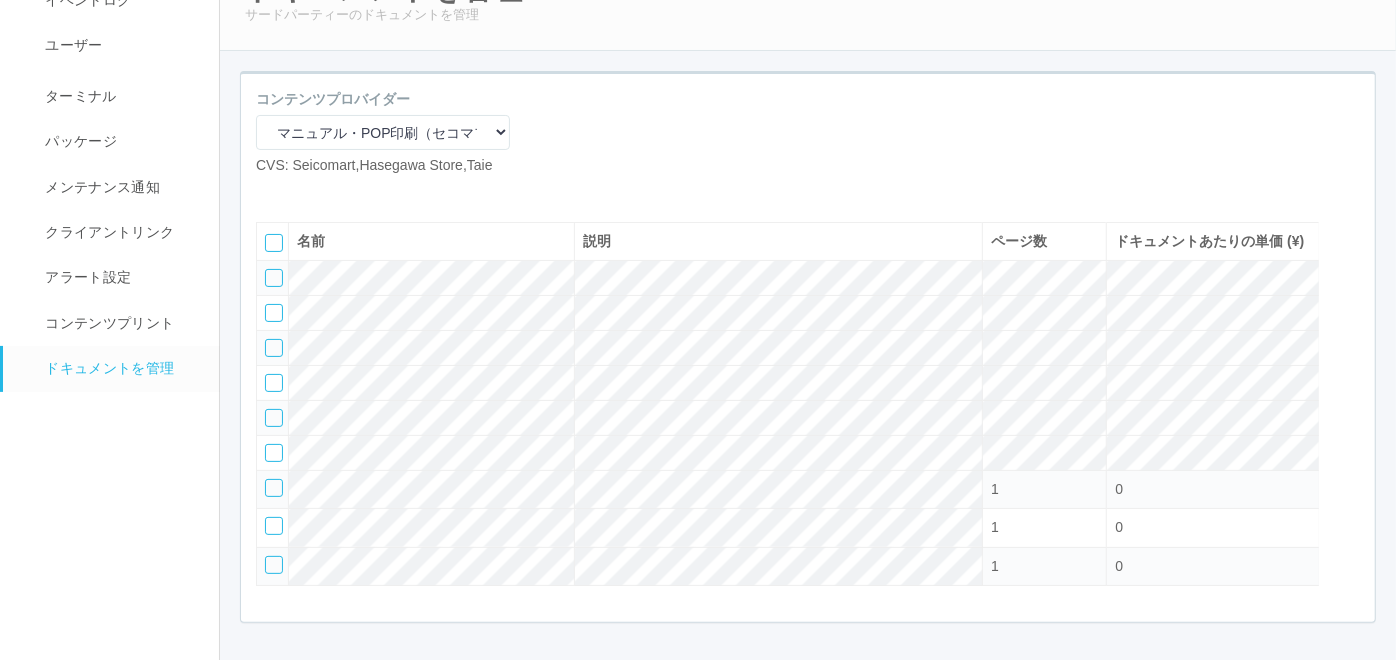 click at bounding box center (301, 192) 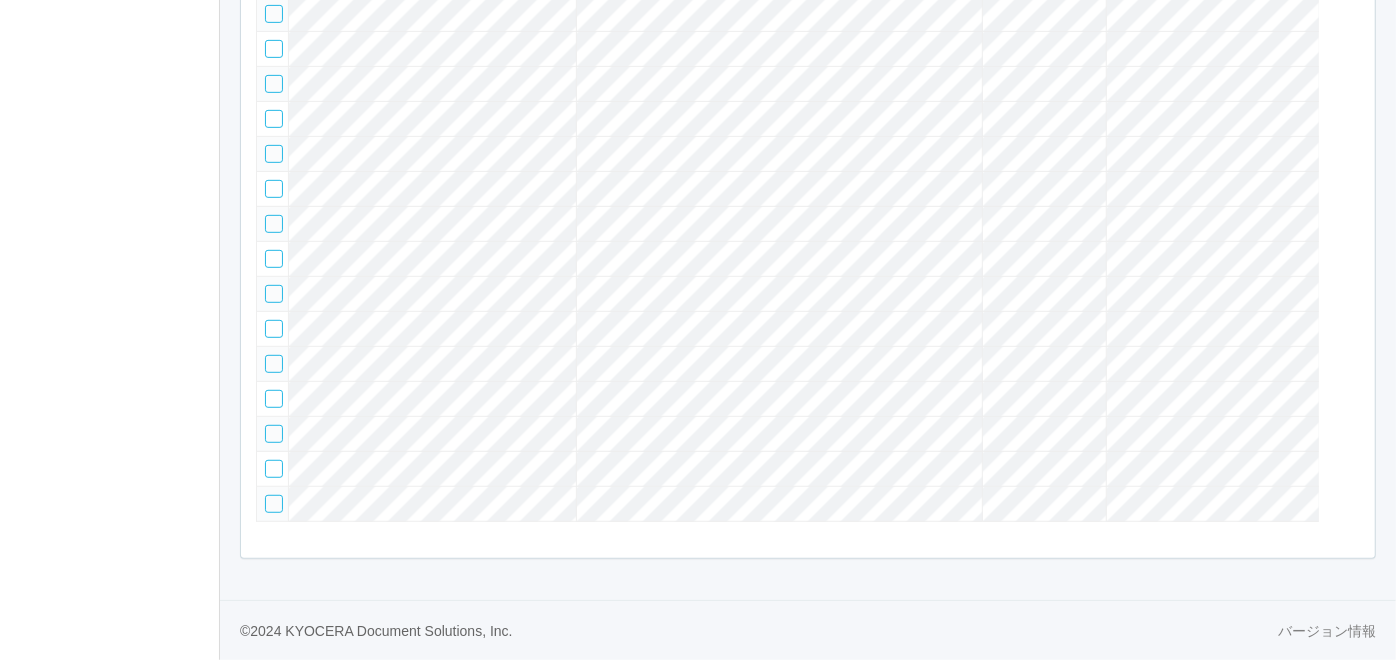 scroll, scrollTop: 54, scrollLeft: 0, axis: vertical 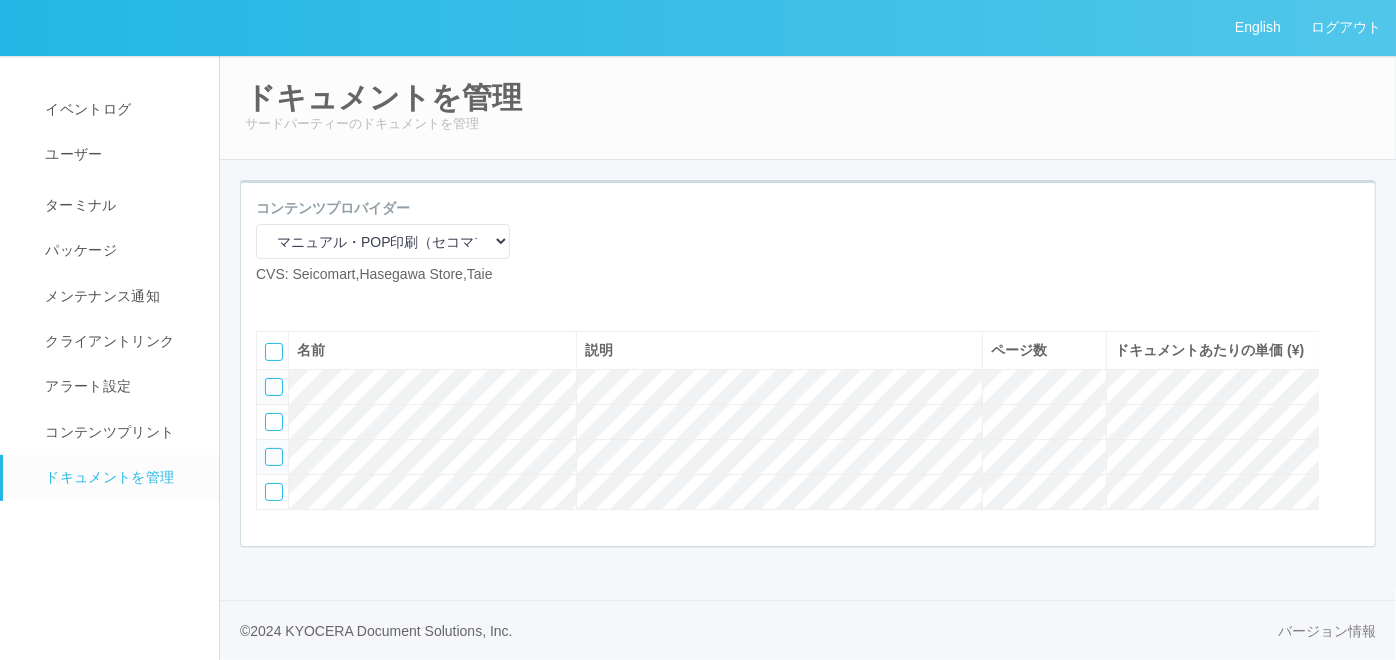 click at bounding box center [271, 301] 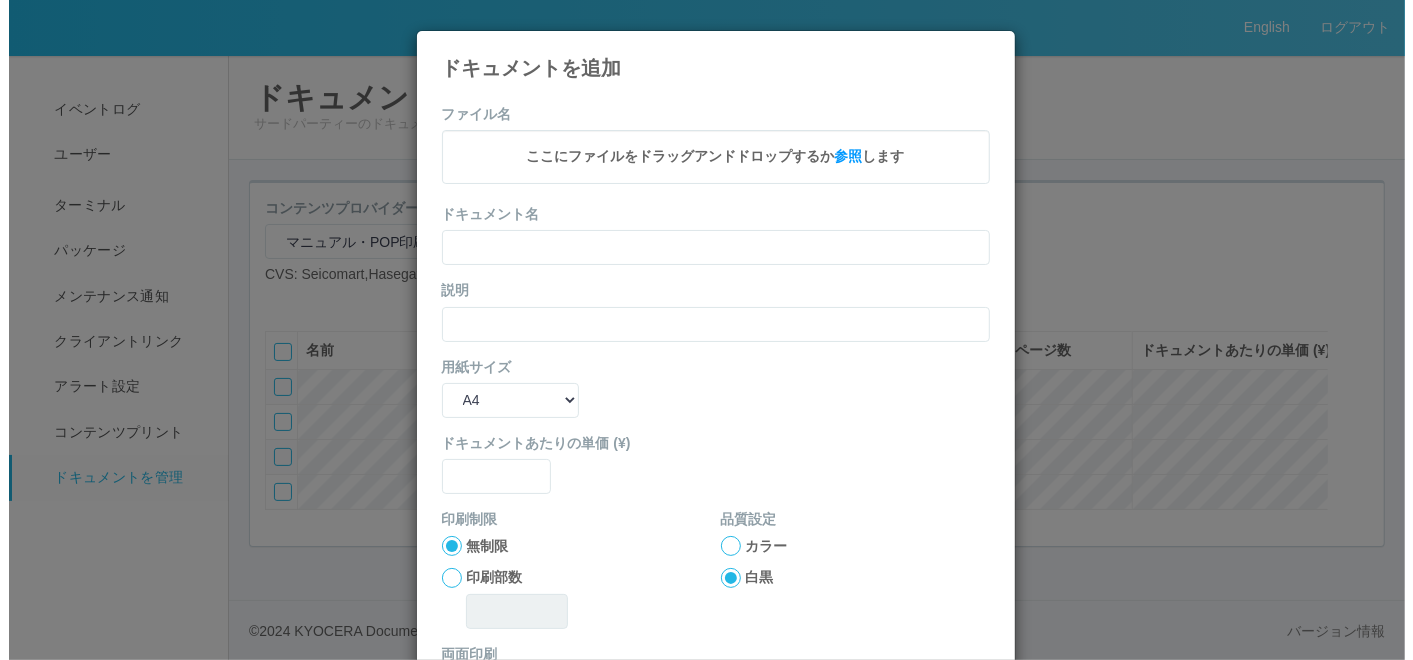 scroll, scrollTop: 33, scrollLeft: 0, axis: vertical 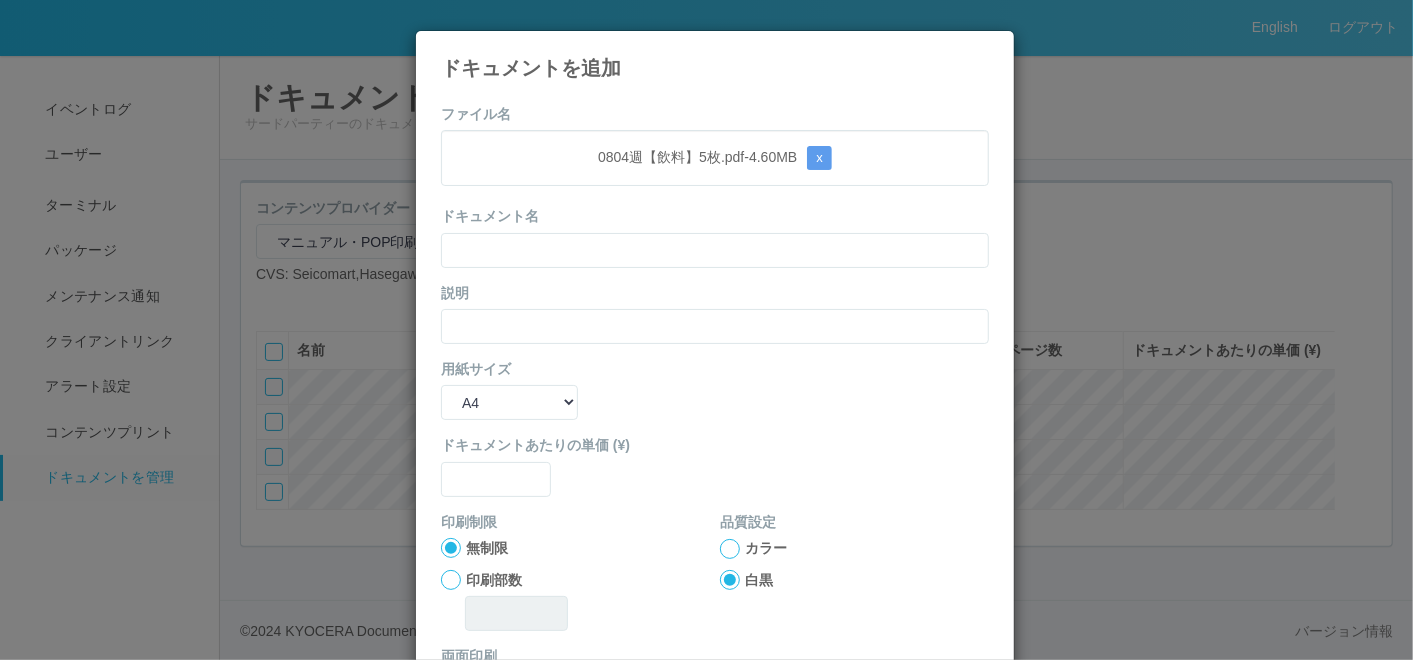 click on "0804週【飲料】5枚.pdf  -  4.60  MB x" at bounding box center [715, 158] 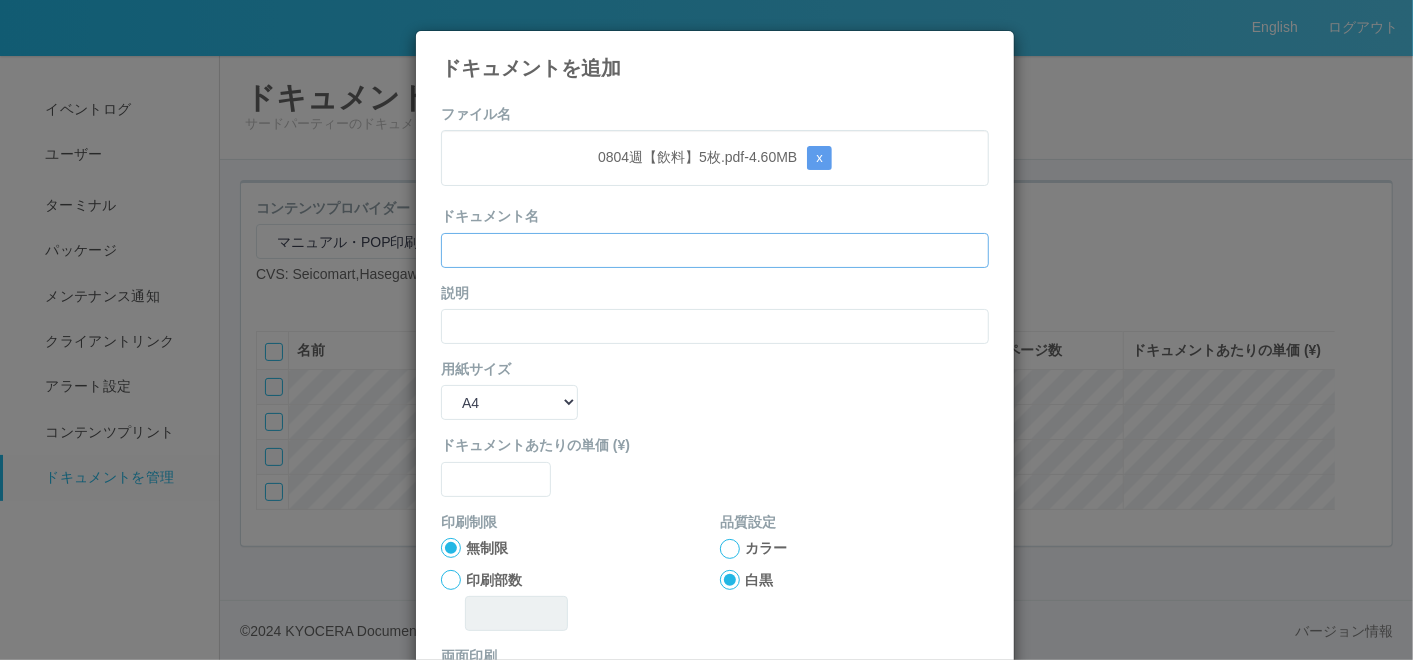 click at bounding box center (715, 250) 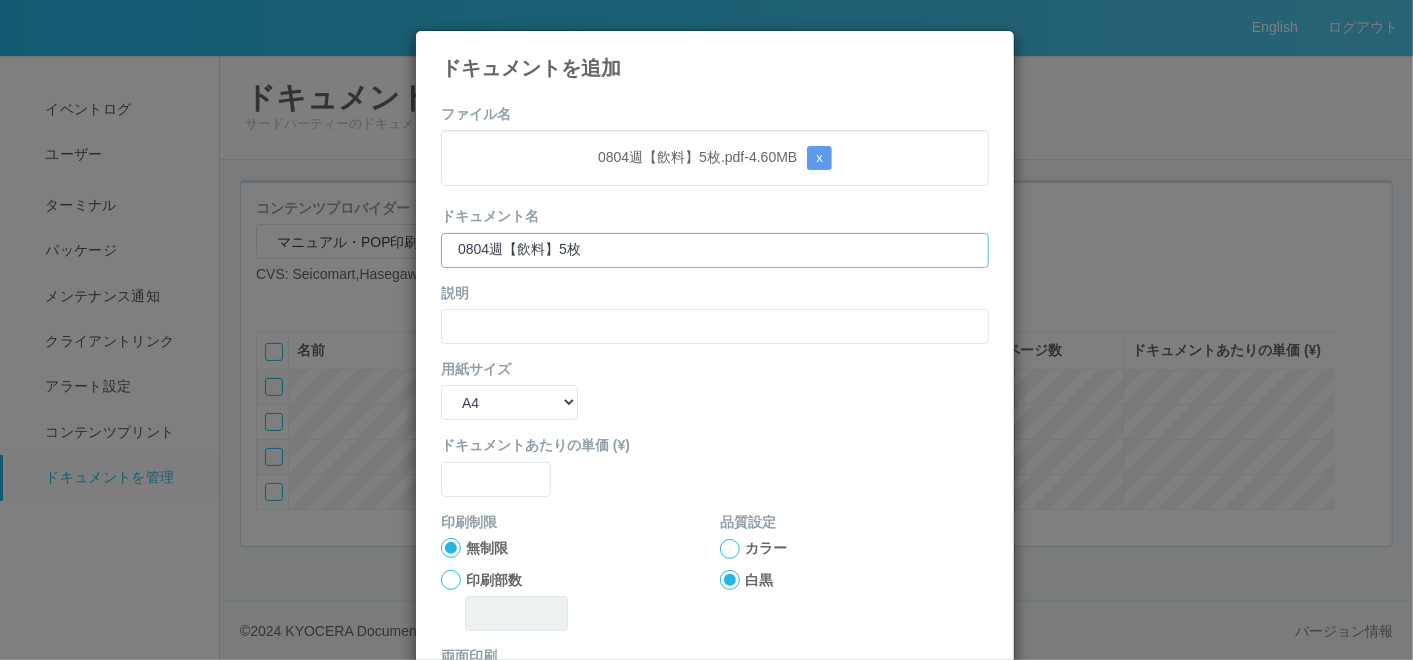 type on "0804週【飲料】5枚" 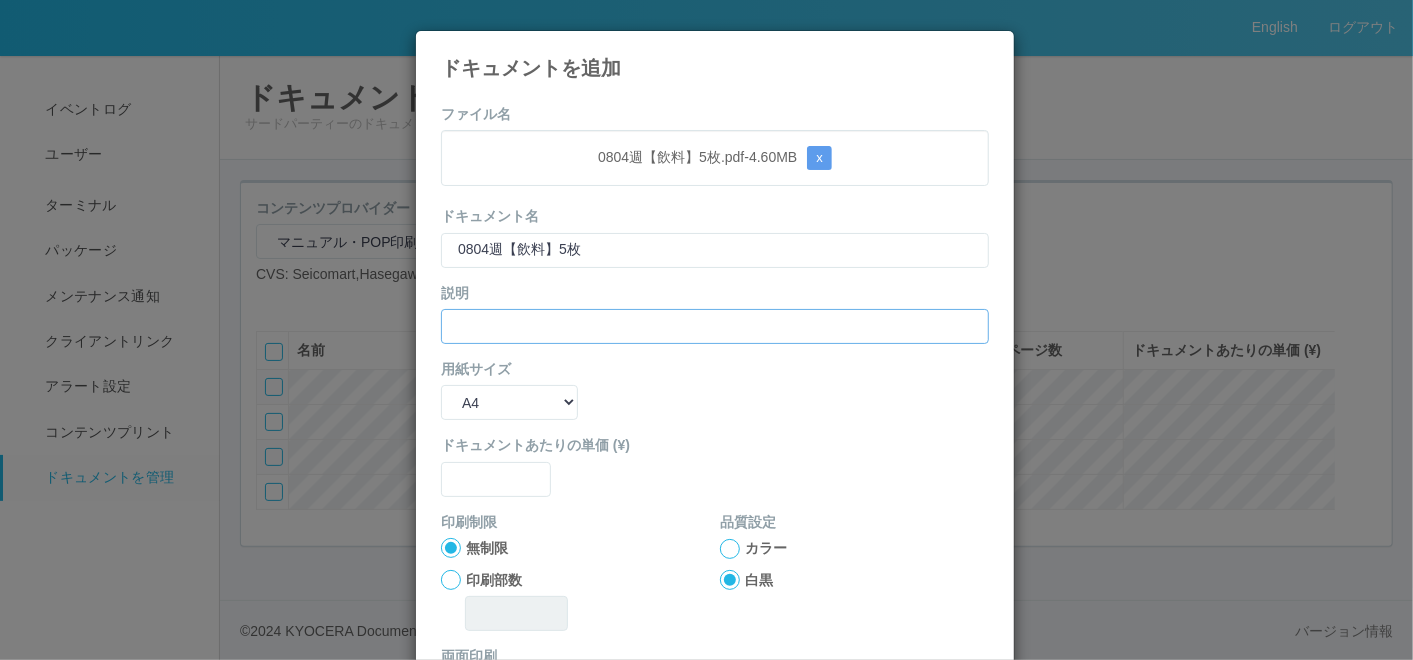 click at bounding box center (715, 326) 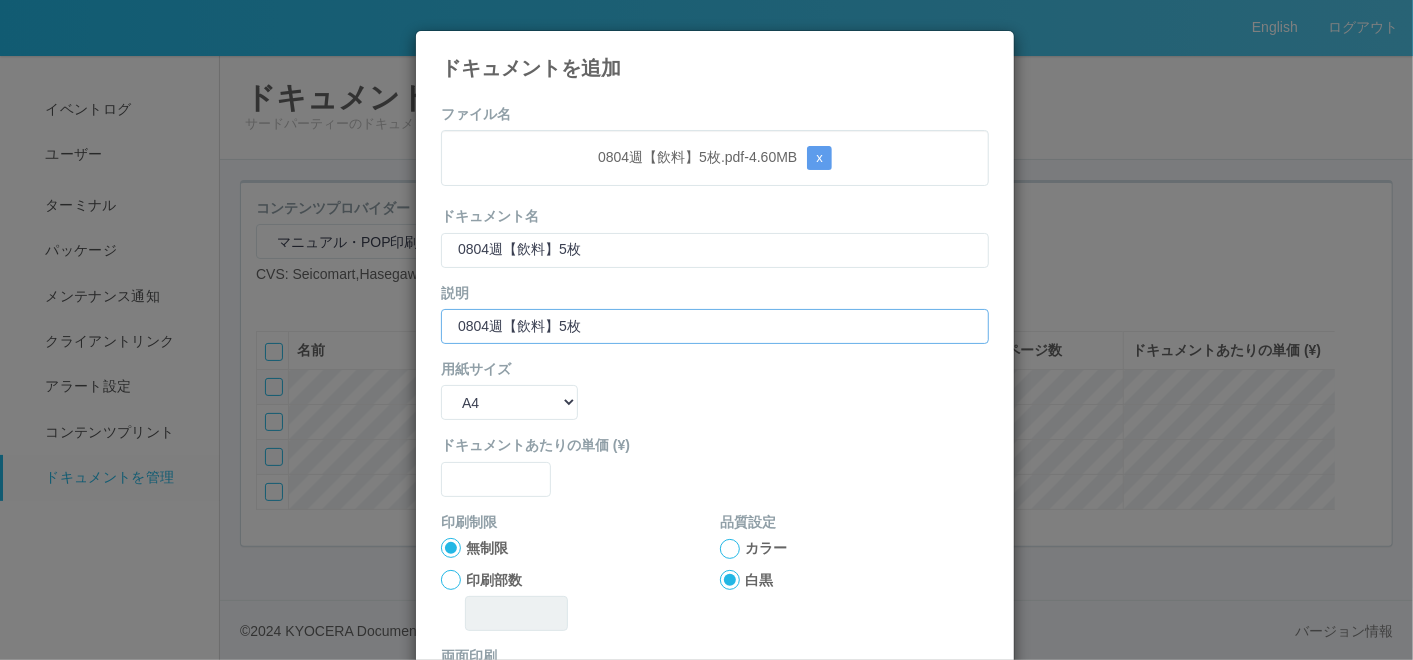 type on "0804週【飲料】5枚" 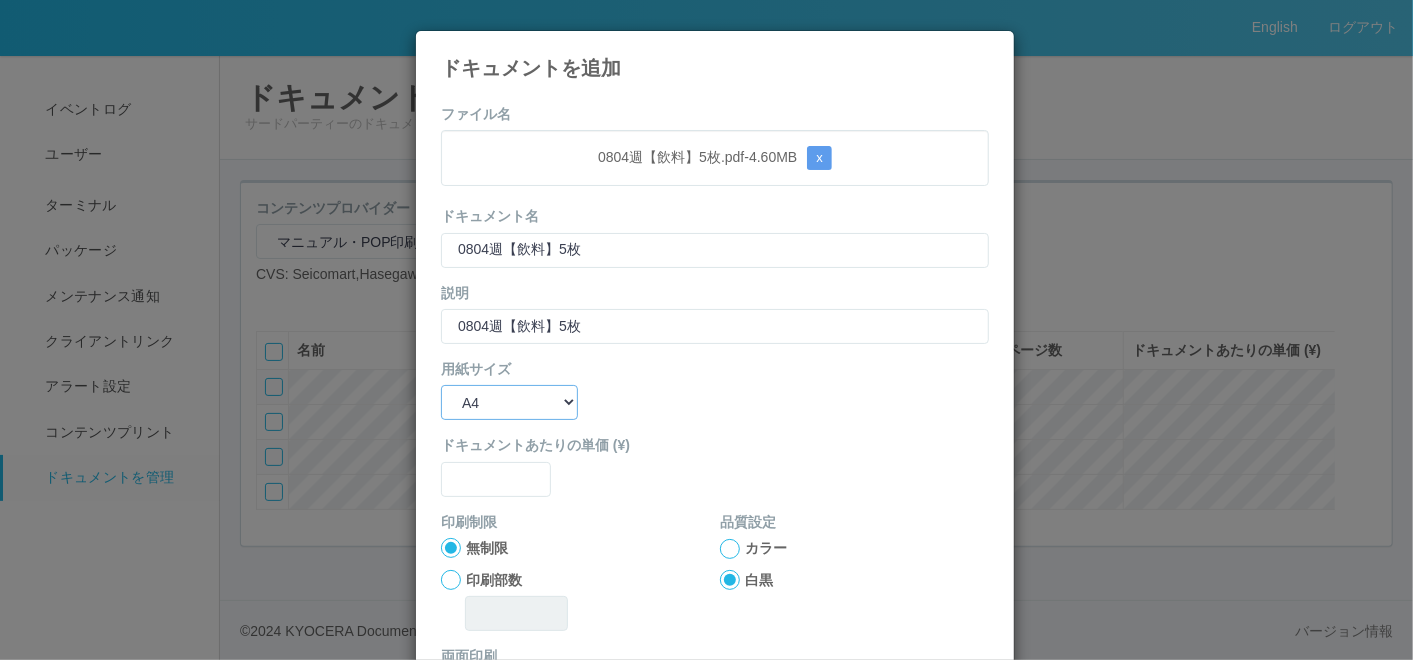 click on "B5 A4 B4 A3" at bounding box center (509, 402) 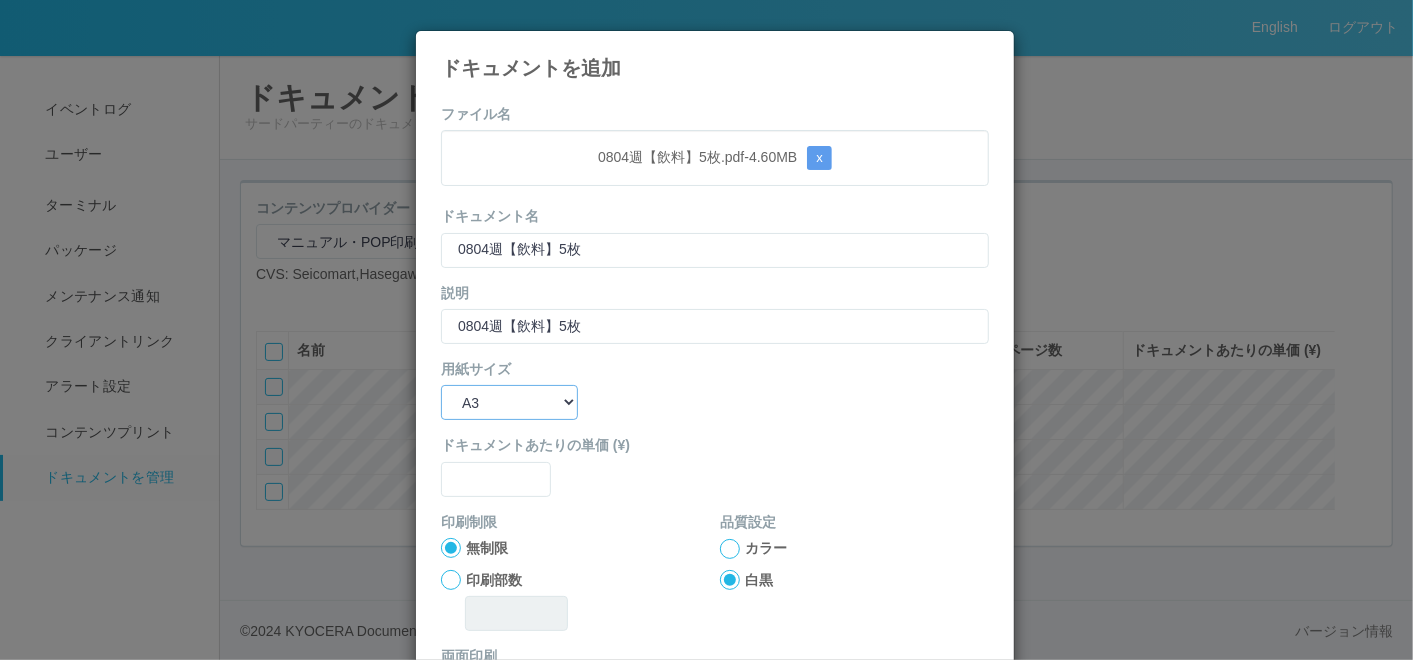 click on "B5 A4 B4 A3" at bounding box center (509, 402) 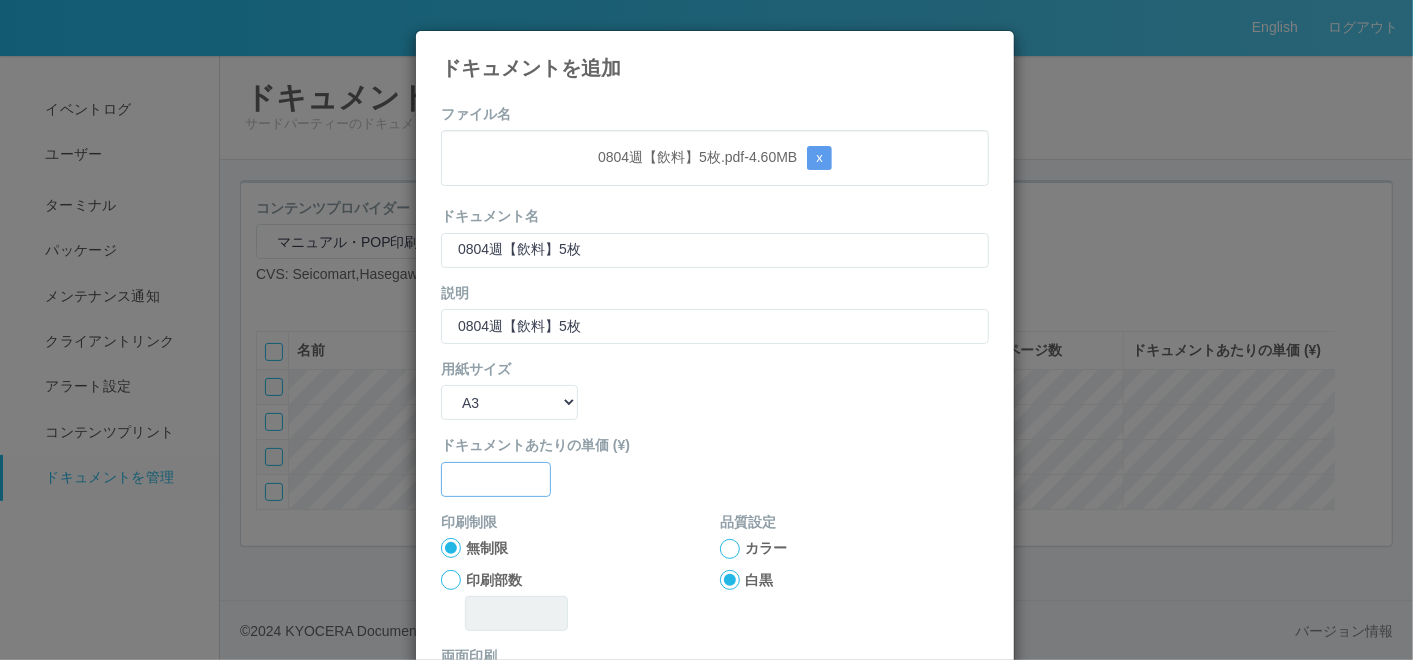 click at bounding box center (496, 479) 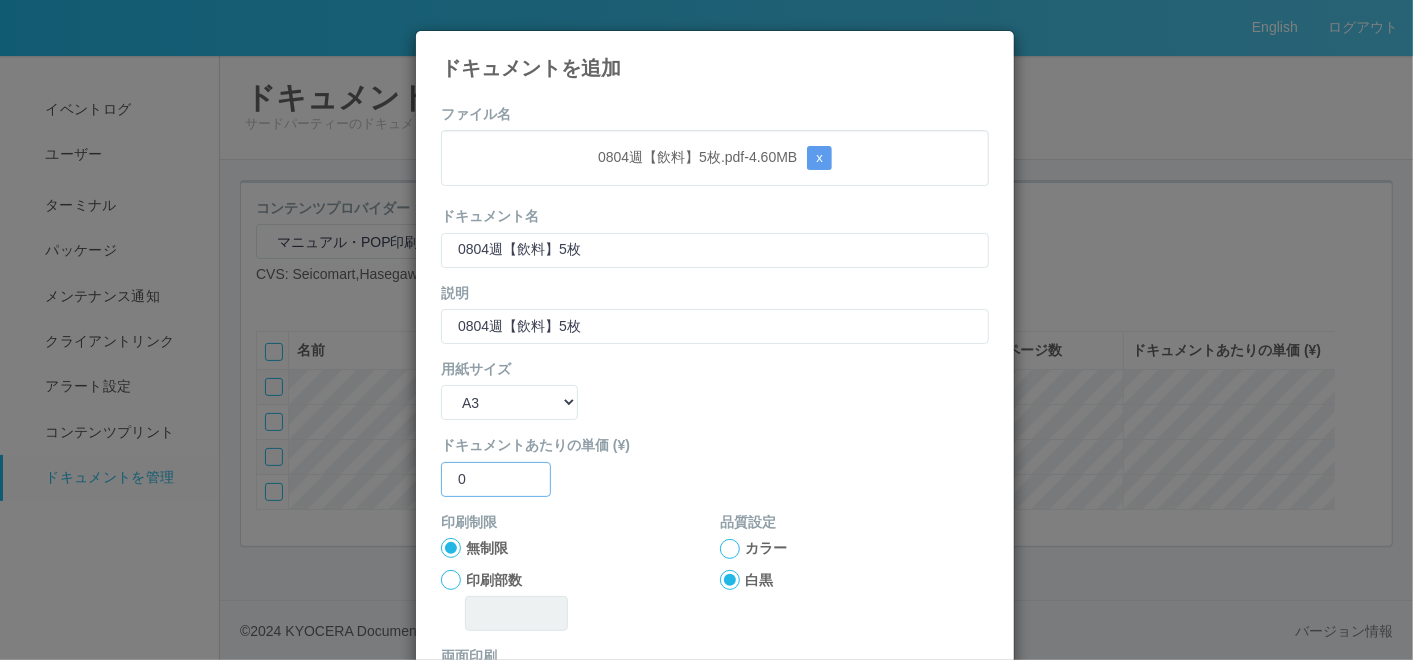 scroll, scrollTop: 111, scrollLeft: 0, axis: vertical 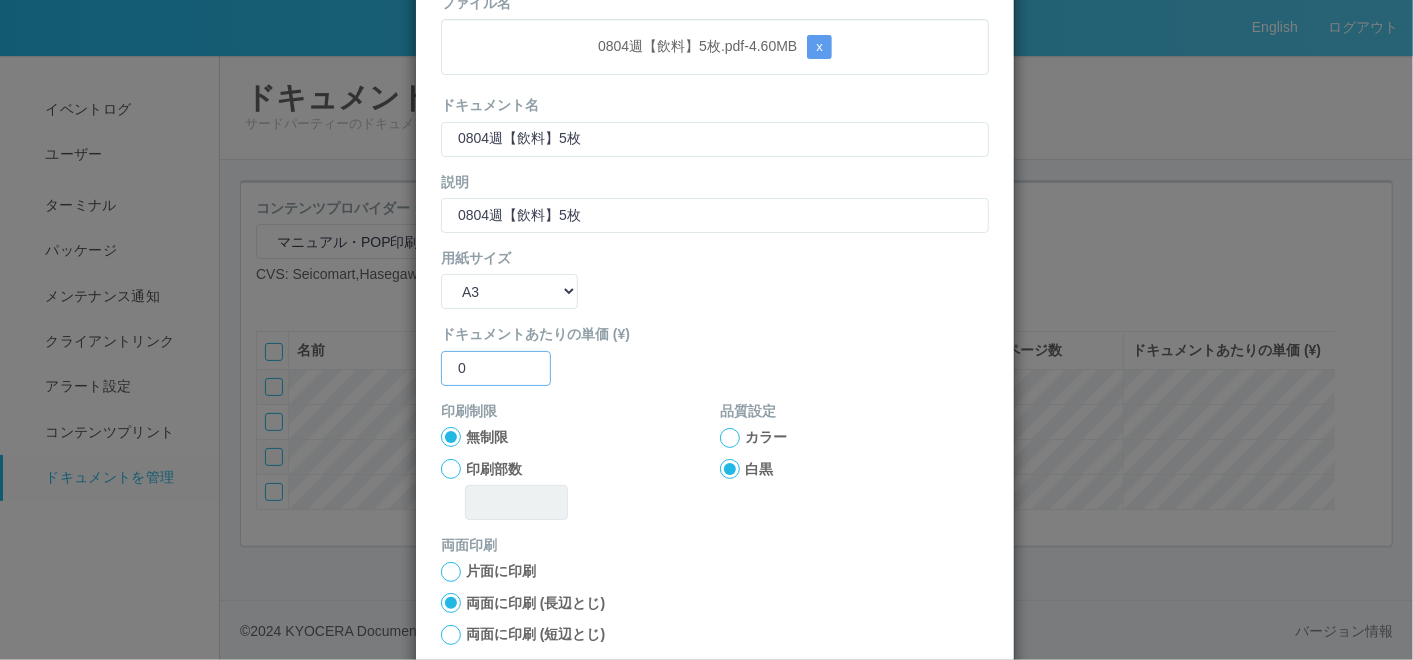 type on "0" 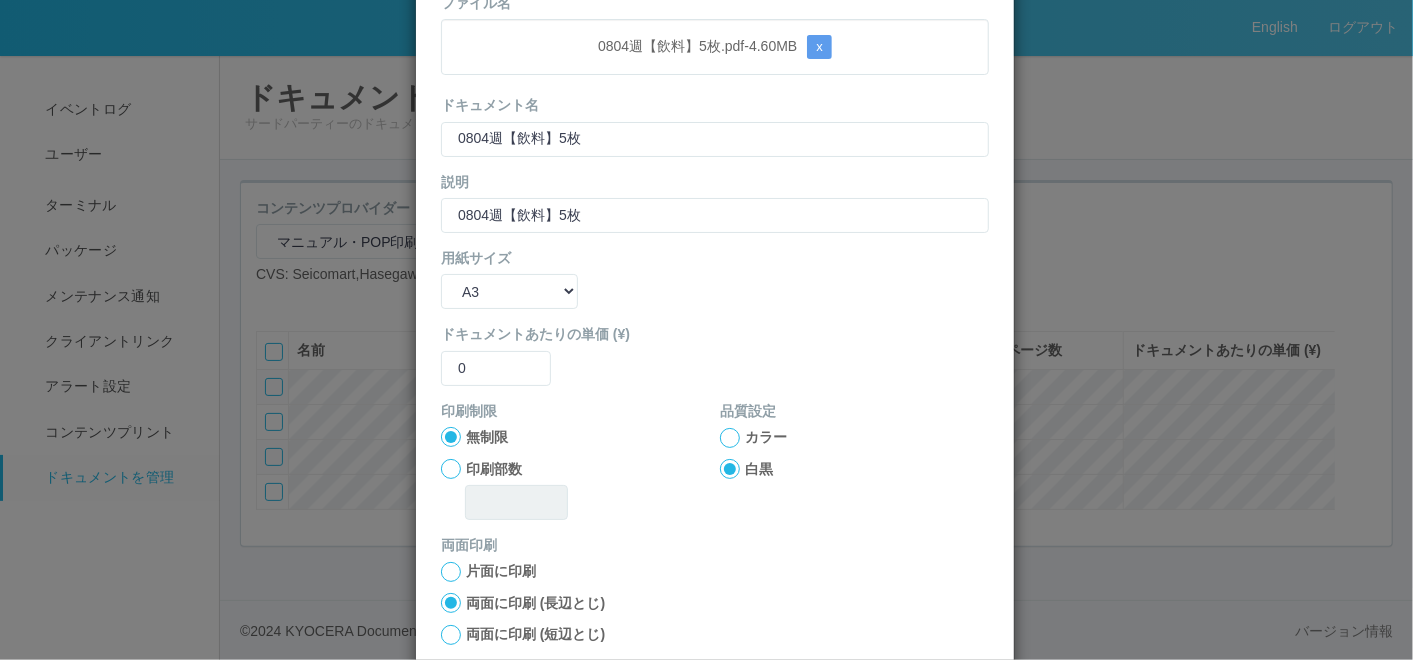 click at bounding box center (730, 438) 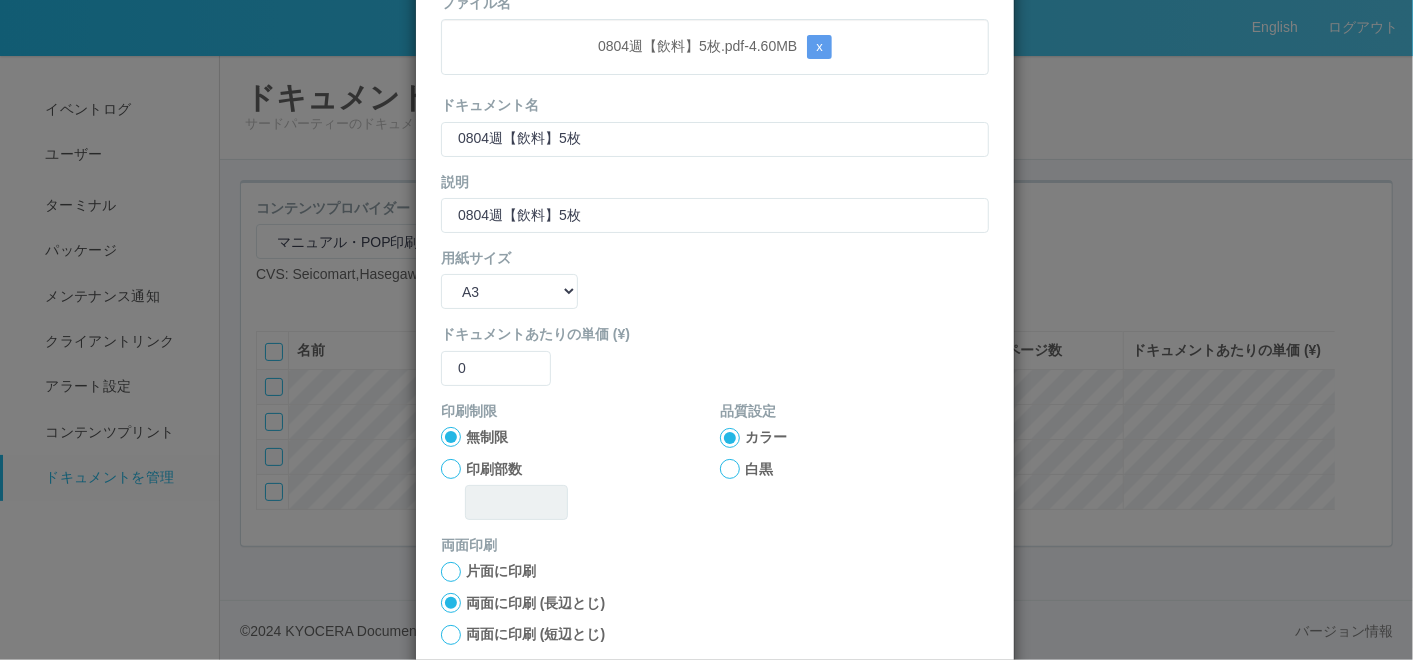 scroll, scrollTop: 199, scrollLeft: 0, axis: vertical 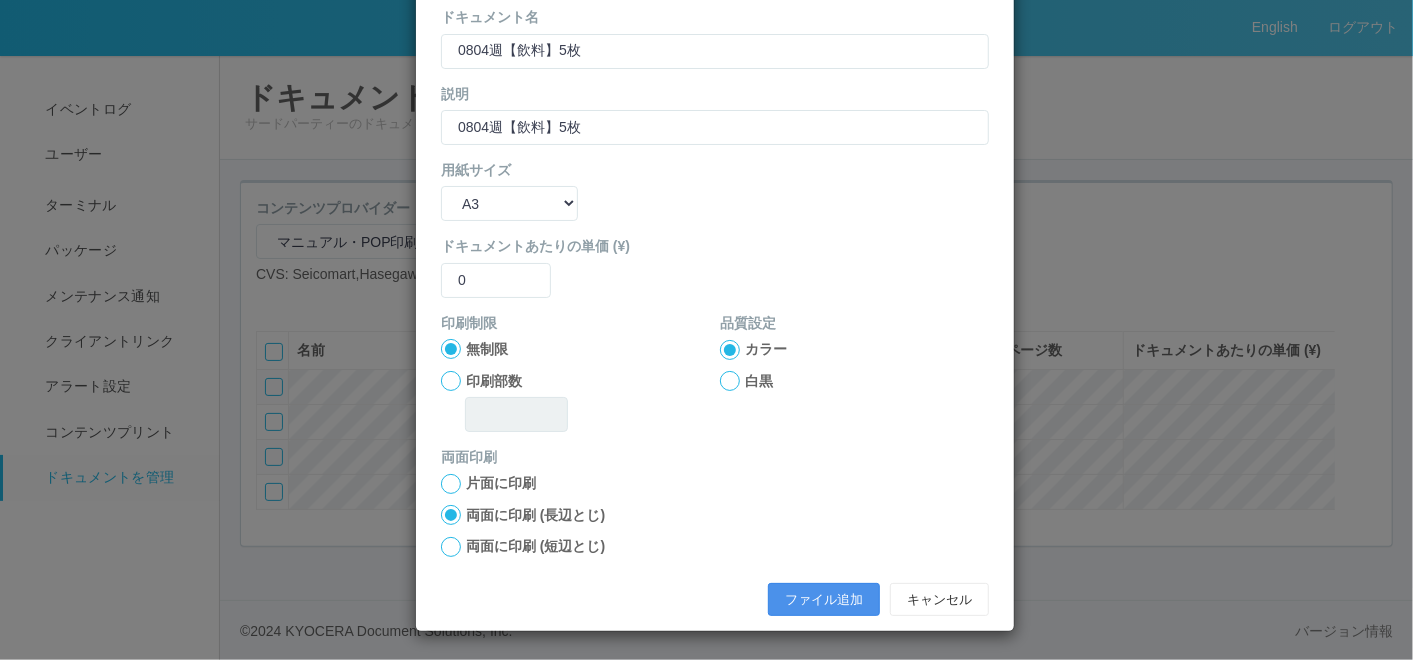 click on "ファイル追加" at bounding box center (824, 600) 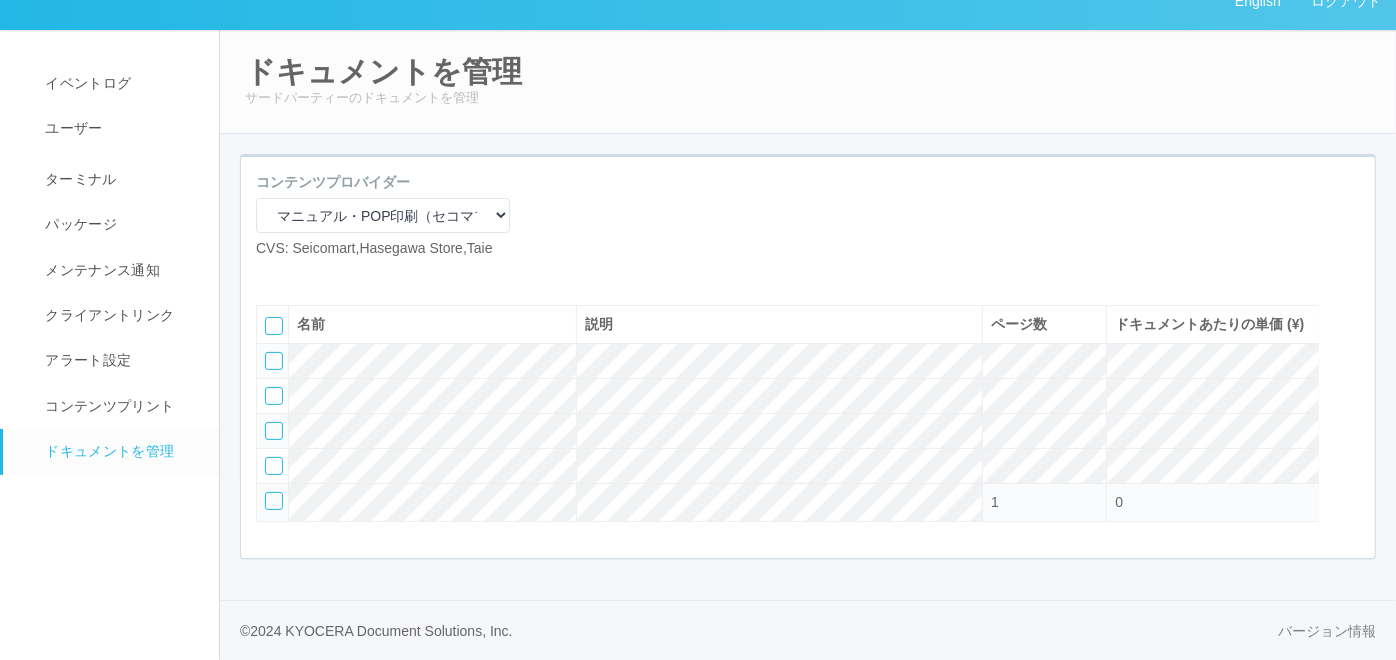 click at bounding box center [381, 275] 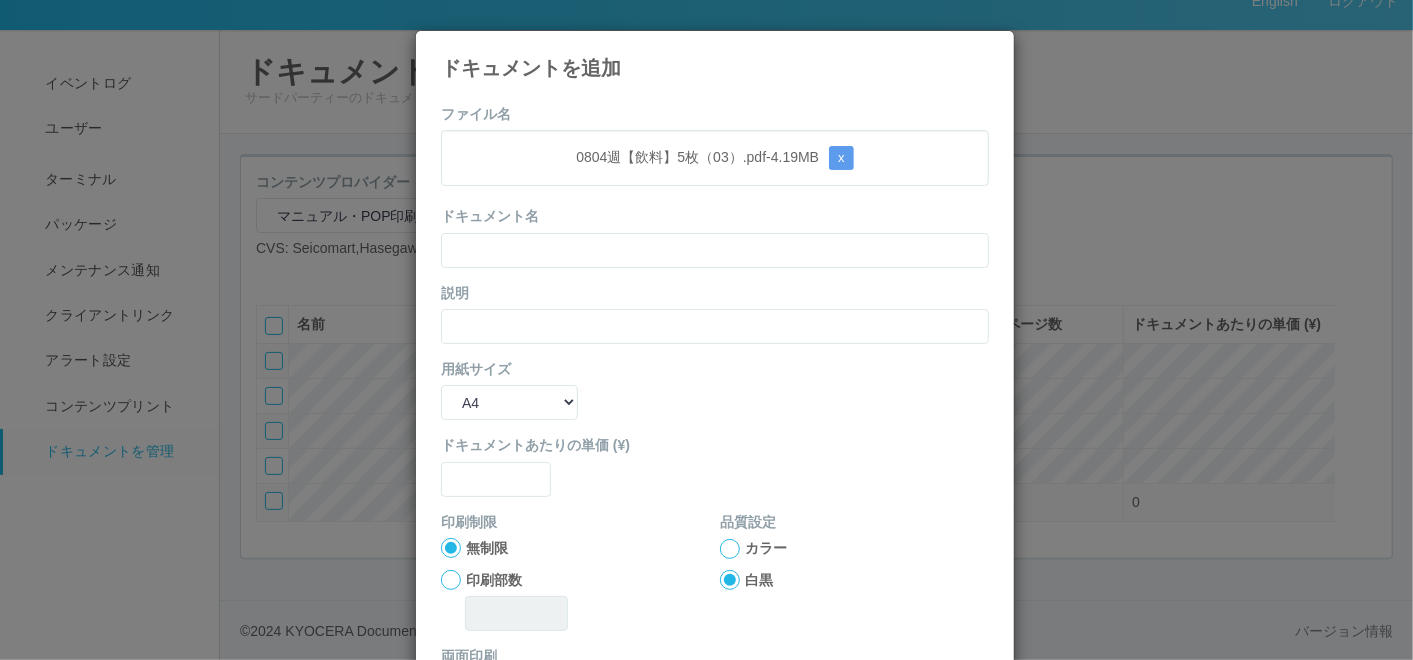 drag, startPoint x: 617, startPoint y: 131, endPoint x: 605, endPoint y: 157, distance: 28.635643 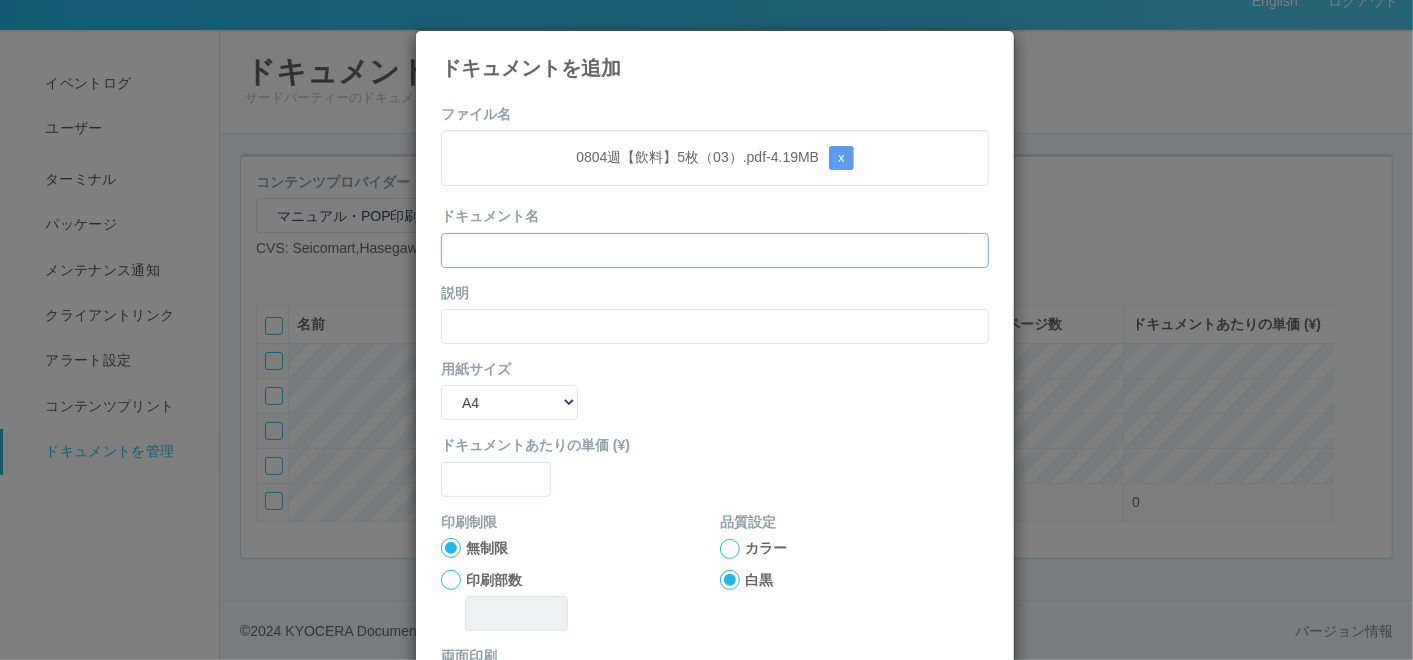 click at bounding box center [715, 250] 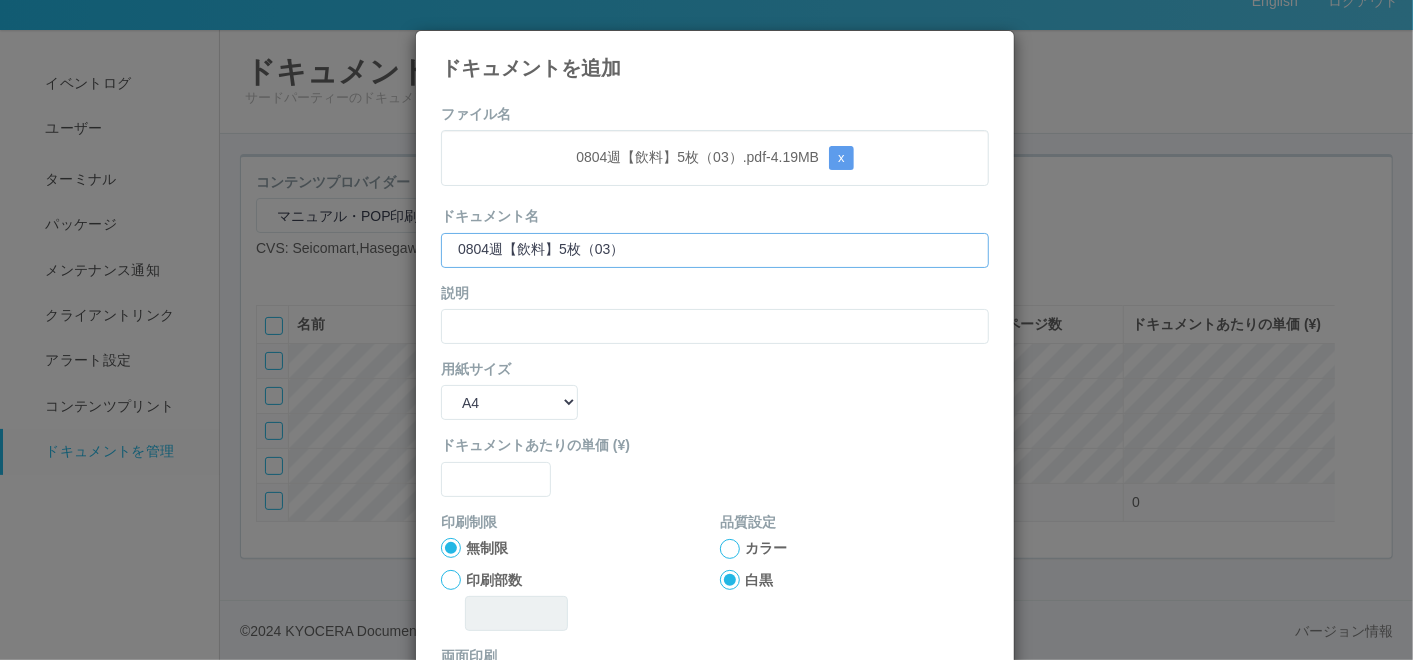 type on "0804週【飲料】5枚（03）" 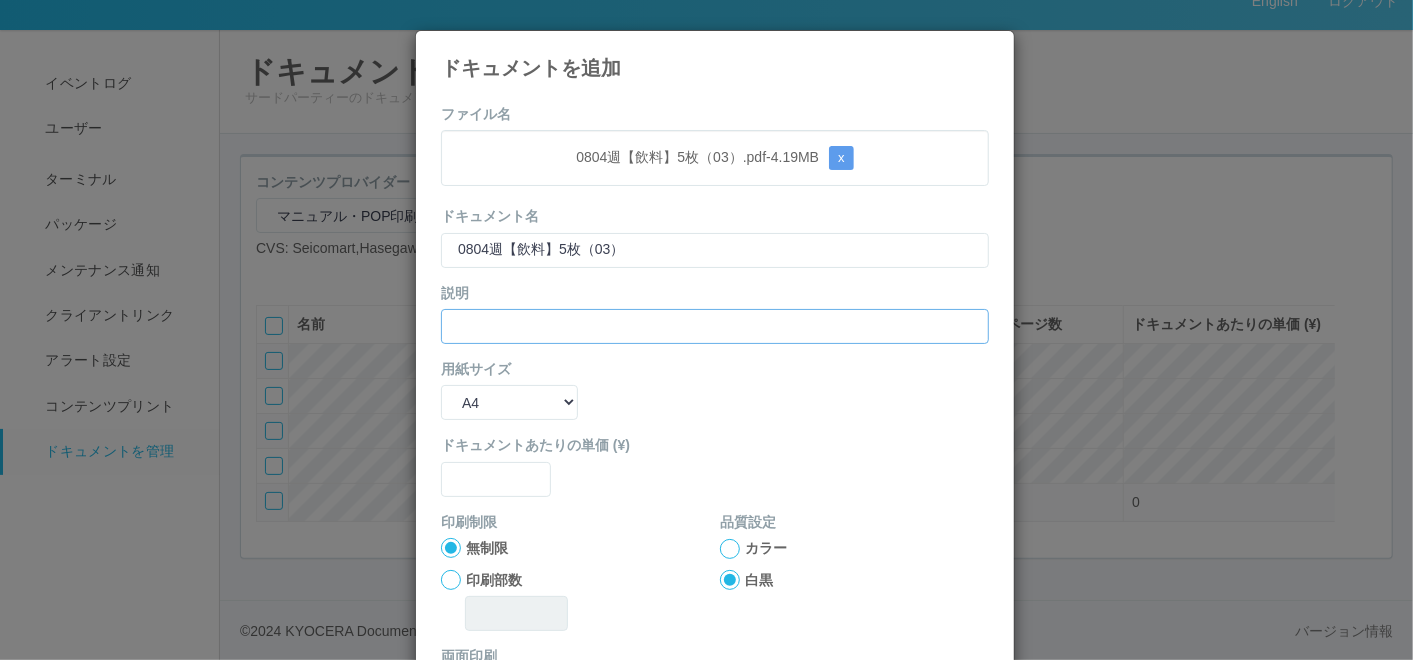 click at bounding box center [715, 326] 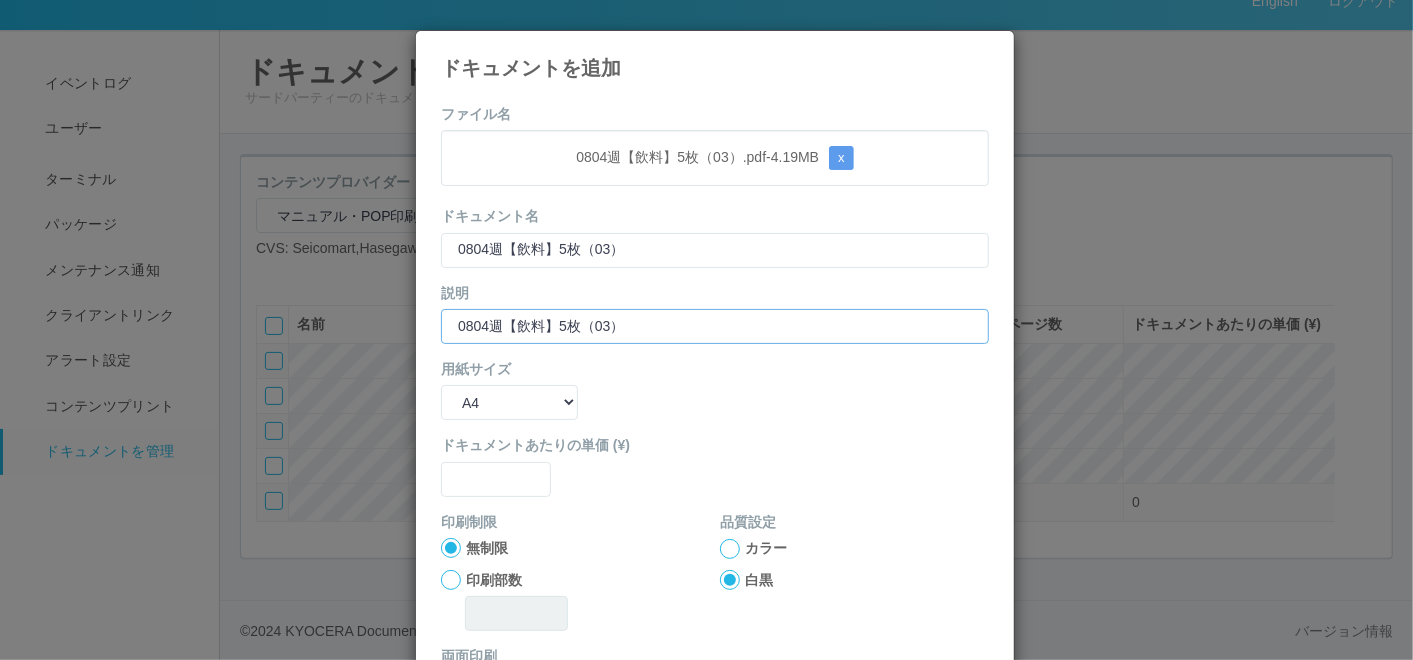 type on "0804週【飲料】5枚（03）" 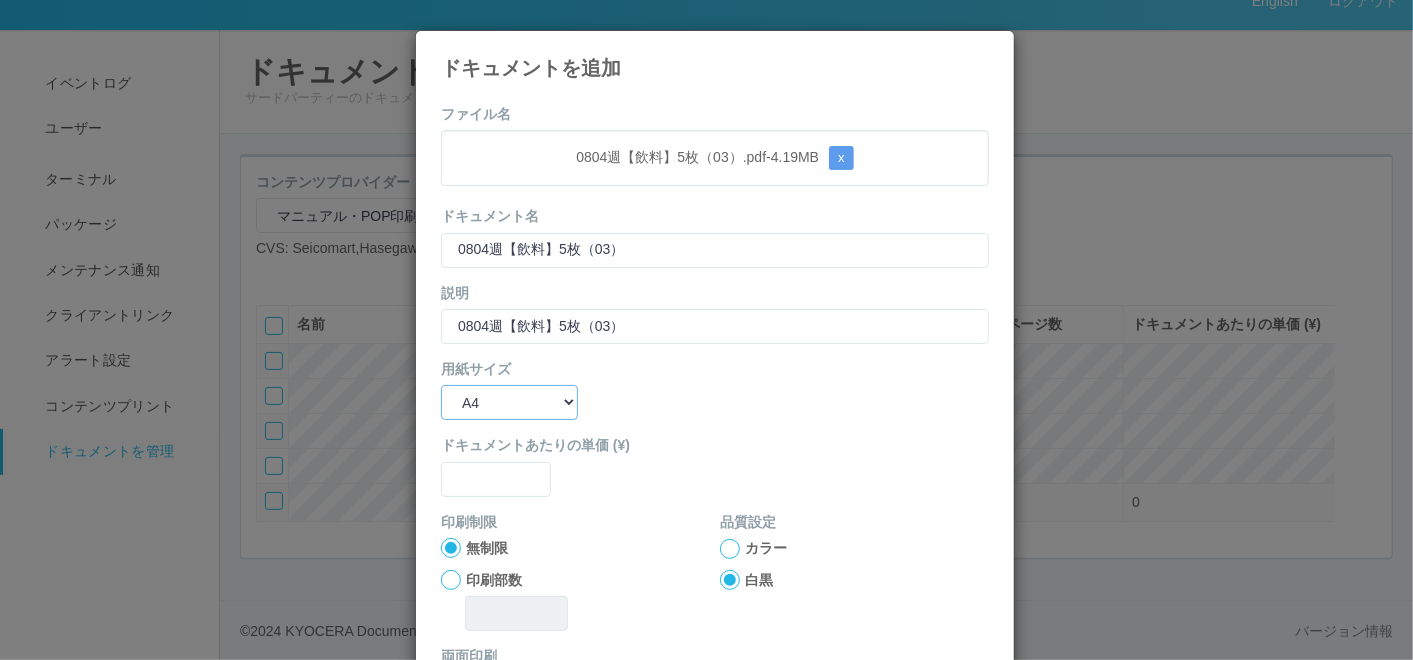 click on "B5 A4 B4 A3" at bounding box center (509, 402) 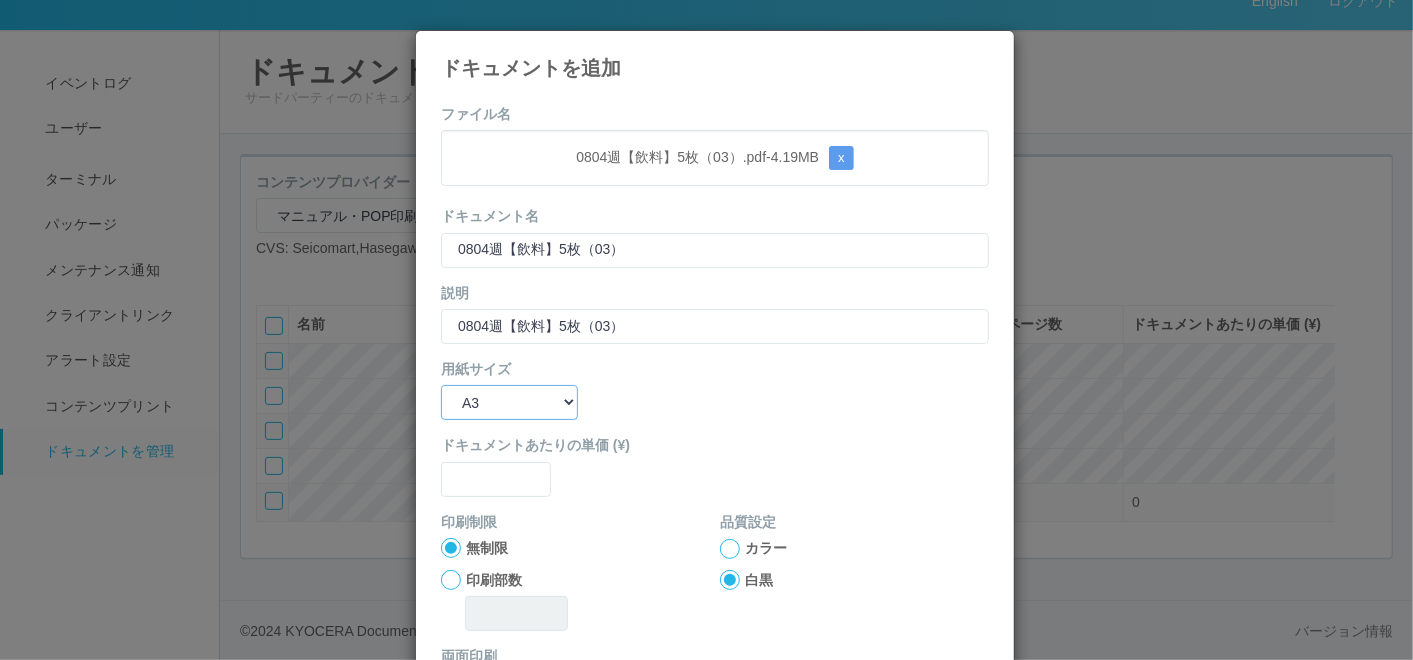 click on "B5 A4 B4 A3" at bounding box center (509, 402) 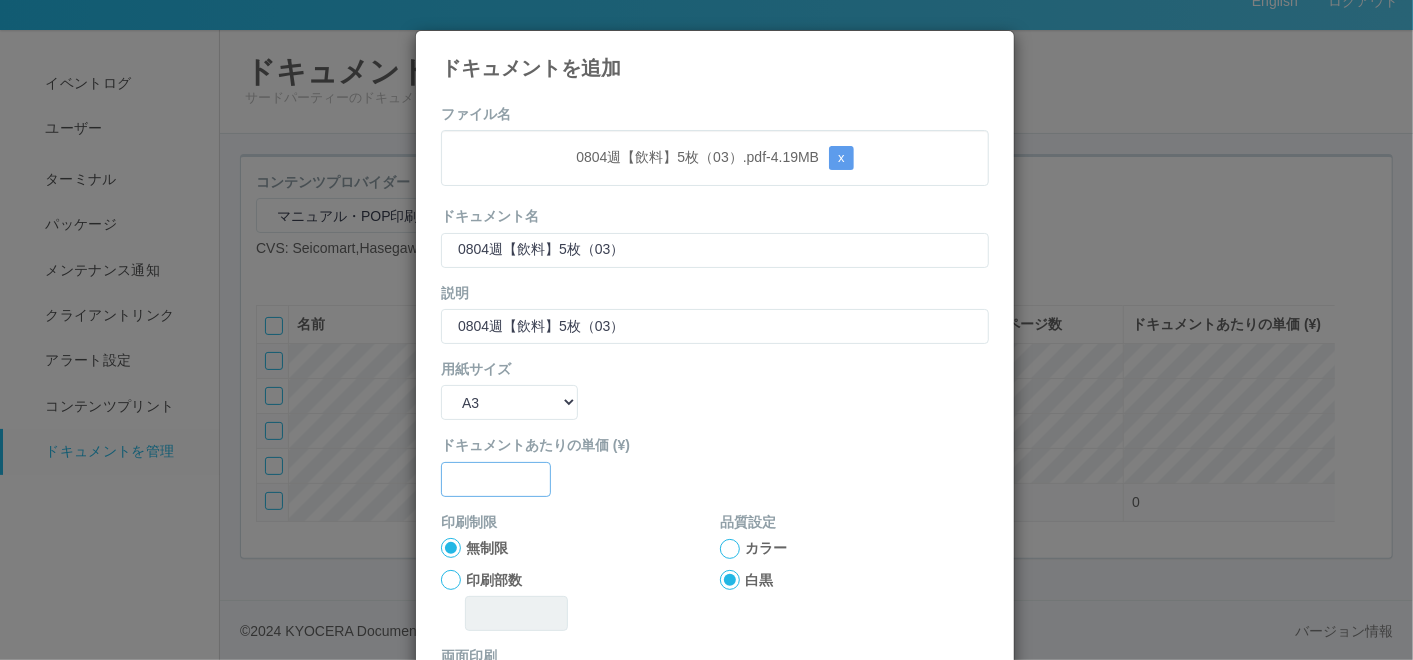 click at bounding box center [496, 479] 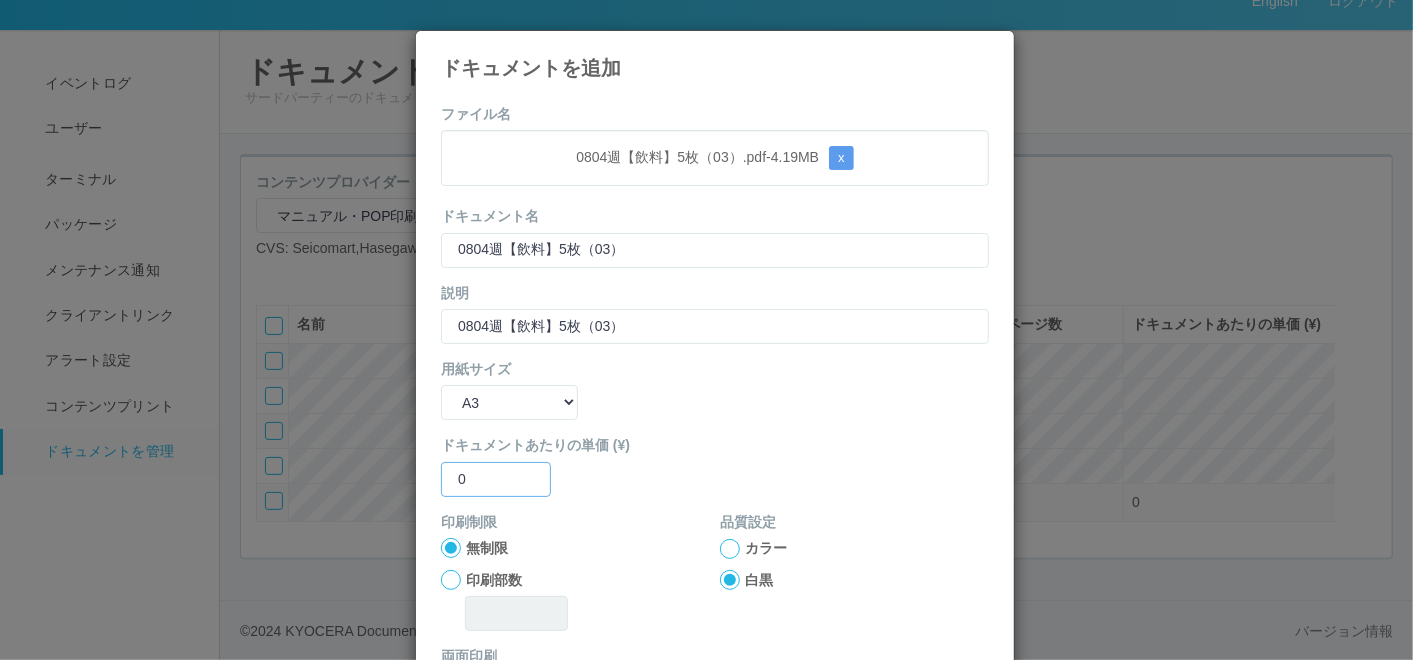 type on "0" 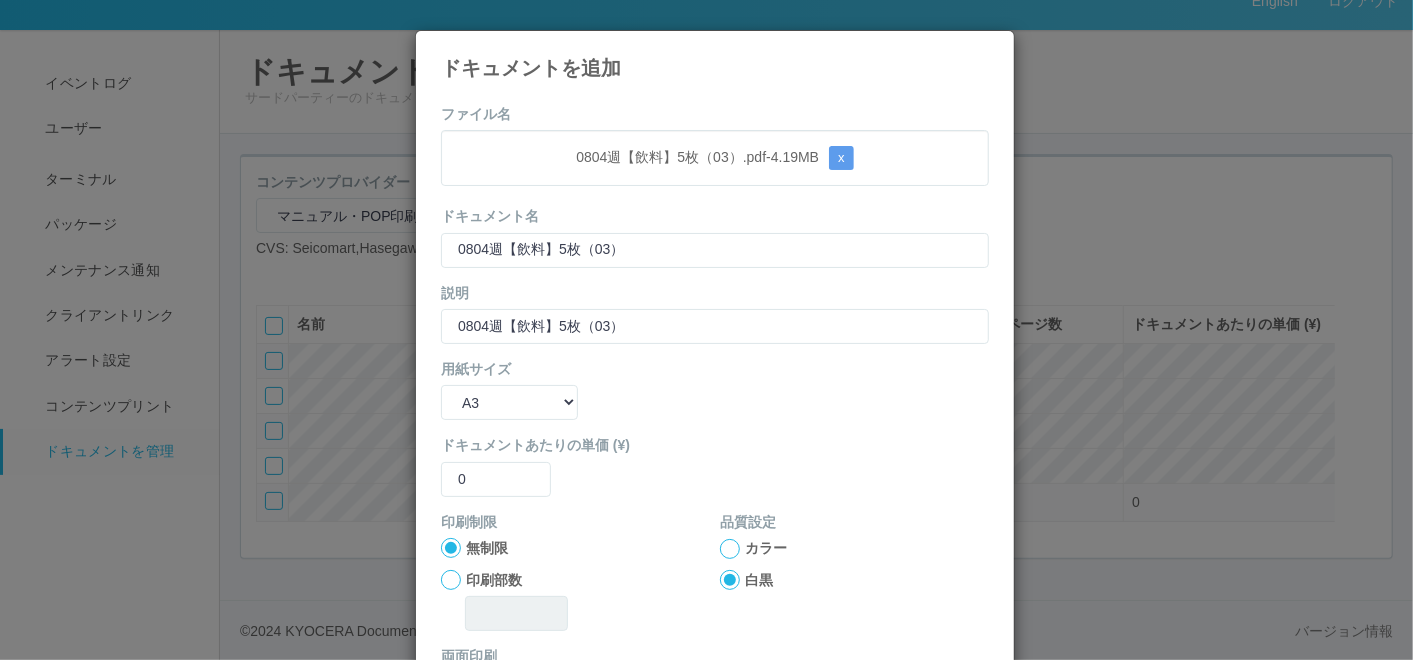click at bounding box center (730, 549) 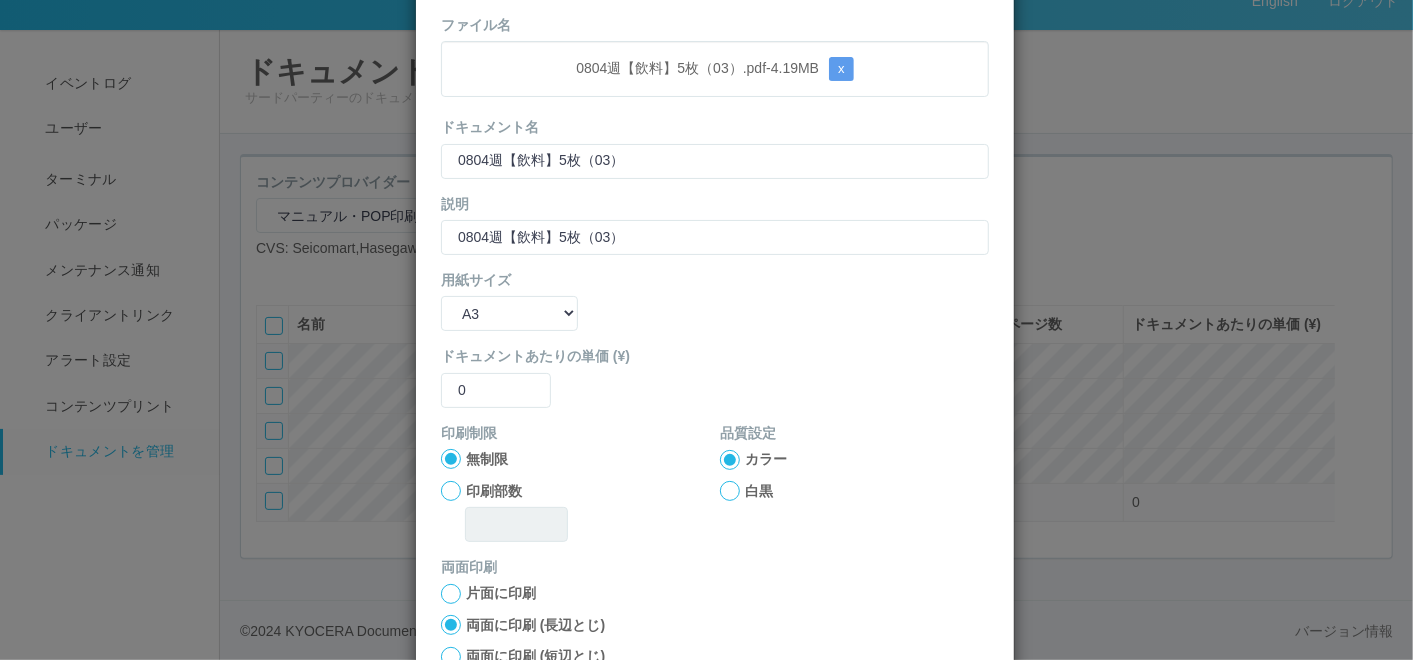 scroll, scrollTop: 199, scrollLeft: 0, axis: vertical 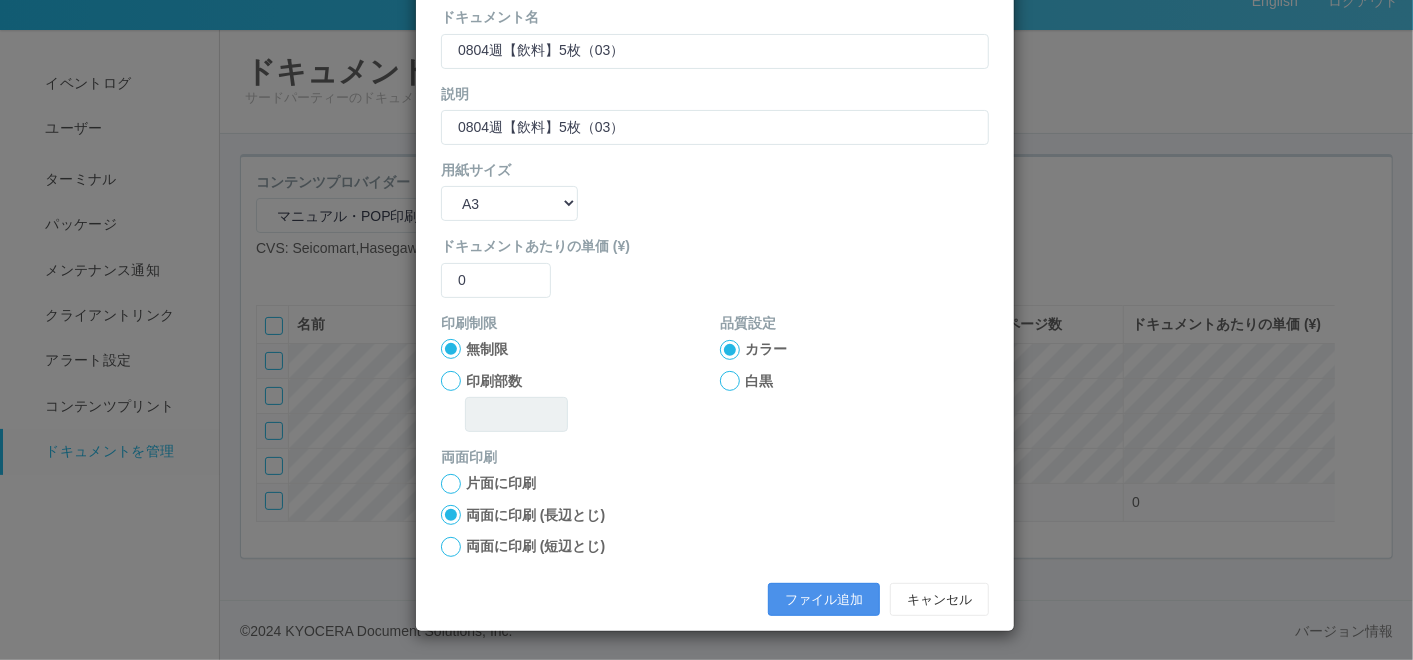 click on "ファイル追加 キャンセル" at bounding box center [715, 600] 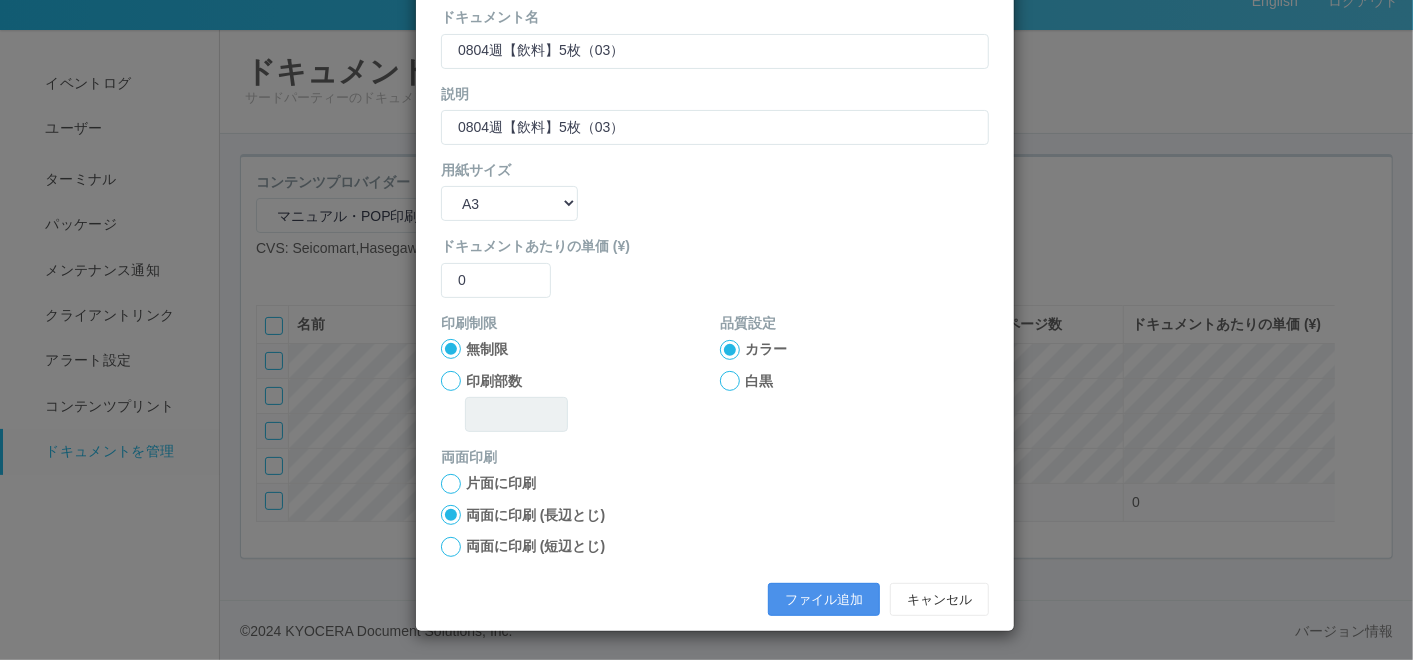 click on "ファイル追加" at bounding box center (824, 600) 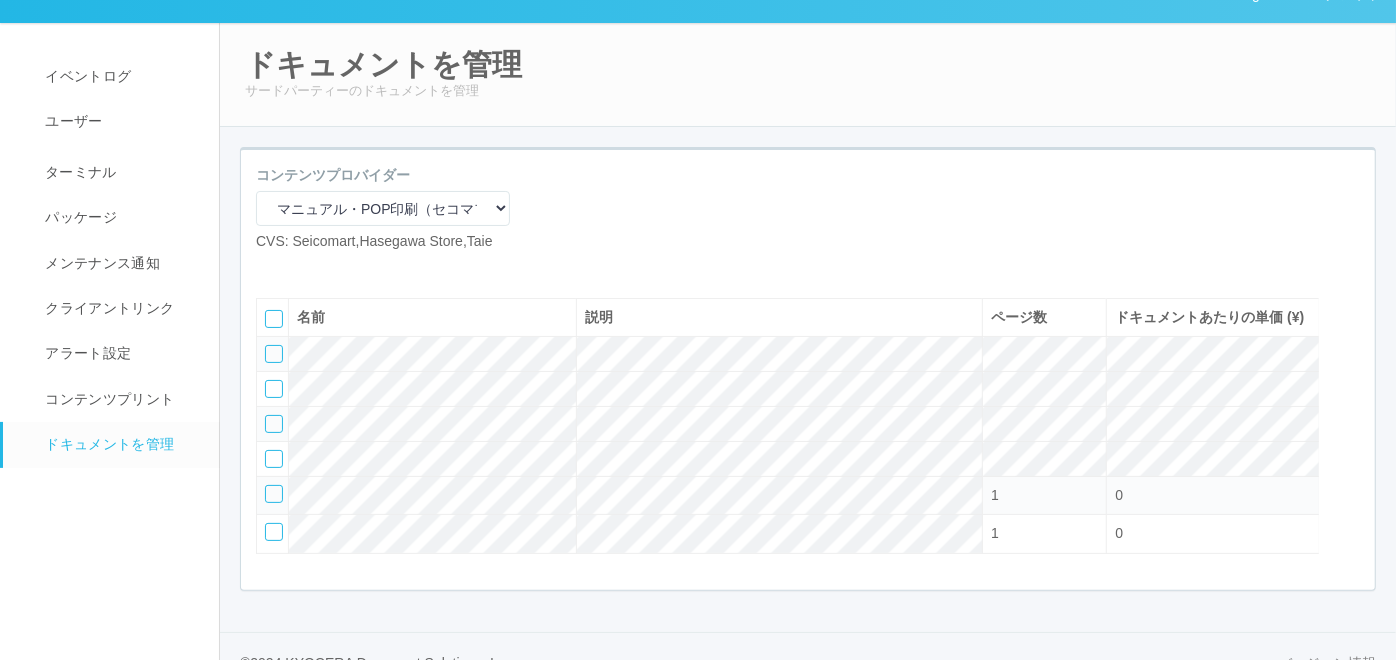 click at bounding box center (271, 268) 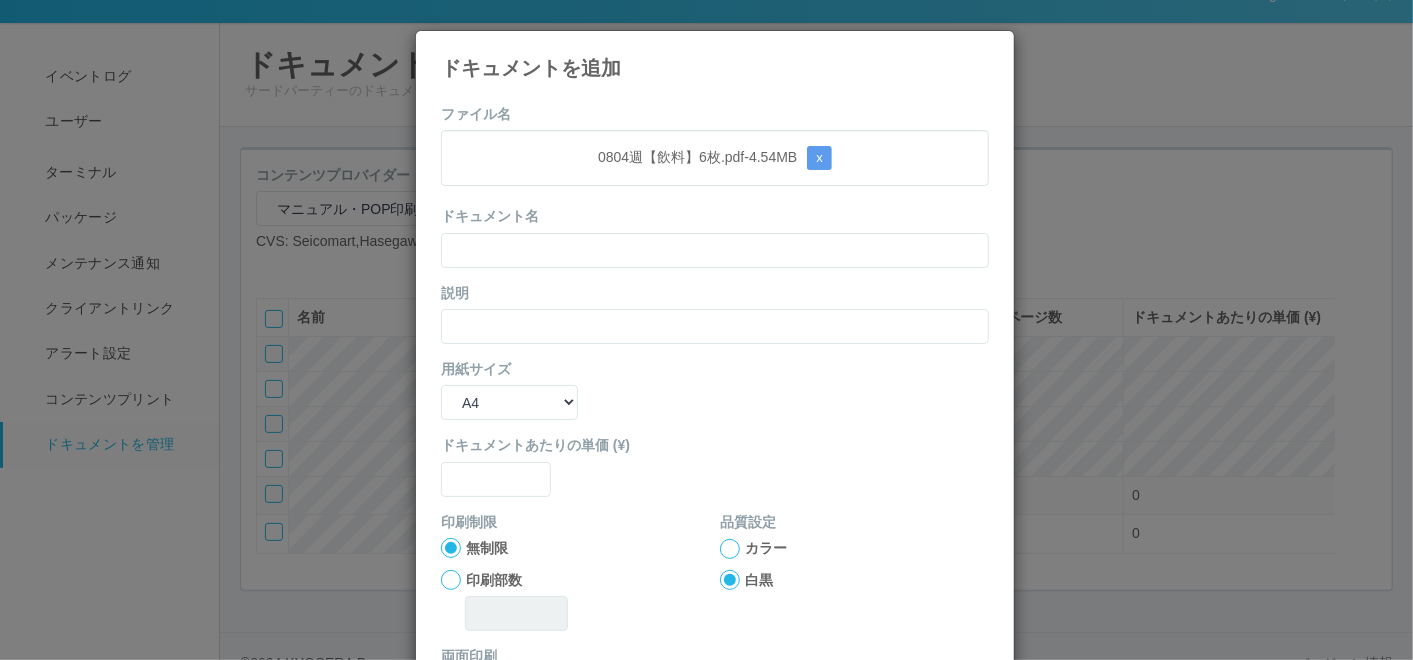 click on "0804週【飲料】6枚.pdf  -  4.54  MB x" at bounding box center [715, 158] 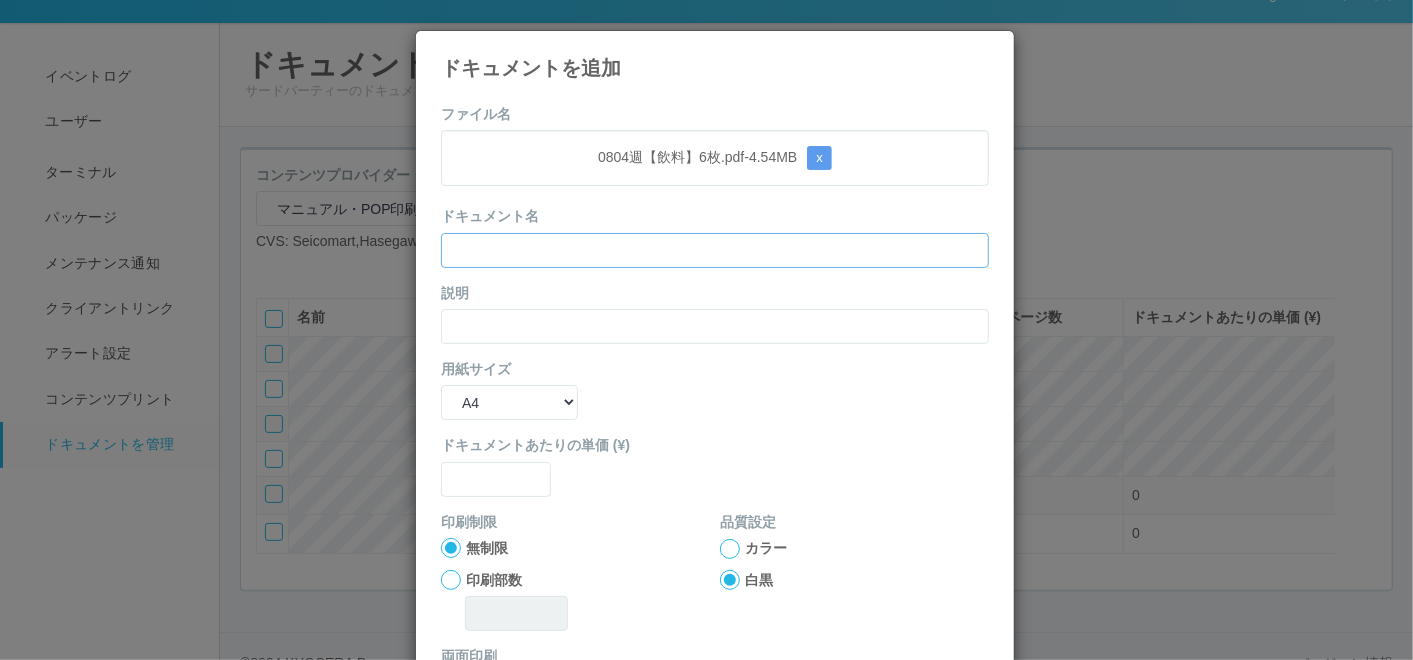 click at bounding box center (715, 250) 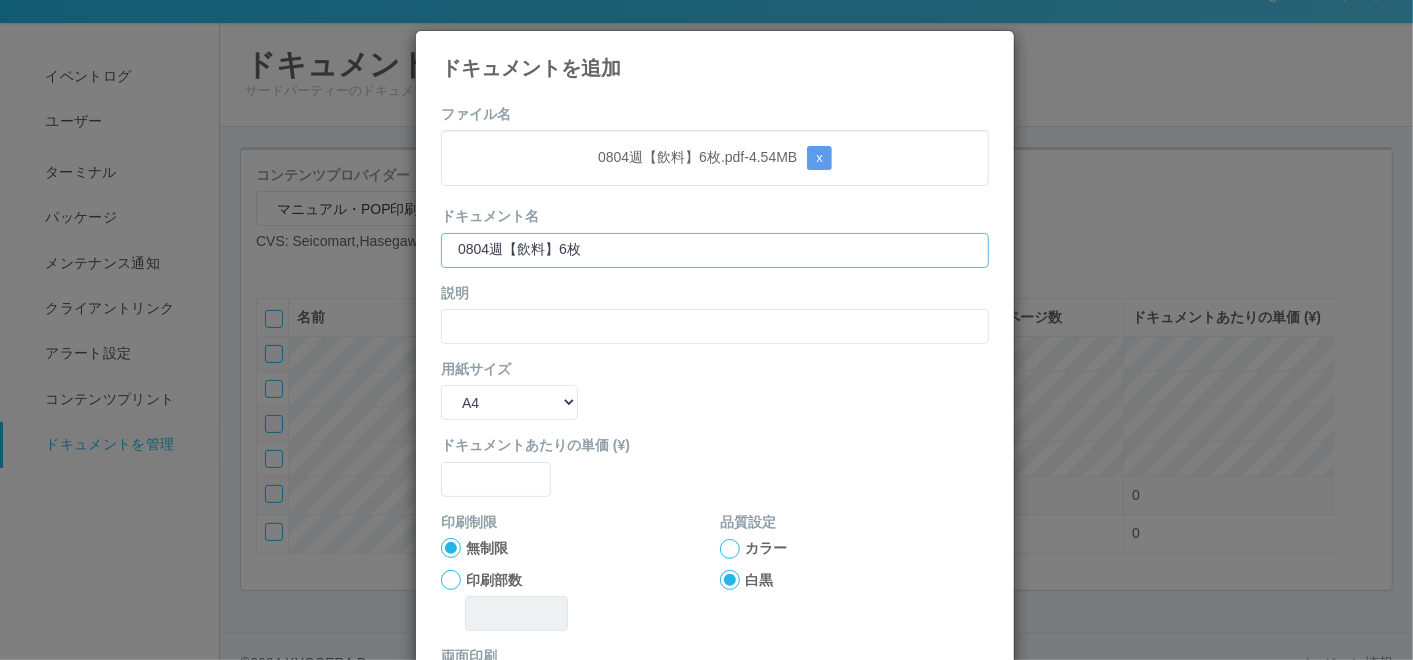 type on "0804週【飲料】6枚" 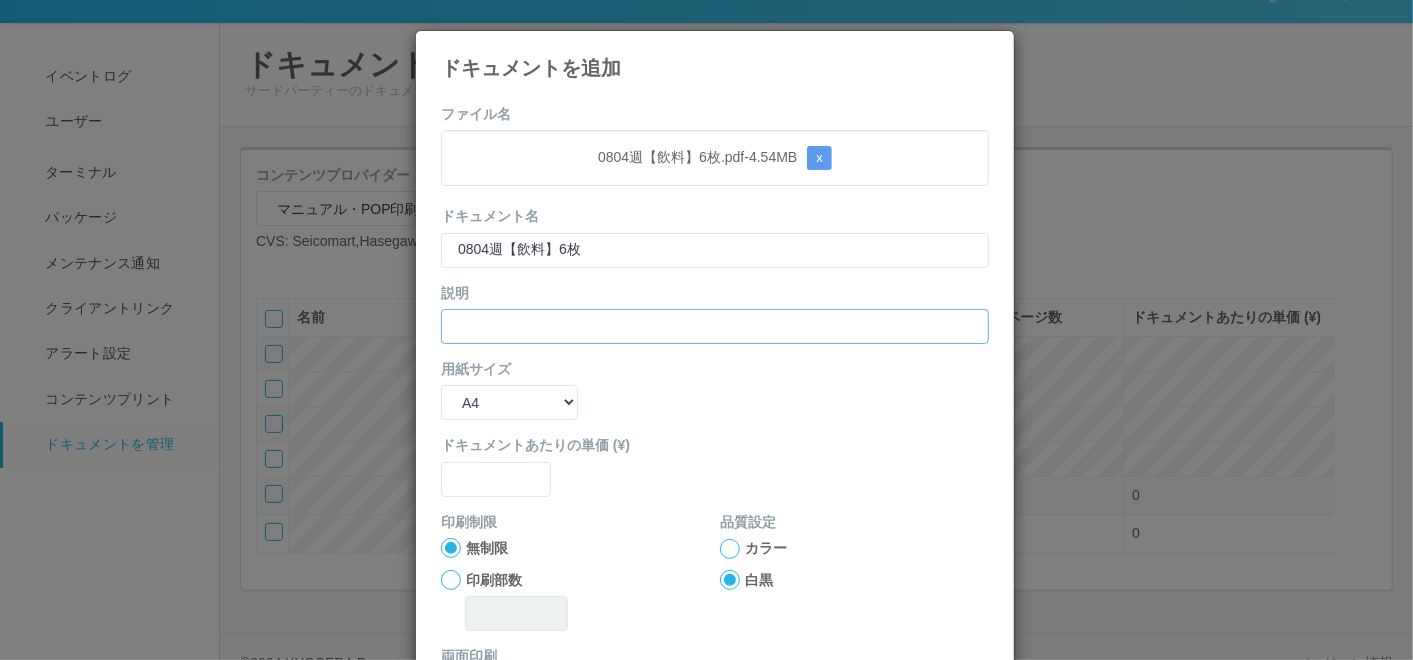 click at bounding box center [715, 326] 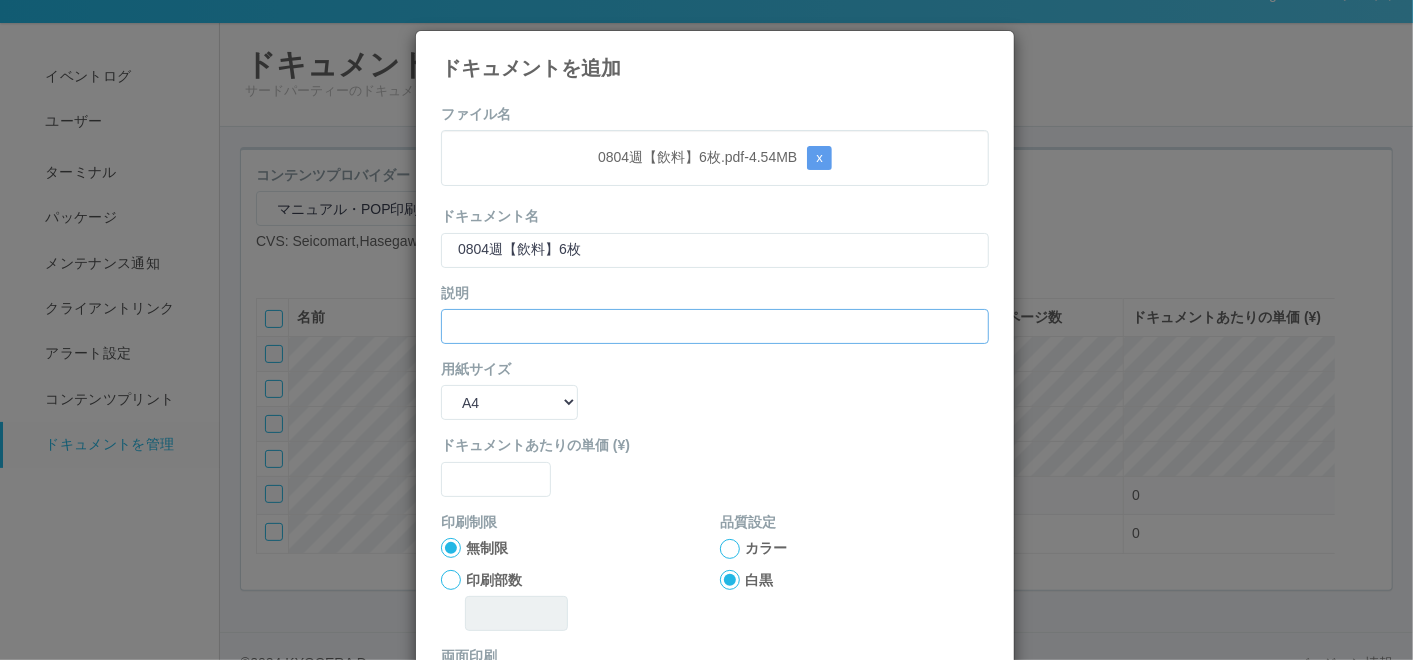 paste on "0804週【飲料】6枚" 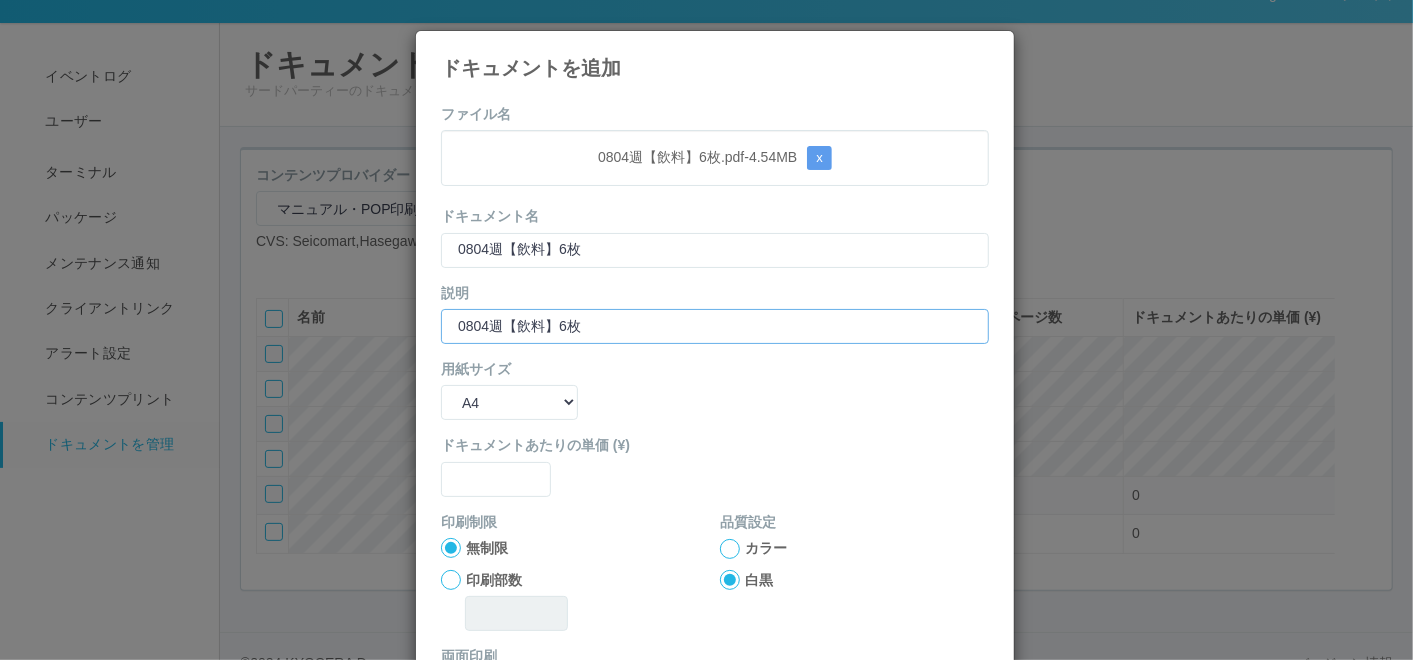 type on "0804週【飲料】6枚" 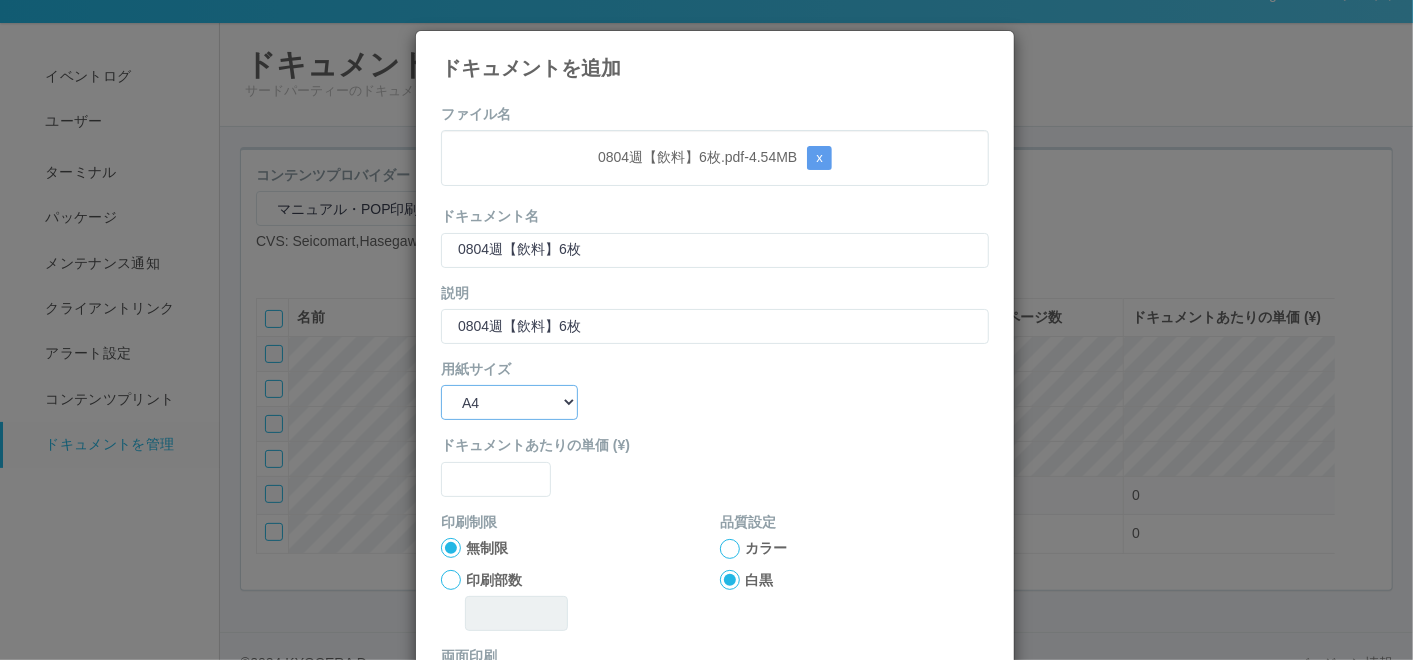 click on "B5 A4 B4 A3" at bounding box center [509, 402] 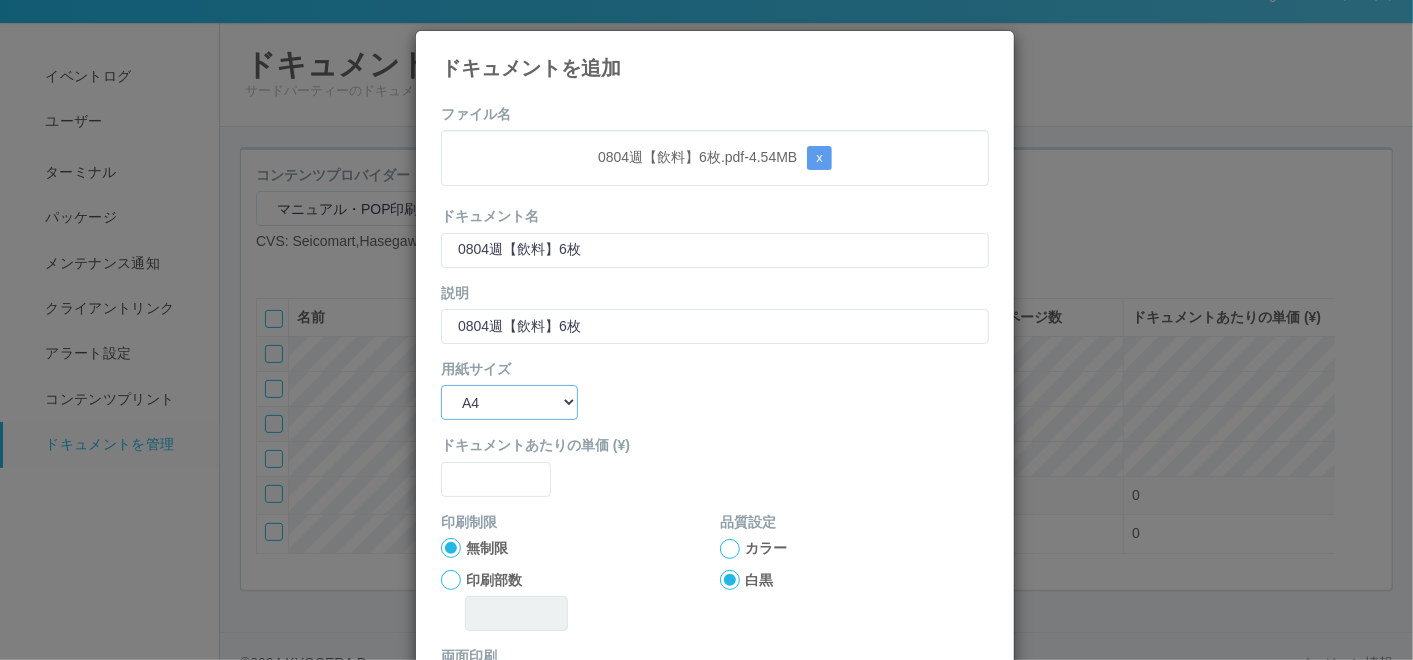 select on "A3" 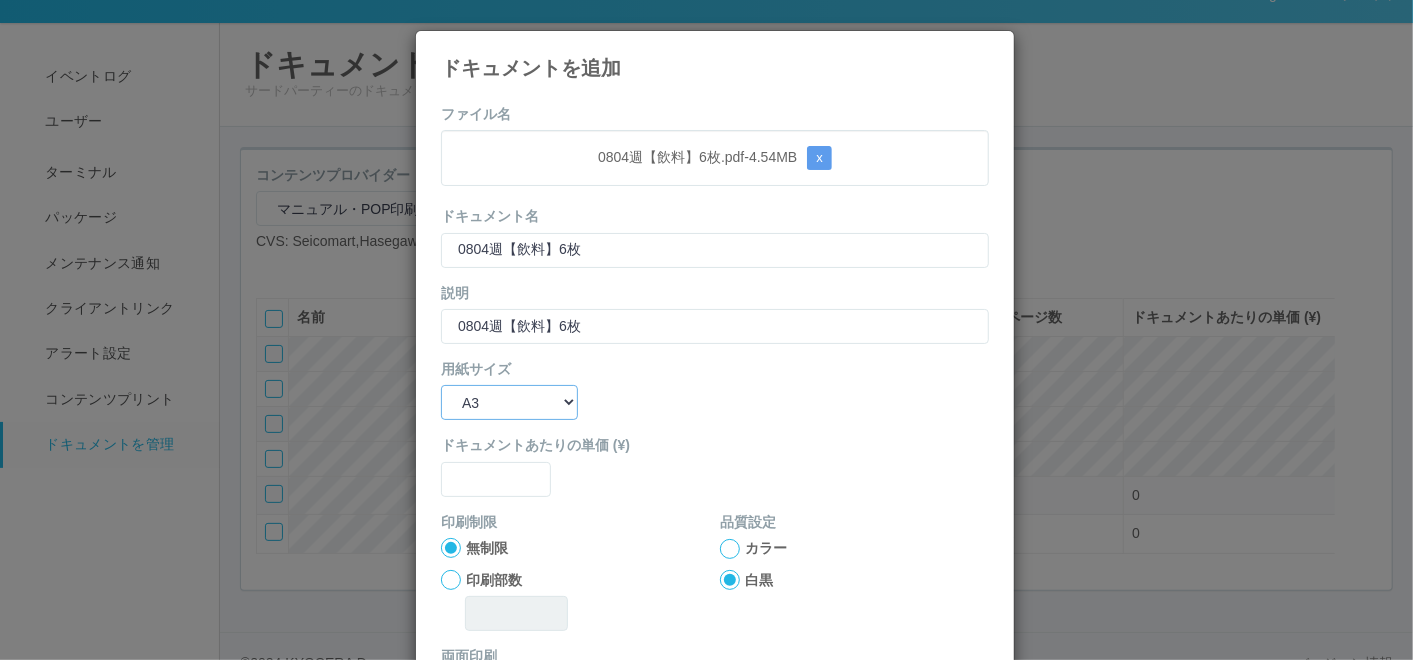 click on "B5 A4 B4 A3" at bounding box center [509, 402] 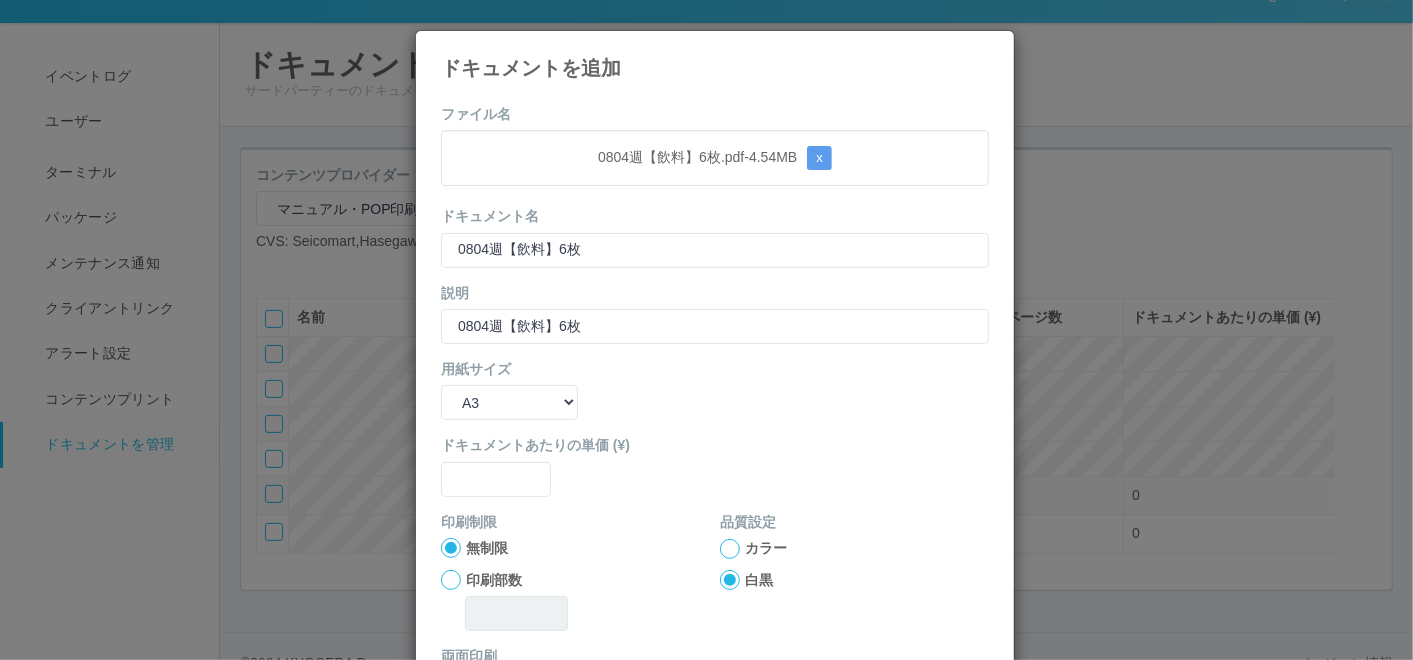 drag, startPoint x: 482, startPoint y: 504, endPoint x: 478, endPoint y: 494, distance: 10.770329 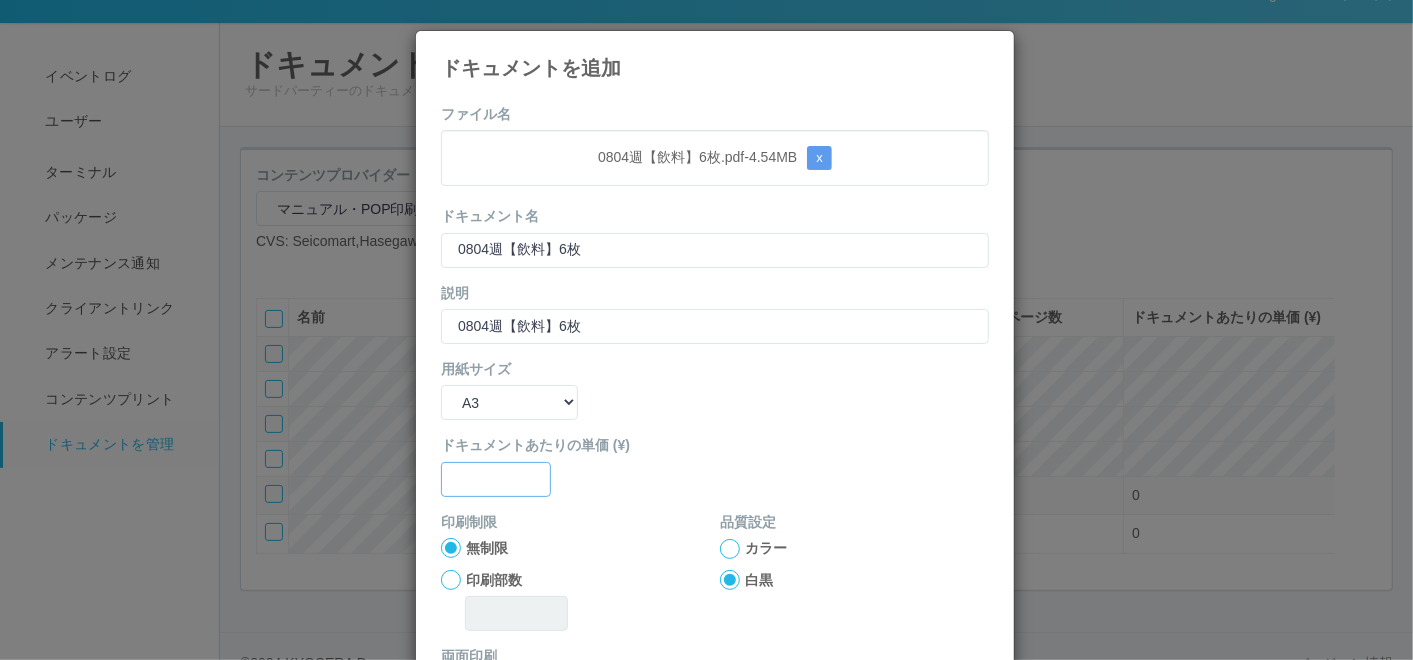click at bounding box center (496, 479) 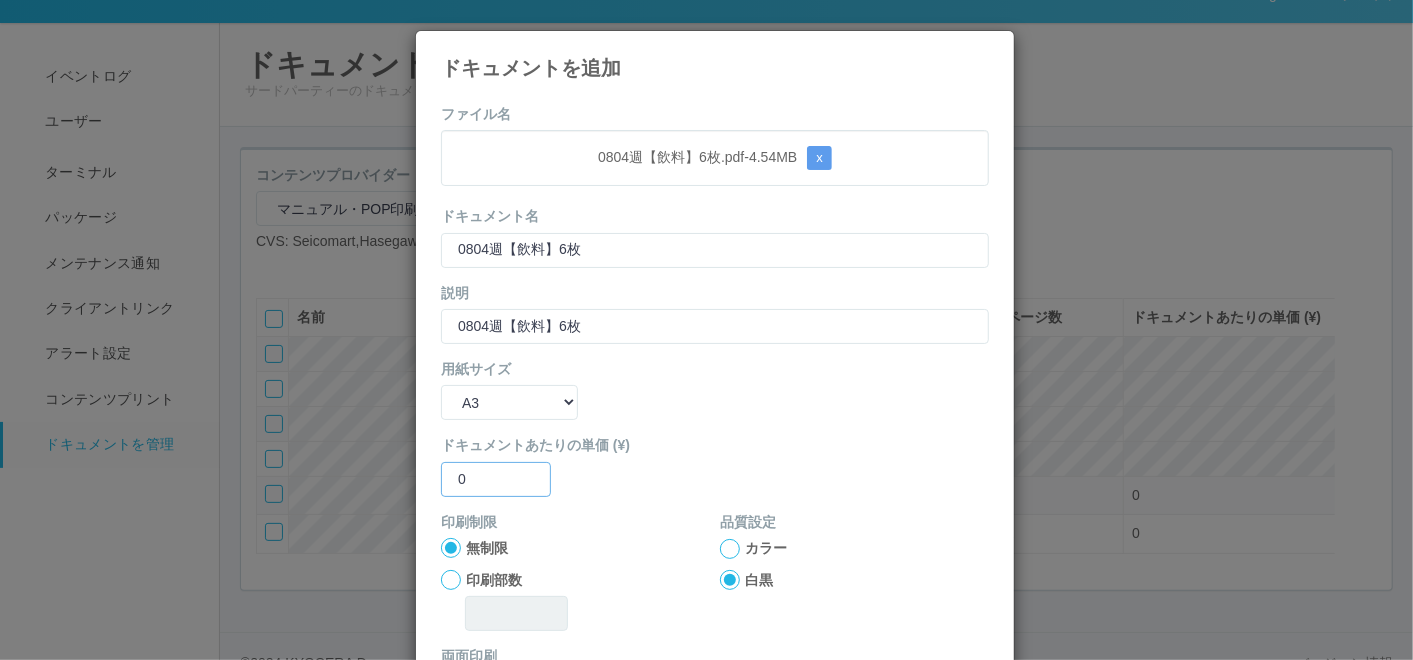 type on "0" 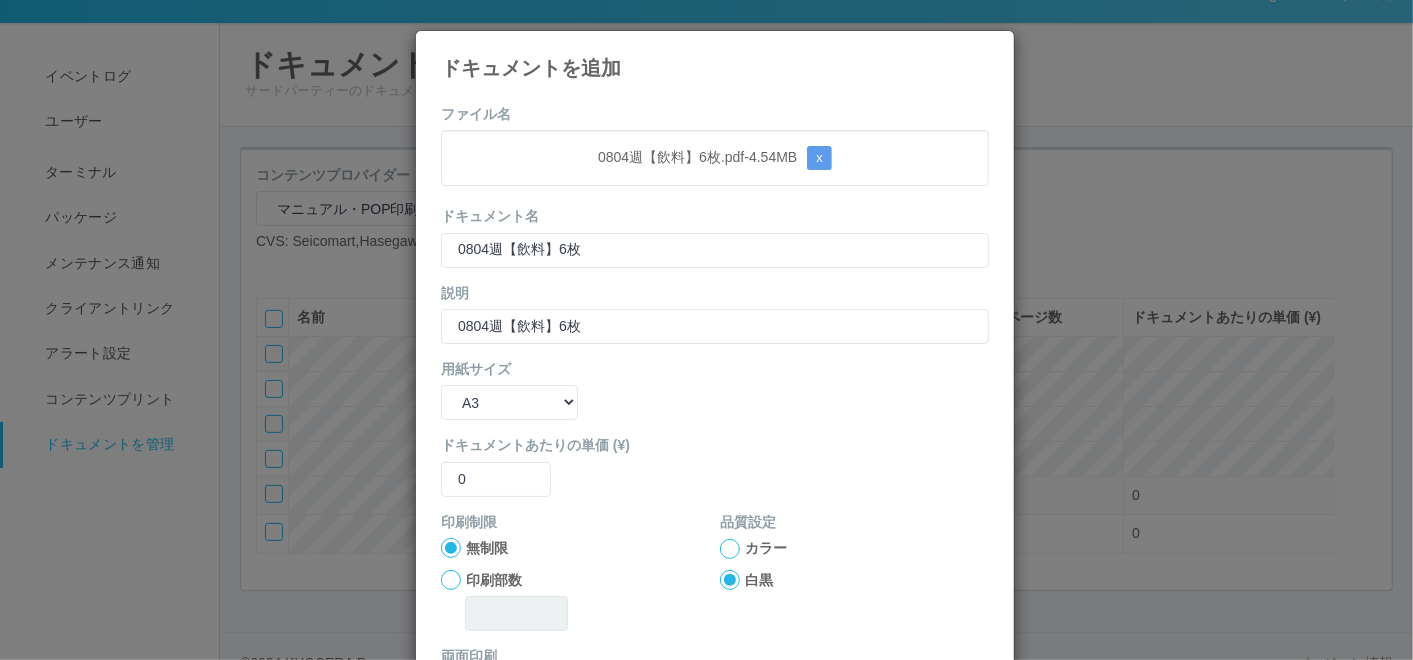 click at bounding box center (730, 549) 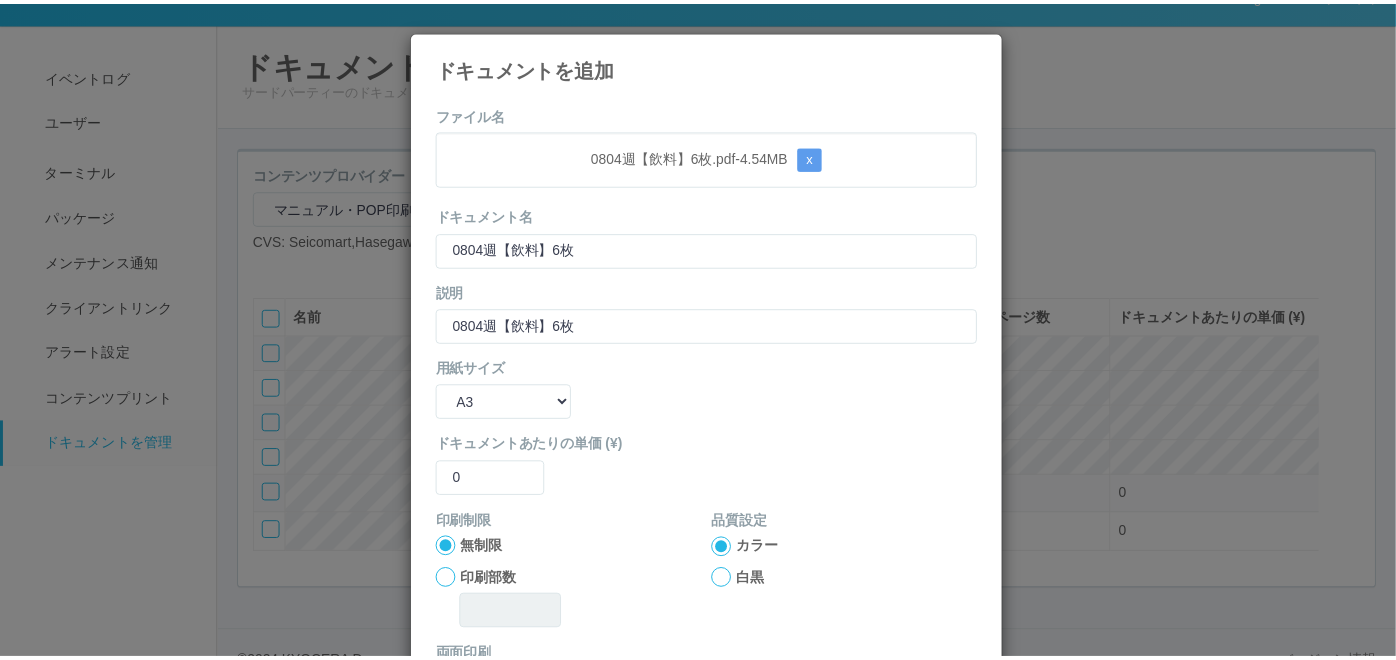 scroll, scrollTop: 199, scrollLeft: 0, axis: vertical 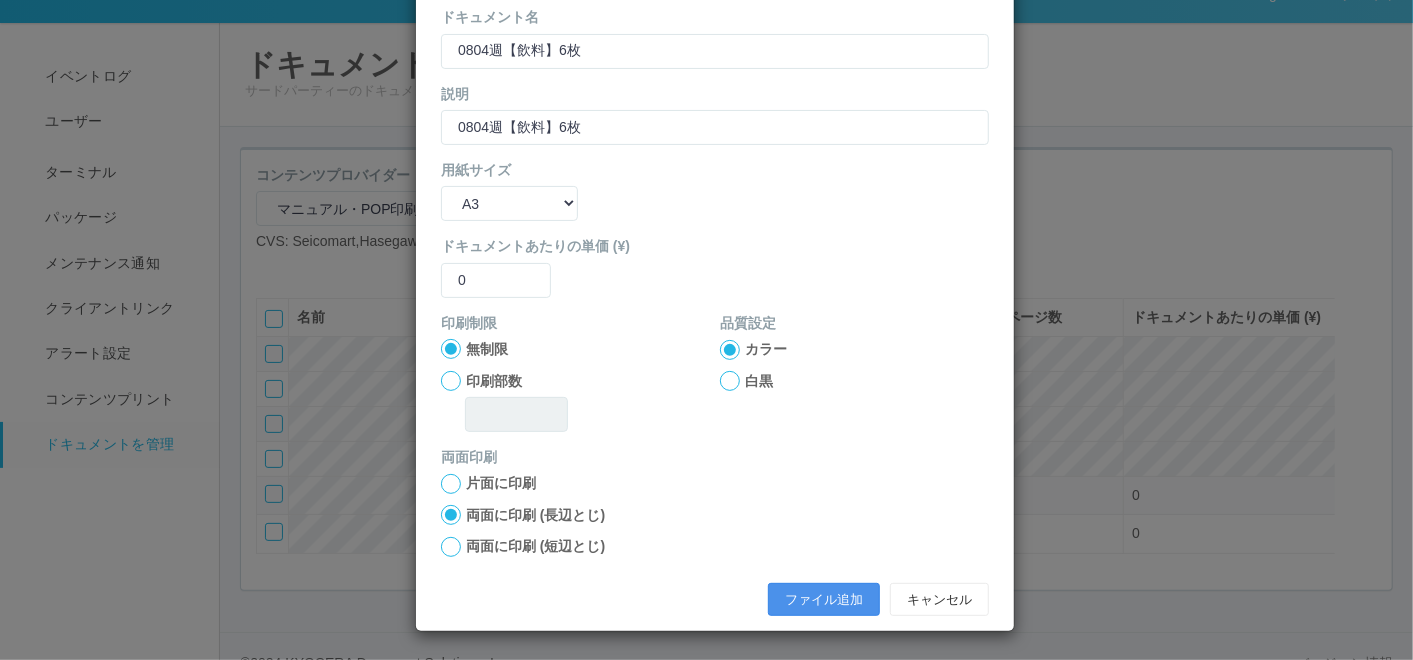 click on "ファイル追加" at bounding box center (824, 600) 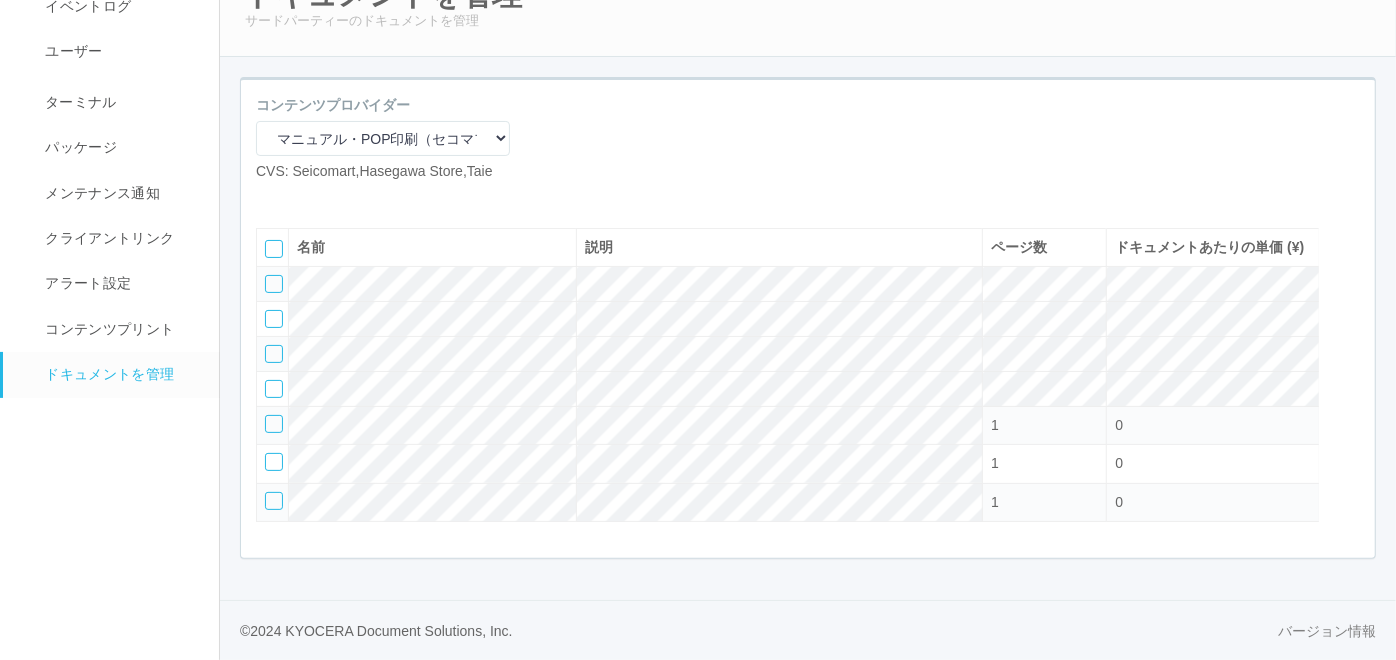 scroll, scrollTop: 169, scrollLeft: 0, axis: vertical 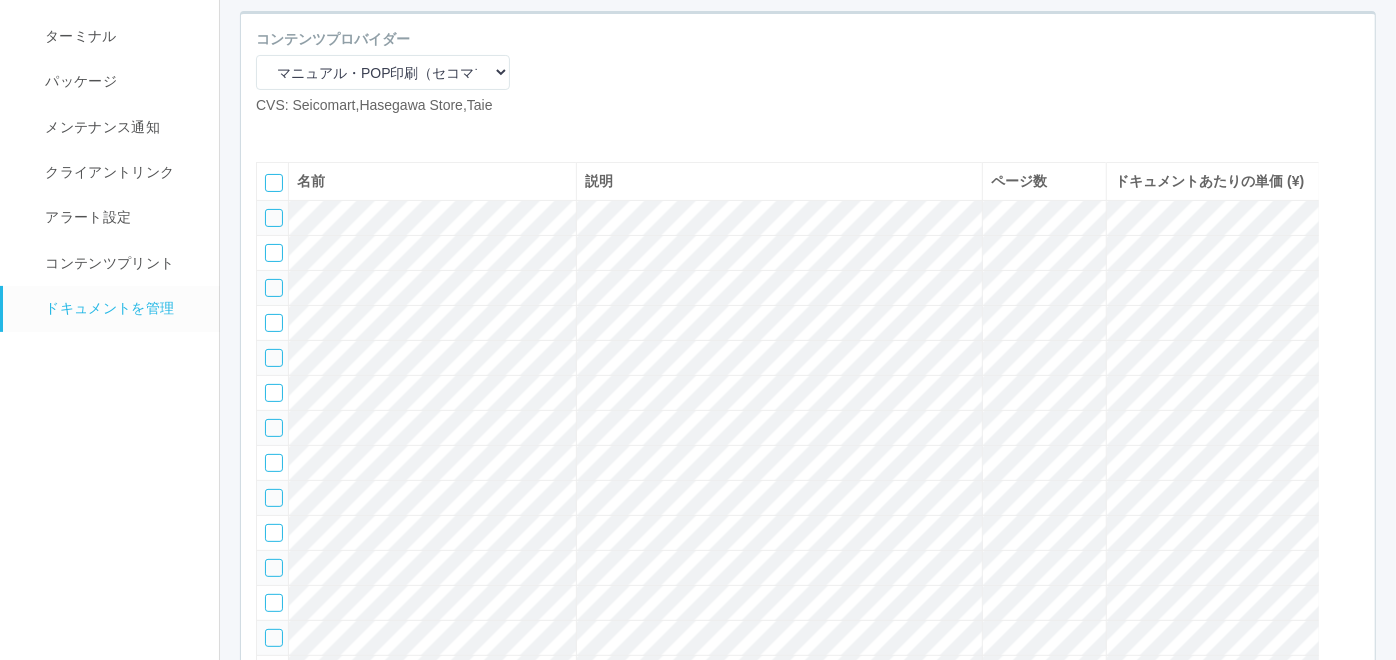 click at bounding box center (301, 132) 